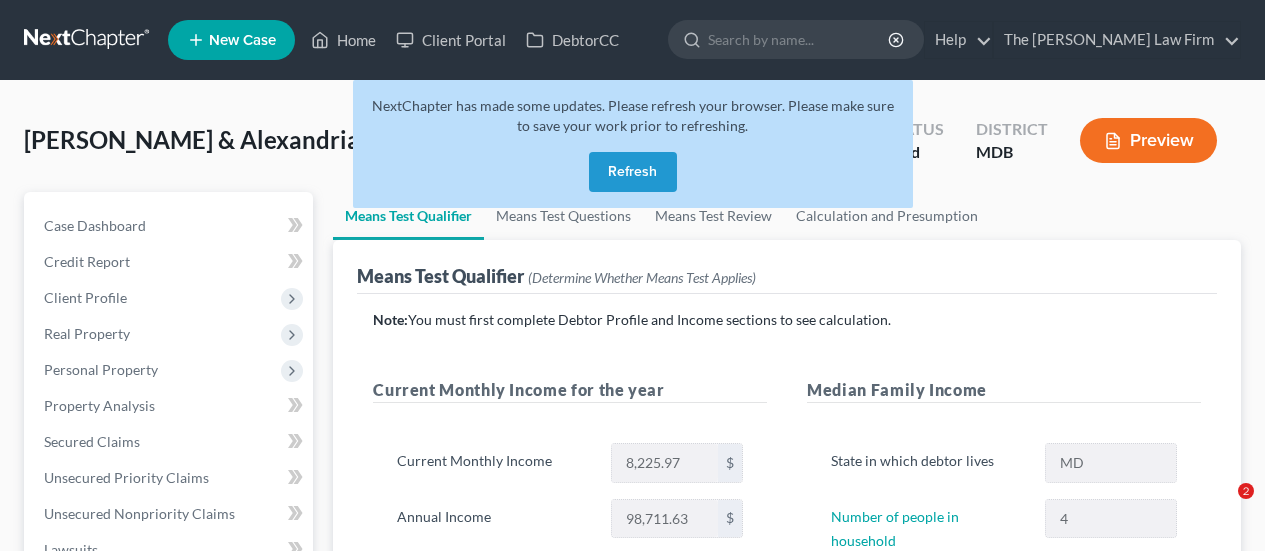 scroll, scrollTop: 0, scrollLeft: 0, axis: both 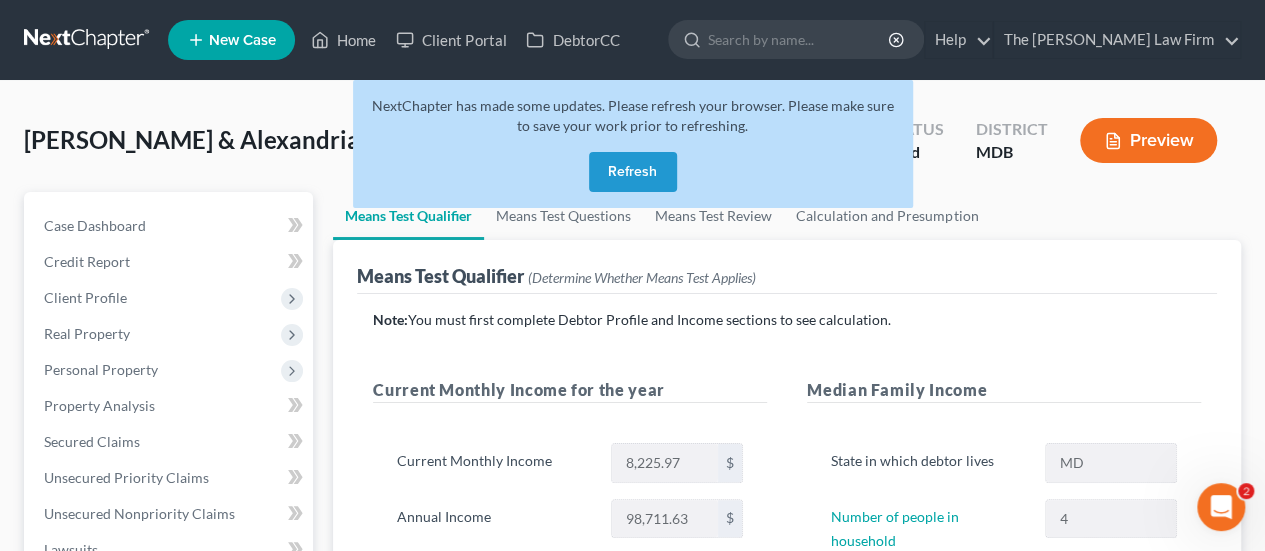 click on "Refresh" at bounding box center (633, 172) 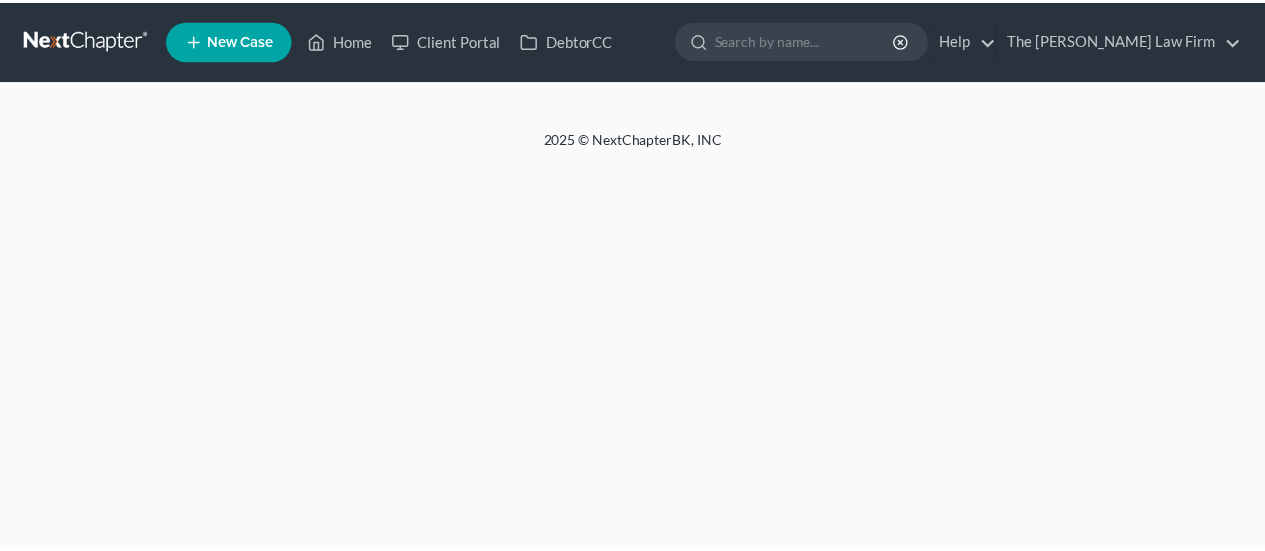 scroll, scrollTop: 0, scrollLeft: 0, axis: both 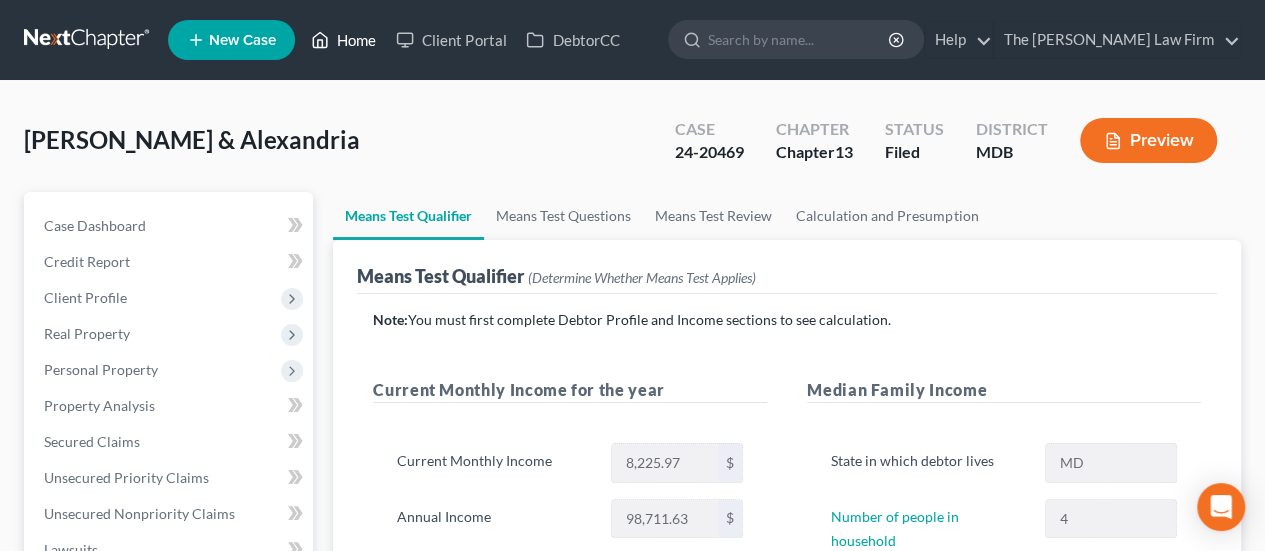 click on "Home" at bounding box center [343, 40] 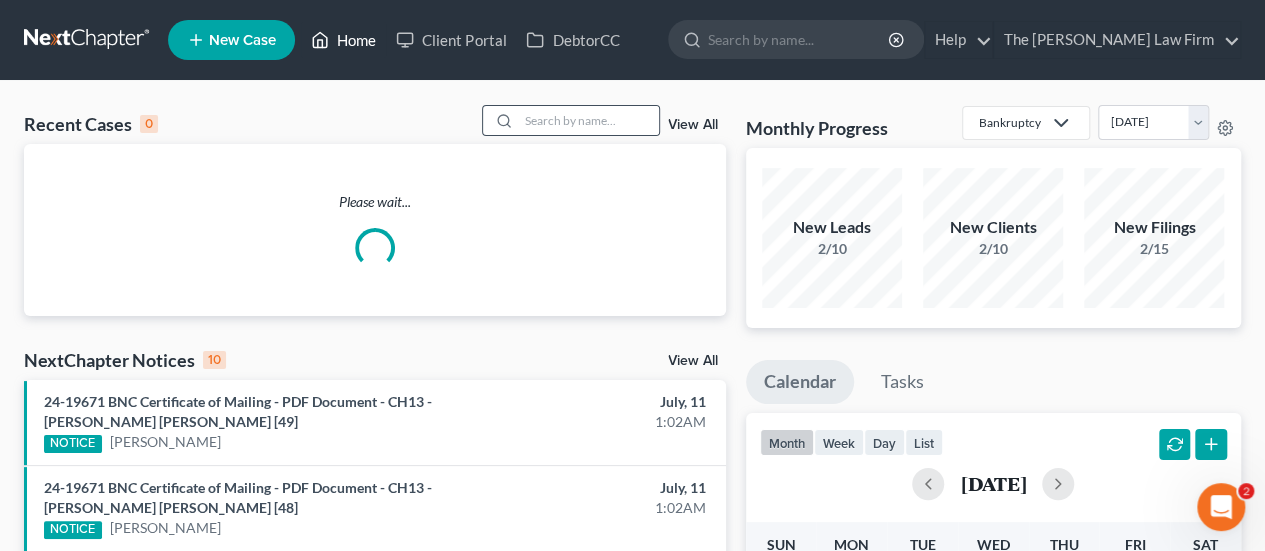 scroll, scrollTop: 0, scrollLeft: 0, axis: both 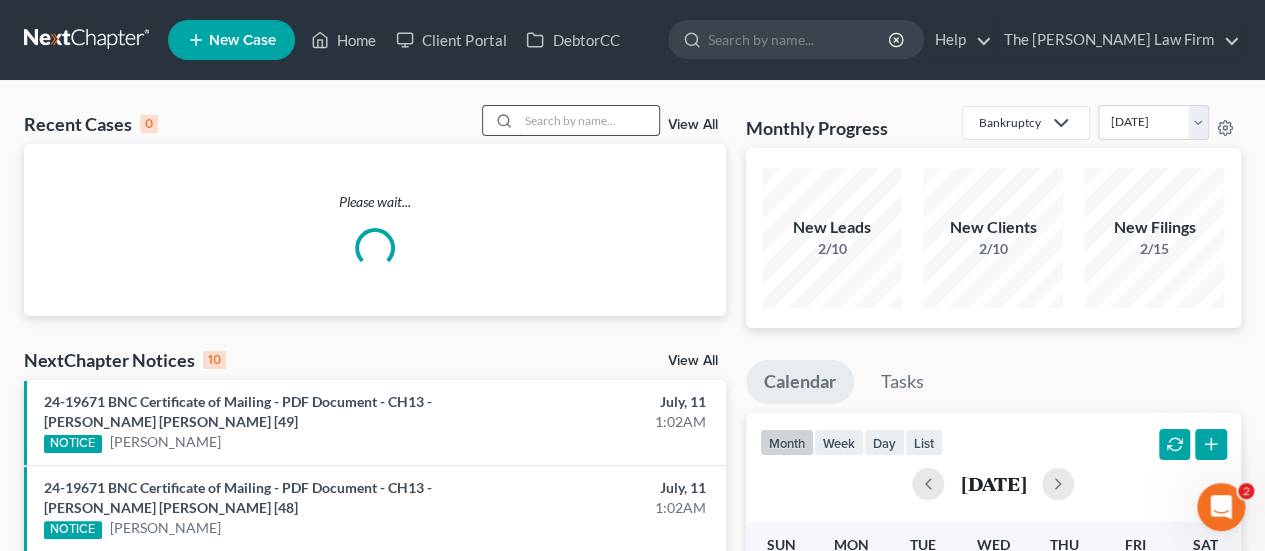 click at bounding box center [589, 120] 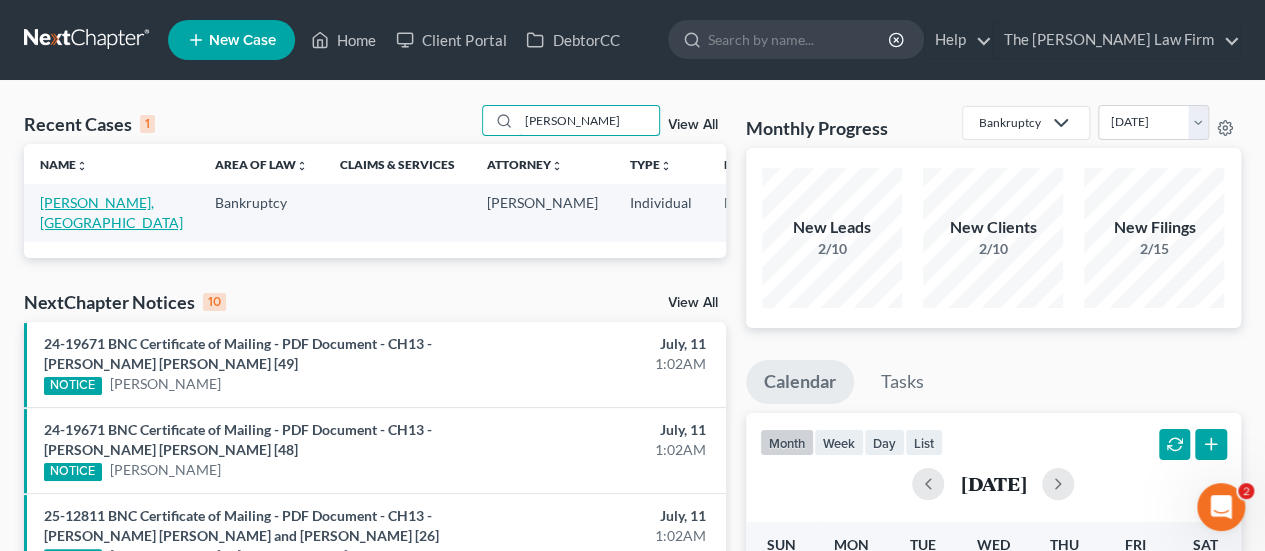 type on "[PERSON_NAME]" 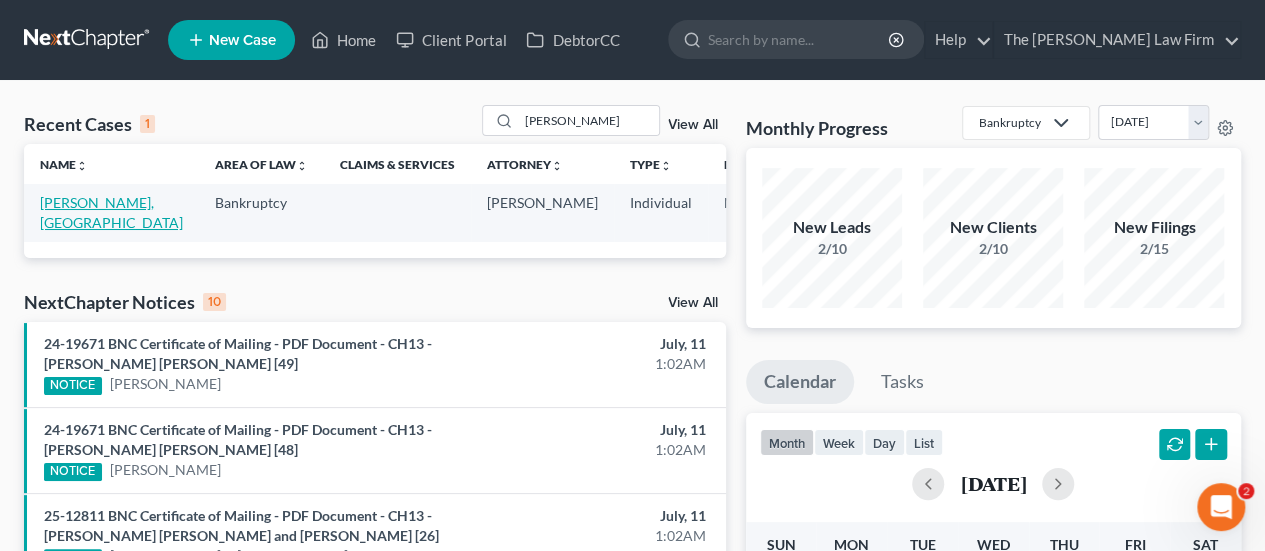 click on "[PERSON_NAME], [GEOGRAPHIC_DATA]" at bounding box center [111, 212] 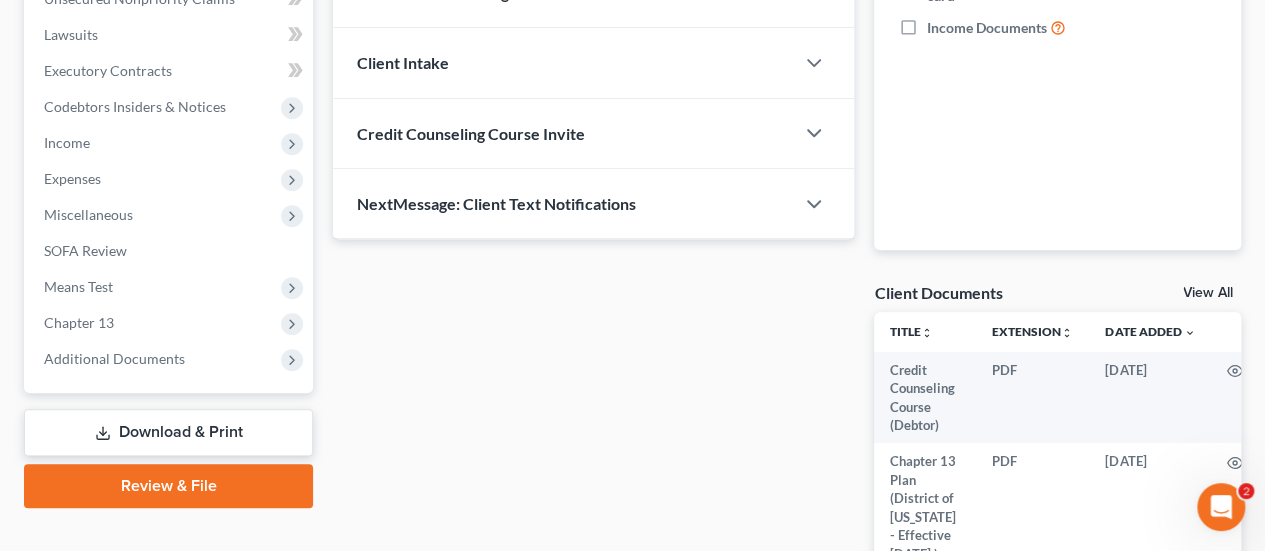 scroll, scrollTop: 539, scrollLeft: 0, axis: vertical 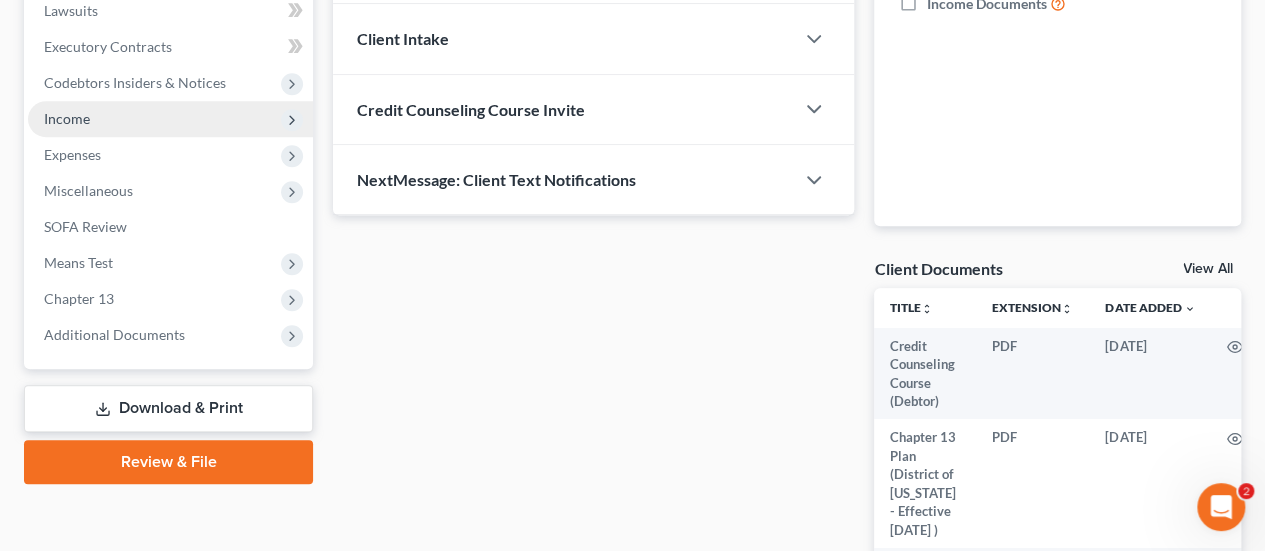 click on "Income" at bounding box center (67, 118) 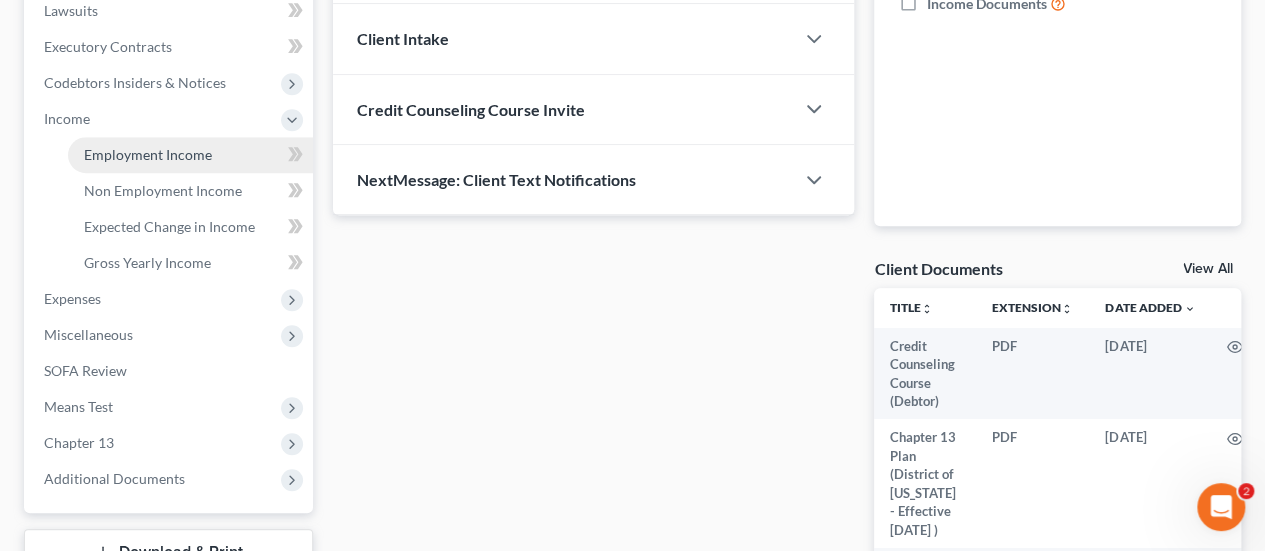click on "Employment Income" at bounding box center [148, 154] 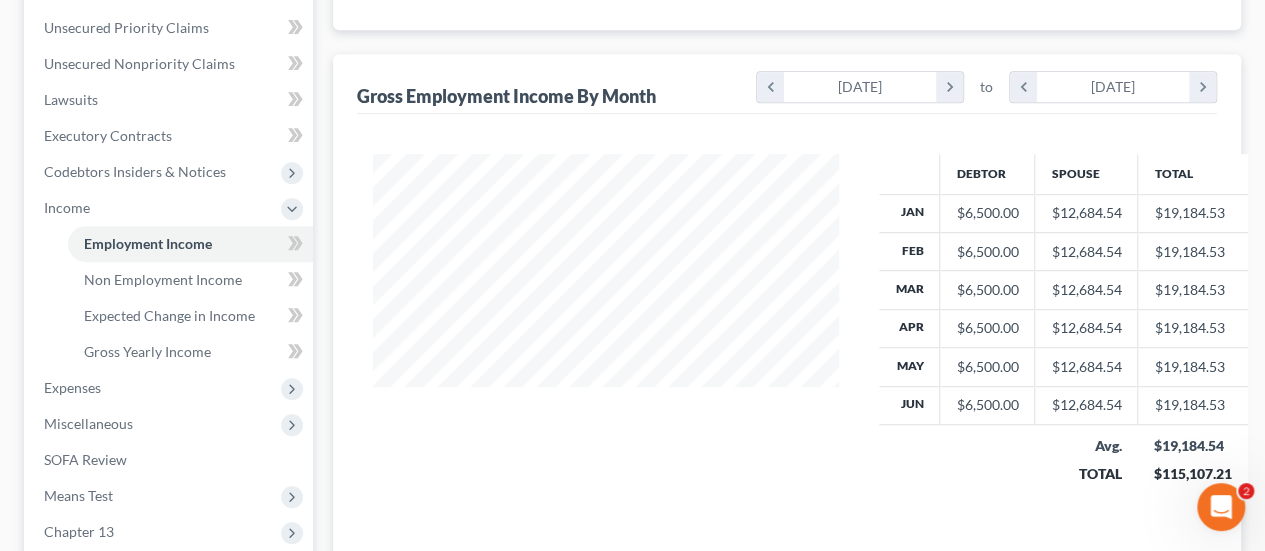 scroll, scrollTop: 0, scrollLeft: 0, axis: both 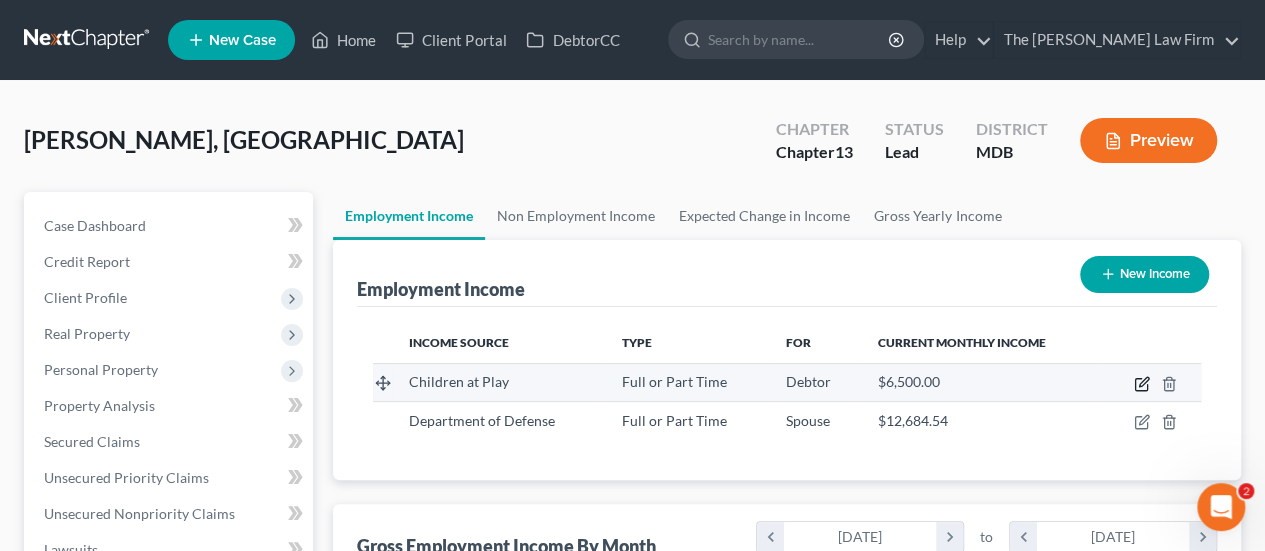 click 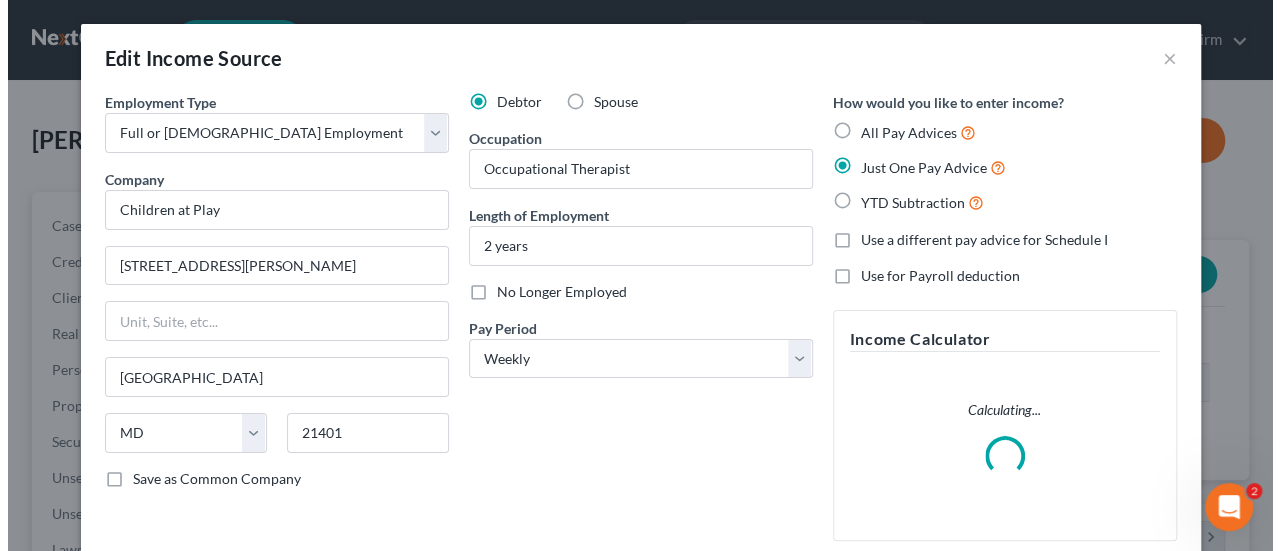 scroll, scrollTop: 999644, scrollLeft: 999487, axis: both 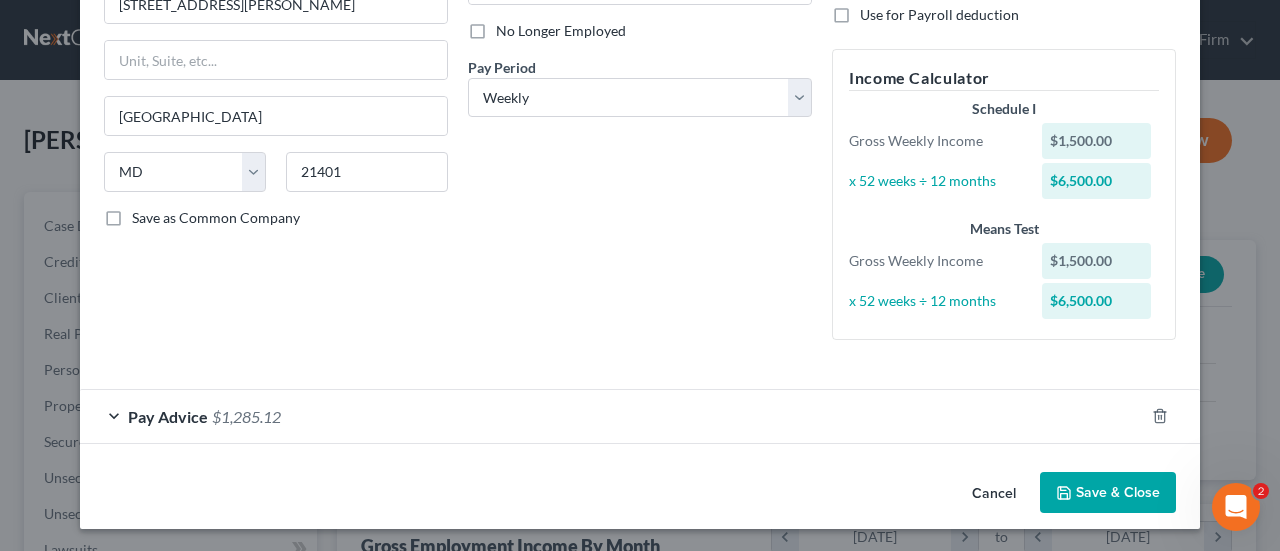 click on "Cancel" at bounding box center [994, 494] 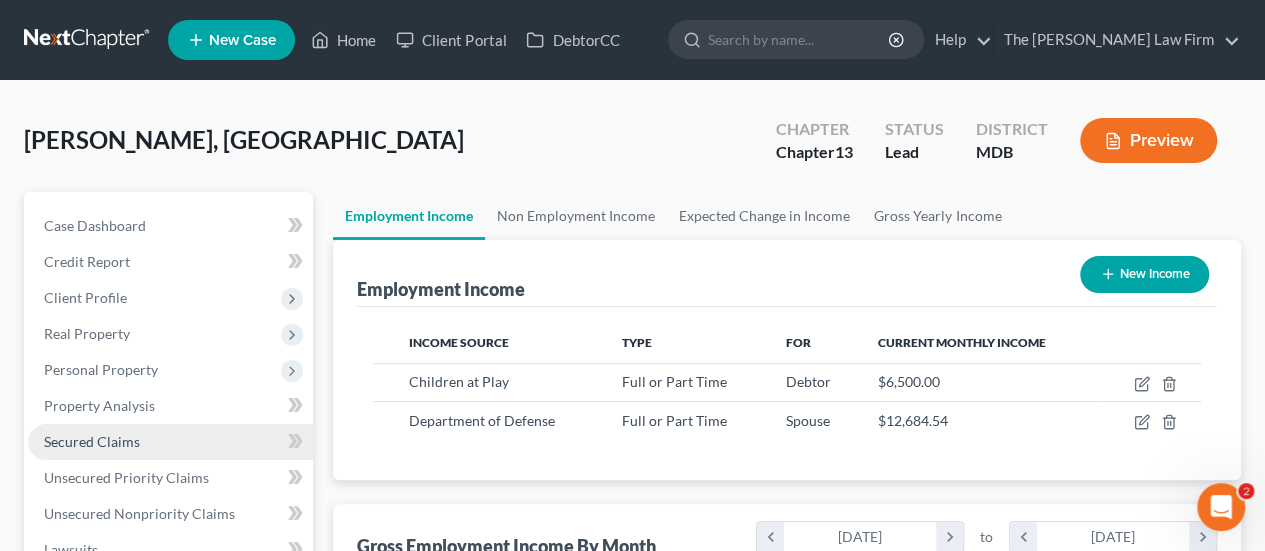 scroll, scrollTop: 356, scrollLeft: 506, axis: both 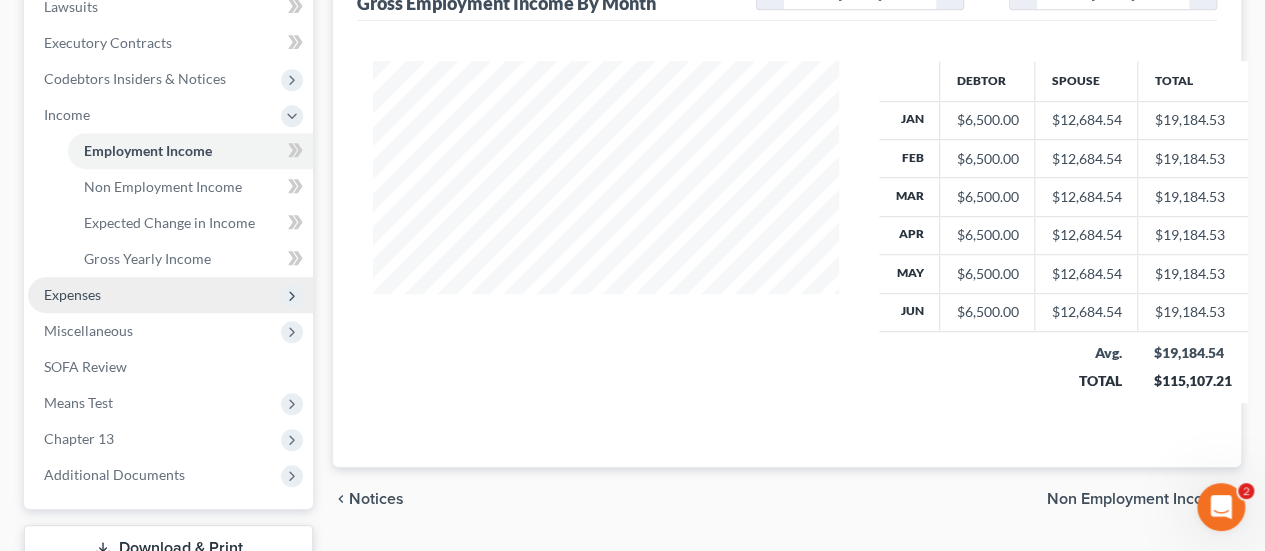 click on "Expenses" at bounding box center (72, 294) 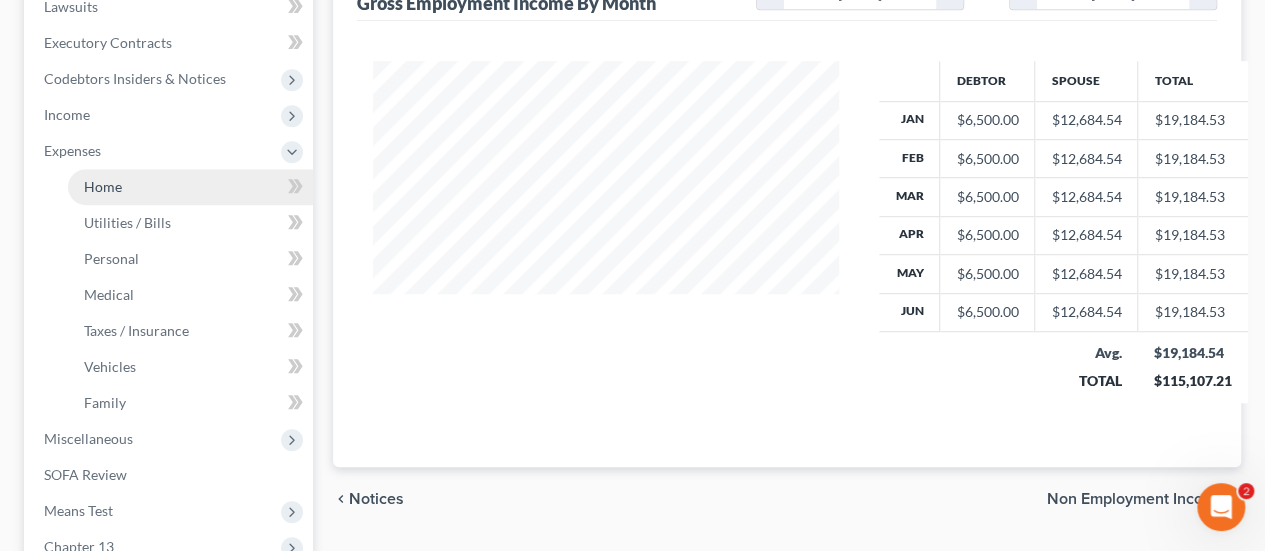 click on "Home" at bounding box center [190, 187] 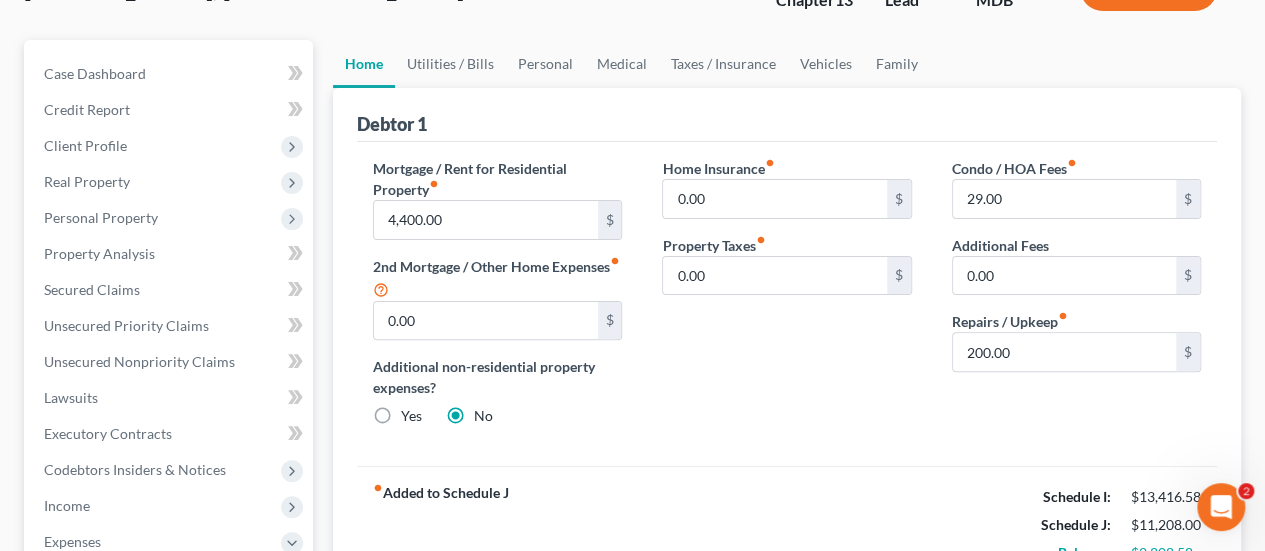 scroll, scrollTop: 148, scrollLeft: 0, axis: vertical 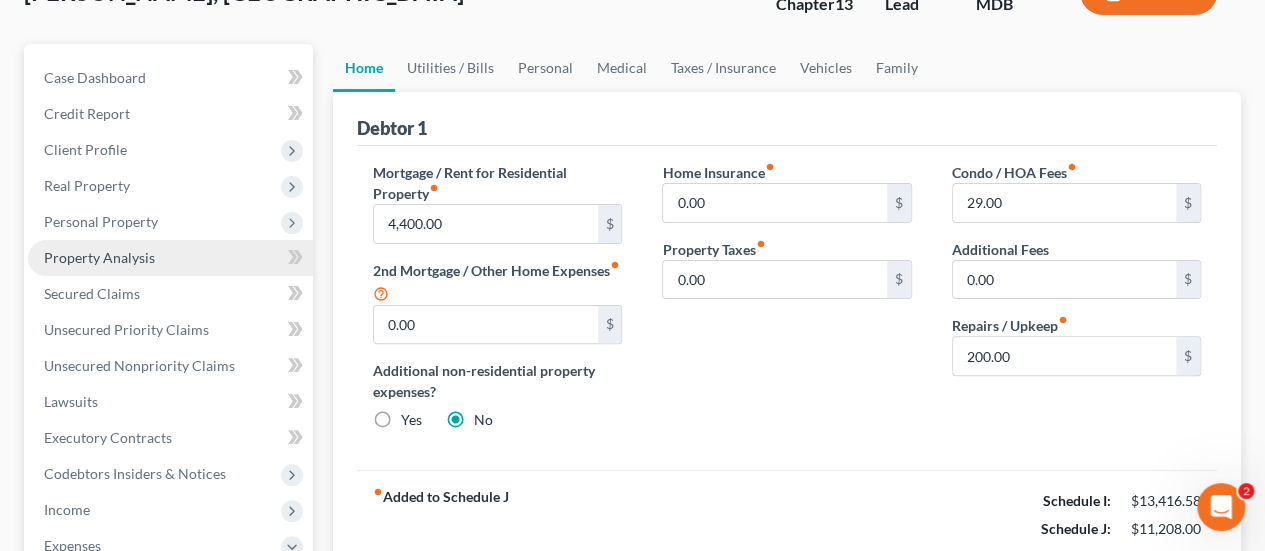 click on "Property Analysis" at bounding box center [99, 257] 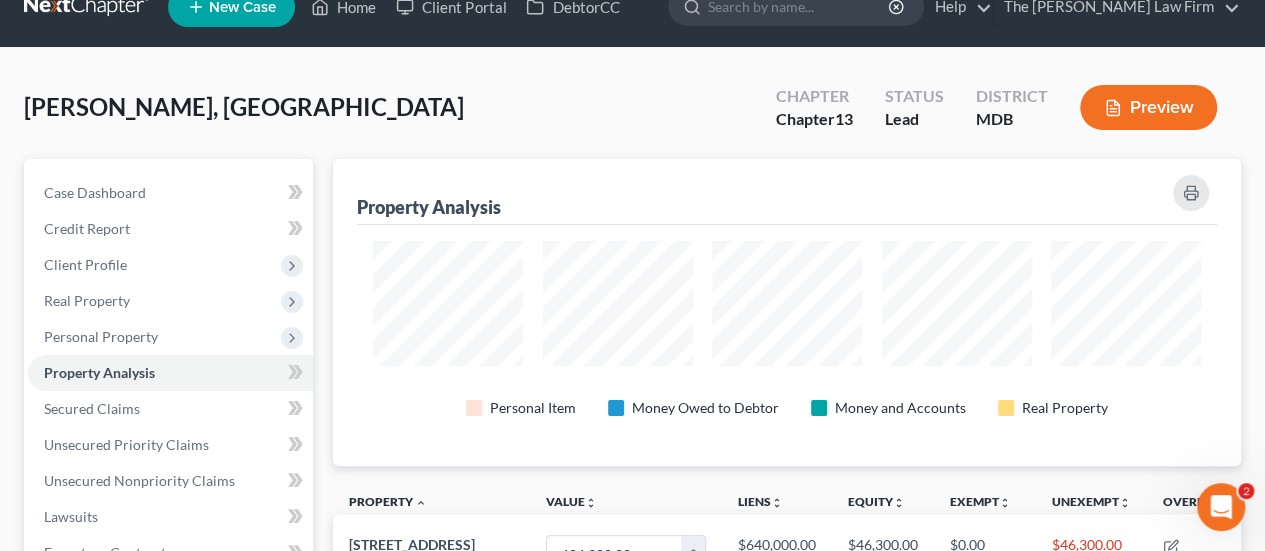 scroll, scrollTop: 0, scrollLeft: 0, axis: both 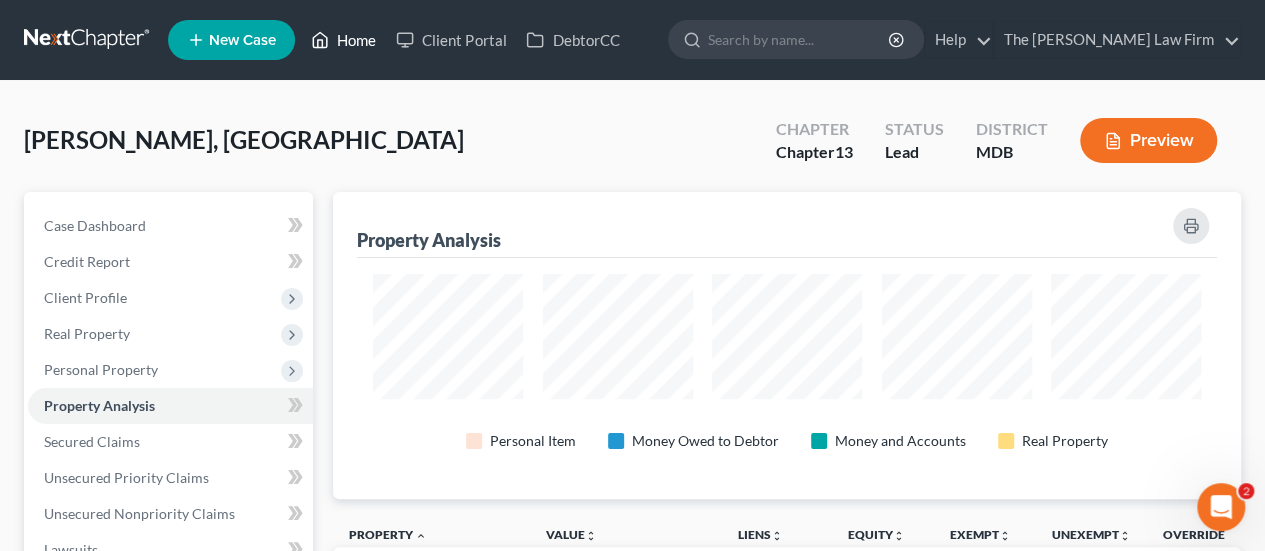 click on "Home" at bounding box center [343, 40] 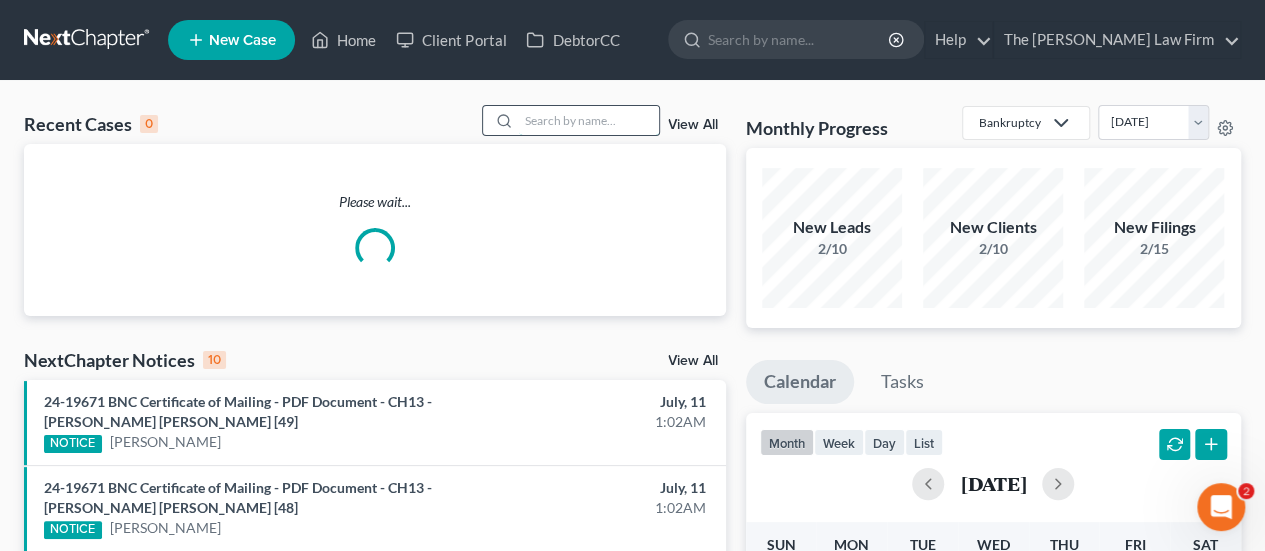 click at bounding box center [589, 120] 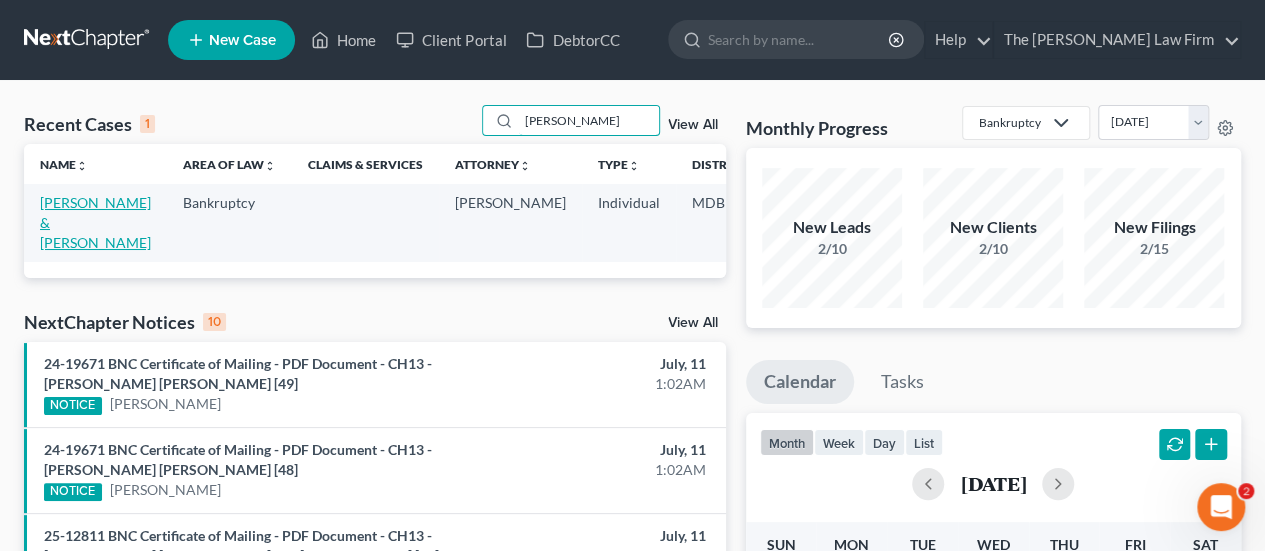 type on "[PERSON_NAME]" 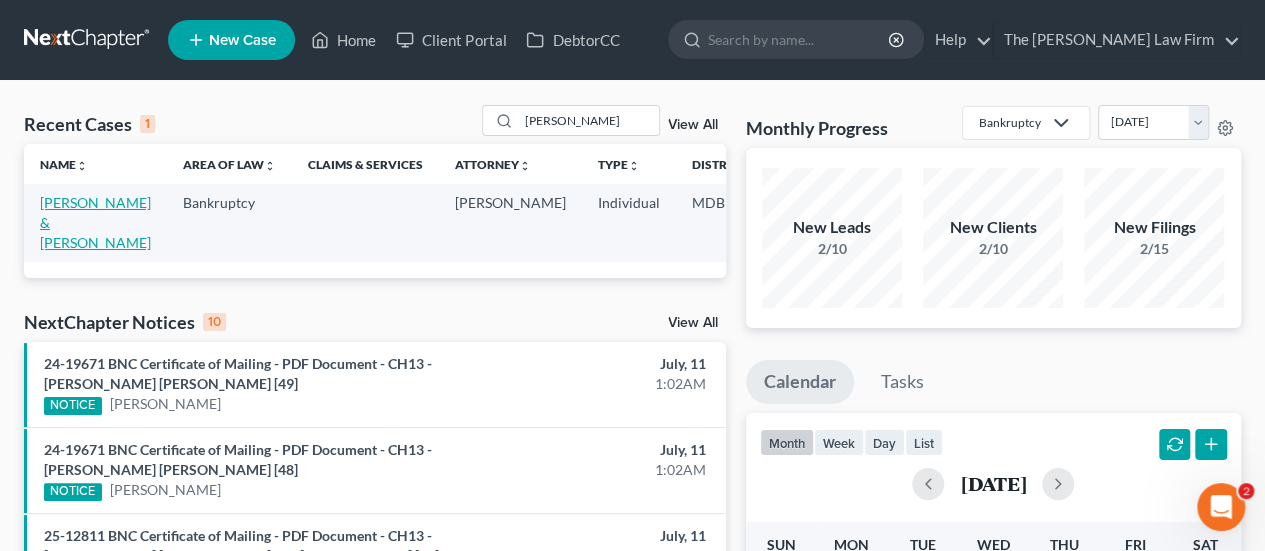 click on "[PERSON_NAME] & [PERSON_NAME]" at bounding box center [95, 222] 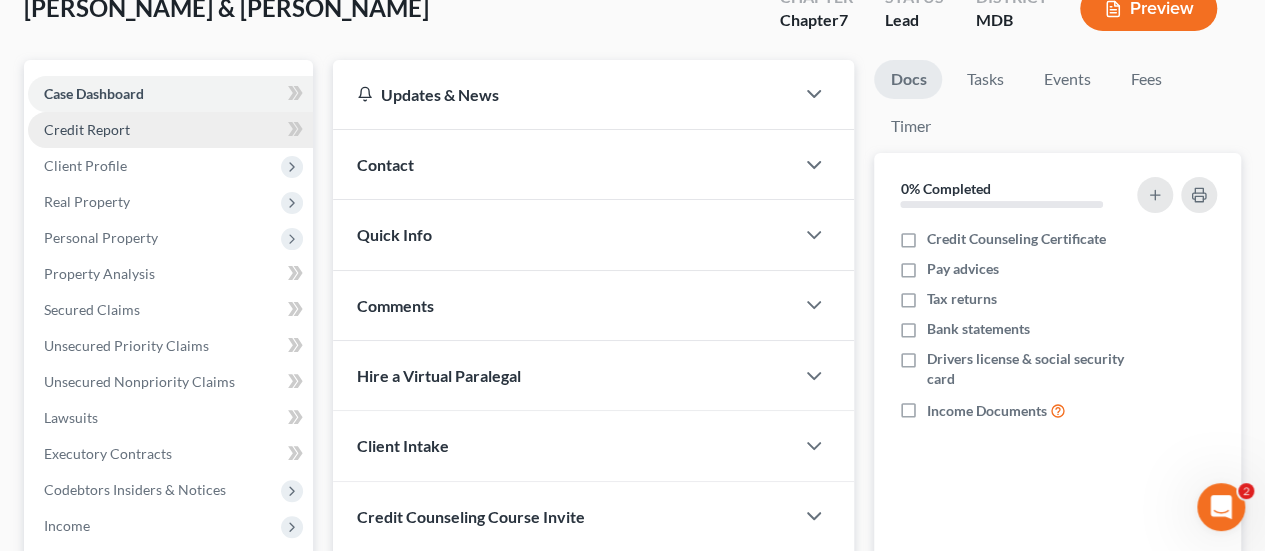 scroll, scrollTop: 220, scrollLeft: 0, axis: vertical 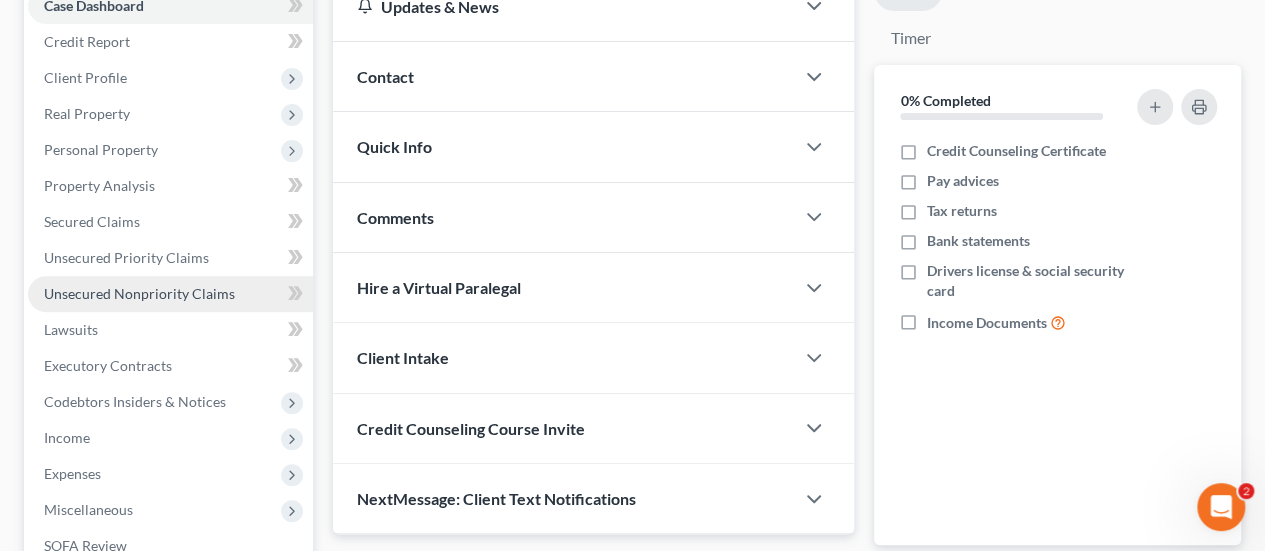 click on "Unsecured Nonpriority Claims" at bounding box center (139, 293) 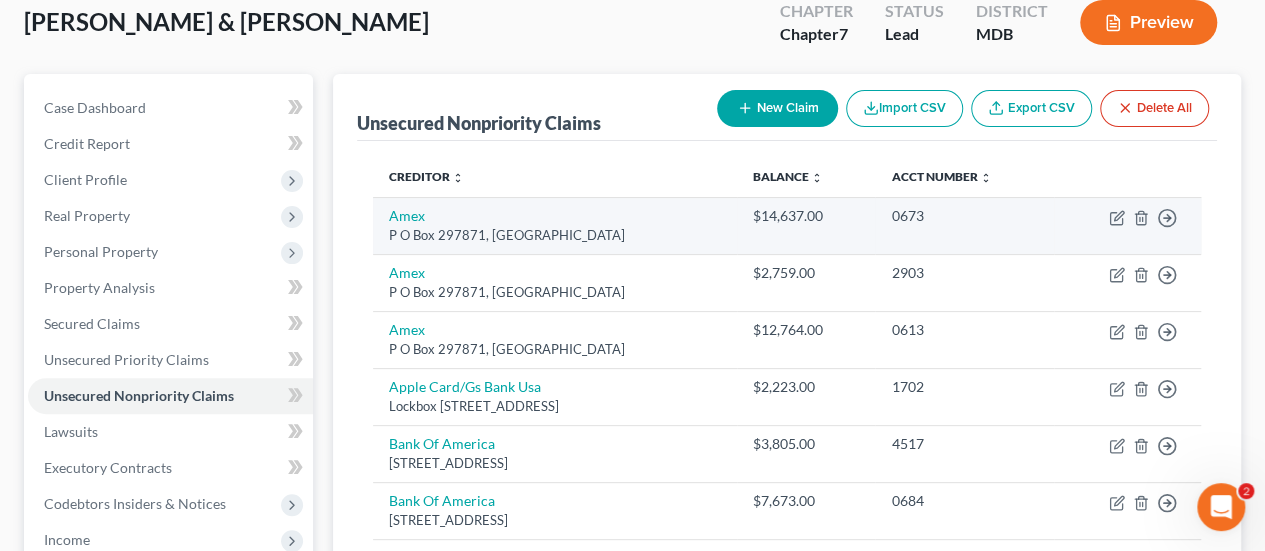scroll, scrollTop: 120, scrollLeft: 0, axis: vertical 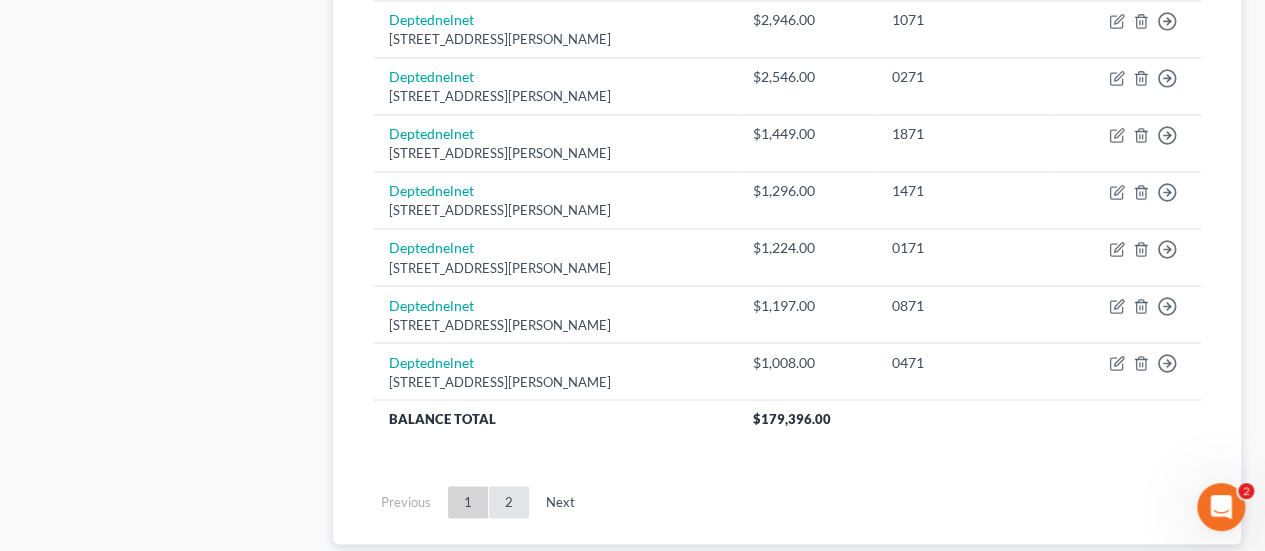 click on "2" at bounding box center (509, 502) 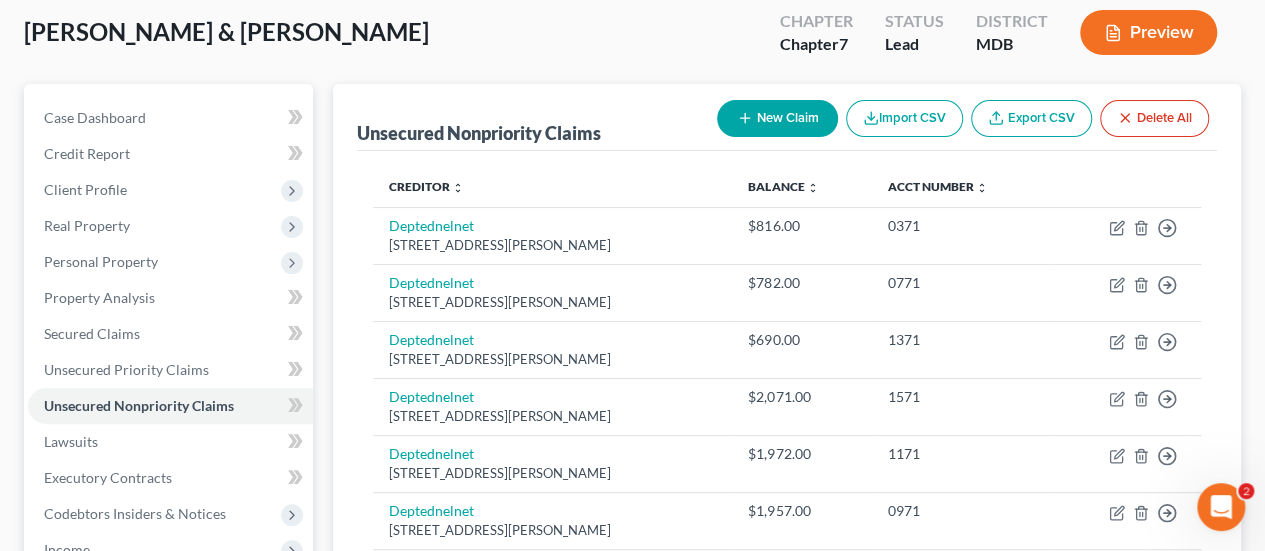 scroll, scrollTop: 106, scrollLeft: 0, axis: vertical 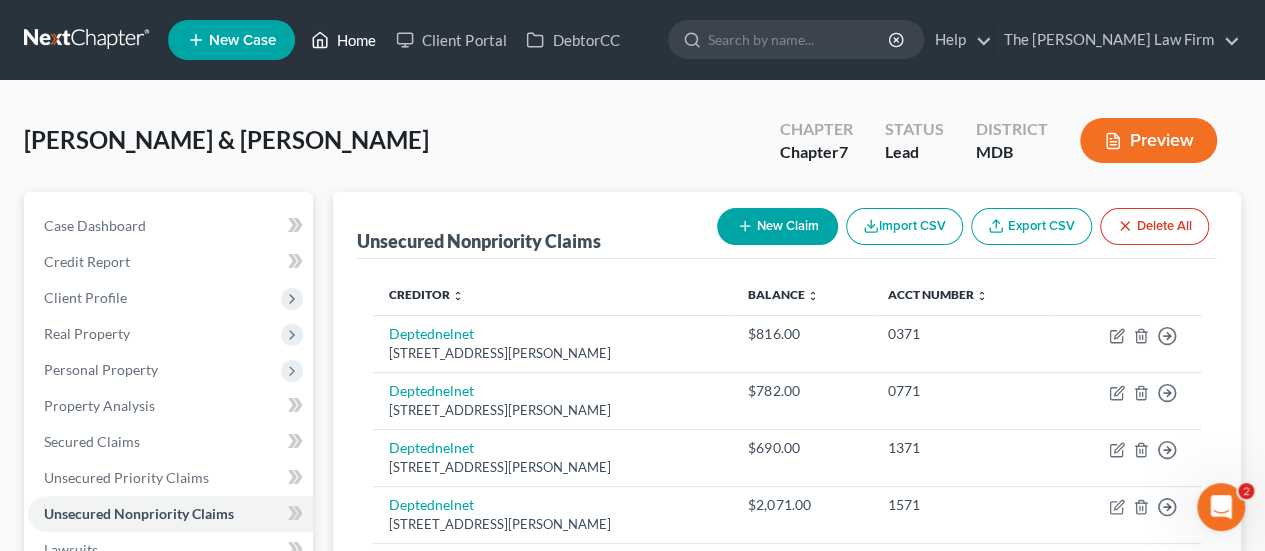 click on "Home" at bounding box center (343, 40) 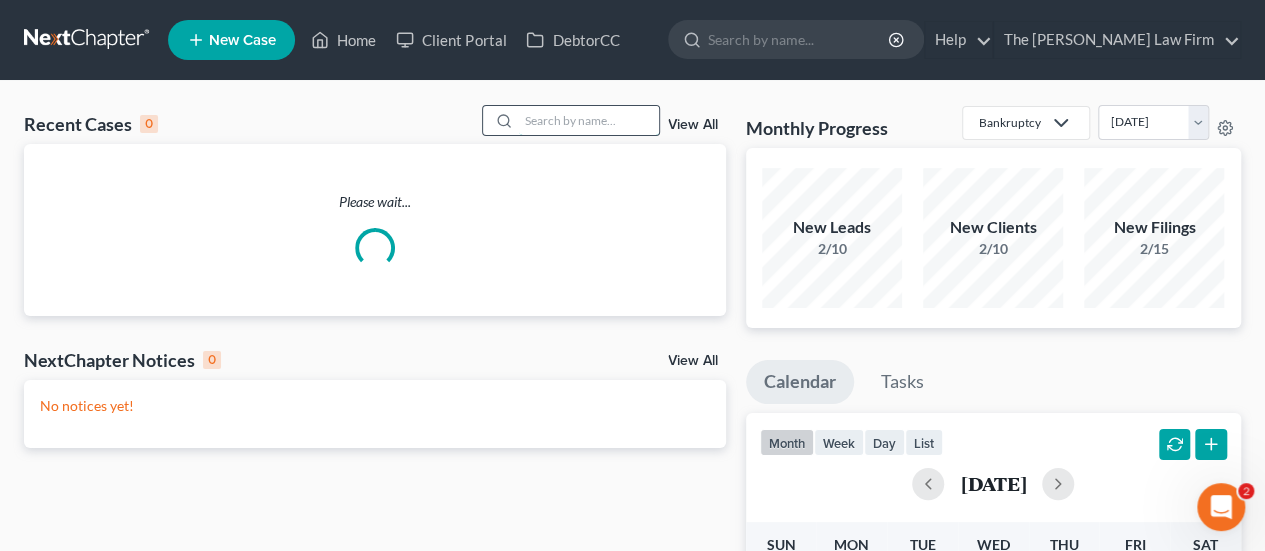 click at bounding box center [589, 120] 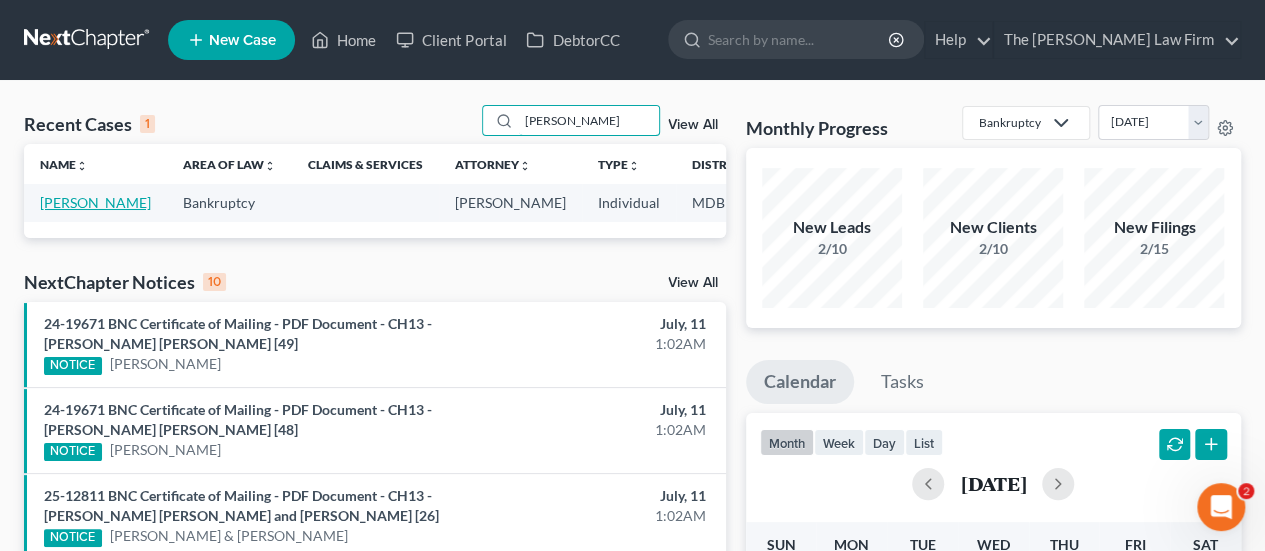 type on "[PERSON_NAME]" 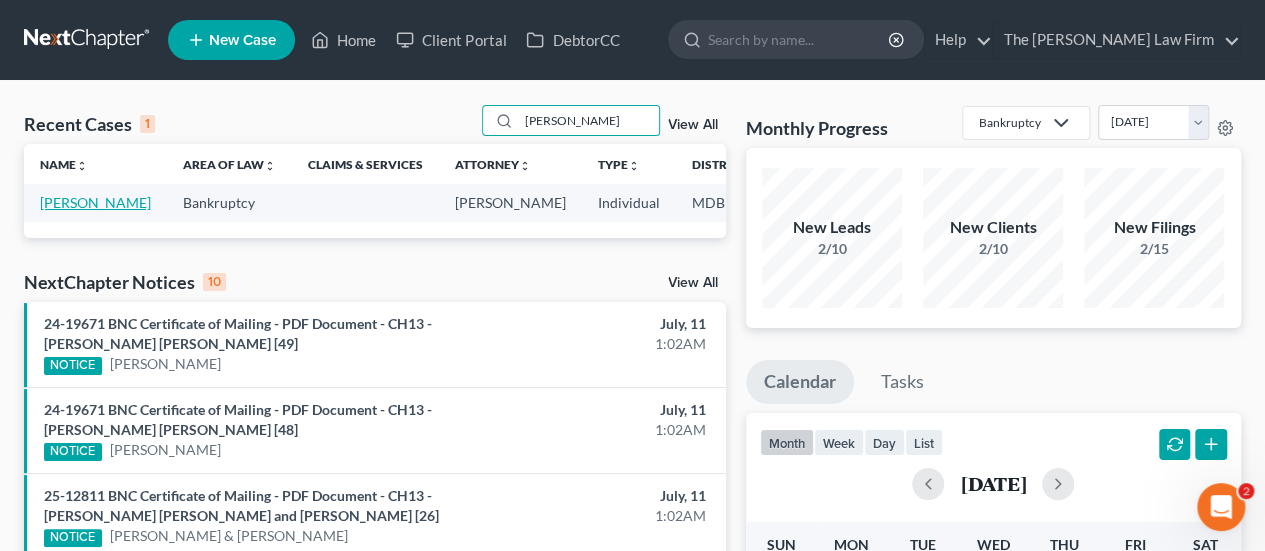 click on "[PERSON_NAME]" at bounding box center (95, 202) 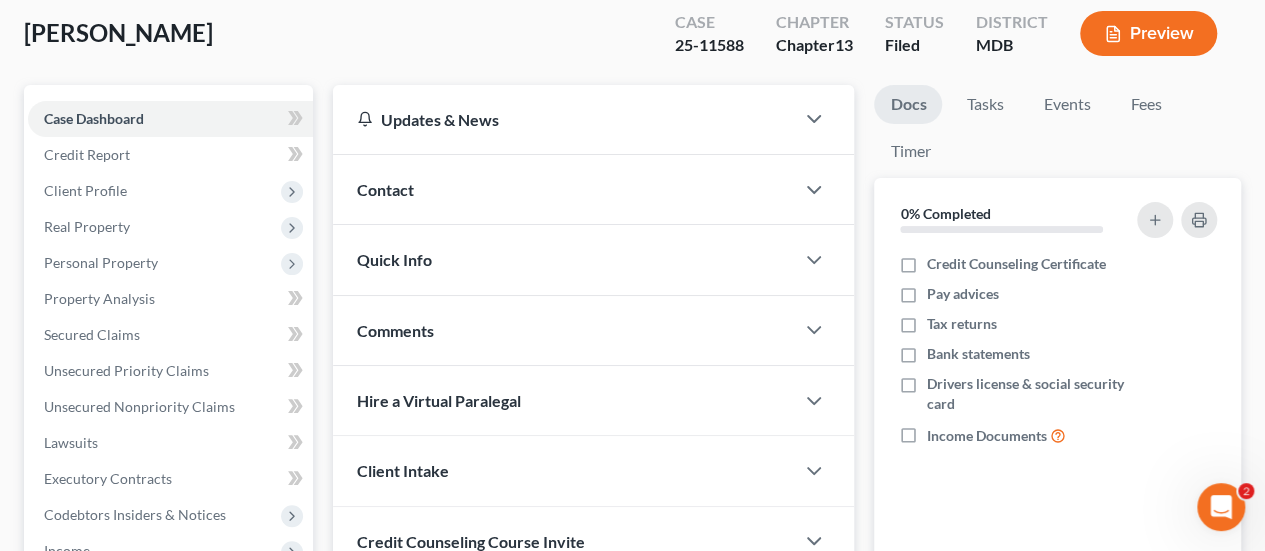 scroll, scrollTop: 488, scrollLeft: 0, axis: vertical 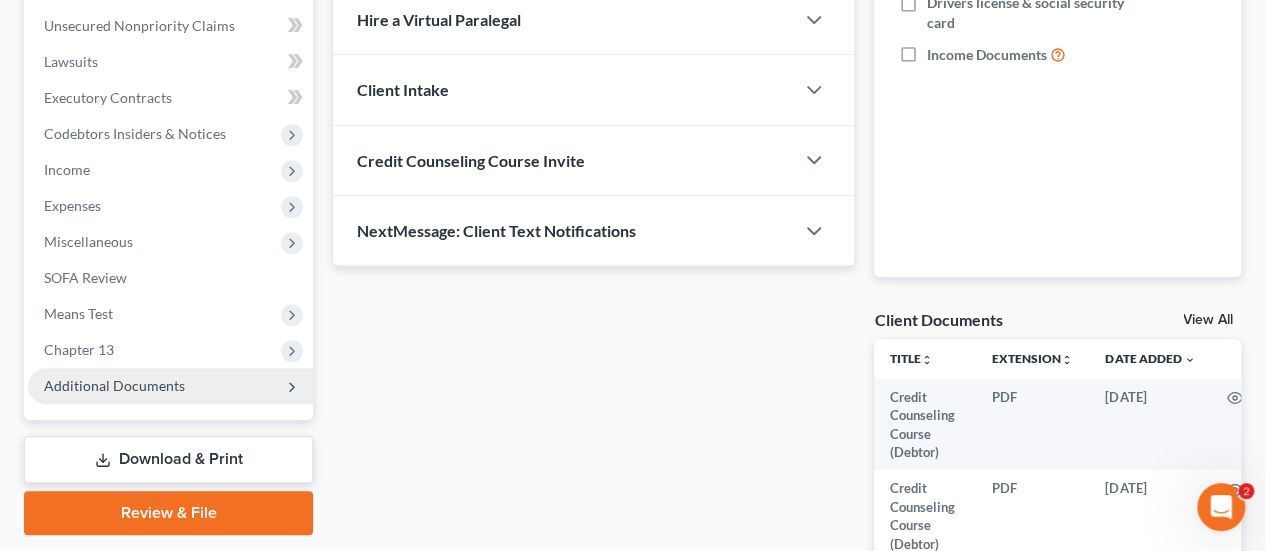 click on "Additional Documents" at bounding box center [114, 385] 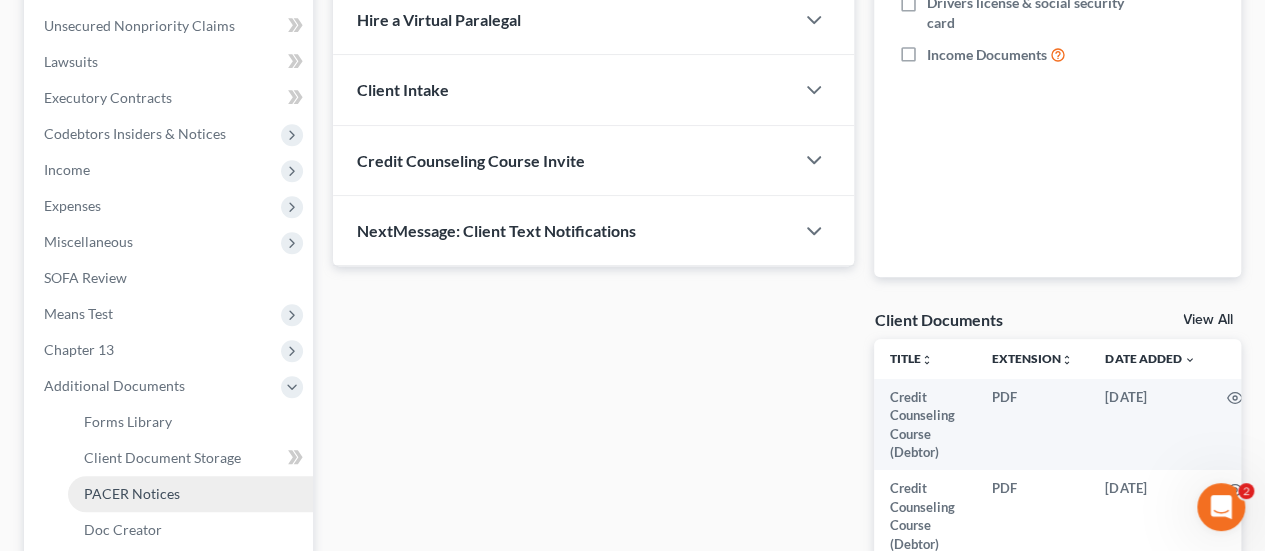 click on "PACER Notices" at bounding box center [190, 494] 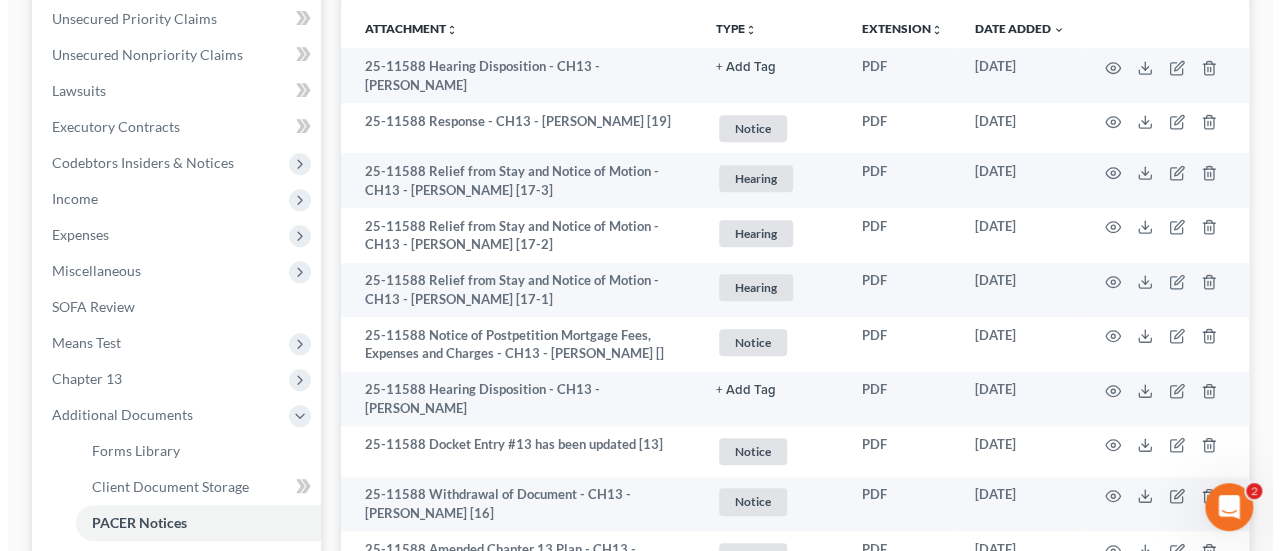 scroll, scrollTop: 464, scrollLeft: 0, axis: vertical 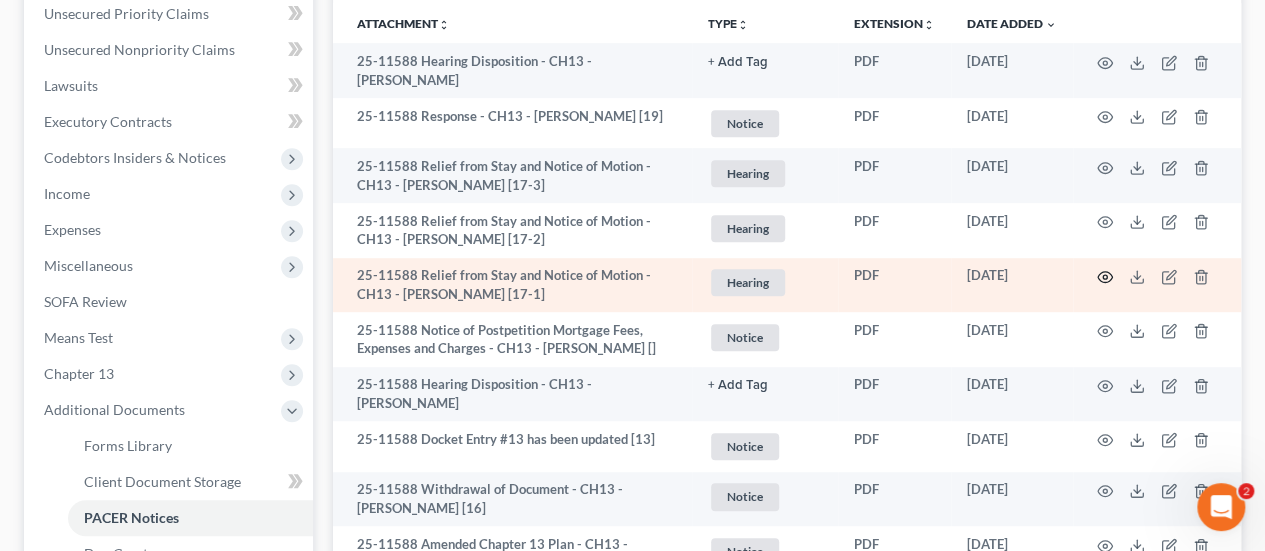 click 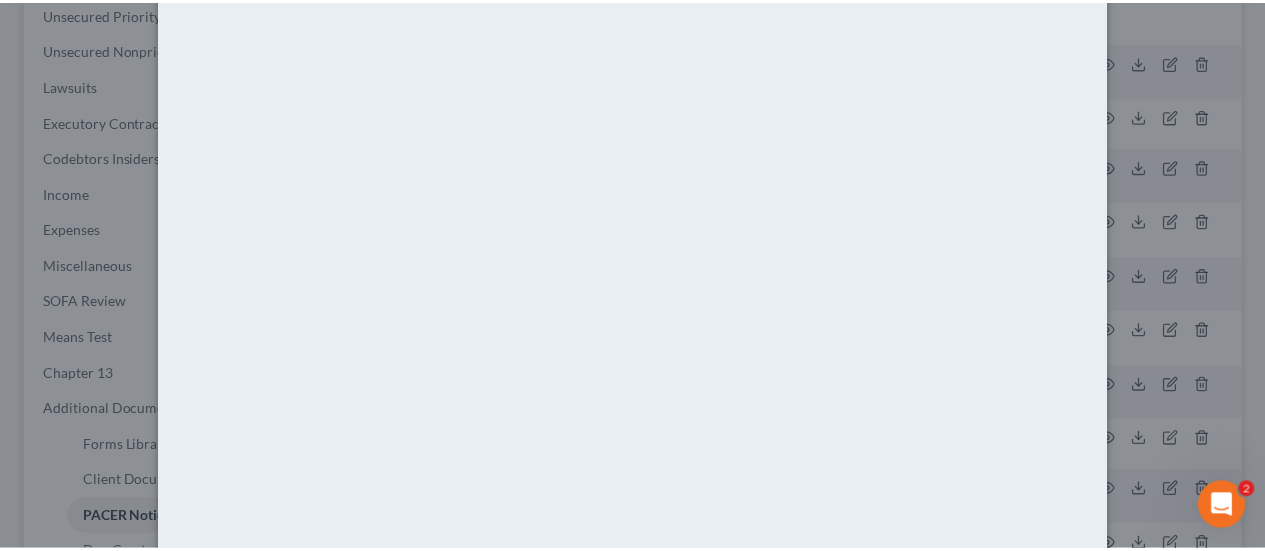 scroll, scrollTop: 0, scrollLeft: 0, axis: both 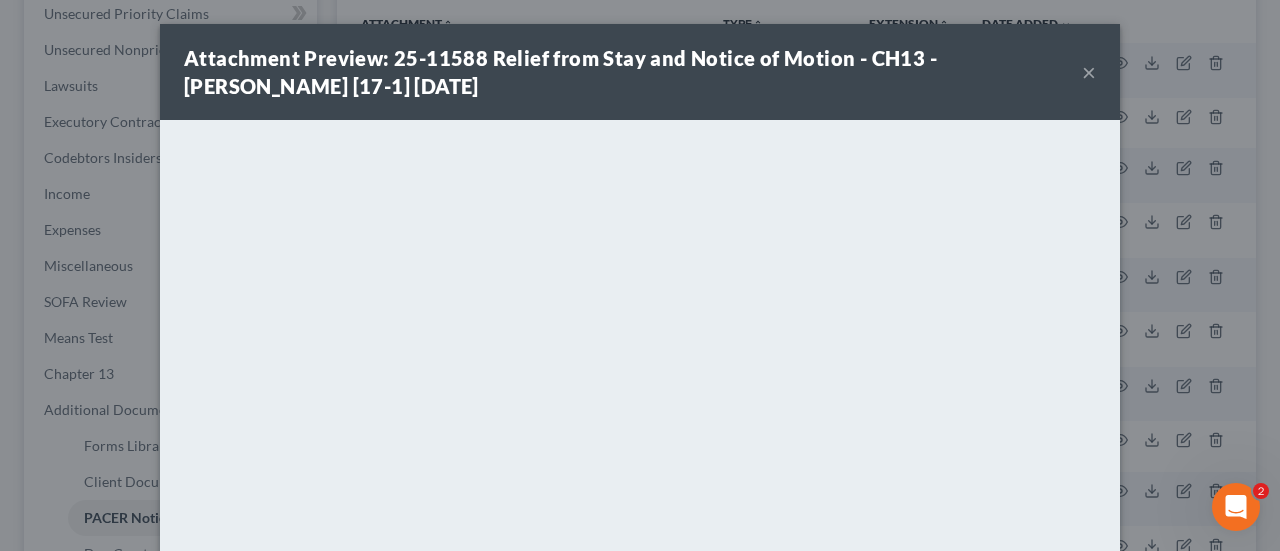 click on "×" at bounding box center (1089, 72) 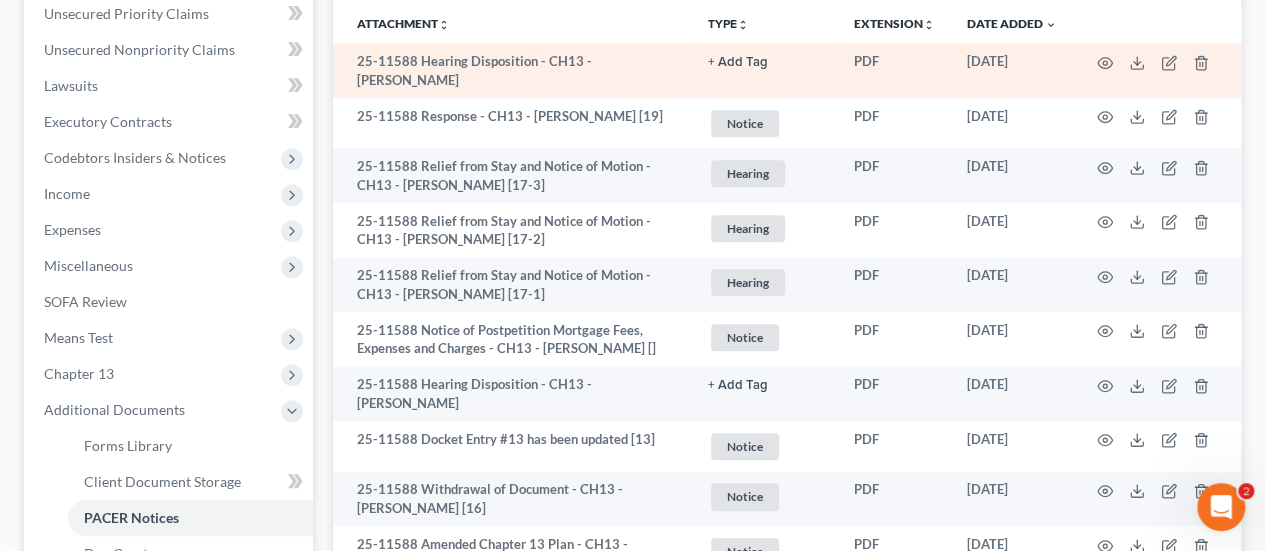 scroll, scrollTop: 0, scrollLeft: 0, axis: both 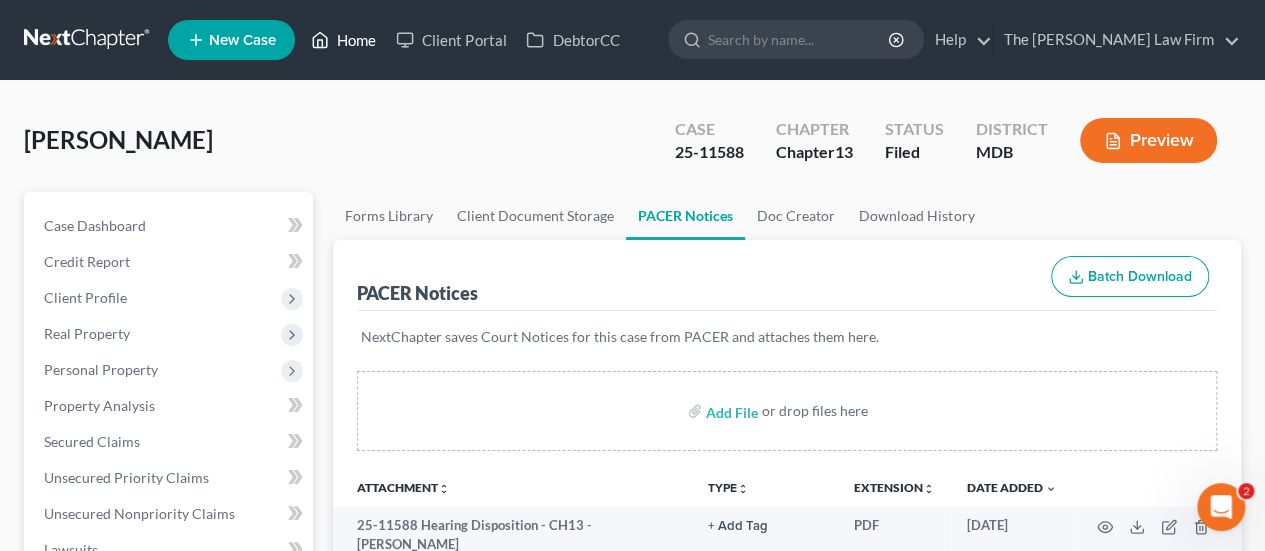 click on "Home" at bounding box center (343, 40) 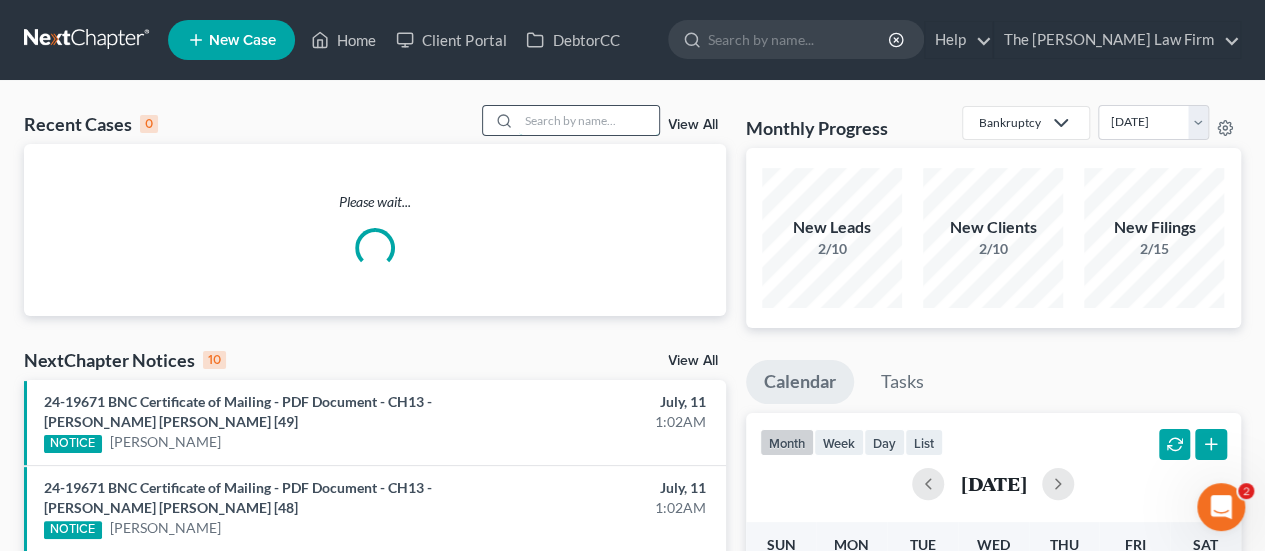 click at bounding box center [589, 120] 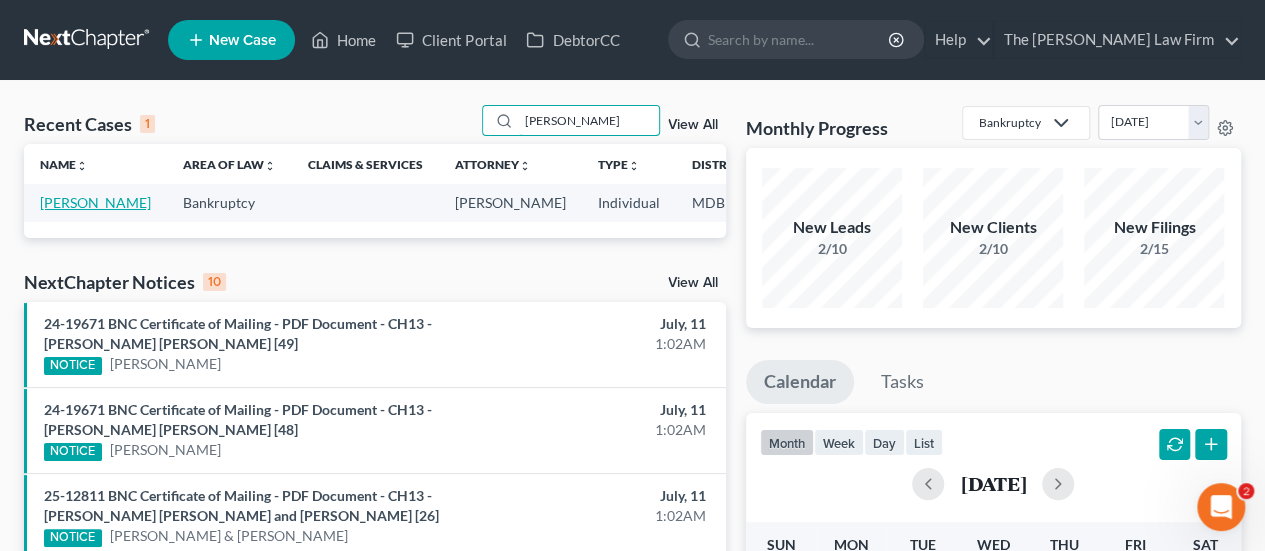 type on "[PERSON_NAME]" 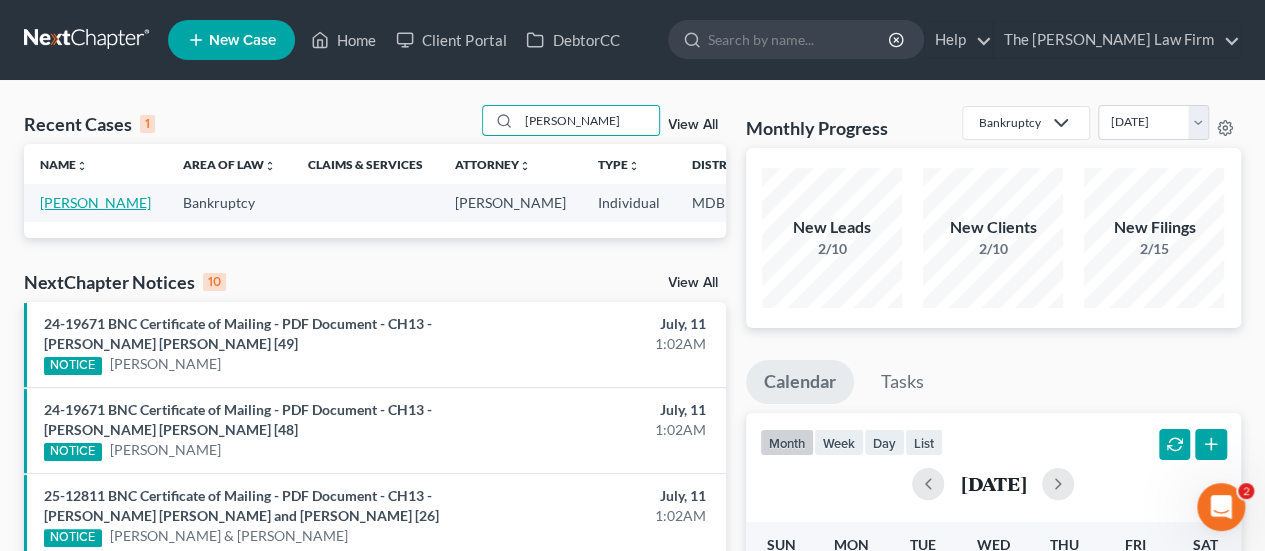 click on "[PERSON_NAME]" at bounding box center (95, 202) 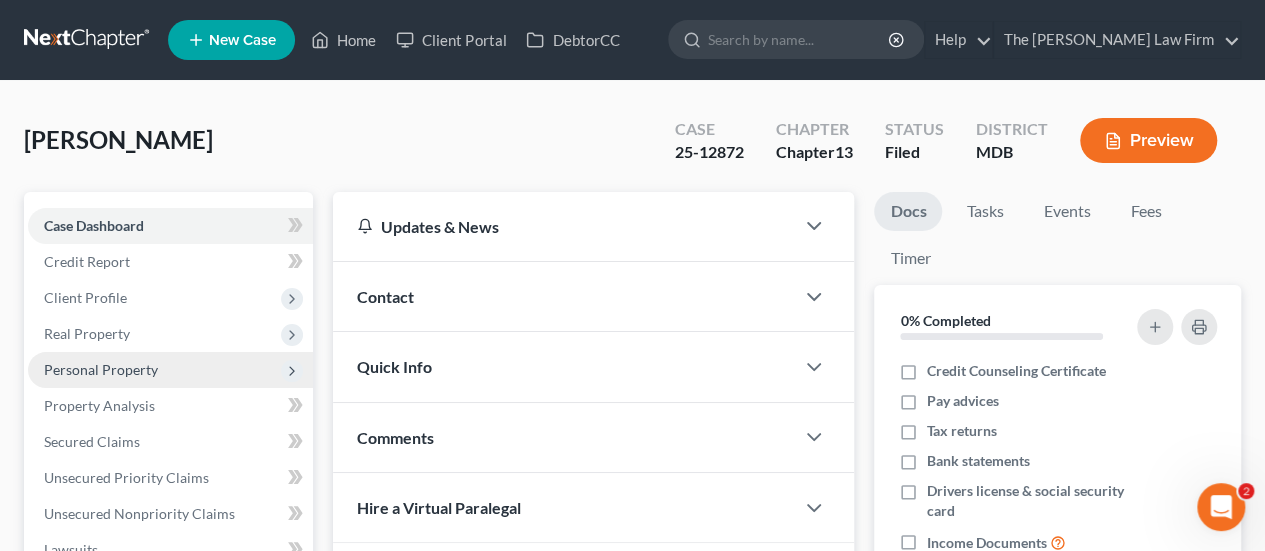 click on "Personal Property" at bounding box center [101, 369] 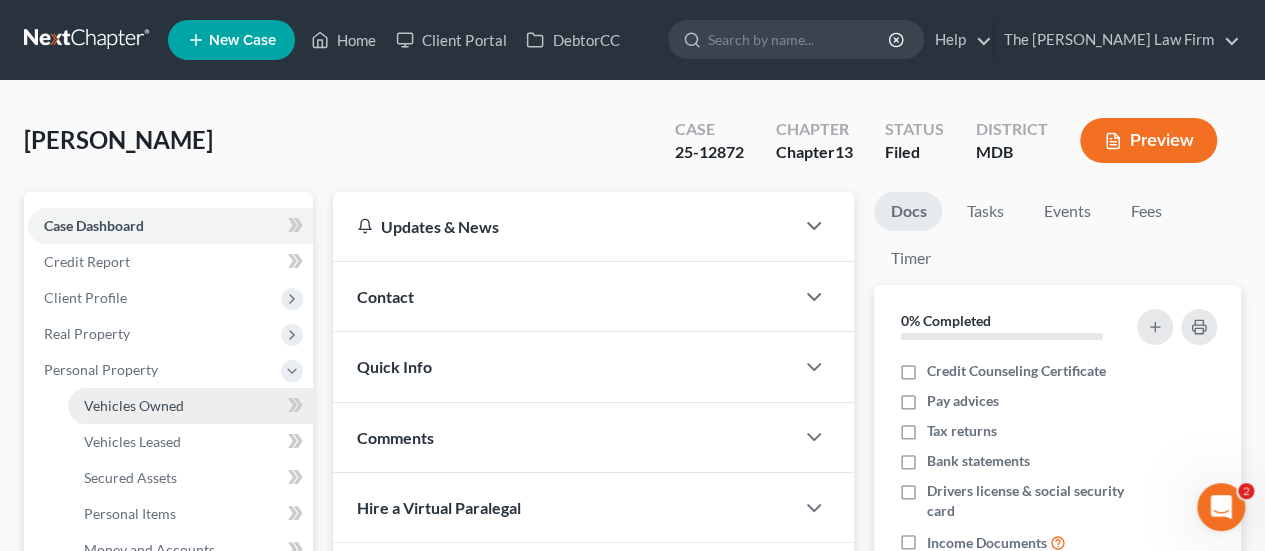 click on "Vehicles Owned" at bounding box center [134, 405] 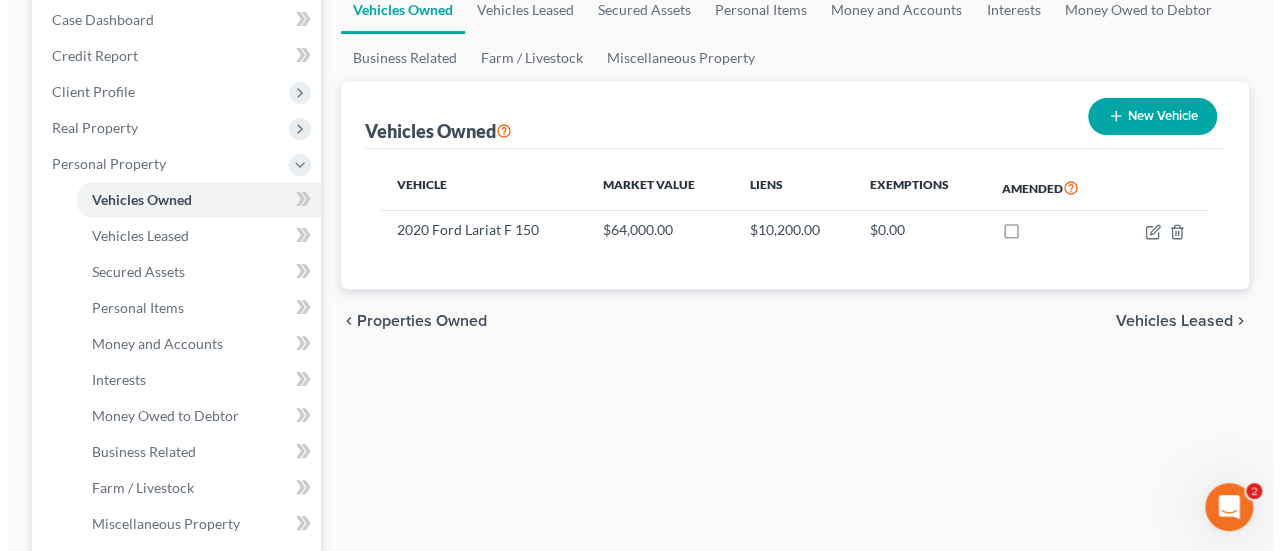 scroll, scrollTop: 216, scrollLeft: 0, axis: vertical 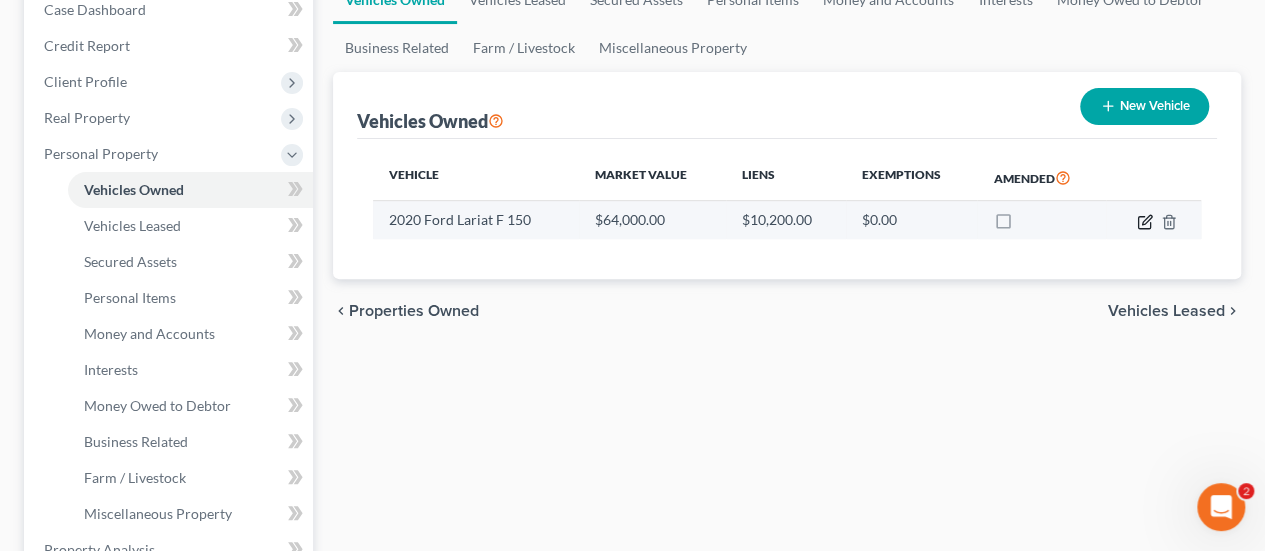 click 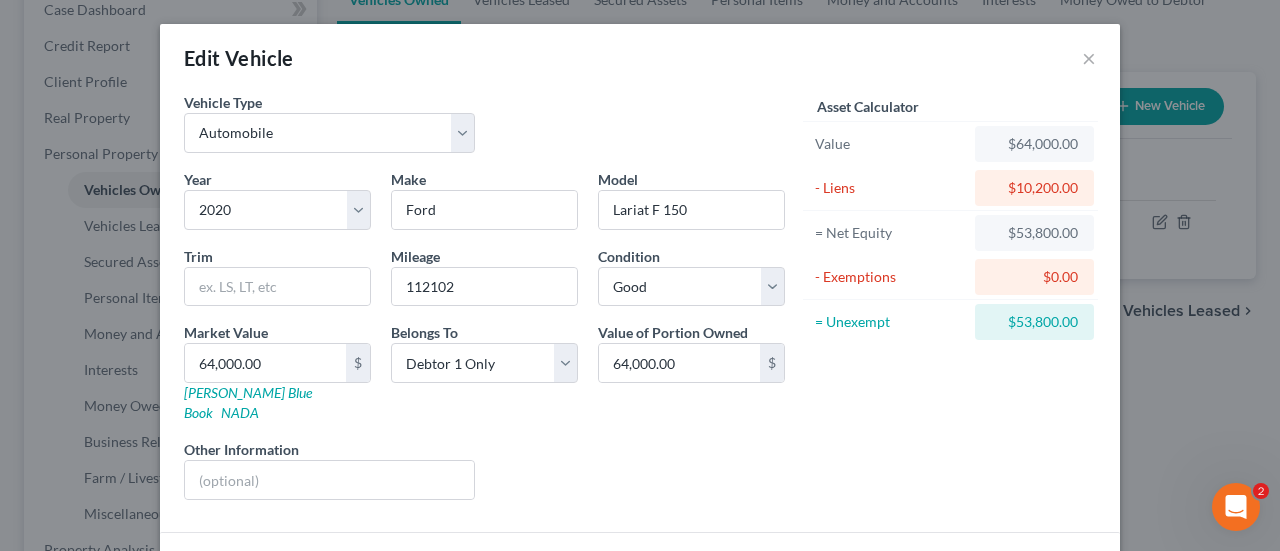 scroll, scrollTop: 121, scrollLeft: 0, axis: vertical 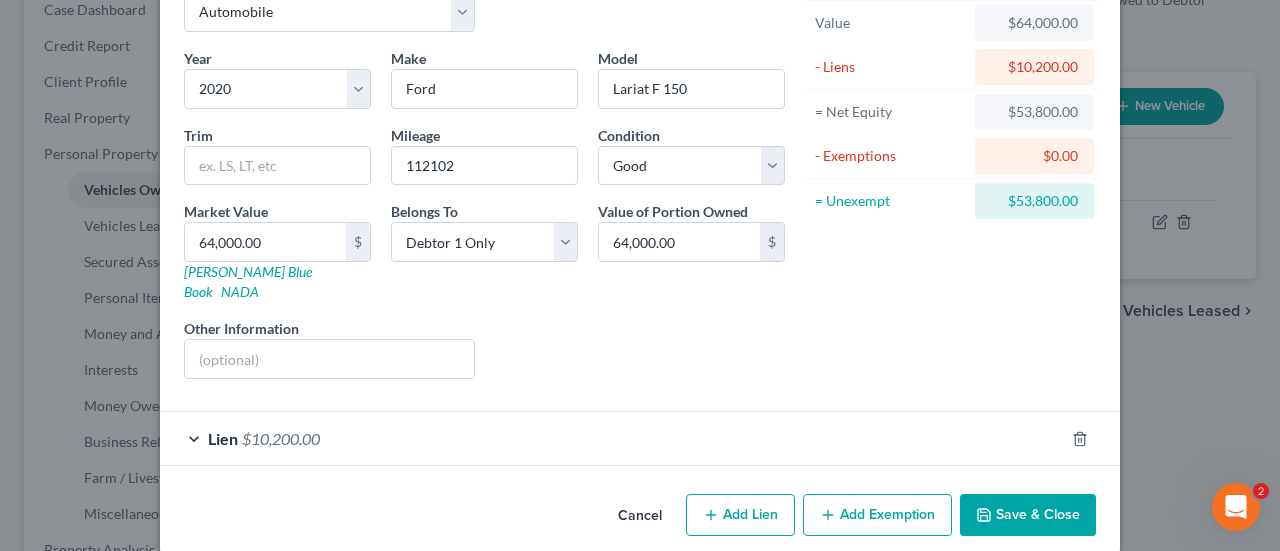 click on "$10,200.00" at bounding box center (281, 438) 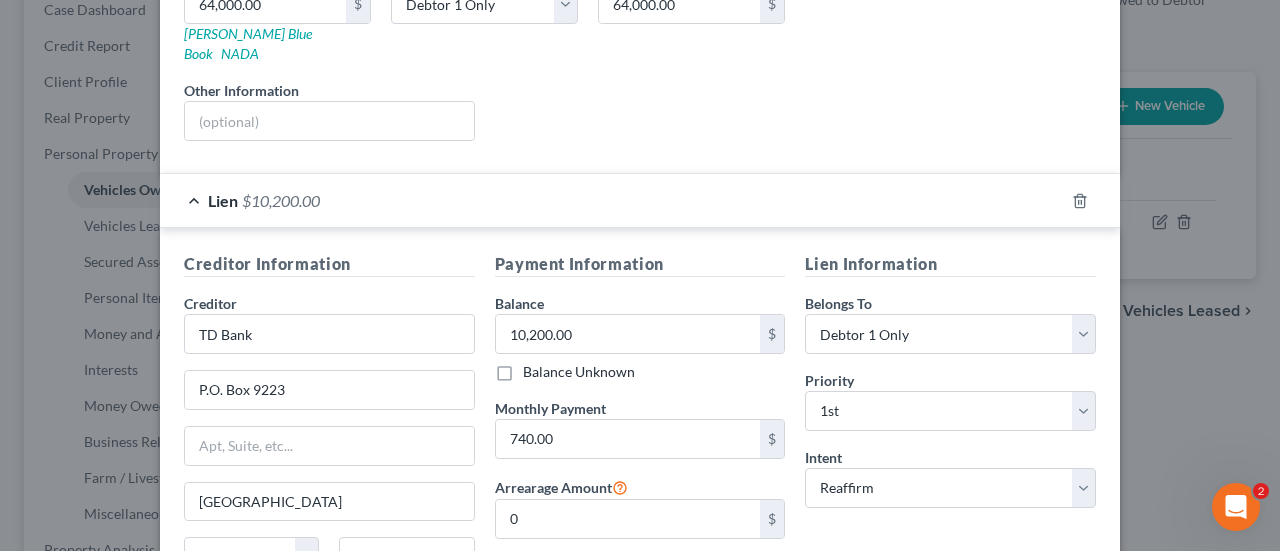 scroll, scrollTop: 363, scrollLeft: 0, axis: vertical 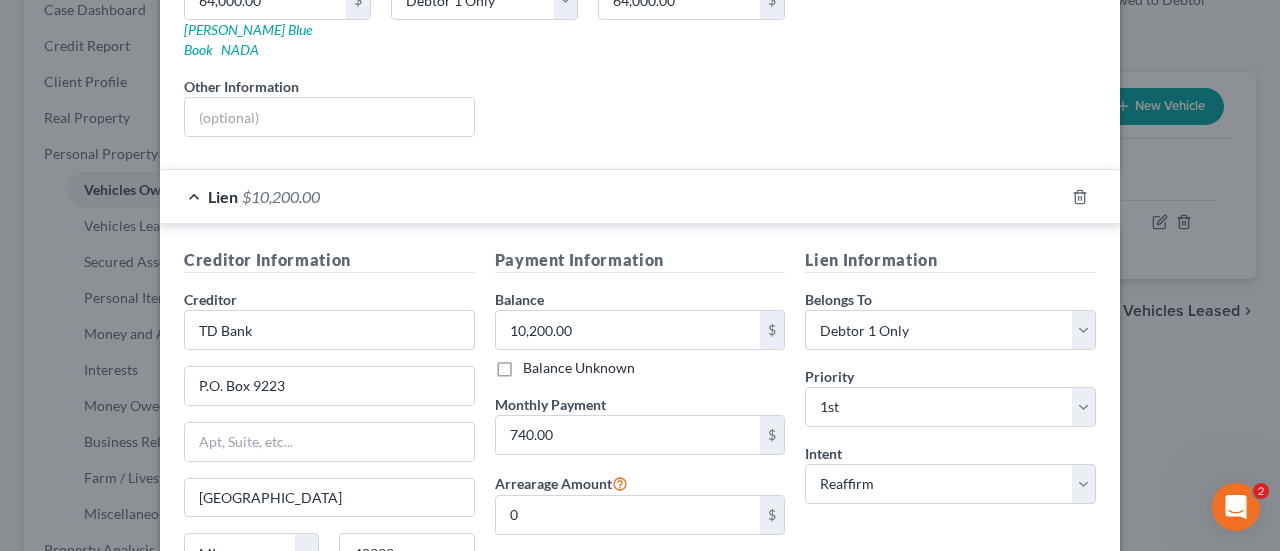 click on "Lien Information" at bounding box center [950, 260] 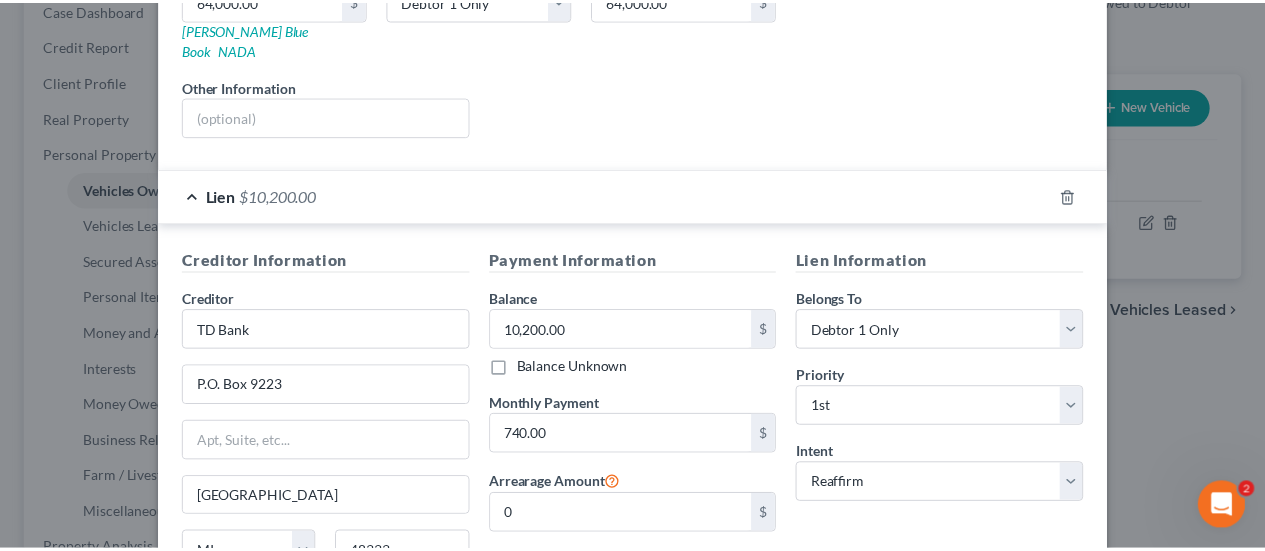 scroll, scrollTop: 0, scrollLeft: 0, axis: both 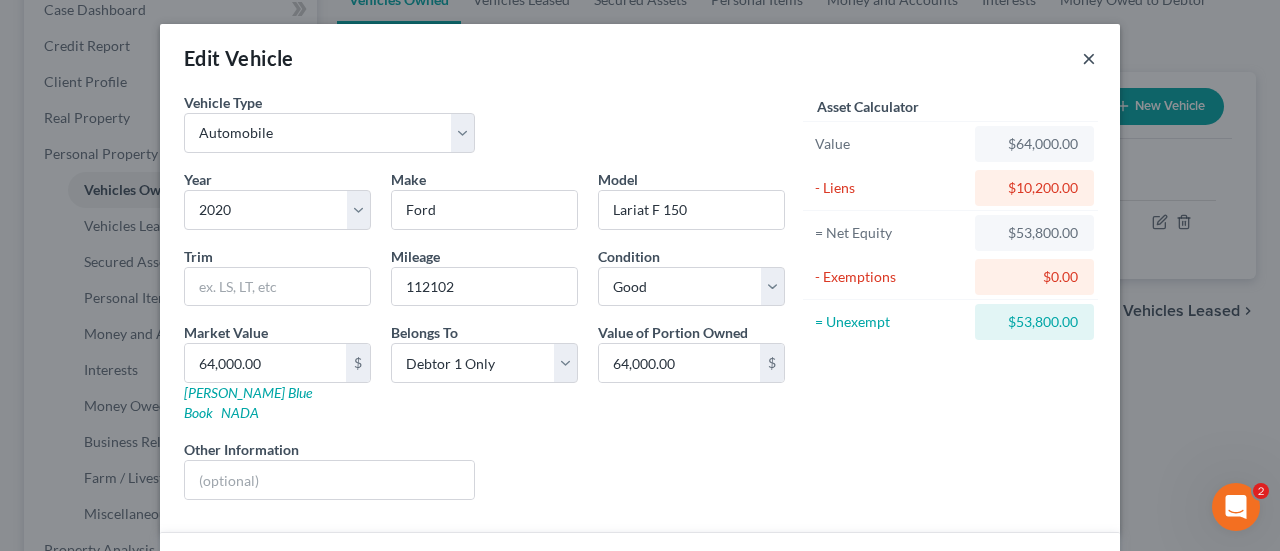click on "×" at bounding box center (1089, 58) 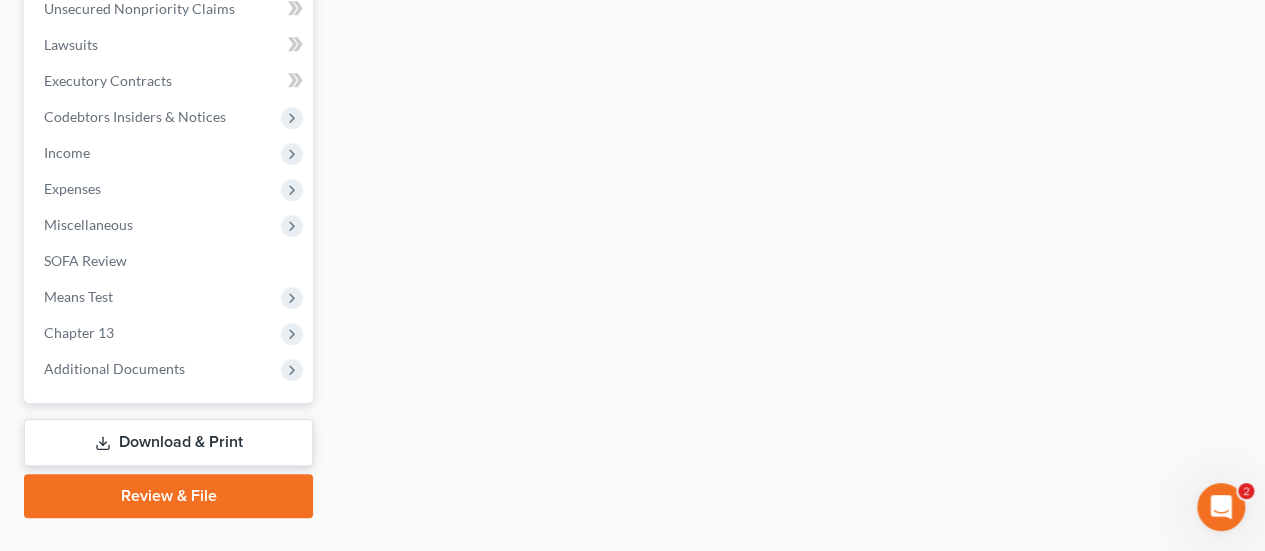 scroll, scrollTop: 882, scrollLeft: 0, axis: vertical 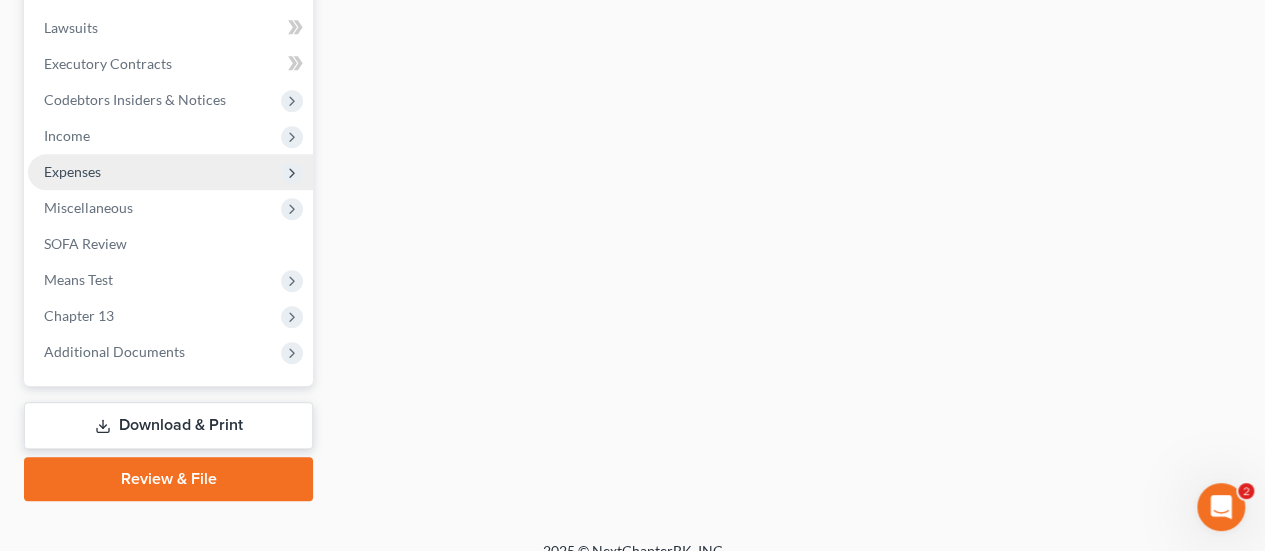 click on "Expenses" at bounding box center [72, 171] 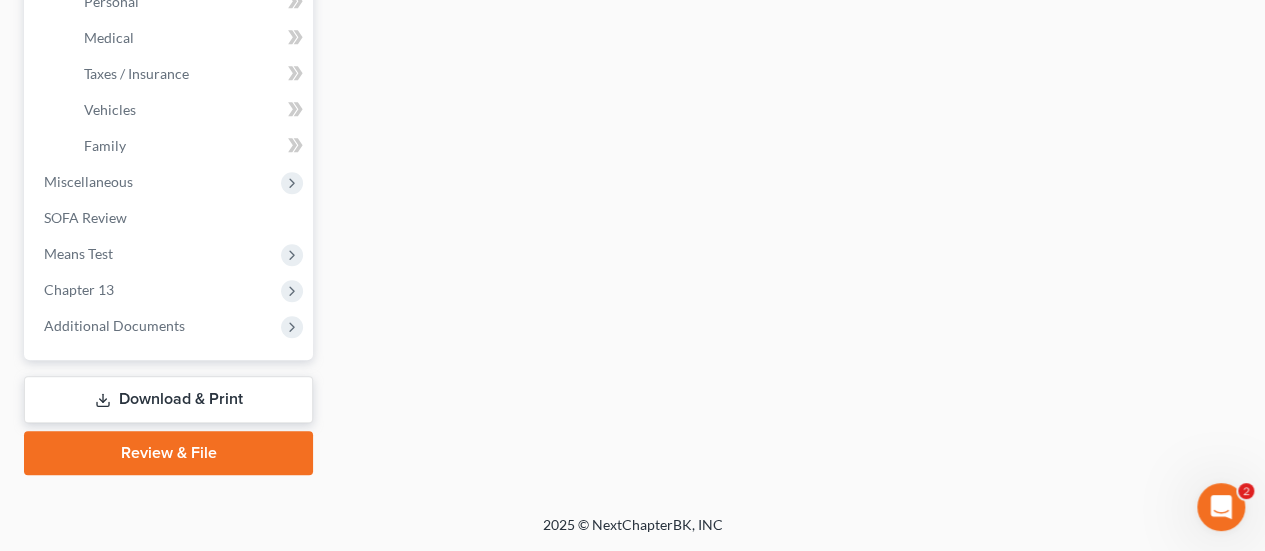 scroll, scrollTop: 522, scrollLeft: 0, axis: vertical 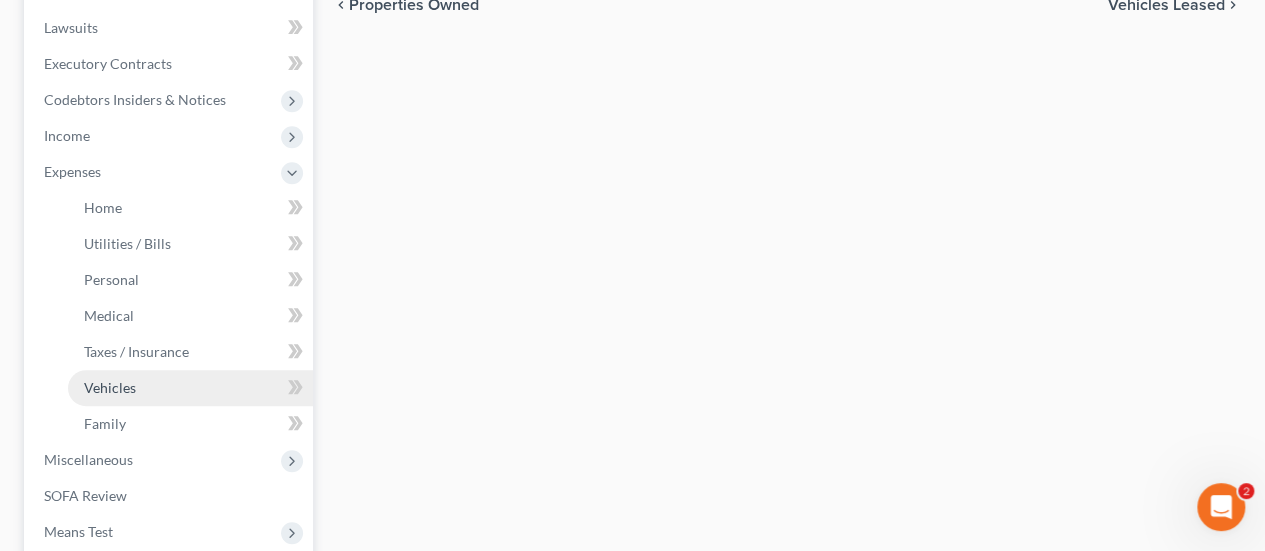 click on "Vehicles" at bounding box center [110, 387] 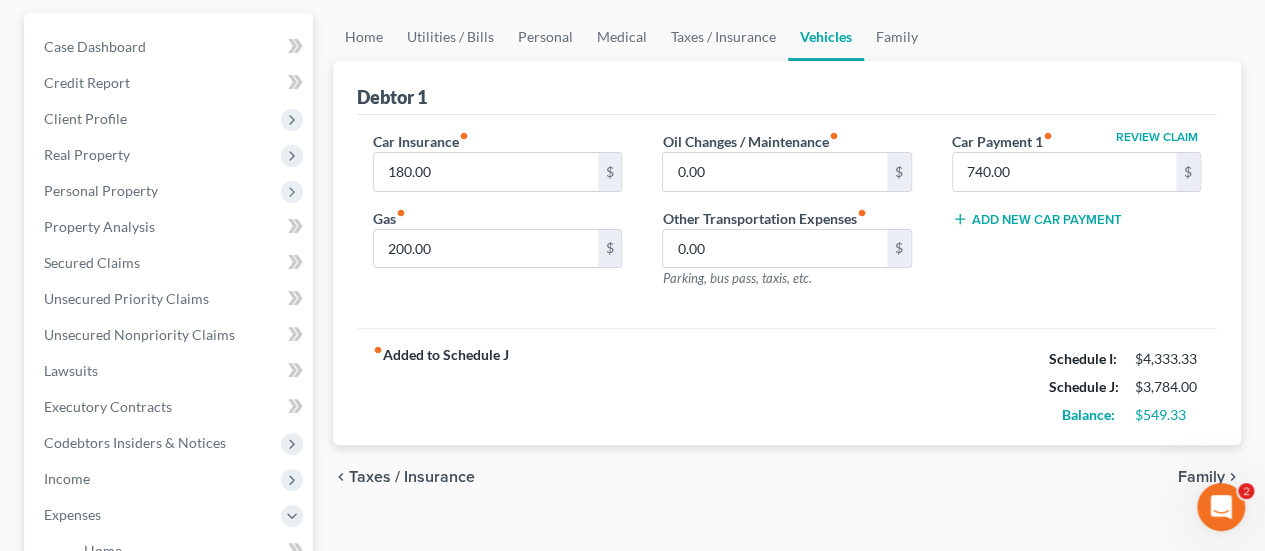 scroll, scrollTop: 203, scrollLeft: 0, axis: vertical 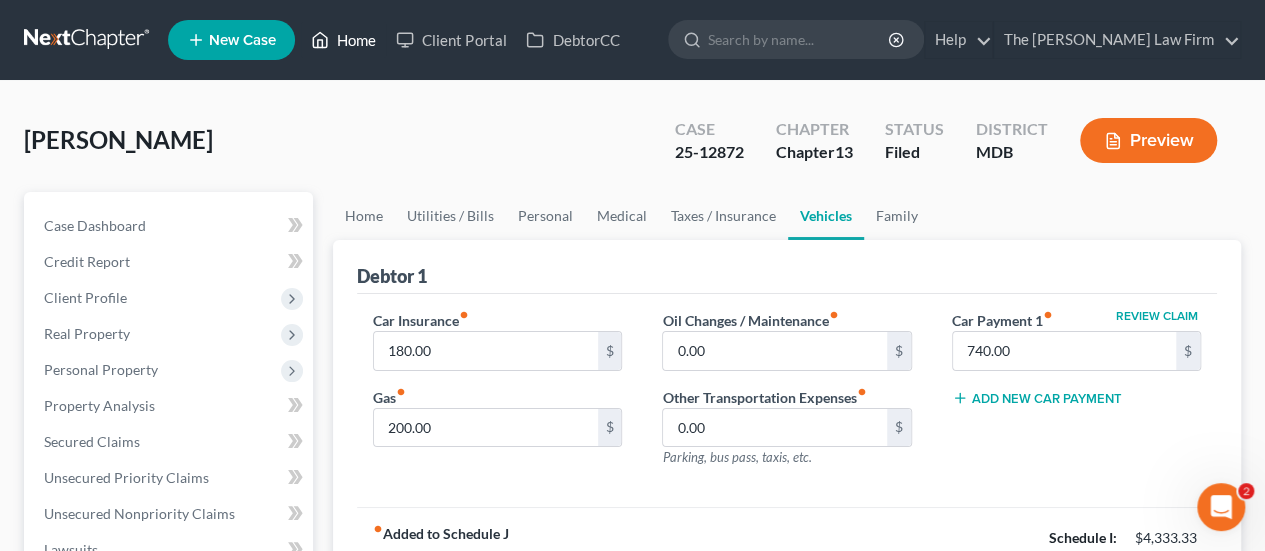 click on "Home" at bounding box center (343, 40) 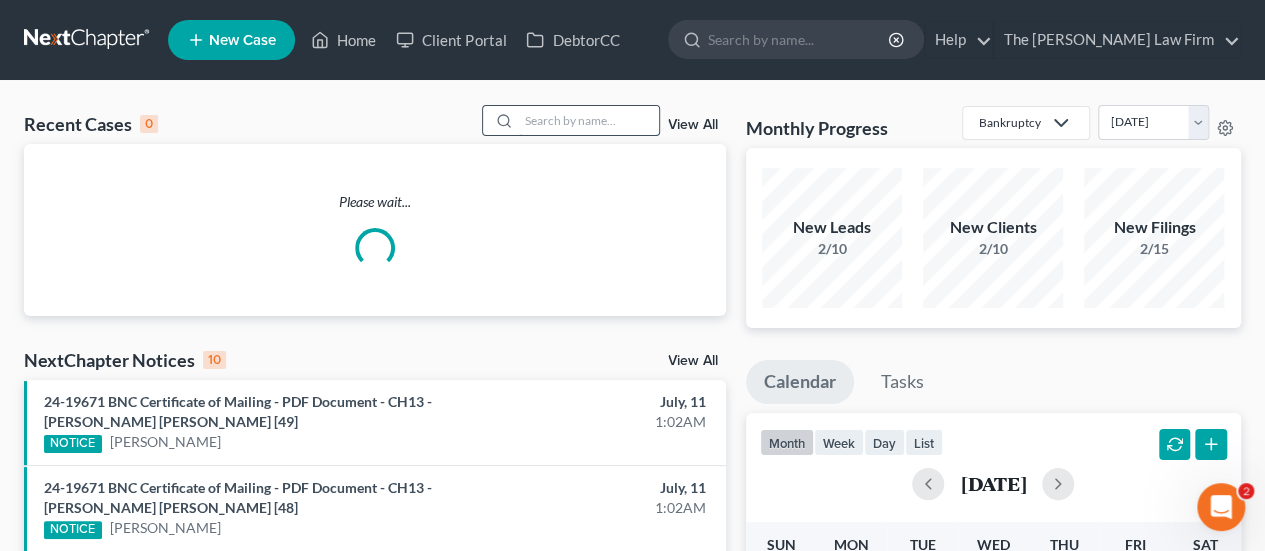 click at bounding box center (589, 120) 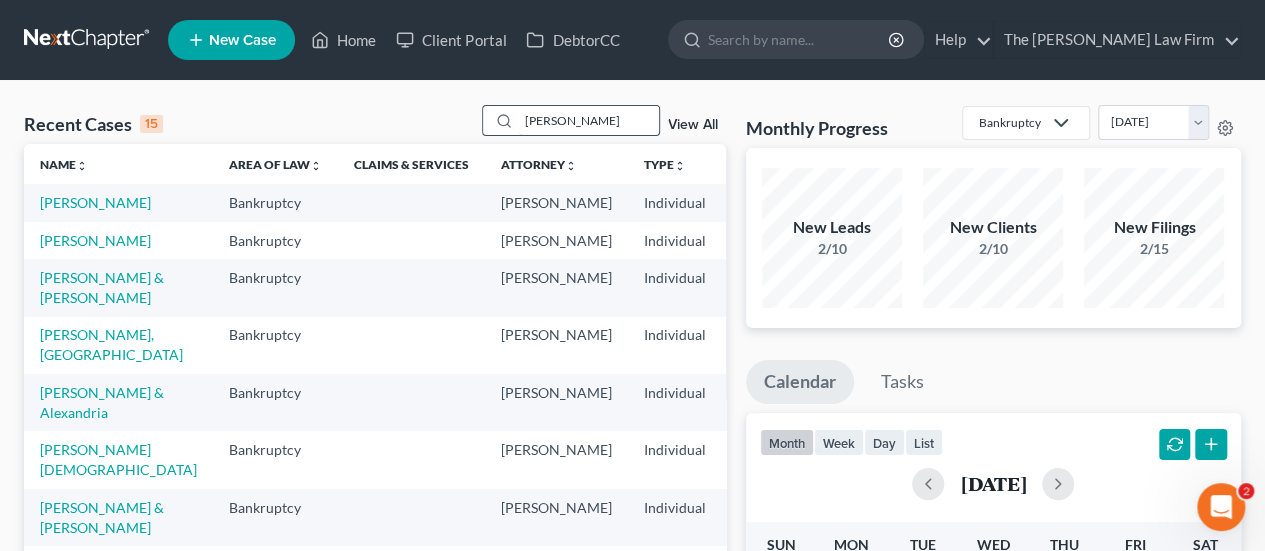 type on "[PERSON_NAME]" 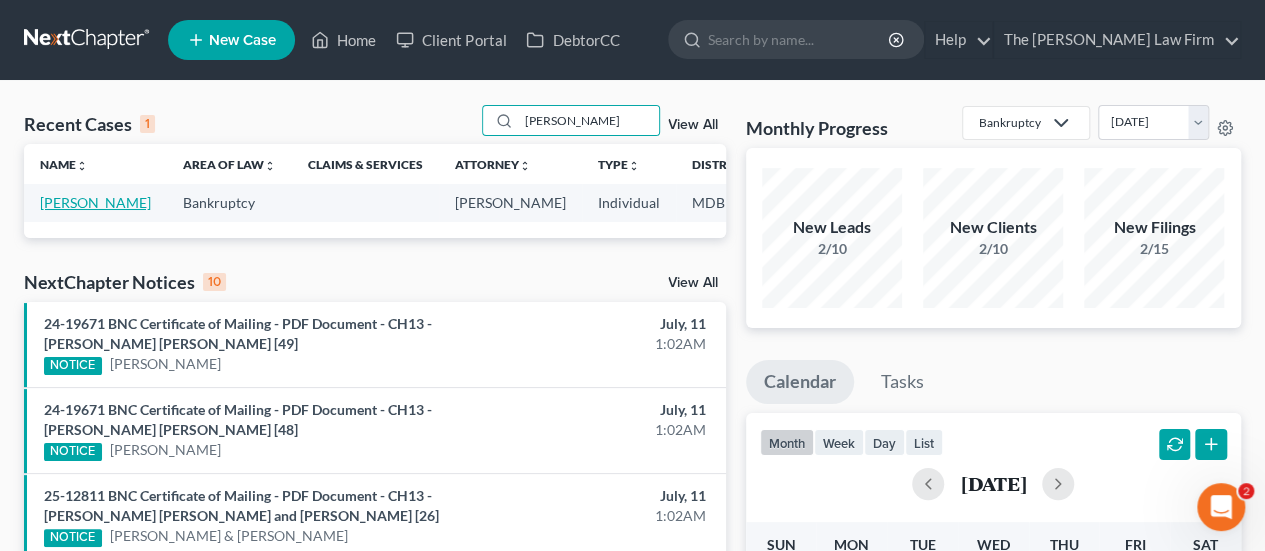 click on "[PERSON_NAME]" at bounding box center [95, 202] 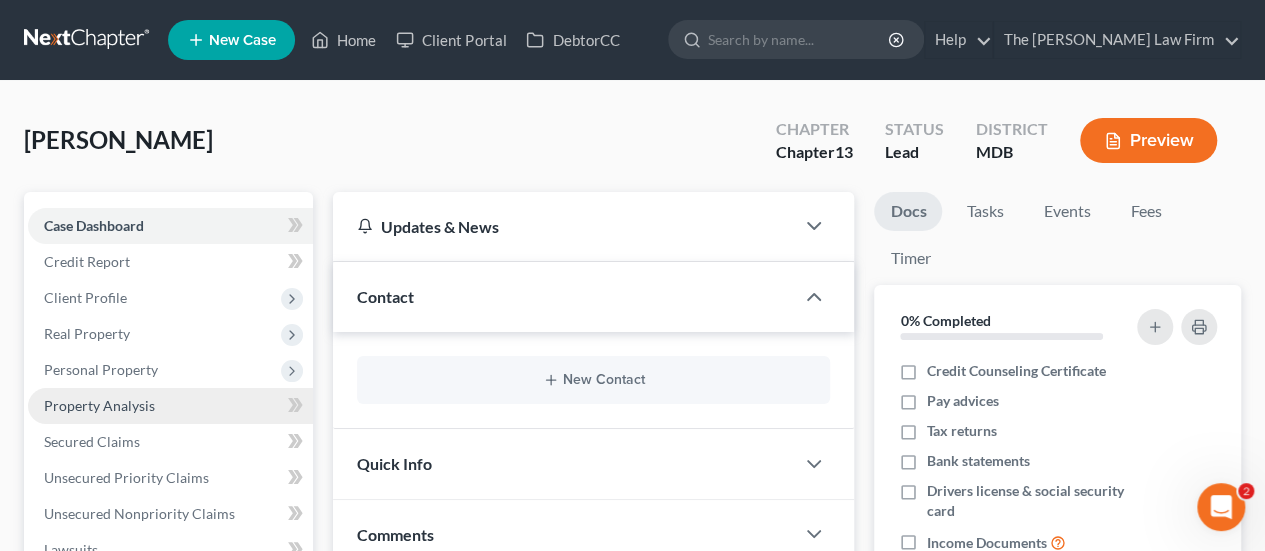 click on "Property Analysis" at bounding box center [99, 405] 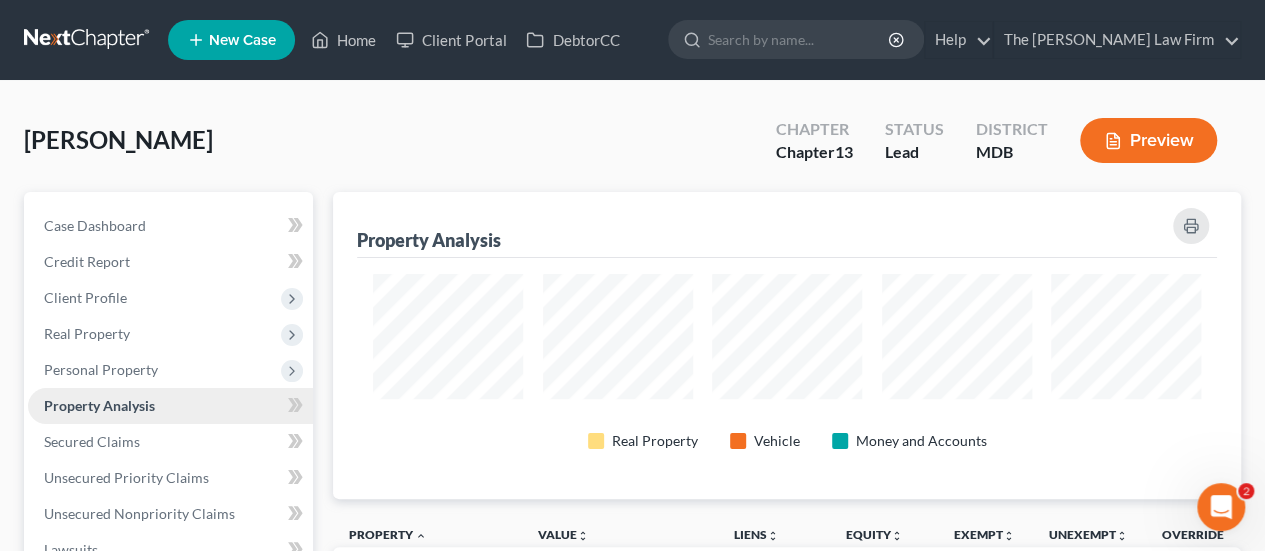 scroll, scrollTop: 999693, scrollLeft: 999092, axis: both 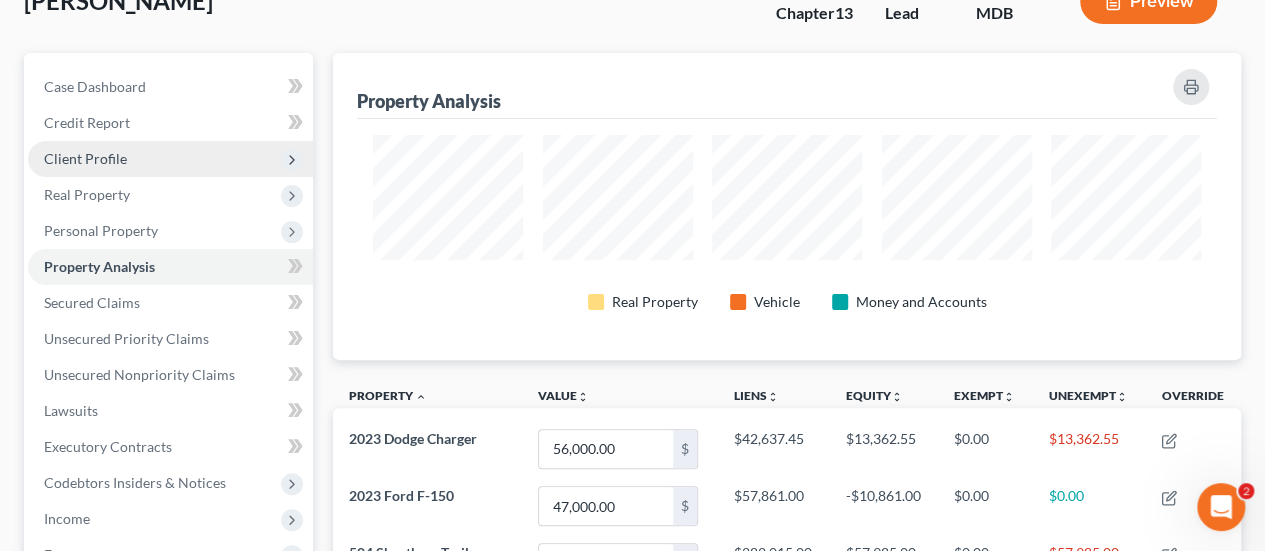 click on "Client Profile" at bounding box center [170, 159] 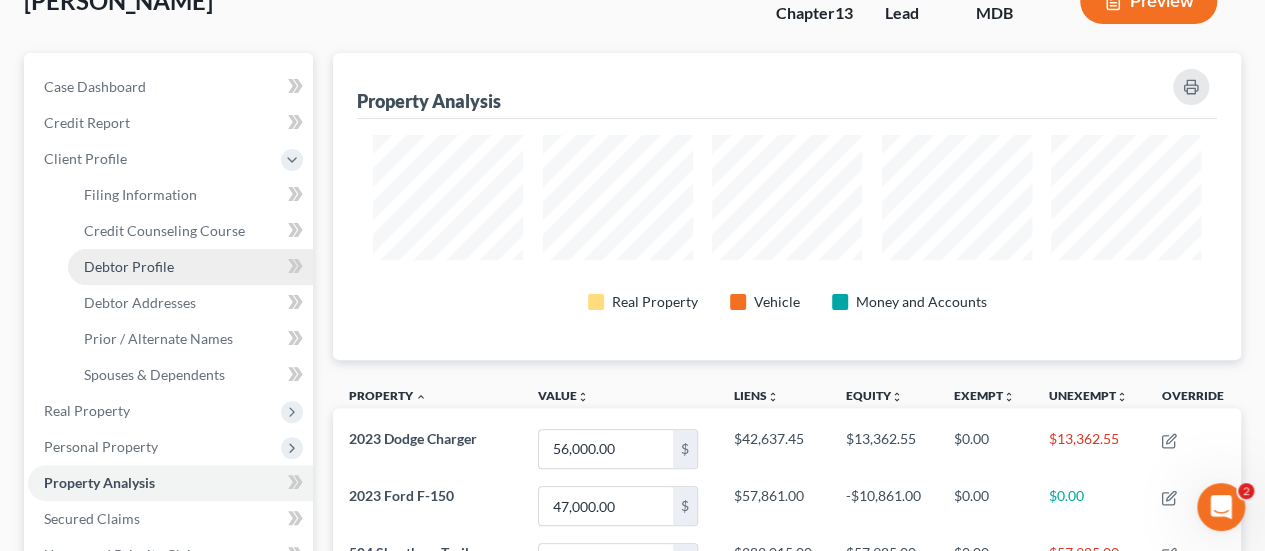 click on "Debtor Profile" at bounding box center [129, 266] 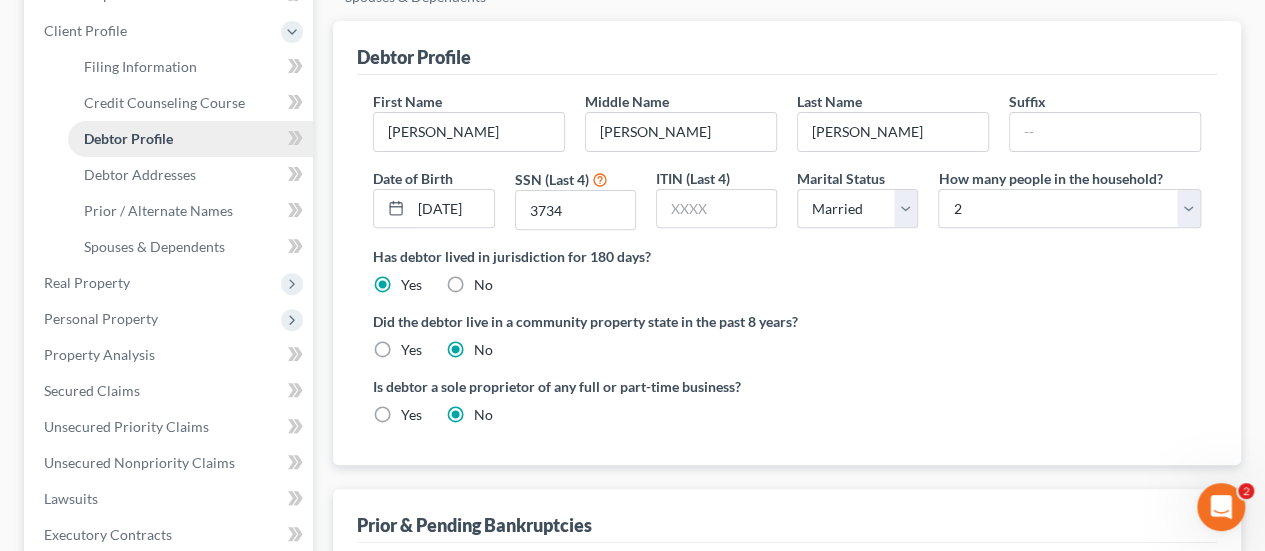 scroll, scrollTop: 277, scrollLeft: 0, axis: vertical 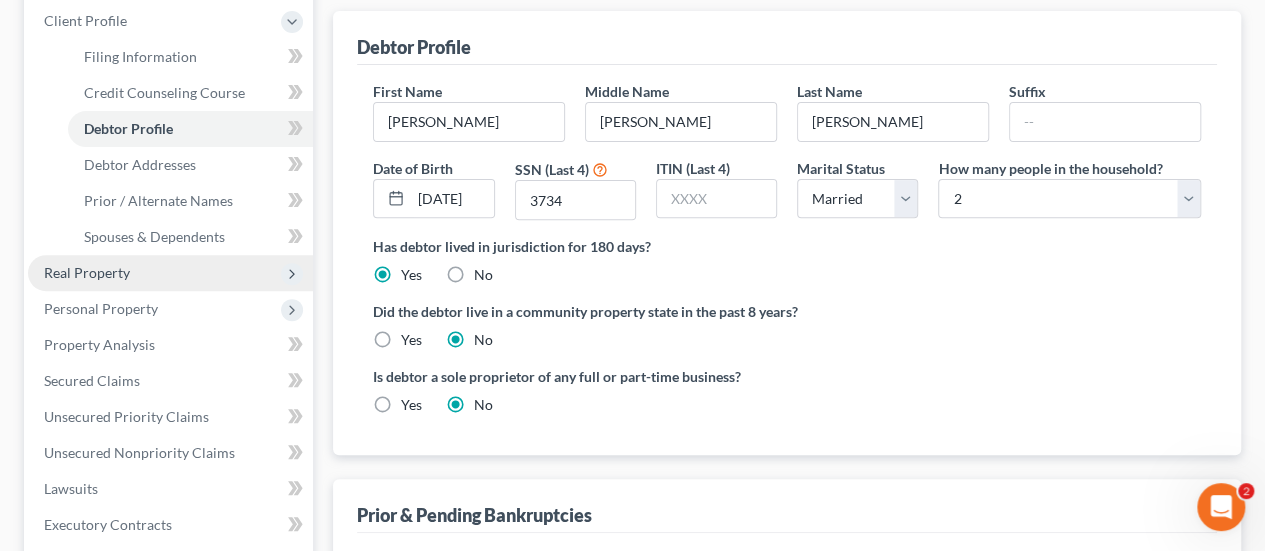 click on "Real Property" at bounding box center (170, 273) 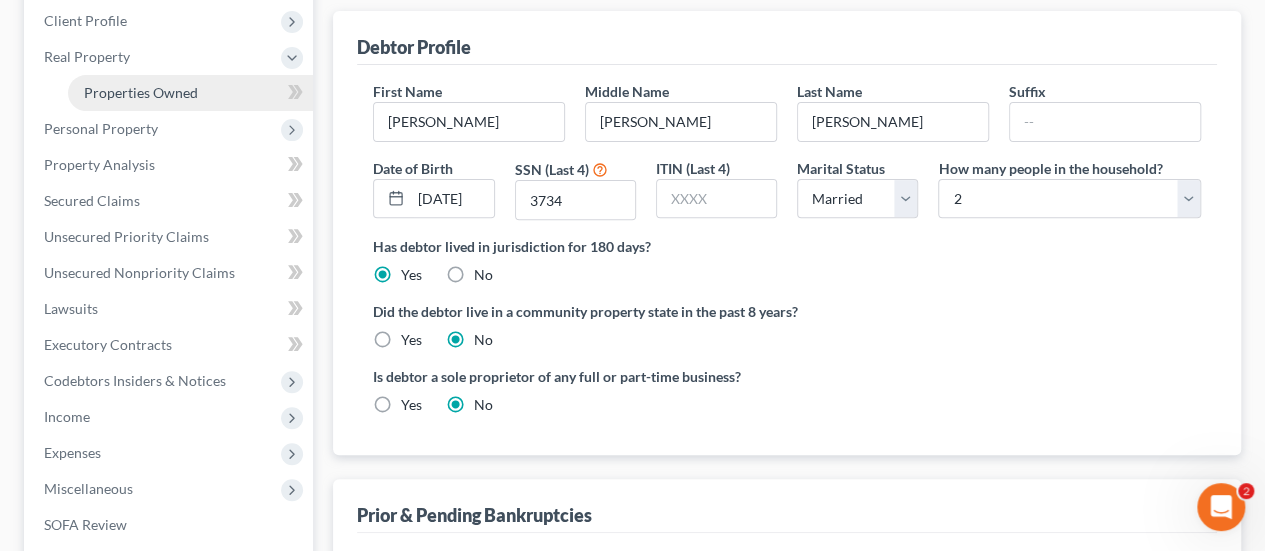 click on "Properties Owned" at bounding box center (141, 92) 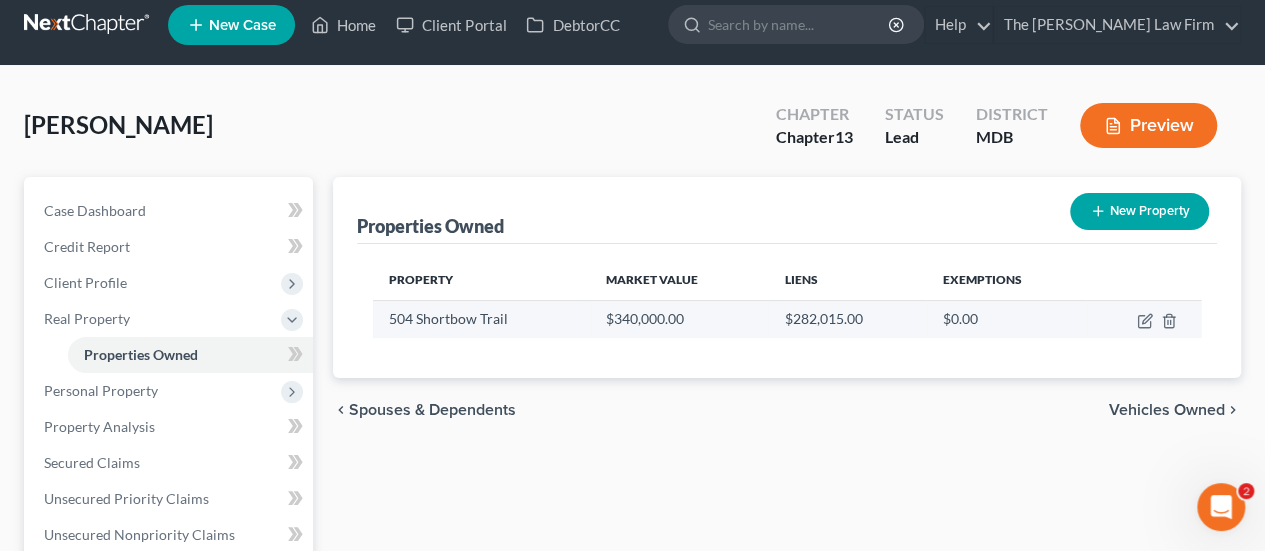 scroll, scrollTop: 0, scrollLeft: 0, axis: both 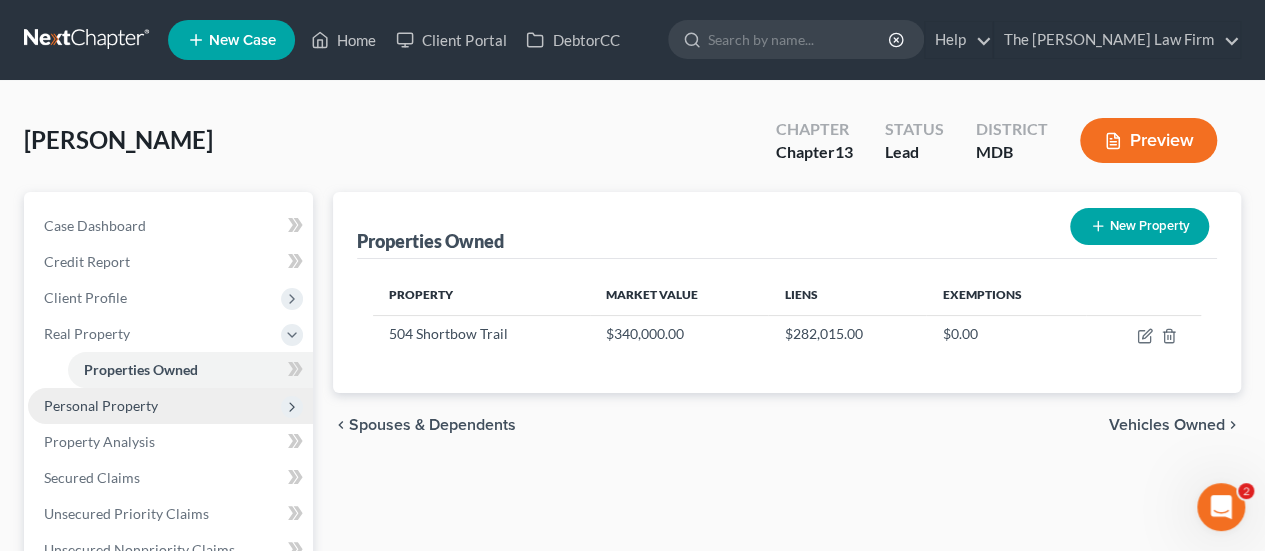 click on "Personal Property" at bounding box center (101, 405) 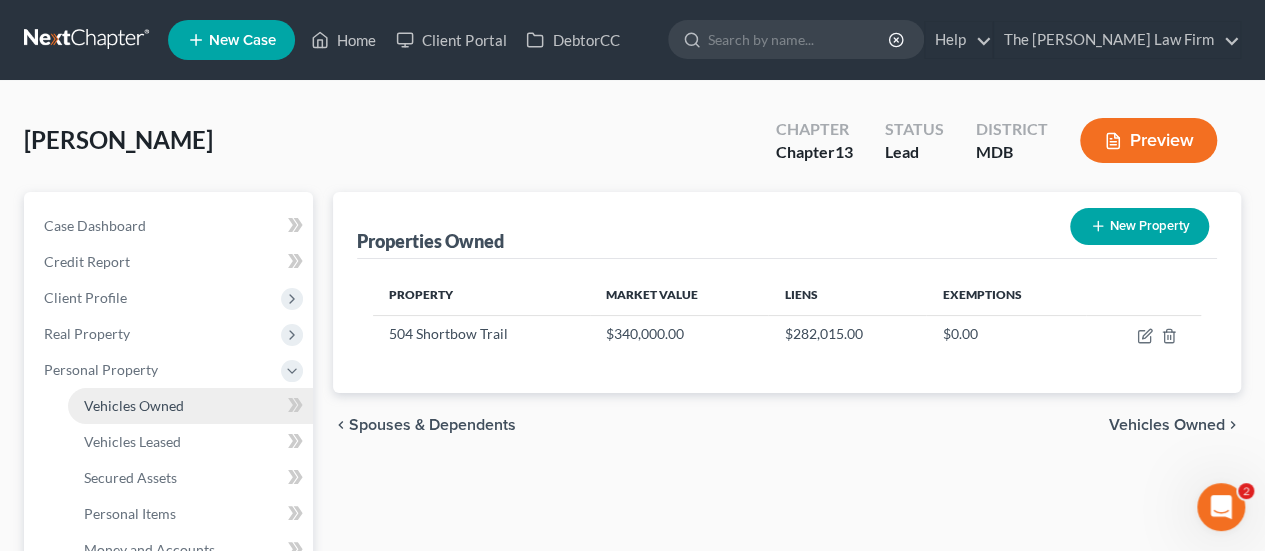 click on "Vehicles Owned" at bounding box center (134, 405) 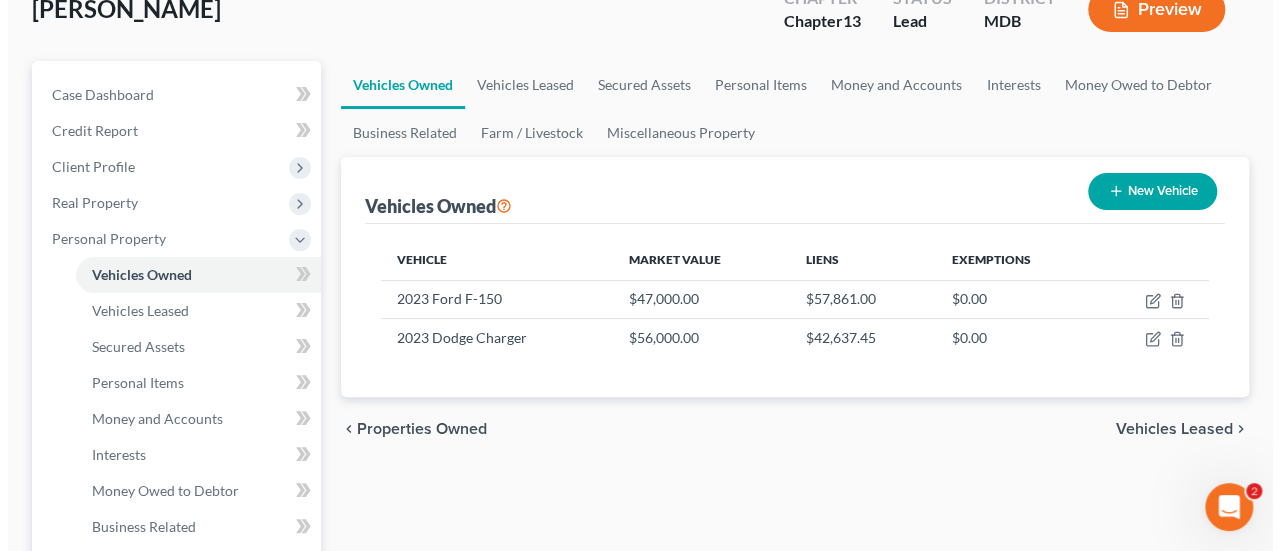 scroll, scrollTop: 133, scrollLeft: 0, axis: vertical 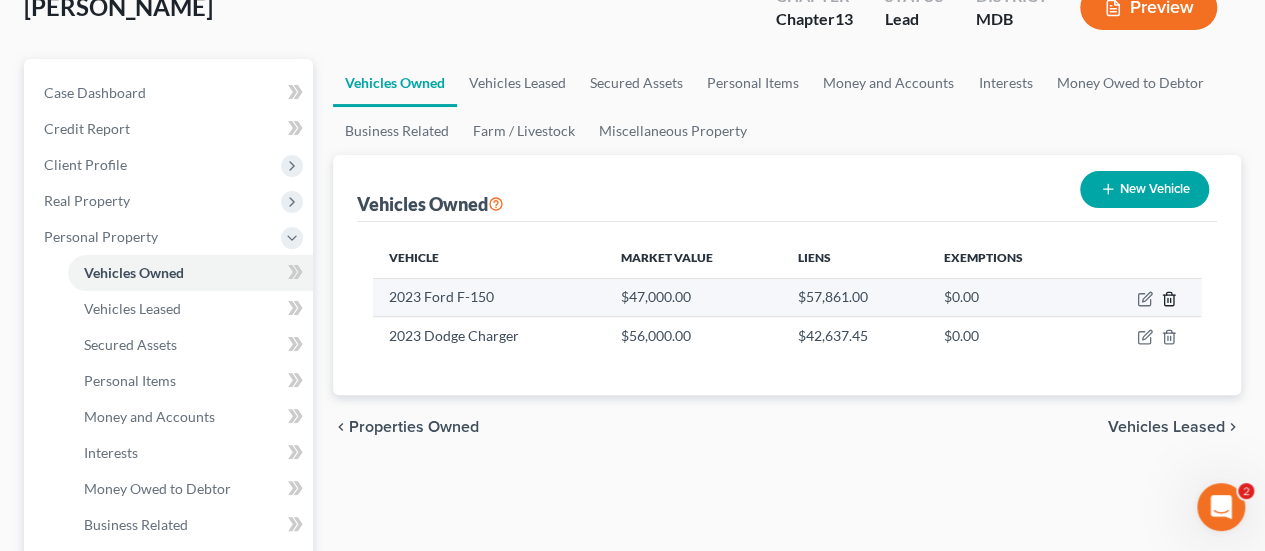 click 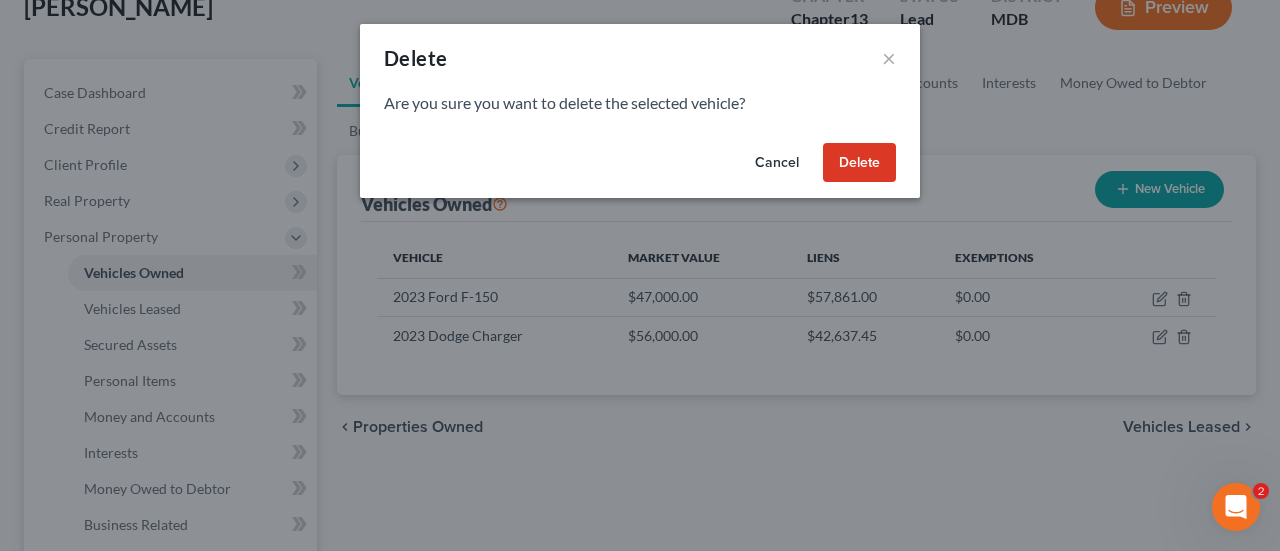 click on "Delete" at bounding box center (859, 163) 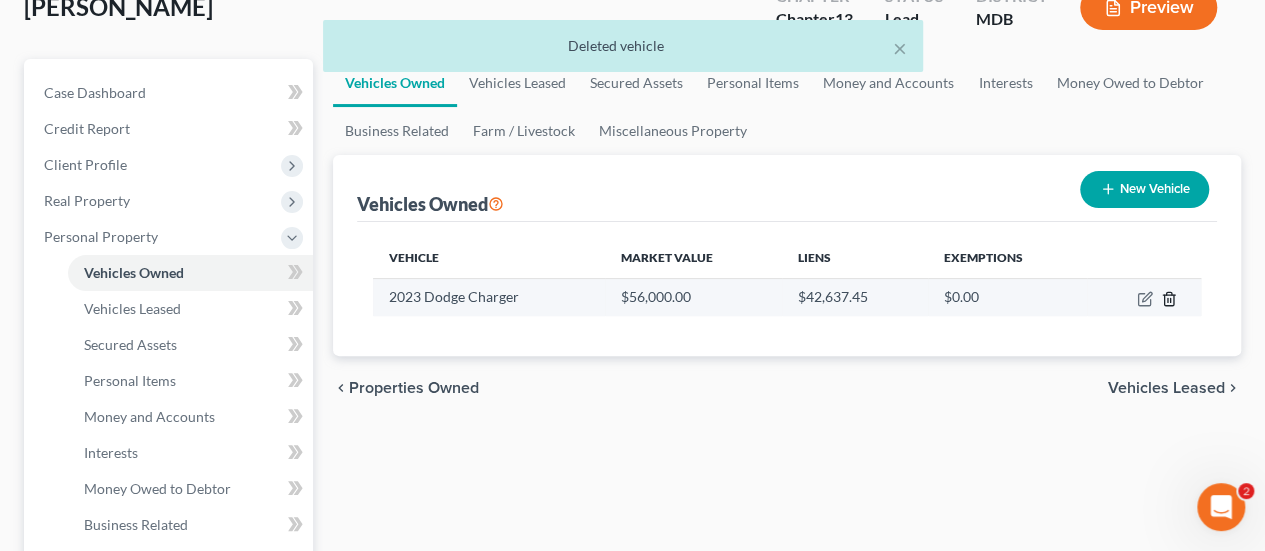 click 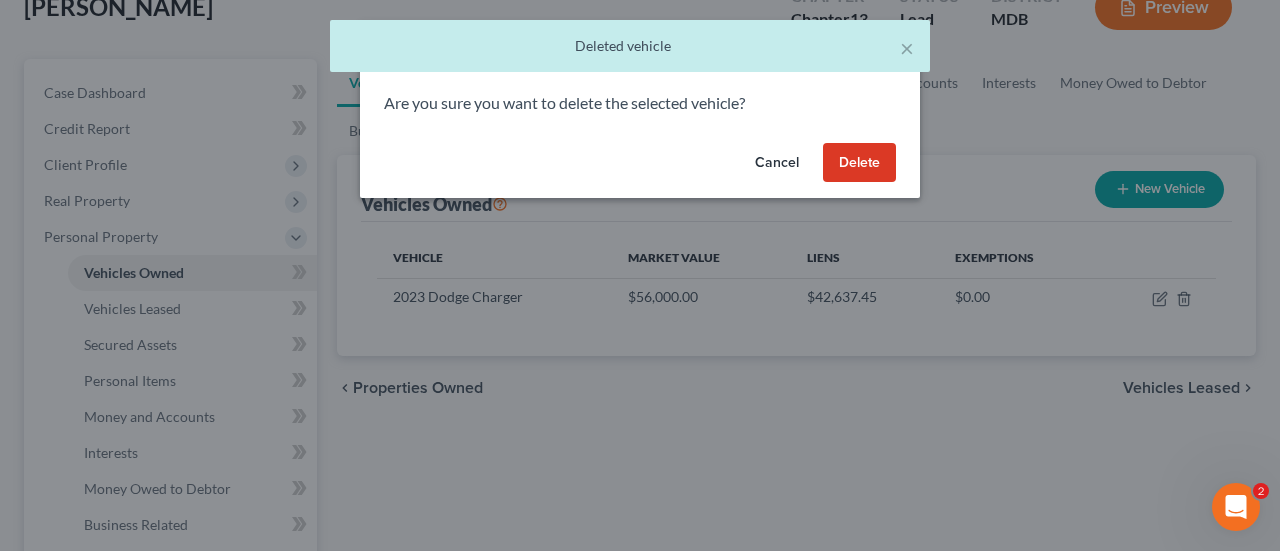 click on "Delete" at bounding box center (859, 163) 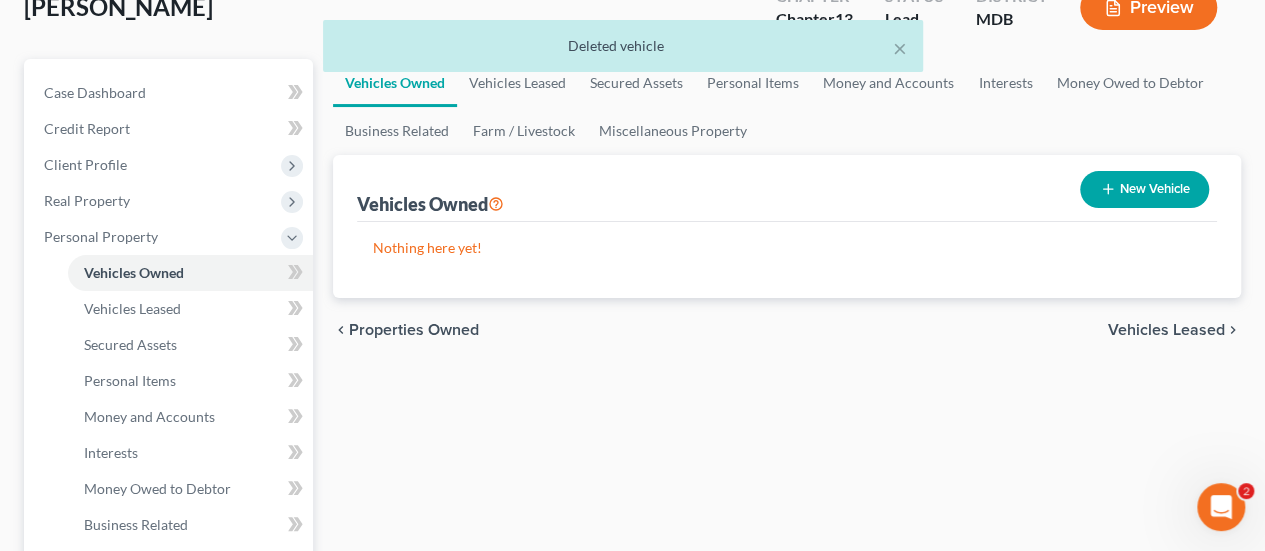 click on "New Vehicle" at bounding box center [1144, 189] 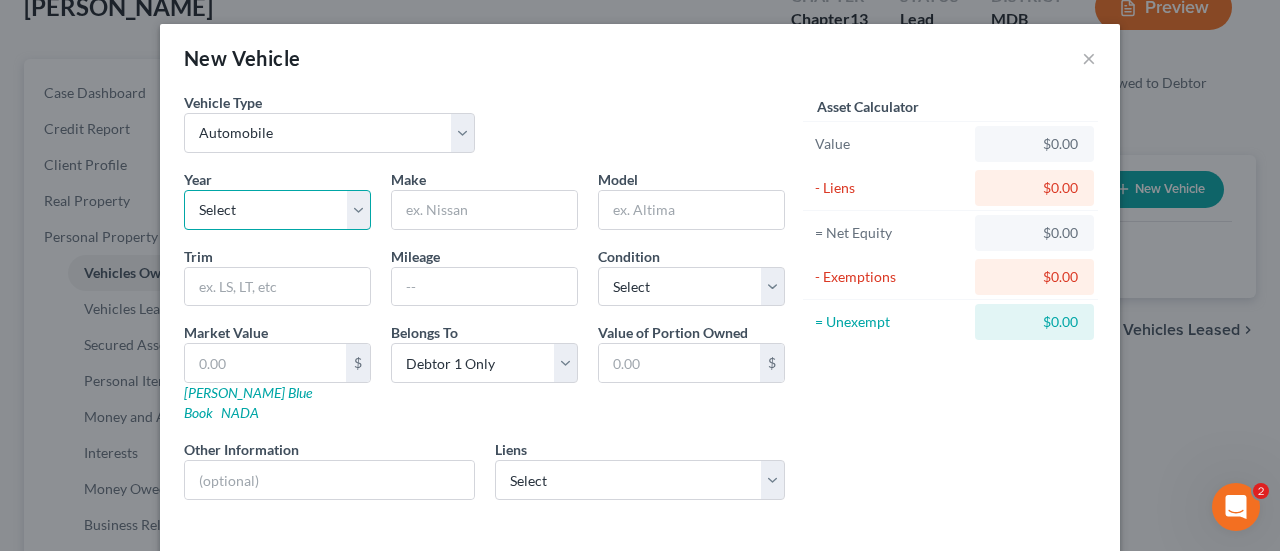 click on "Select 2026 2025 2024 2023 2022 2021 2020 2019 2018 2017 2016 2015 2014 2013 2012 2011 2010 2009 2008 2007 2006 2005 2004 2003 2002 2001 2000 1999 1998 1997 1996 1995 1994 1993 1992 1991 1990 1989 1988 1987 1986 1985 1984 1983 1982 1981 1980 1979 1978 1977 1976 1975 1974 1973 1972 1971 1970 1969 1968 1967 1966 1965 1964 1963 1962 1961 1960 1959 1958 1957 1956 1955 1954 1953 1952 1951 1950 1949 1948 1947 1946 1945 1944 1943 1942 1941 1940 1939 1938 1937 1936 1935 1934 1933 1932 1931 1930 1929 1928 1927 1926 1925 1924 1923 1922 1921 1920 1919 1918 1917 1916 1915 1914 1913 1912 1911 1910 1909 1908 1907 1906 1905 1904 1903 1902 1901" at bounding box center (277, 210) 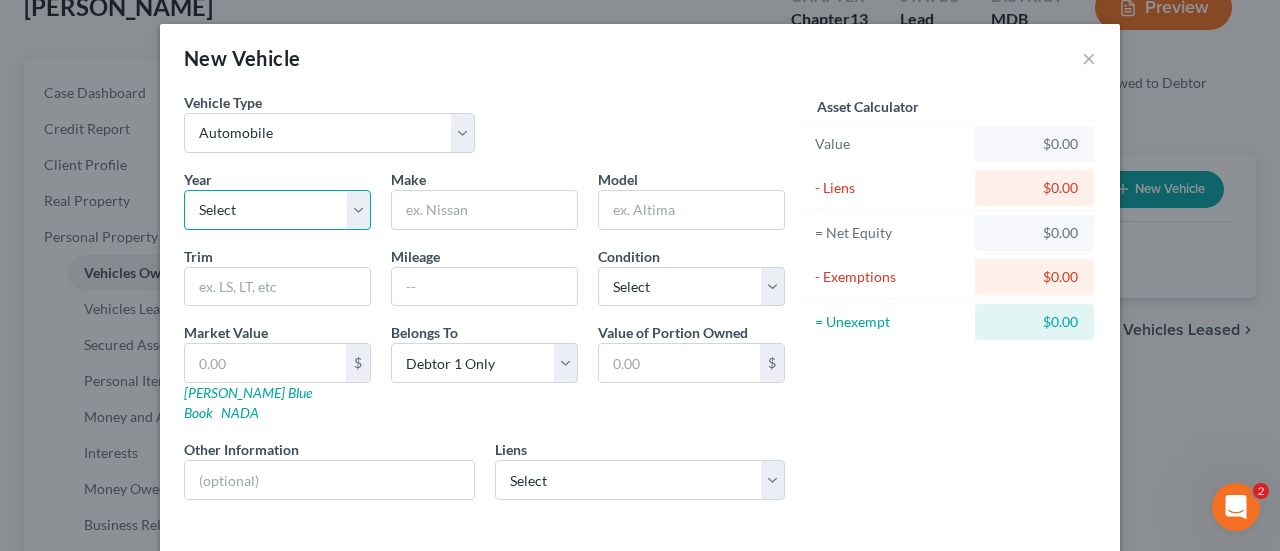 select on "1" 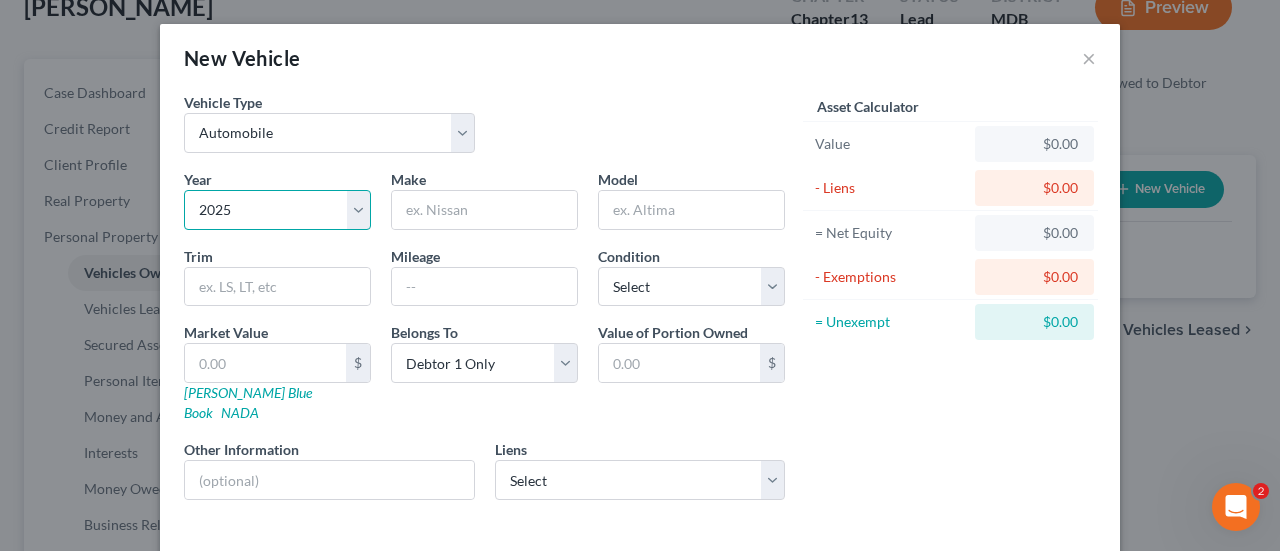 click on "Select 2026 2025 2024 2023 2022 2021 2020 2019 2018 2017 2016 2015 2014 2013 2012 2011 2010 2009 2008 2007 2006 2005 2004 2003 2002 2001 2000 1999 1998 1997 1996 1995 1994 1993 1992 1991 1990 1989 1988 1987 1986 1985 1984 1983 1982 1981 1980 1979 1978 1977 1976 1975 1974 1973 1972 1971 1970 1969 1968 1967 1966 1965 1964 1963 1962 1961 1960 1959 1958 1957 1956 1955 1954 1953 1952 1951 1950 1949 1948 1947 1946 1945 1944 1943 1942 1941 1940 1939 1938 1937 1936 1935 1934 1933 1932 1931 1930 1929 1928 1927 1926 1925 1924 1923 1922 1921 1920 1919 1918 1917 1916 1915 1914 1913 1912 1911 1910 1909 1908 1907 1906 1905 1904 1903 1902 1901" at bounding box center [277, 210] 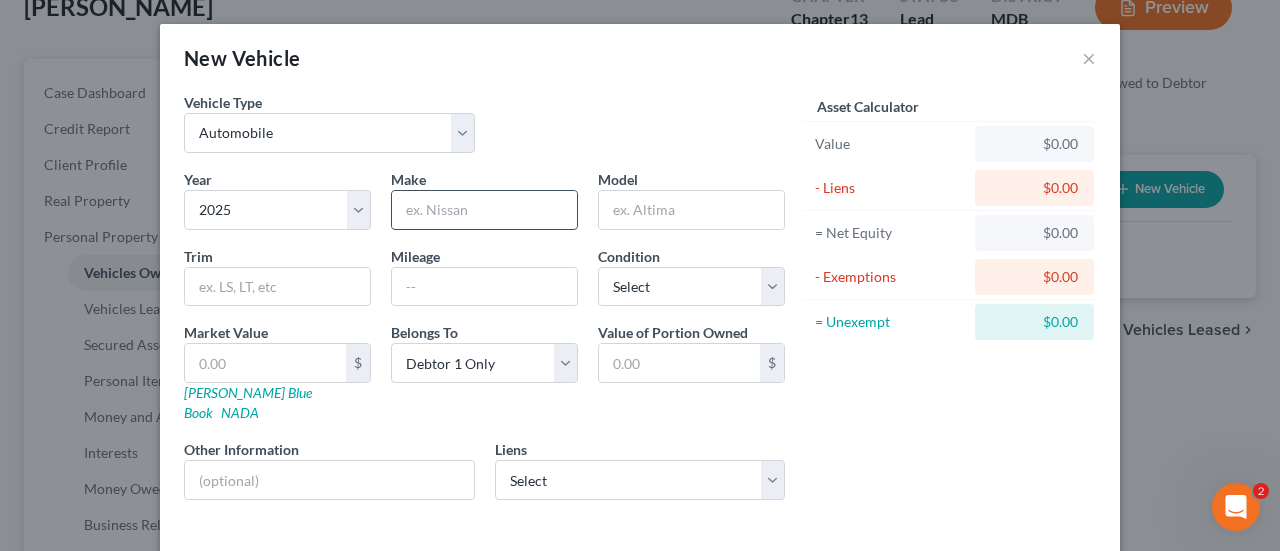 click at bounding box center [484, 210] 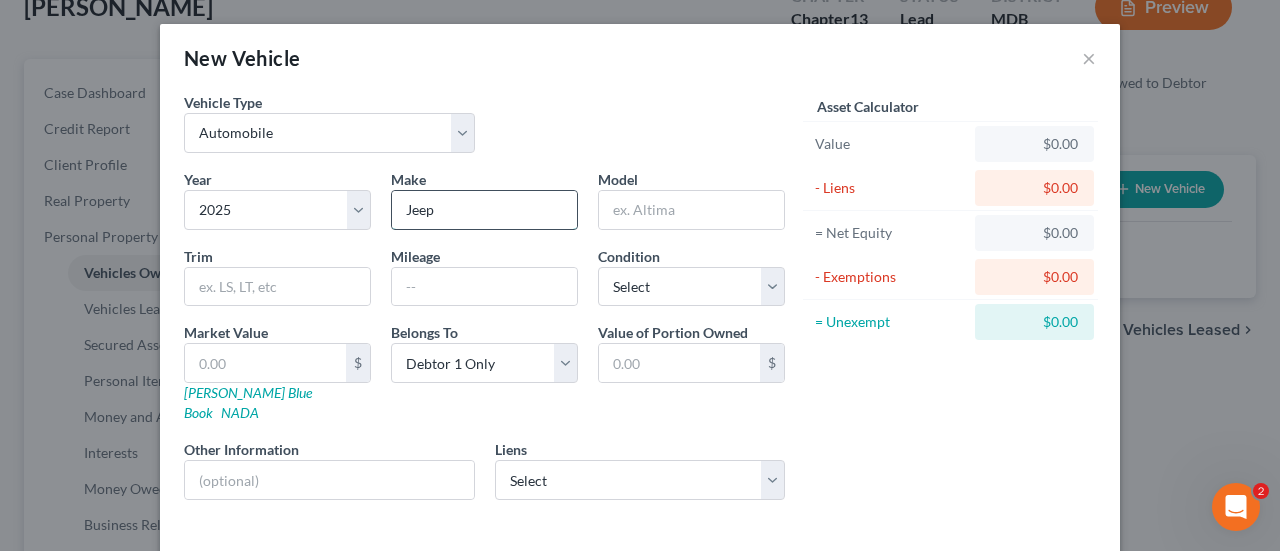 type on "Jeep" 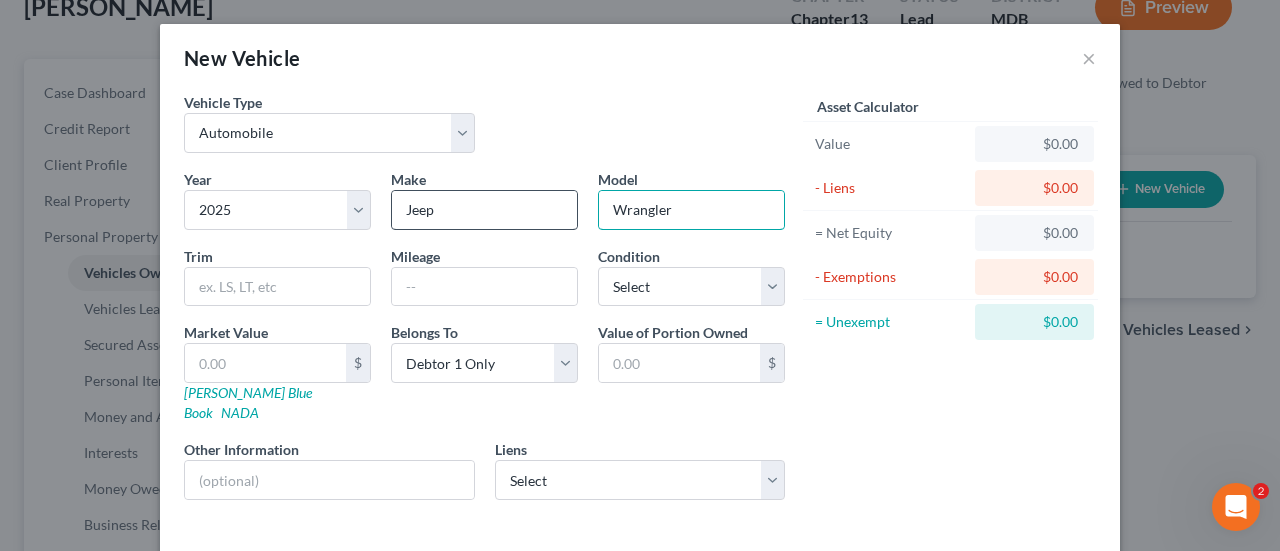 type on "Wrangler" 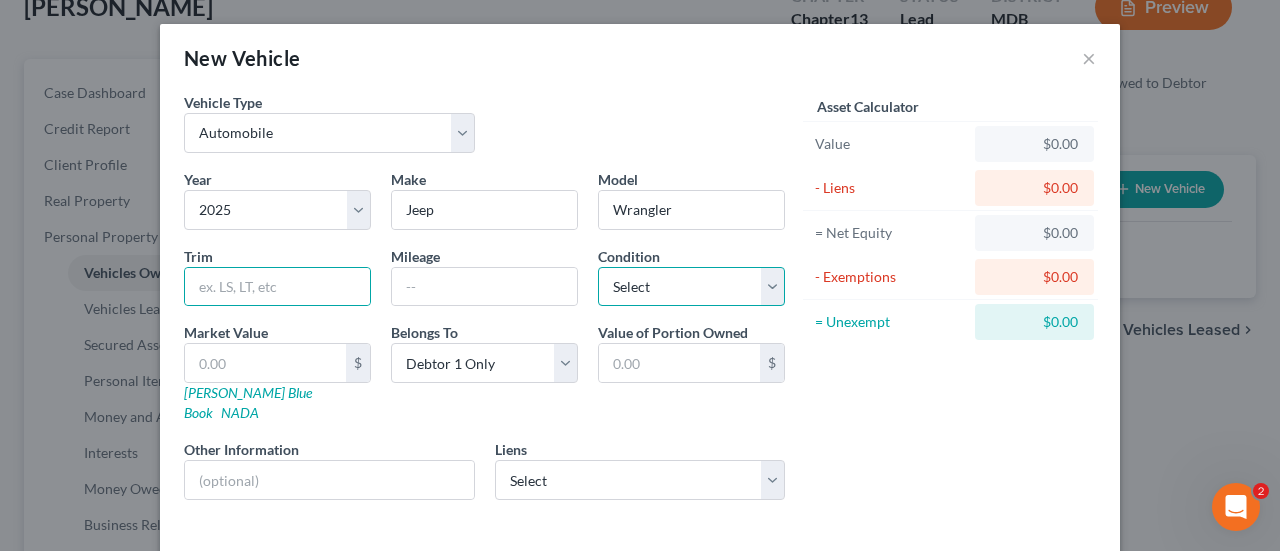 click on "Select Excellent Very Good Good Fair Poor" at bounding box center [691, 287] 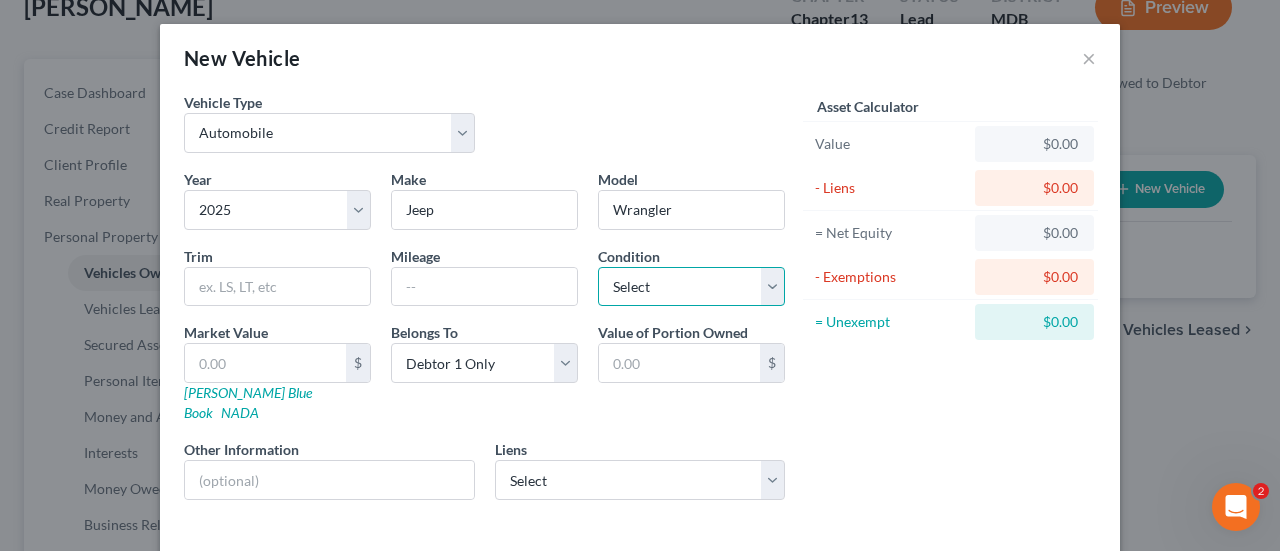 select on "0" 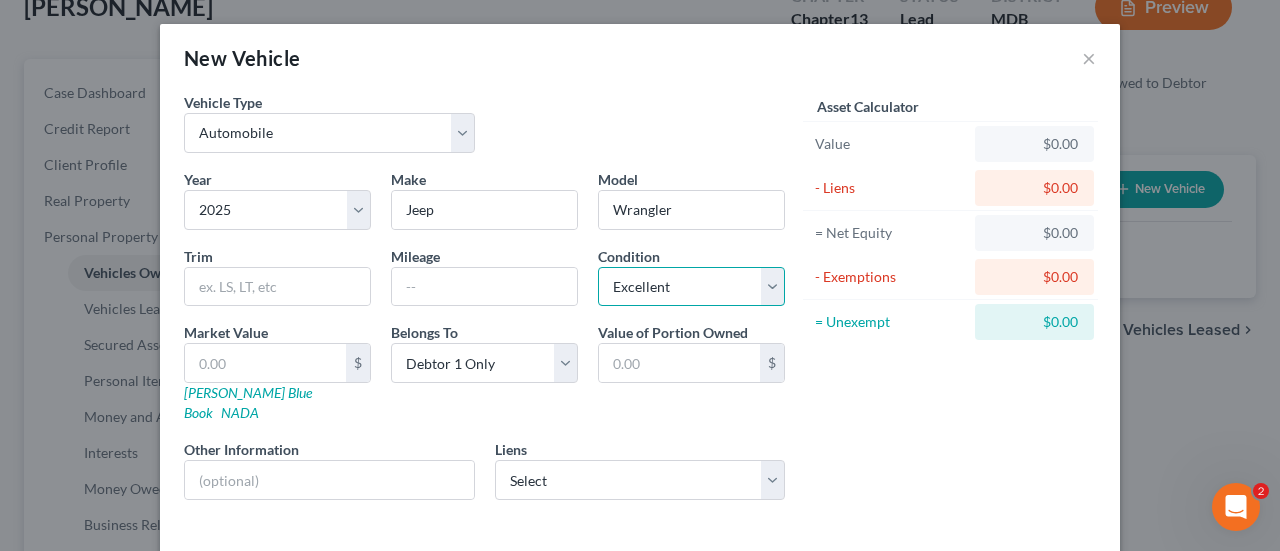 click on "Select Excellent Very Good Good Fair Poor" at bounding box center (691, 287) 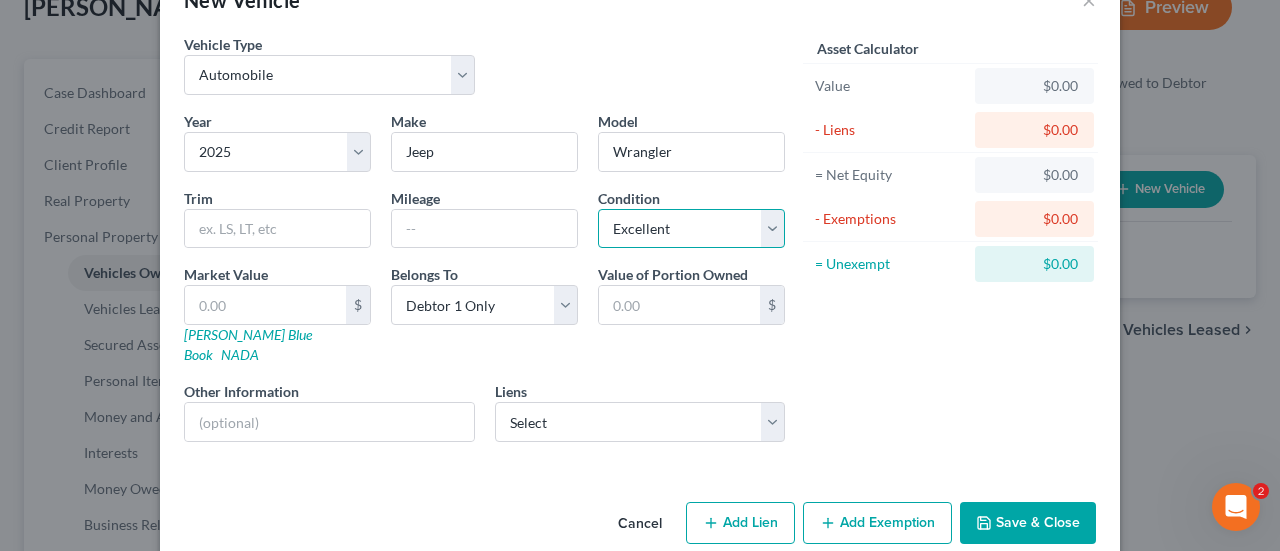 scroll, scrollTop: 64, scrollLeft: 0, axis: vertical 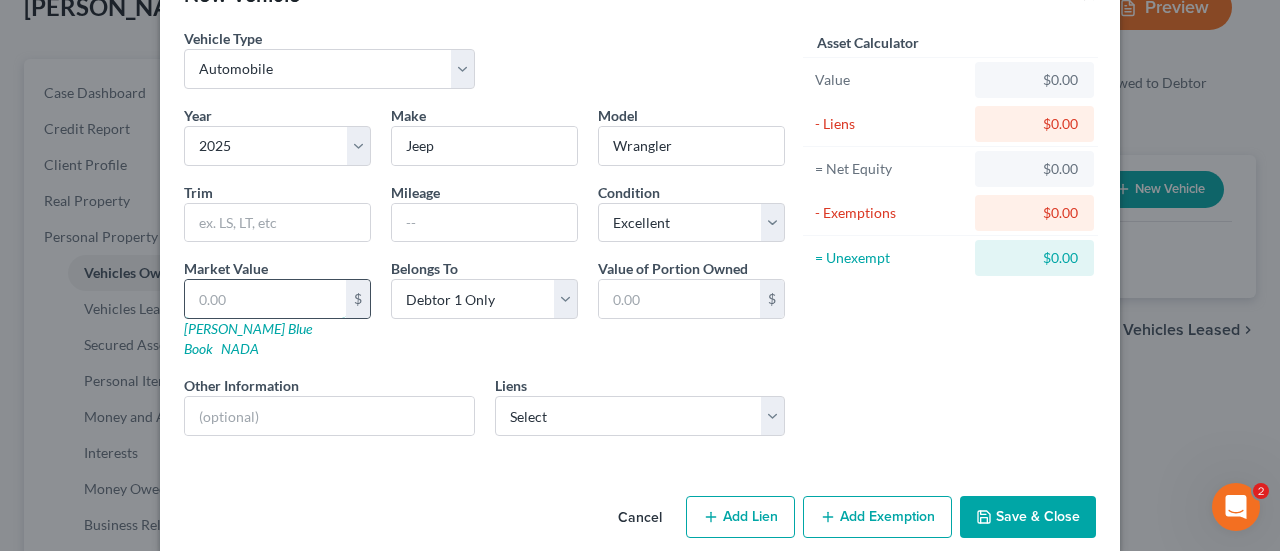 click at bounding box center [265, 299] 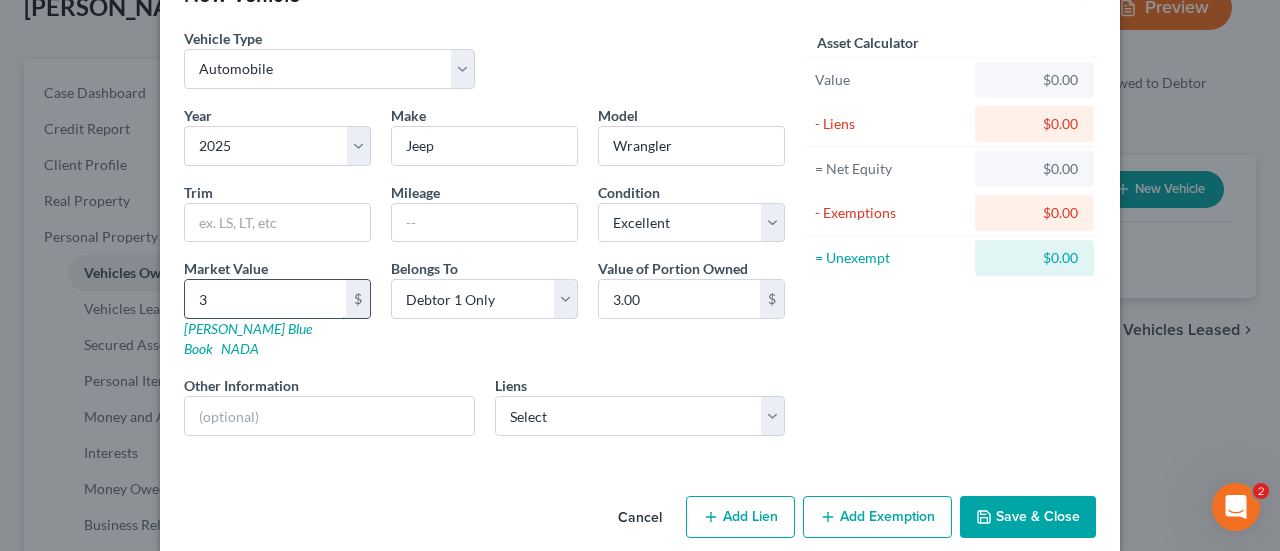 type on "30" 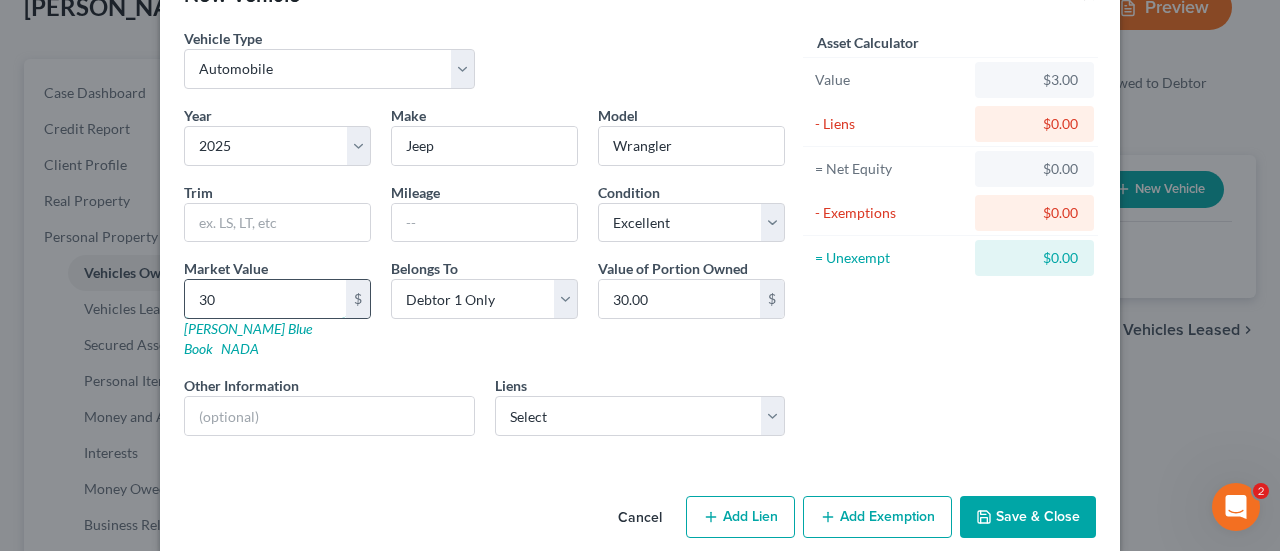 type on "300" 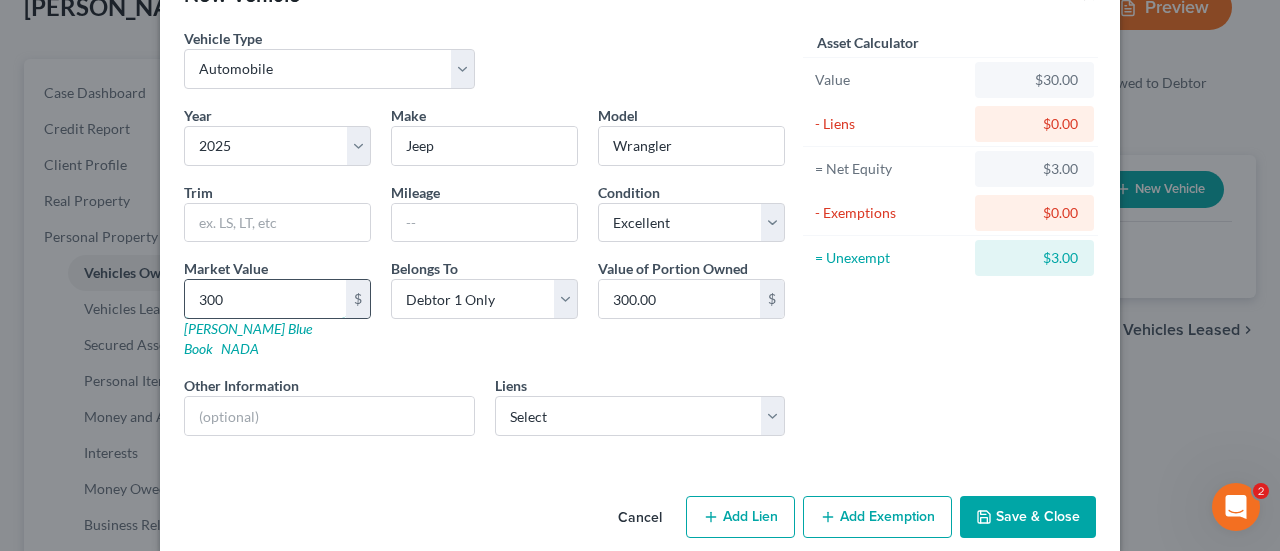 type on "3000" 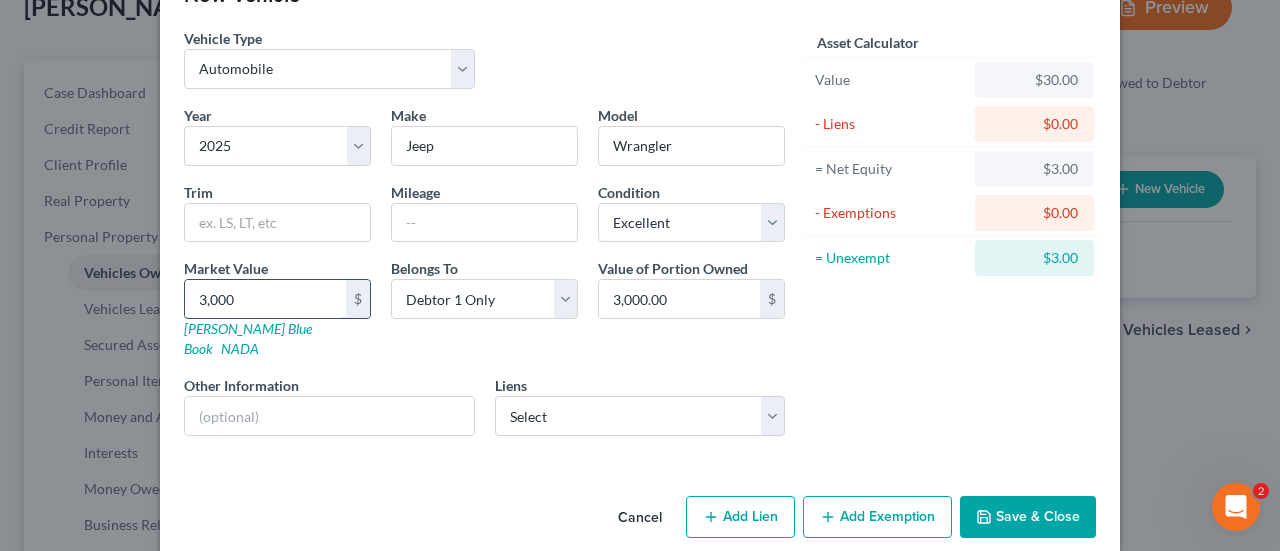 type on "3,0000" 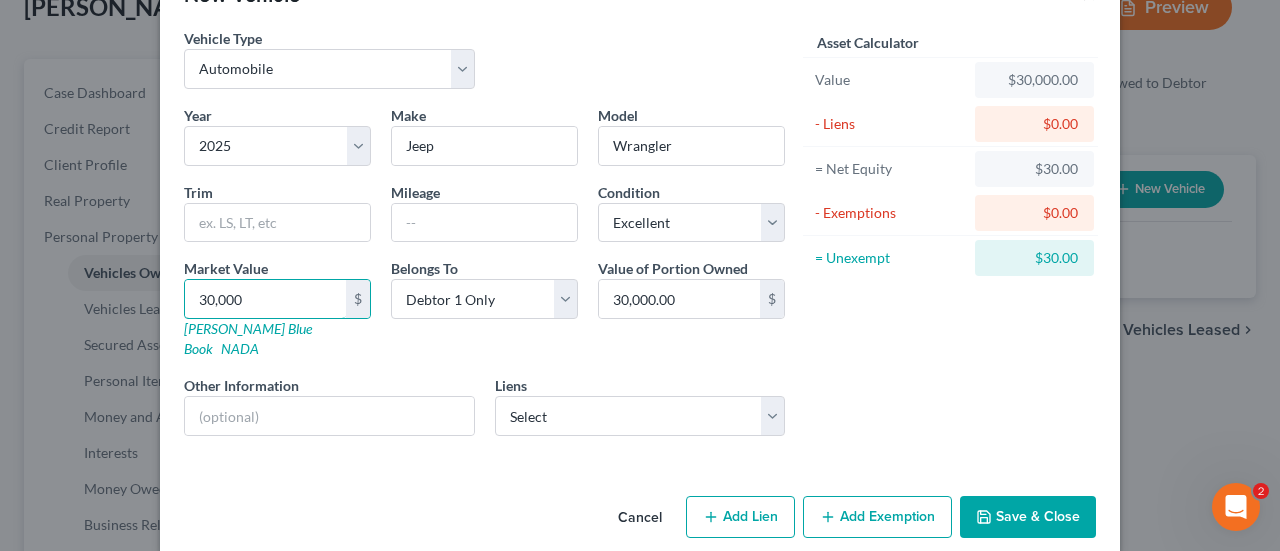 type on "30,000" 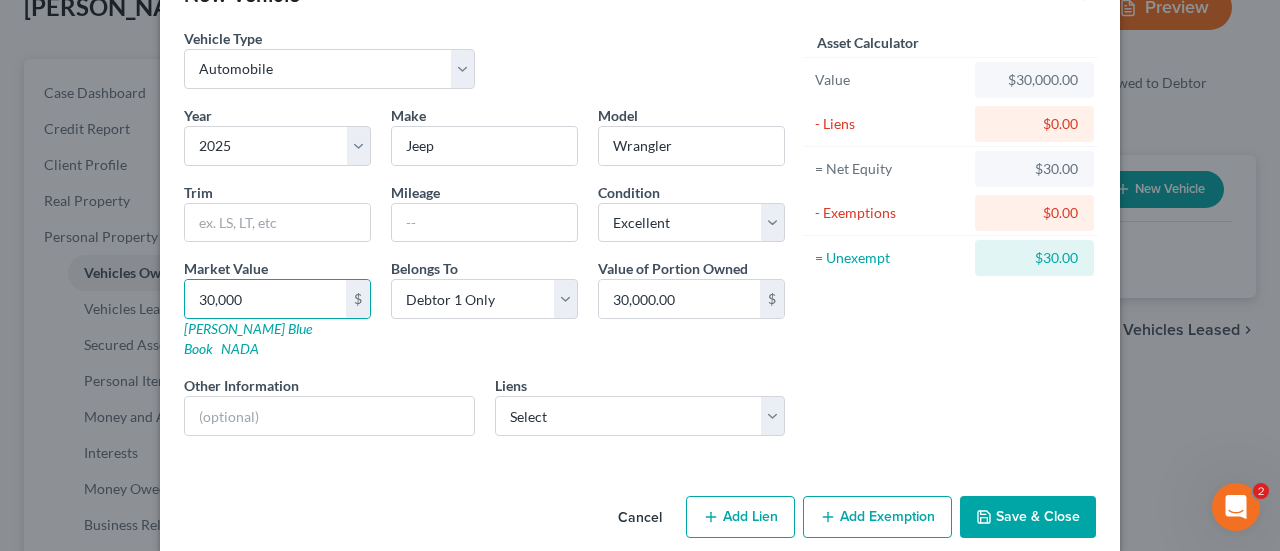 click on "Asset Calculator Value $30,000.00 - Liens $0.00 = Net Equity $30.00 - Exemptions $0.00 = Unexempt $30.00" at bounding box center (950, 240) 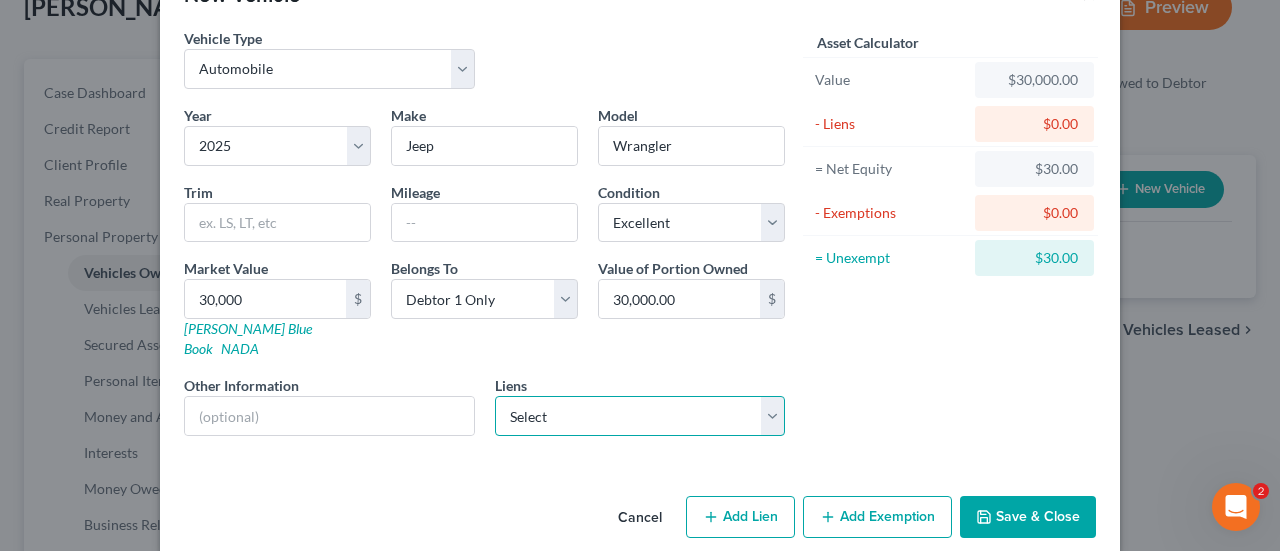 click on "Select Ally Financial - $42,637.45 Ford Credit - $57,861.00" at bounding box center (640, 416) 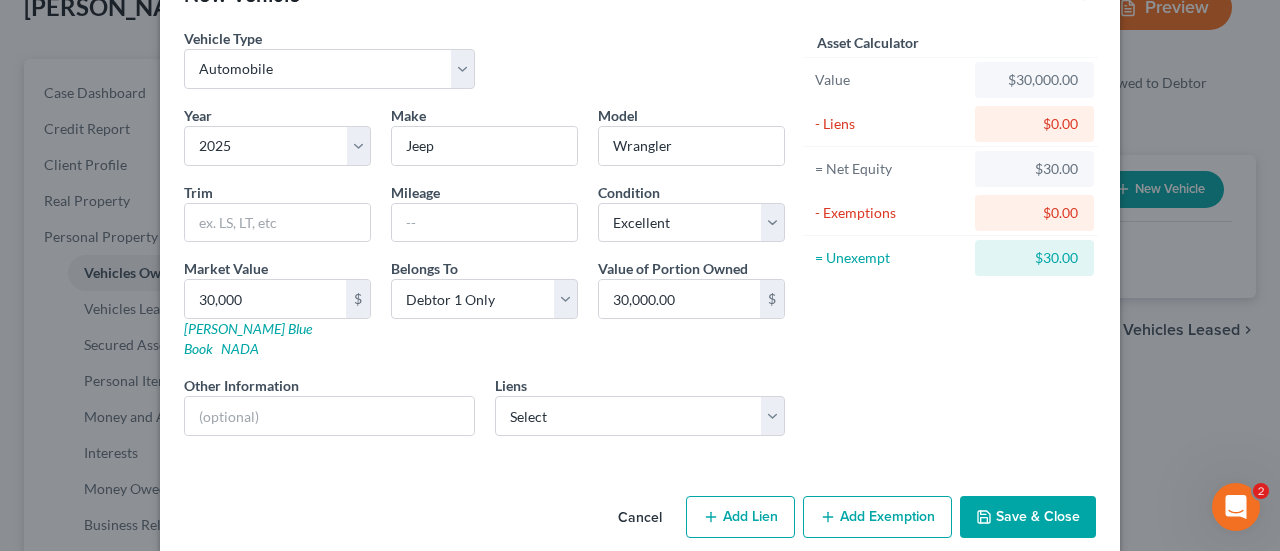 click on "Asset Calculator Value $30,000.00 - Liens $0.00 = Net Equity $30.00 - Exemptions $0.00 = Unexempt $30.00" at bounding box center [950, 240] 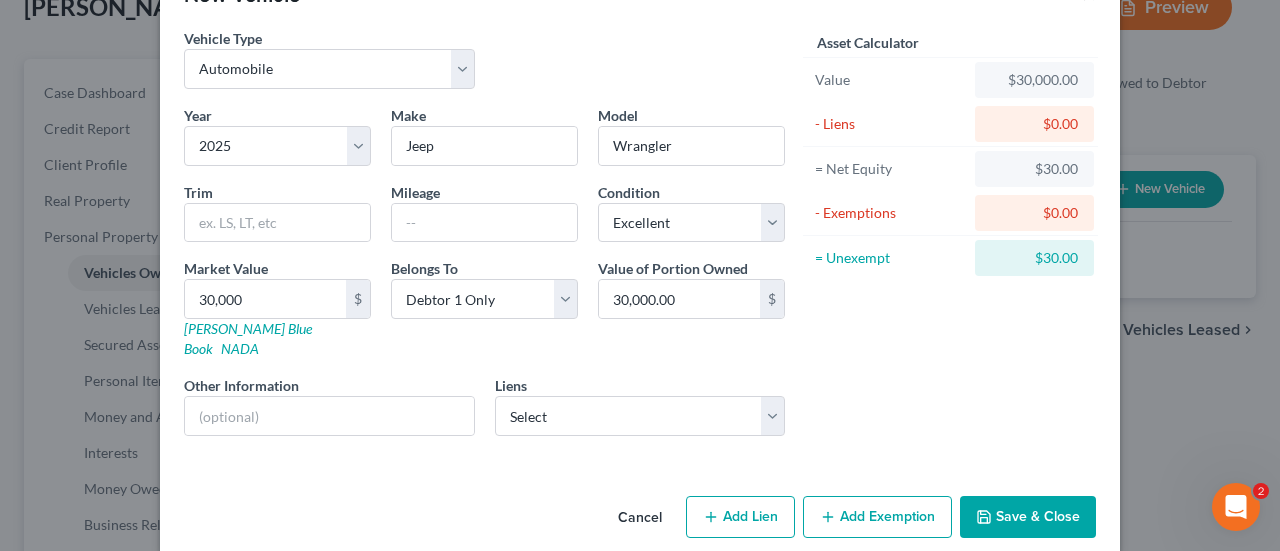 scroll, scrollTop: 66, scrollLeft: 0, axis: vertical 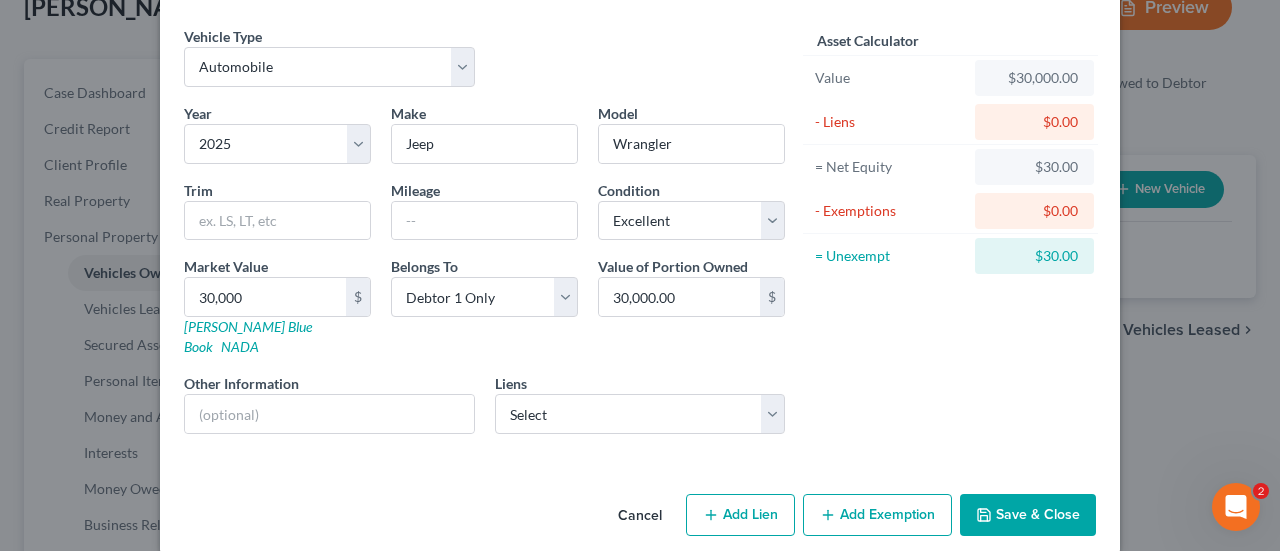click on "Add Lien" at bounding box center (740, 515) 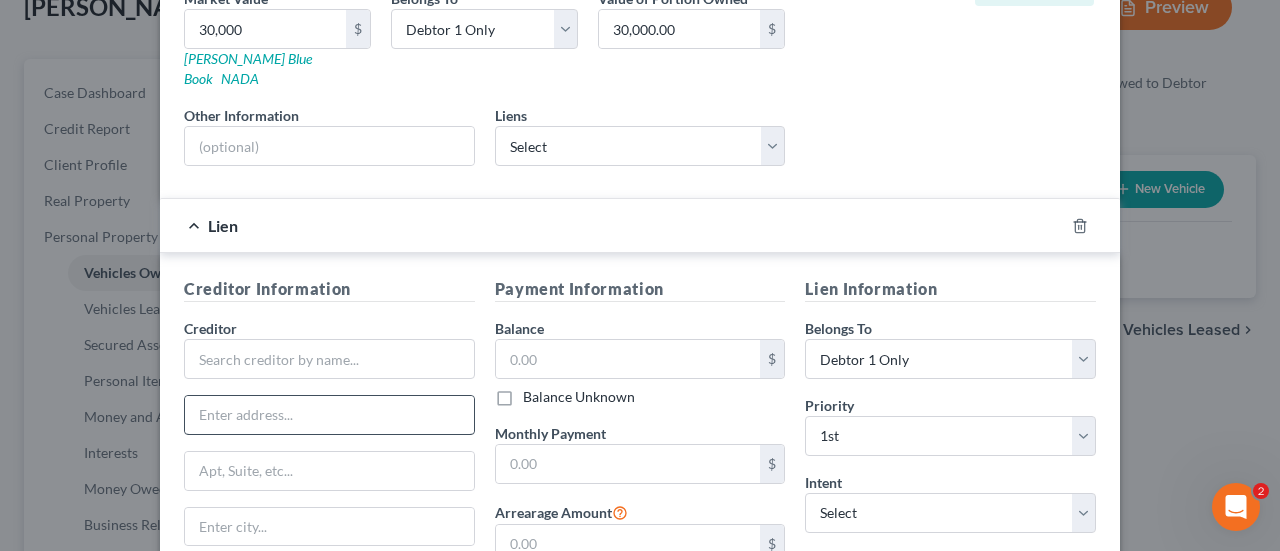 scroll, scrollTop: 338, scrollLeft: 0, axis: vertical 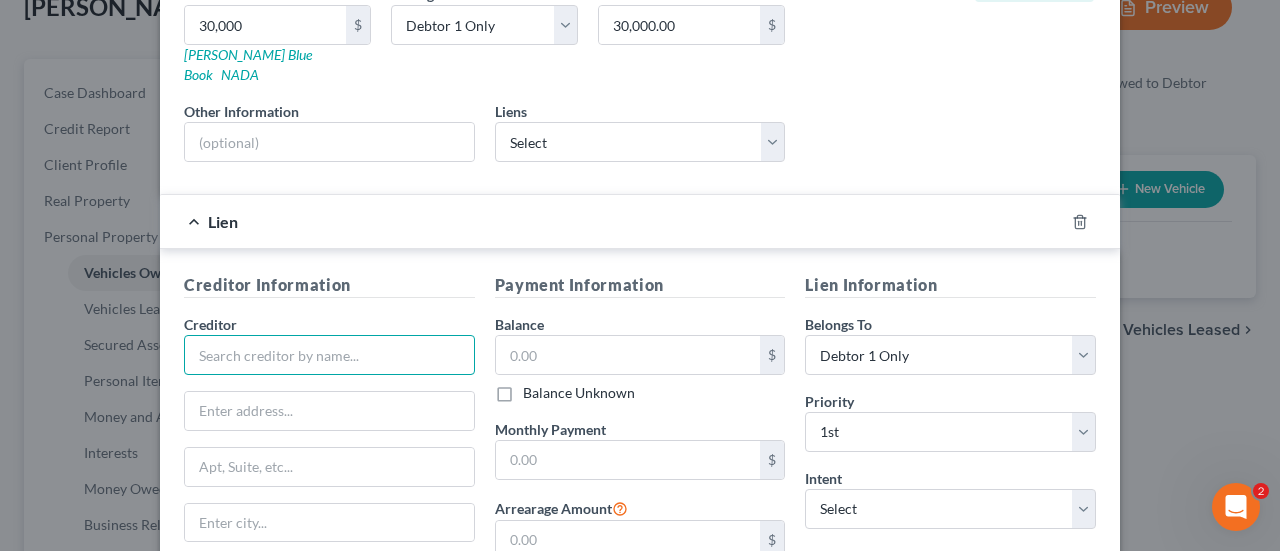 click at bounding box center [329, 355] 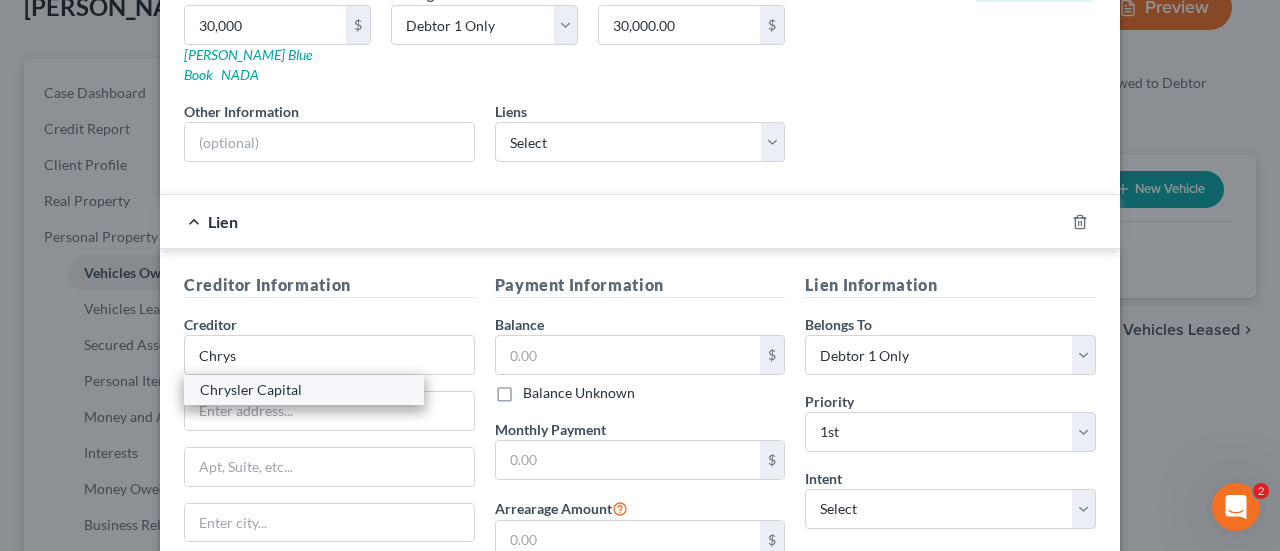 click on "Chrysler Capital" at bounding box center [304, 390] 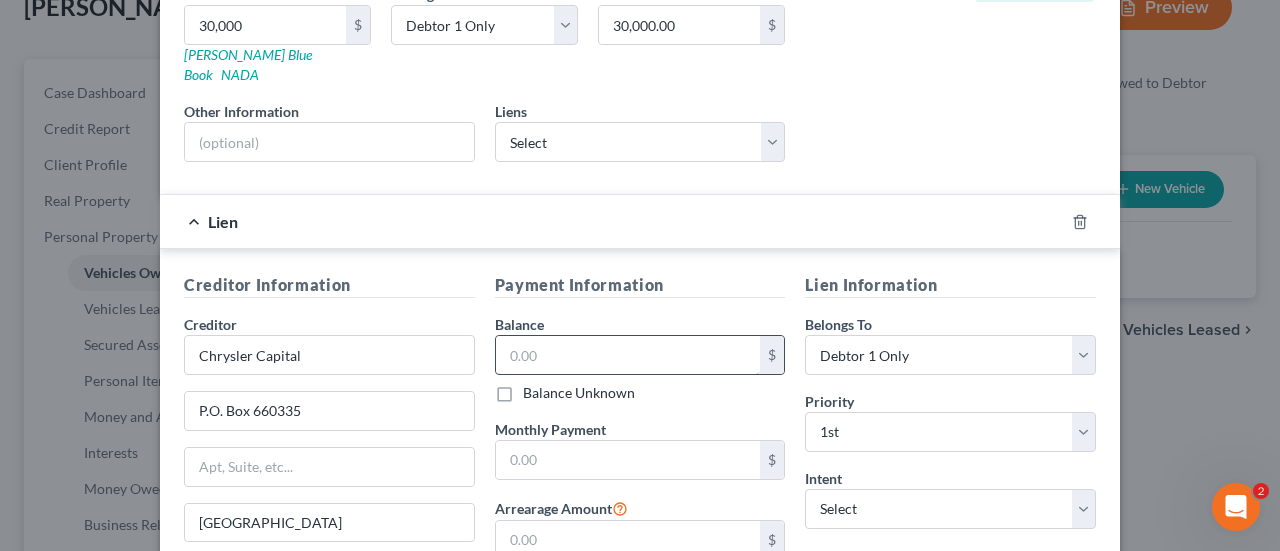 click at bounding box center (628, 355) 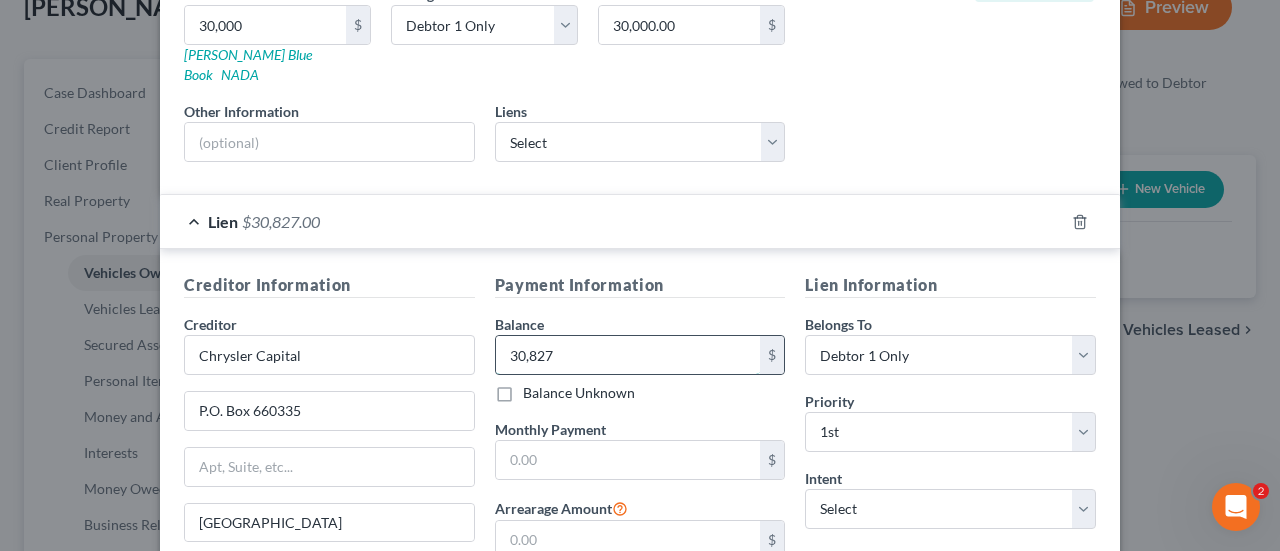 type on "30,827" 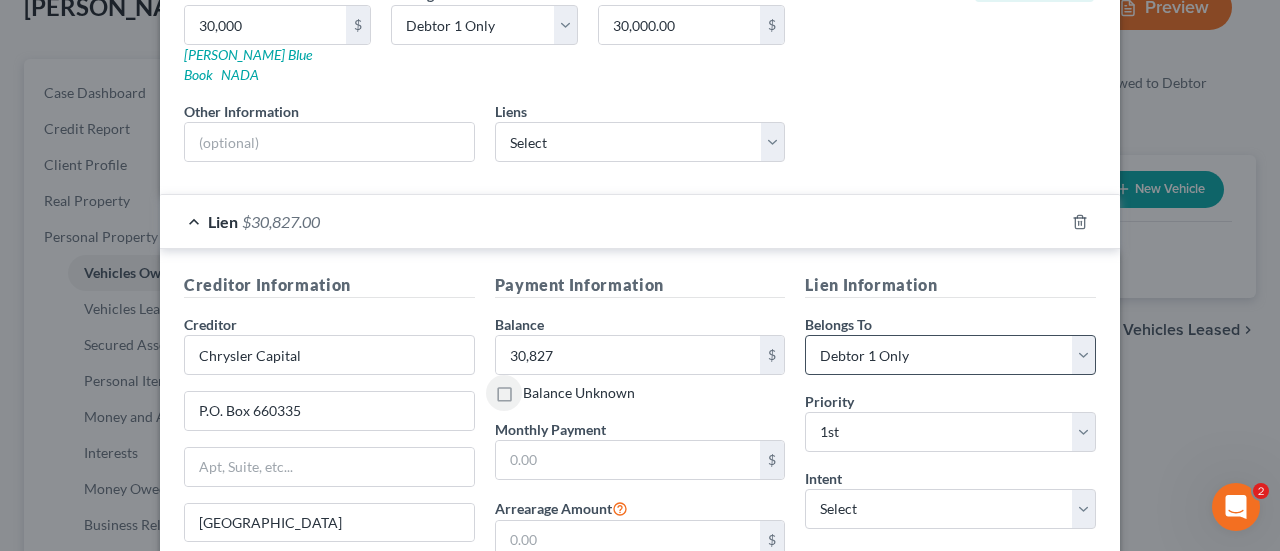 scroll, scrollTop: 534, scrollLeft: 0, axis: vertical 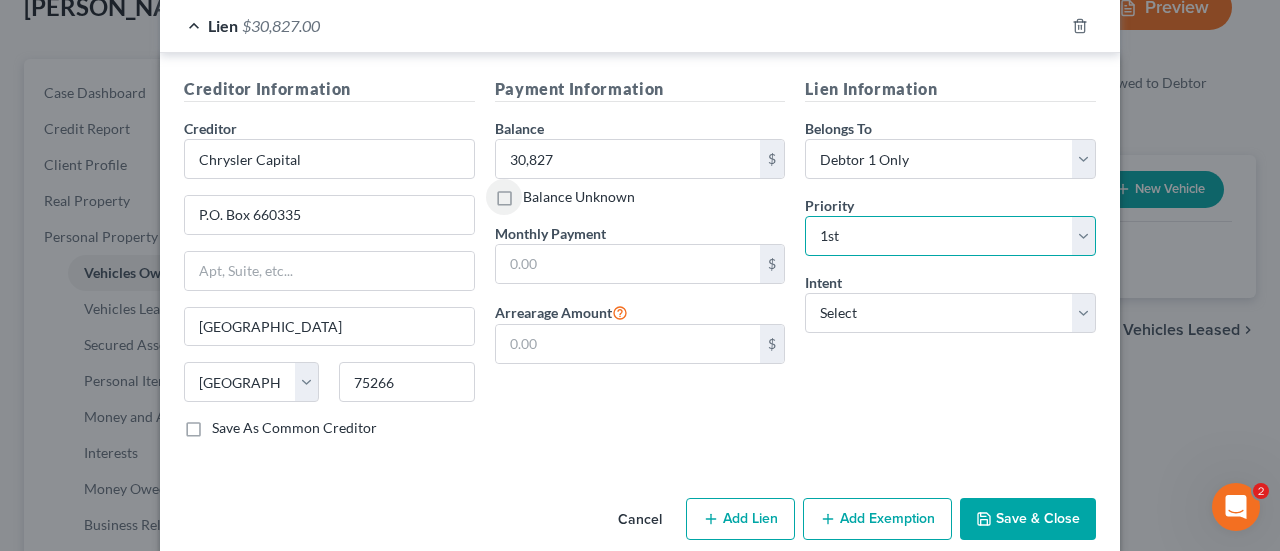 click on "Select 1st 2nd 3rd 4th 5th 6th 7th 8th 9th 10th 11th 12th 13th 14th 15th 16th 17th 18th 19th 20th 21th 22th 23th 24th 25th 26th 27th 28th 29th 30th" at bounding box center (950, 236) 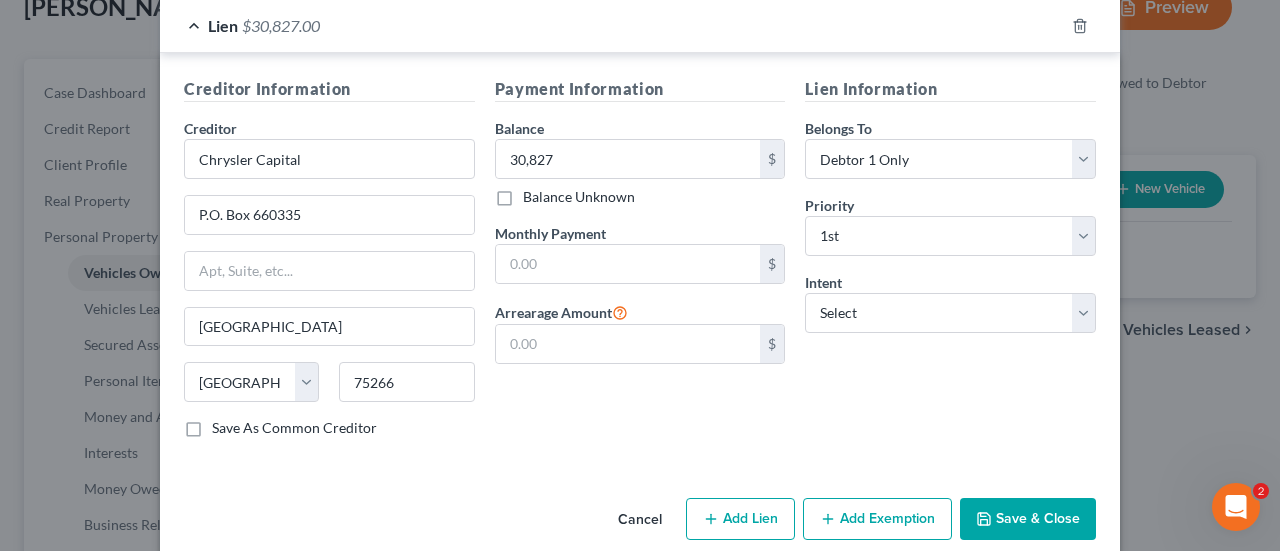 drag, startPoint x: 757, startPoint y: 167, endPoint x: 810, endPoint y: 189, distance: 57.384666 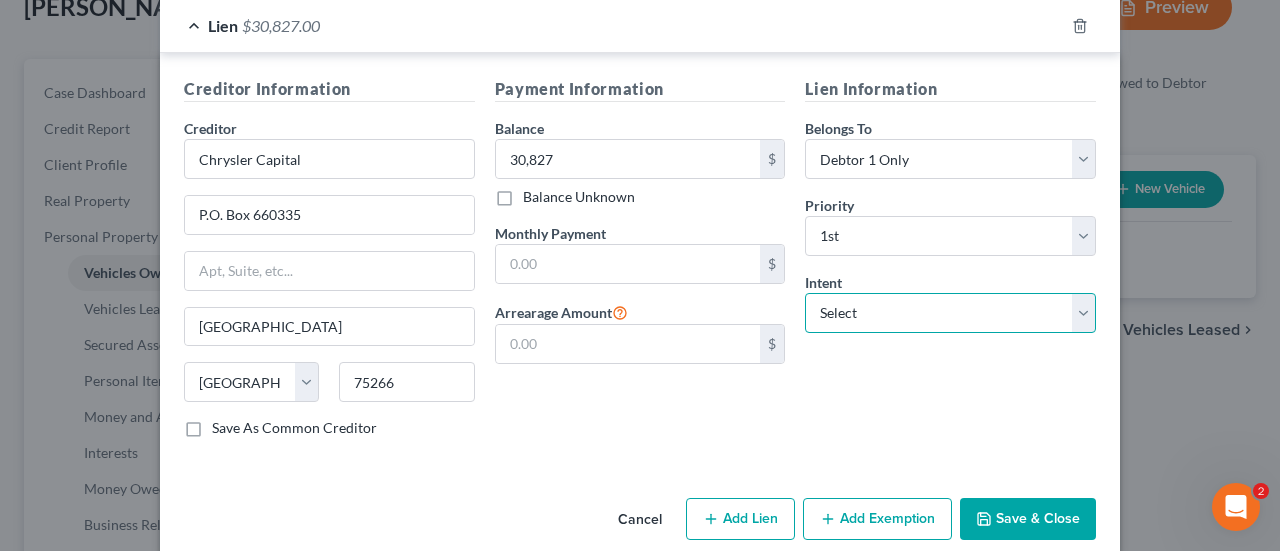 click on "Select Surrender Redeem Reaffirm Avoid Other" at bounding box center (950, 313) 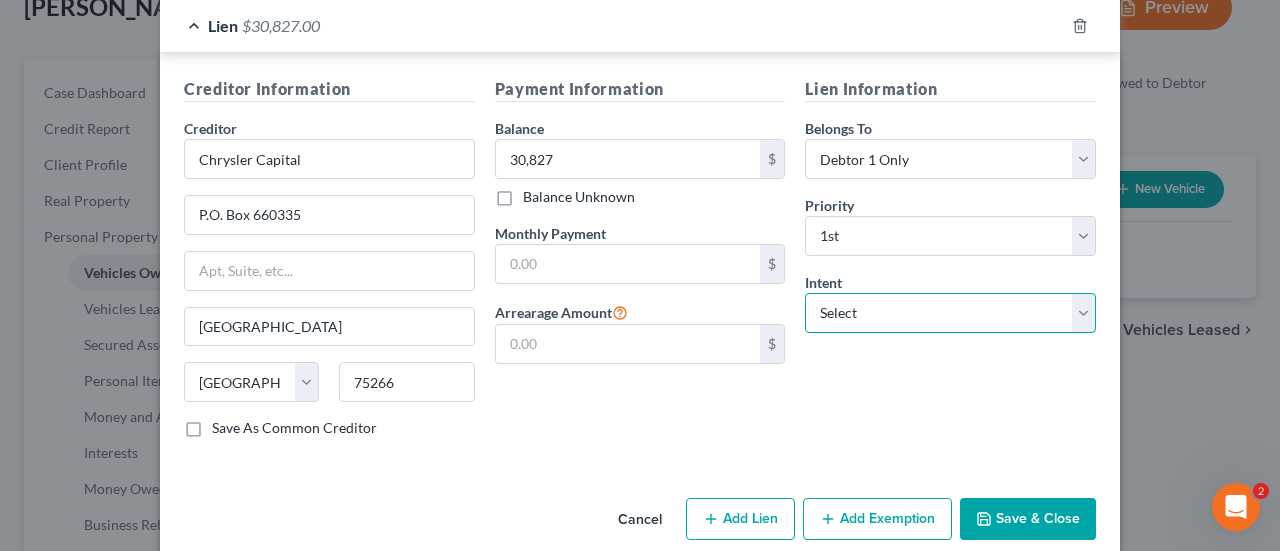 select on "2" 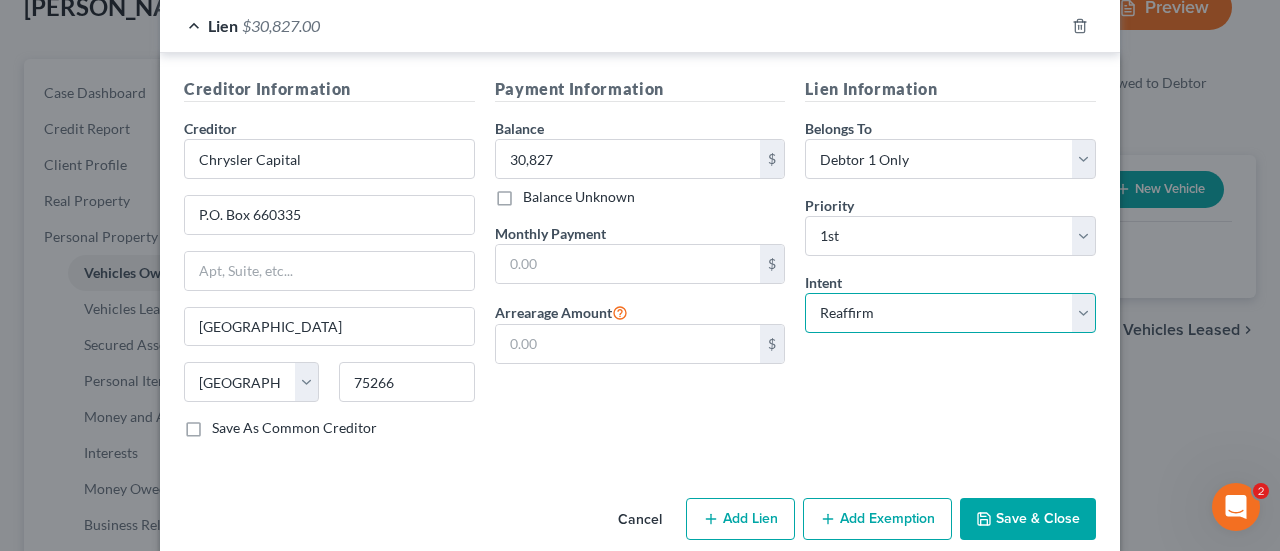 click on "Select Surrender Redeem Reaffirm Avoid Other" at bounding box center [950, 313] 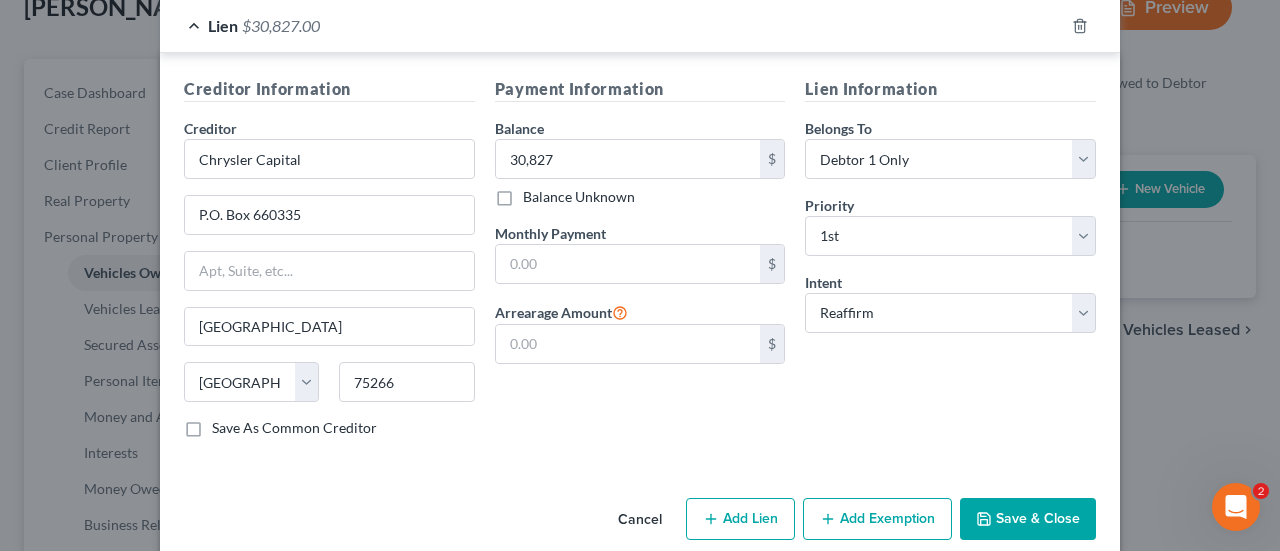 click 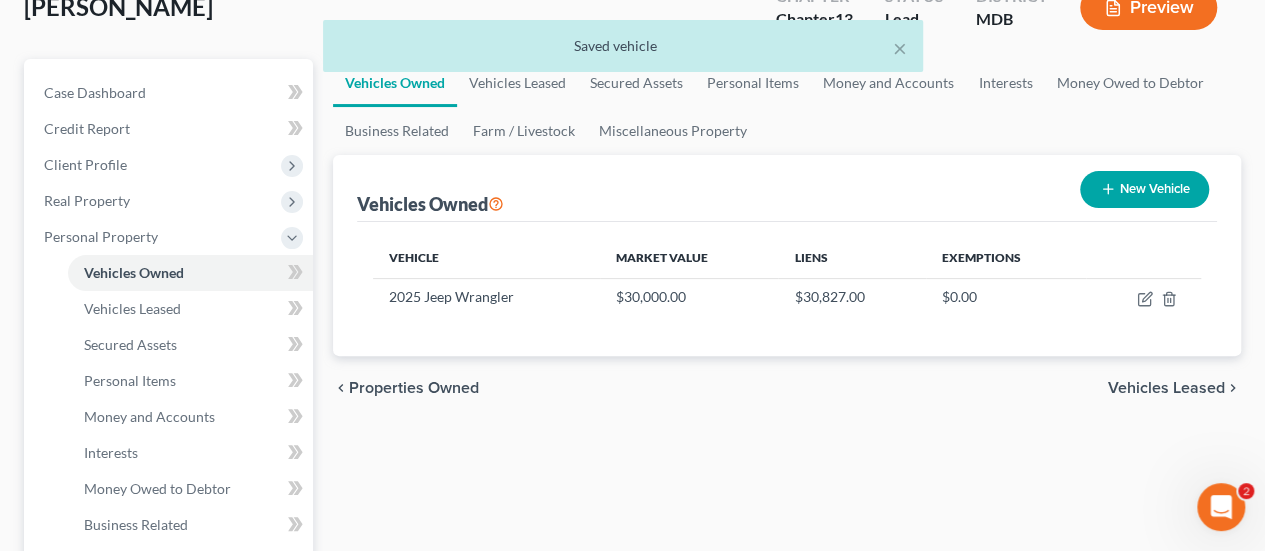click on "New Vehicle" at bounding box center [1144, 189] 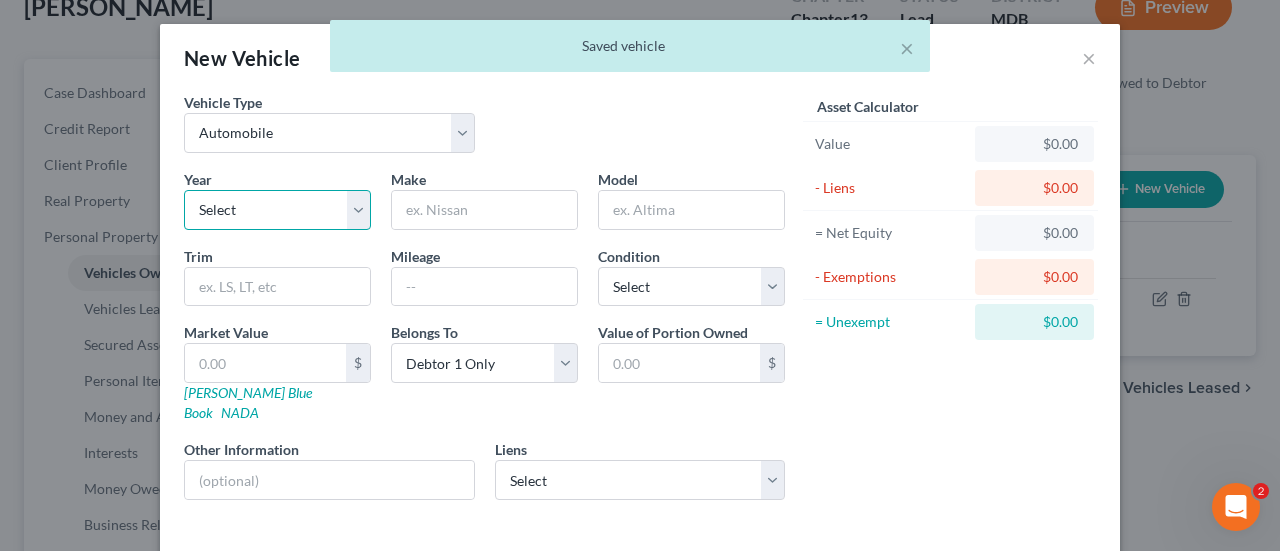 click on "Select 2026 2025 2024 2023 2022 2021 2020 2019 2018 2017 2016 2015 2014 2013 2012 2011 2010 2009 2008 2007 2006 2005 2004 2003 2002 2001 2000 1999 1998 1997 1996 1995 1994 1993 1992 1991 1990 1989 1988 1987 1986 1985 1984 1983 1982 1981 1980 1979 1978 1977 1976 1975 1974 1973 1972 1971 1970 1969 1968 1967 1966 1965 1964 1963 1962 1961 1960 1959 1958 1957 1956 1955 1954 1953 1952 1951 1950 1949 1948 1947 1946 1945 1944 1943 1942 1941 1940 1939 1938 1937 1936 1935 1934 1933 1932 1931 1930 1929 1928 1927 1926 1925 1924 1923 1922 1921 1920 1919 1918 1917 1916 1915 1914 1913 1912 1911 1910 1909 1908 1907 1906 1905 1904 1903 1902 1901" at bounding box center [277, 210] 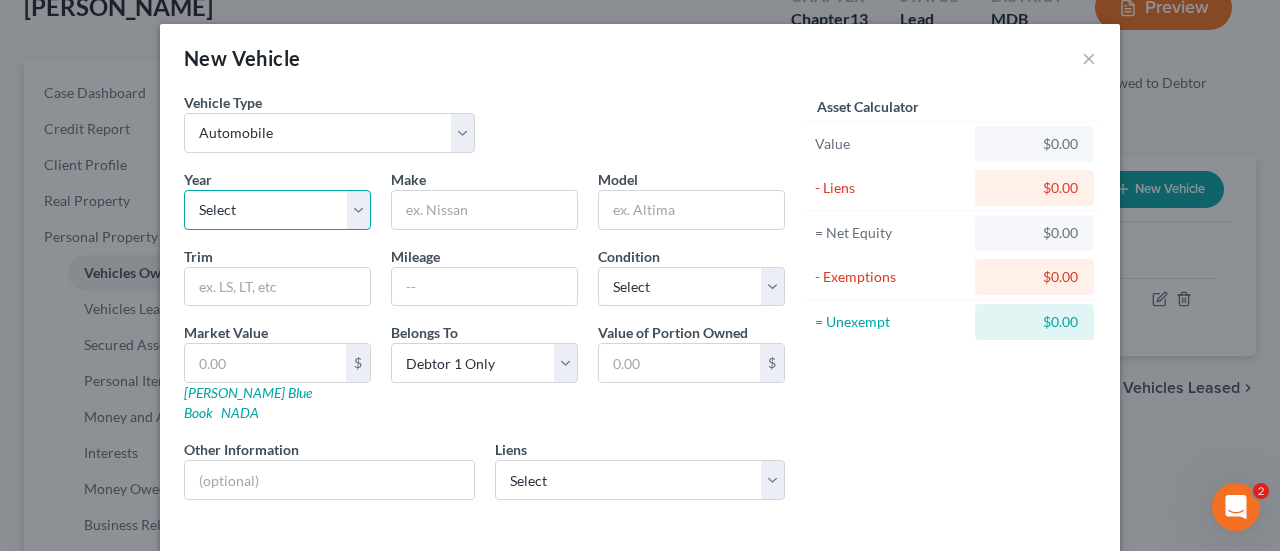 select on "1" 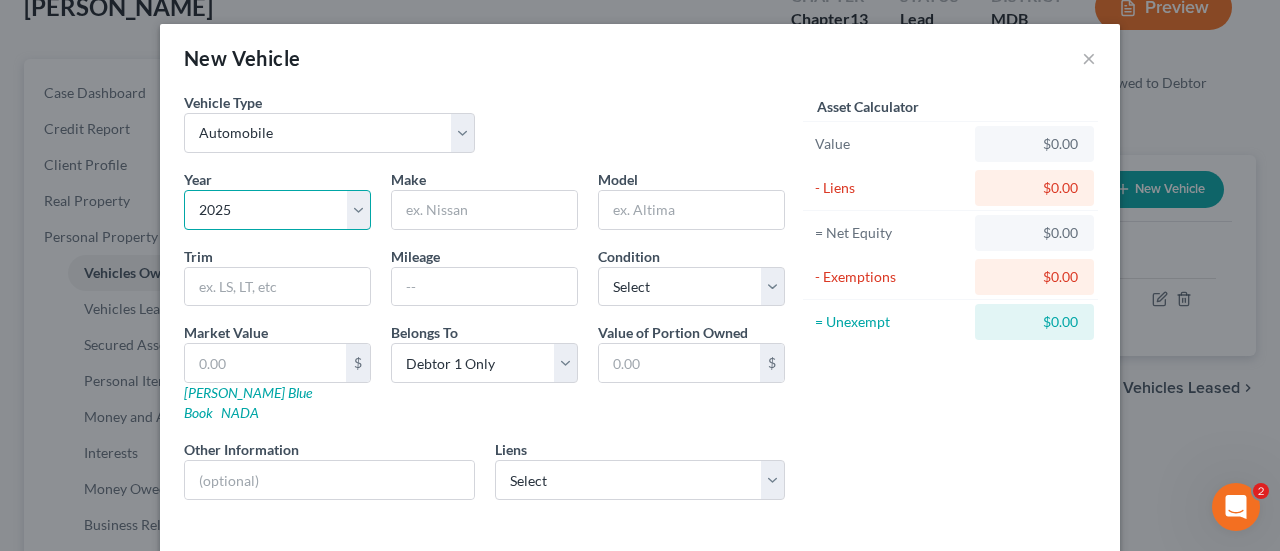 click on "Select 2026 2025 2024 2023 2022 2021 2020 2019 2018 2017 2016 2015 2014 2013 2012 2011 2010 2009 2008 2007 2006 2005 2004 2003 2002 2001 2000 1999 1998 1997 1996 1995 1994 1993 1992 1991 1990 1989 1988 1987 1986 1985 1984 1983 1982 1981 1980 1979 1978 1977 1976 1975 1974 1973 1972 1971 1970 1969 1968 1967 1966 1965 1964 1963 1962 1961 1960 1959 1958 1957 1956 1955 1954 1953 1952 1951 1950 1949 1948 1947 1946 1945 1944 1943 1942 1941 1940 1939 1938 1937 1936 1935 1934 1933 1932 1931 1930 1929 1928 1927 1926 1925 1924 1923 1922 1921 1920 1919 1918 1917 1916 1915 1914 1913 1912 1911 1910 1909 1908 1907 1906 1905 1904 1903 1902 1901" at bounding box center [277, 210] 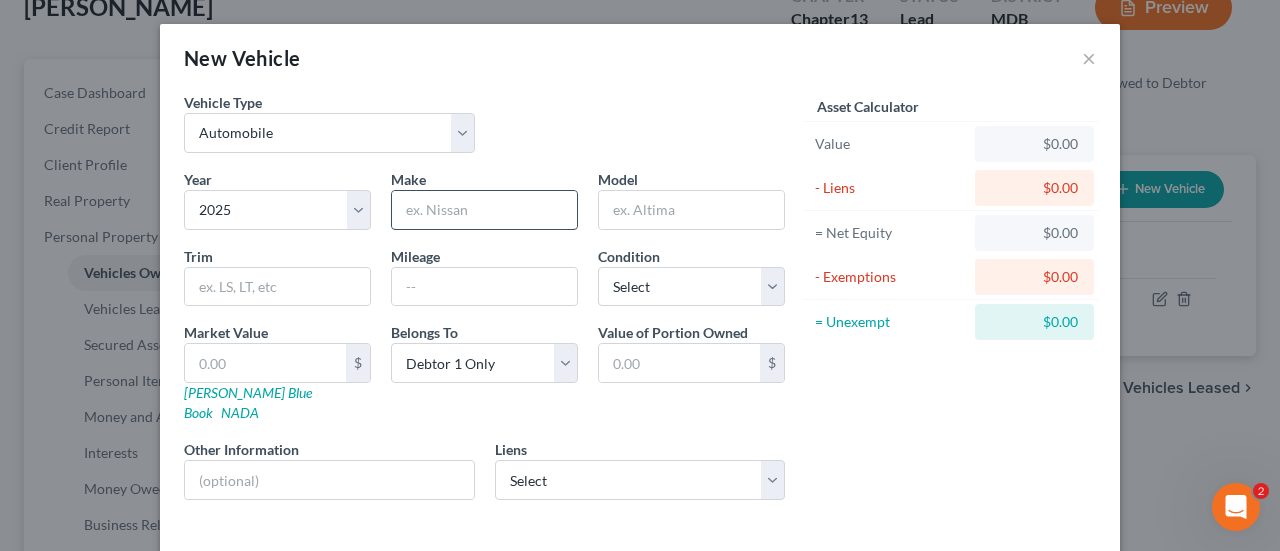 click at bounding box center (484, 210) 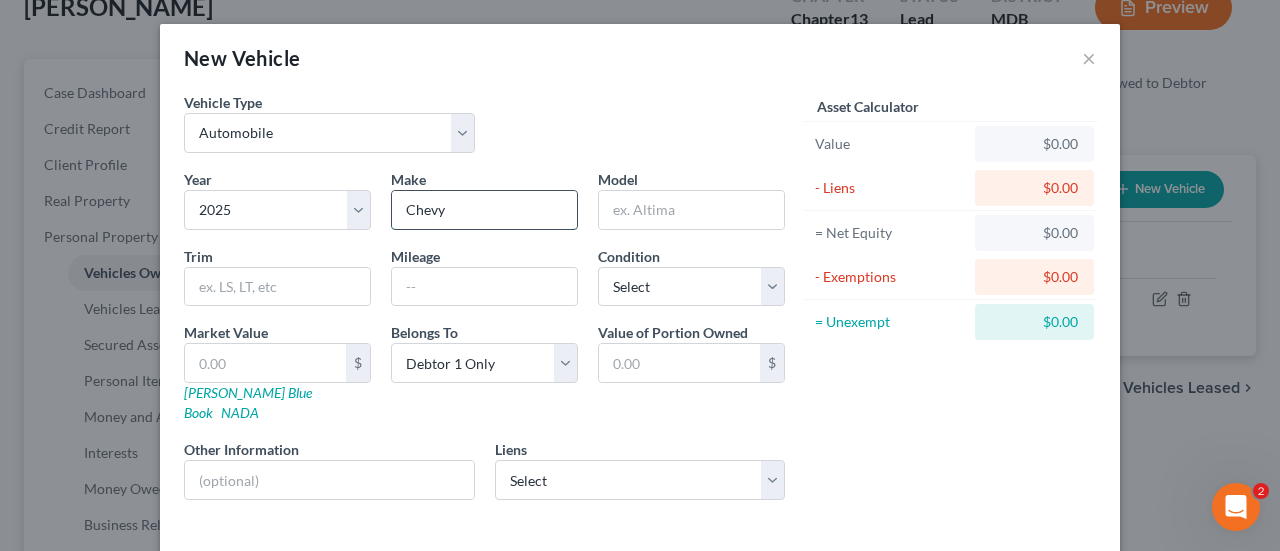 type on "Chevy" 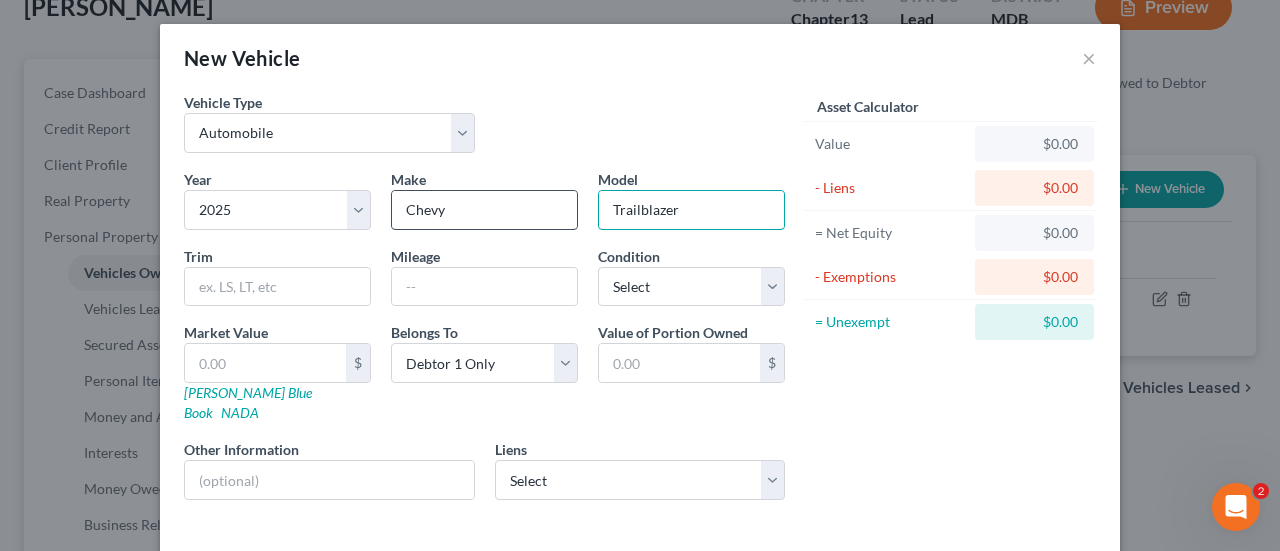 type on "Trailblazer" 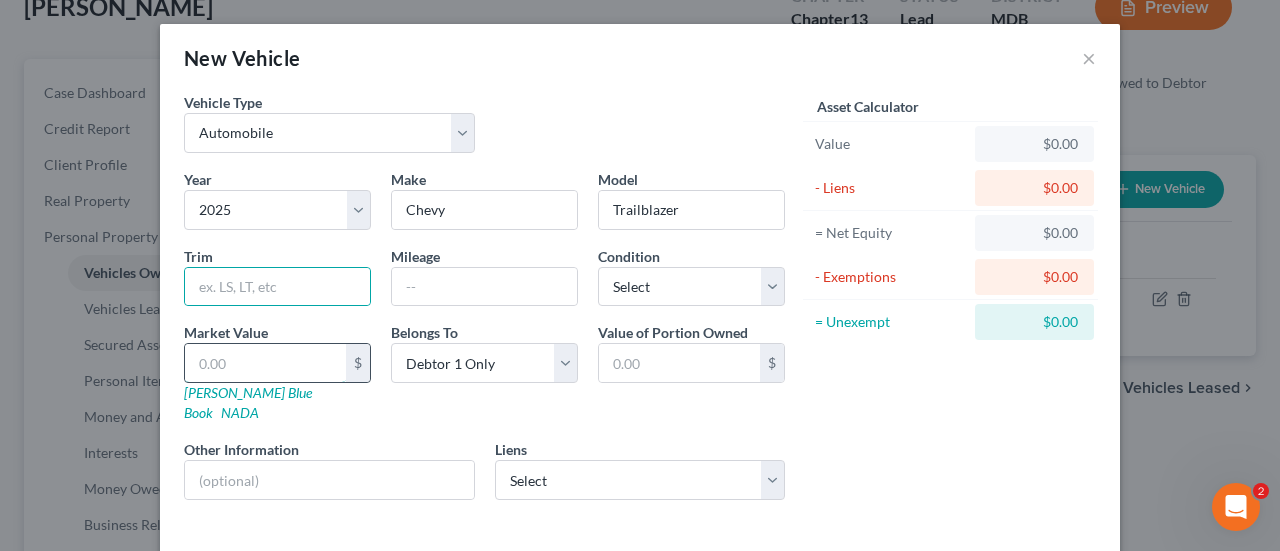 click at bounding box center (265, 363) 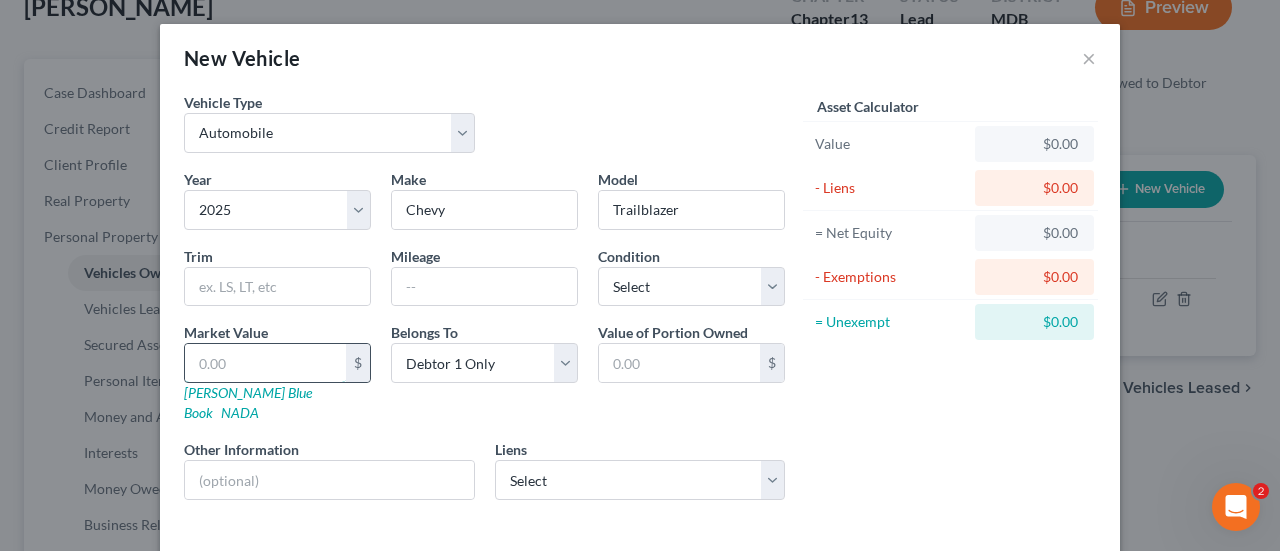 type on "3" 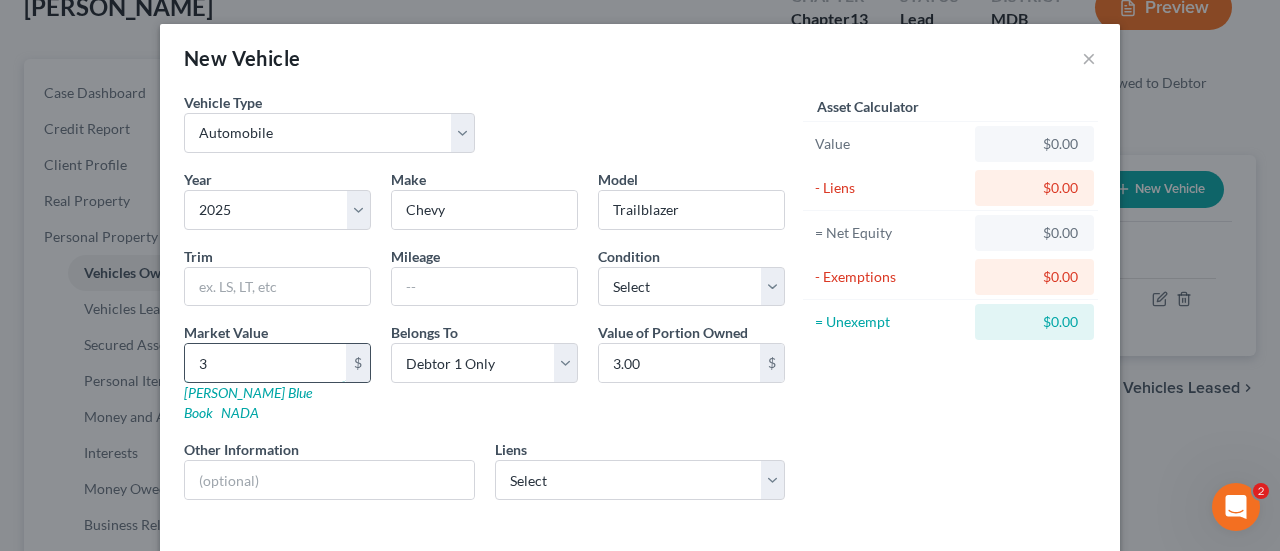 type on "35" 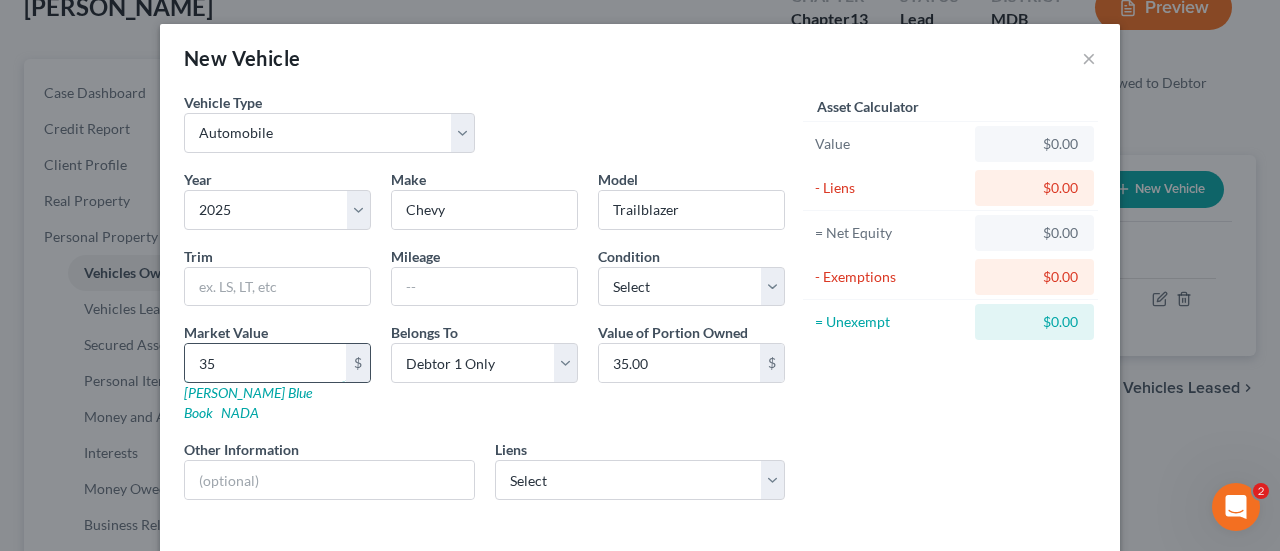 type on "350" 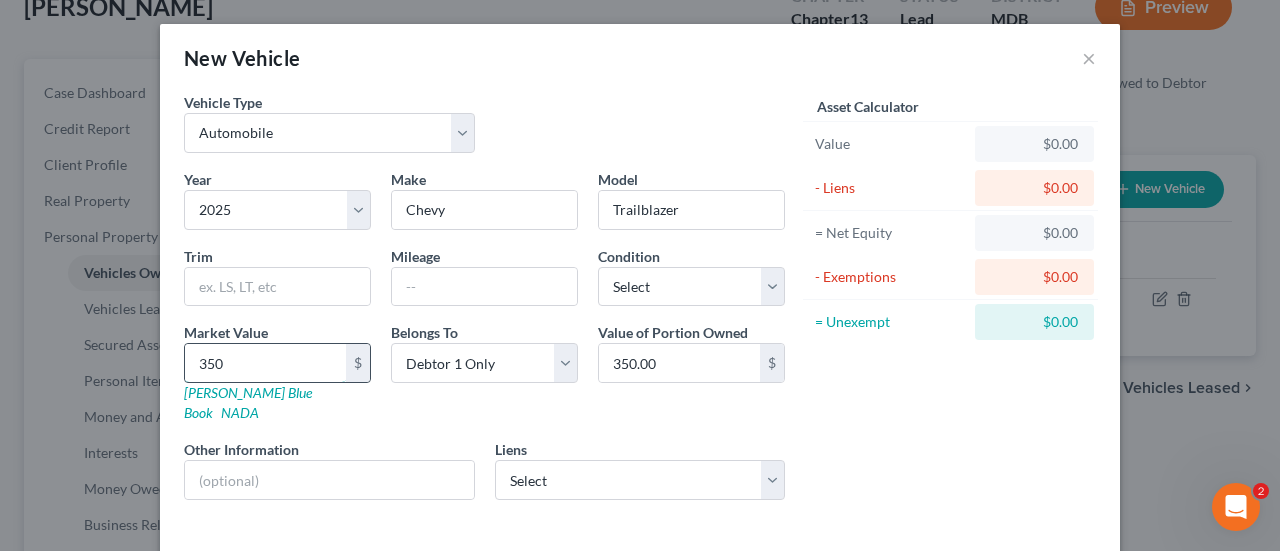 type on "3500" 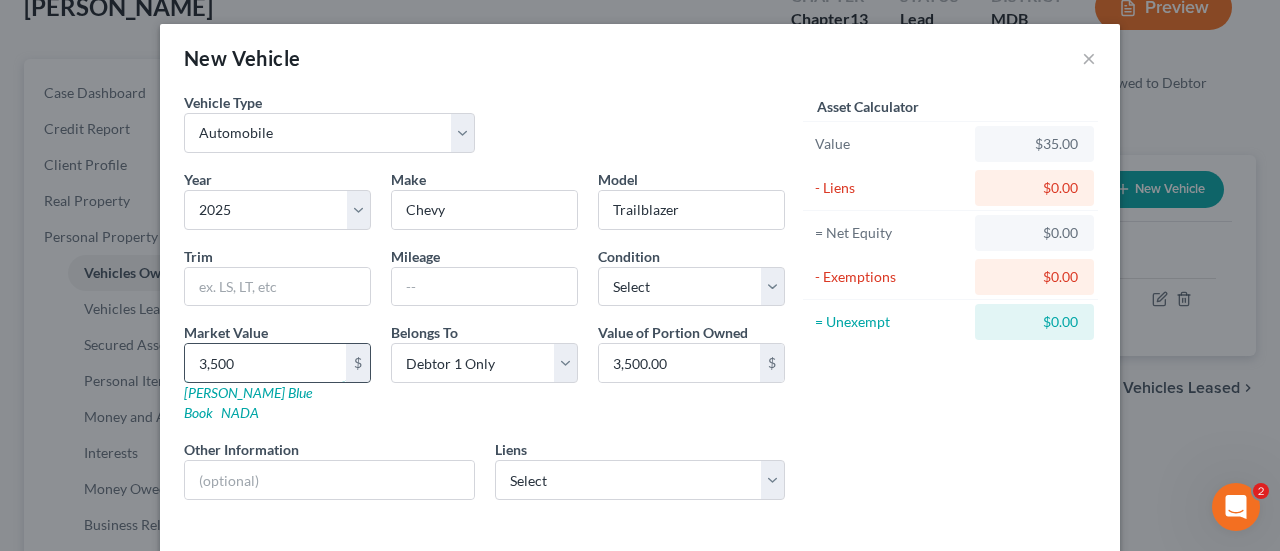 type on "3,5000" 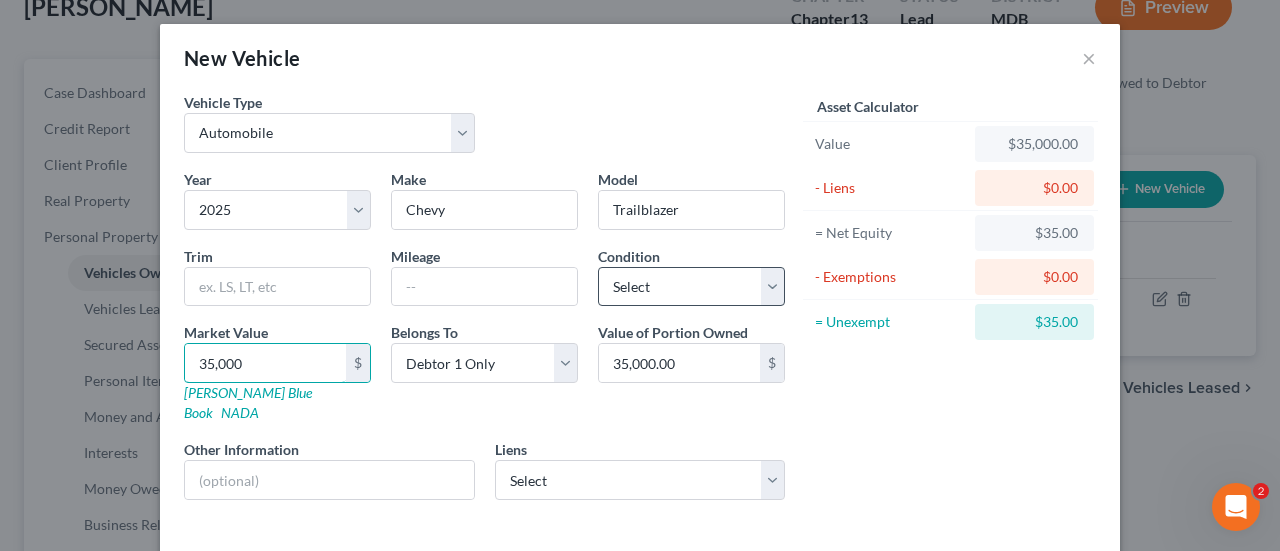 type on "35,000" 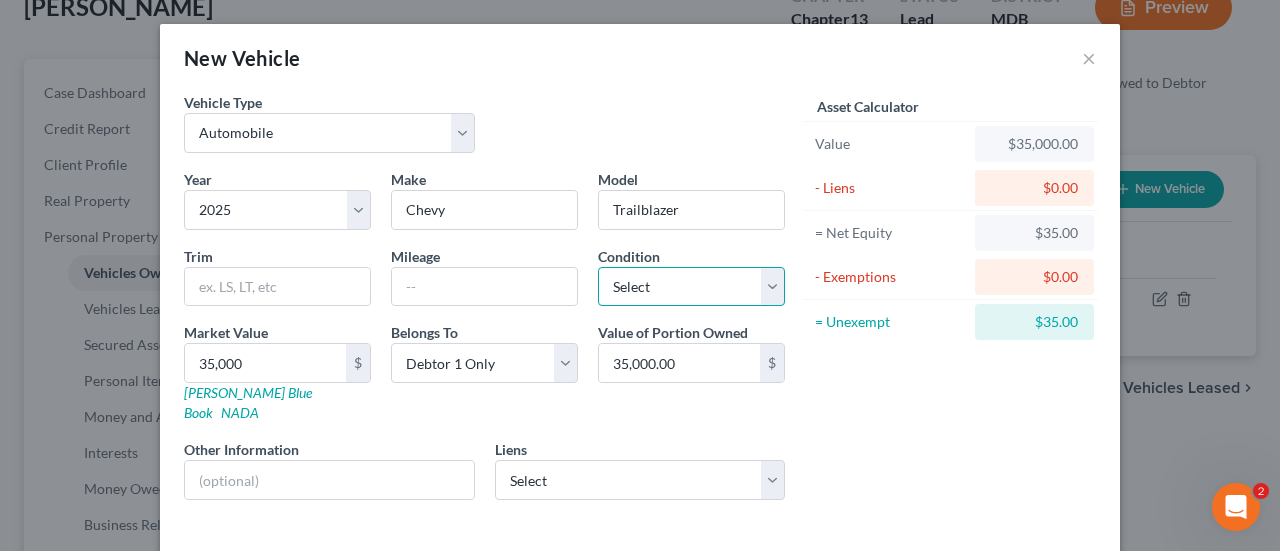 click on "Select Excellent Very Good Good Fair Poor" at bounding box center [691, 287] 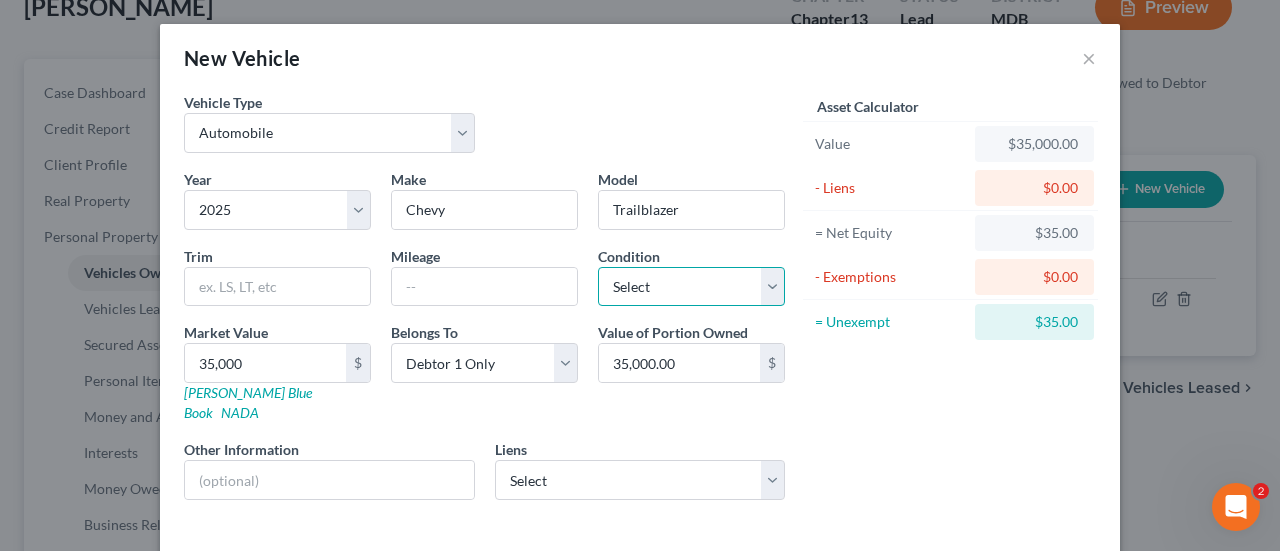 select on "0" 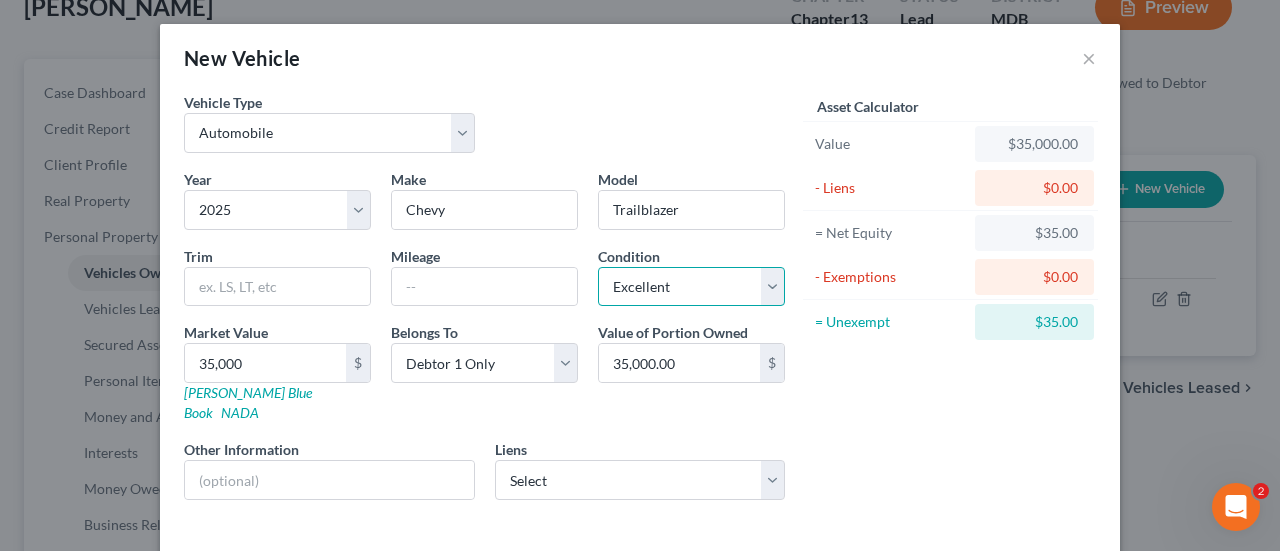 click on "Select Excellent Very Good Good Fair Poor" at bounding box center [691, 287] 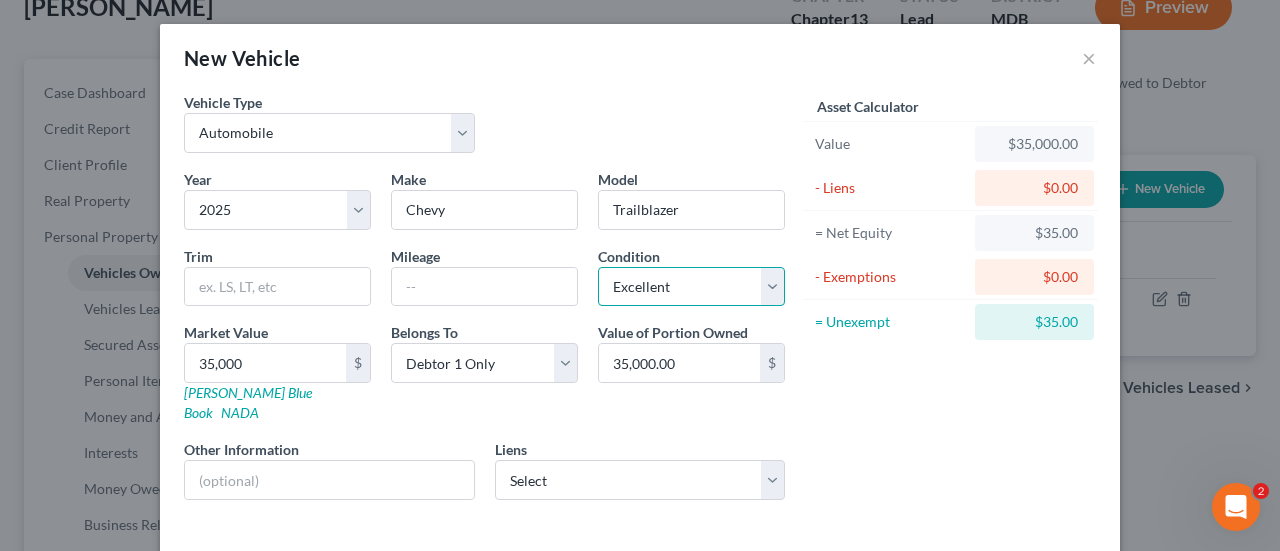 scroll, scrollTop: 66, scrollLeft: 0, axis: vertical 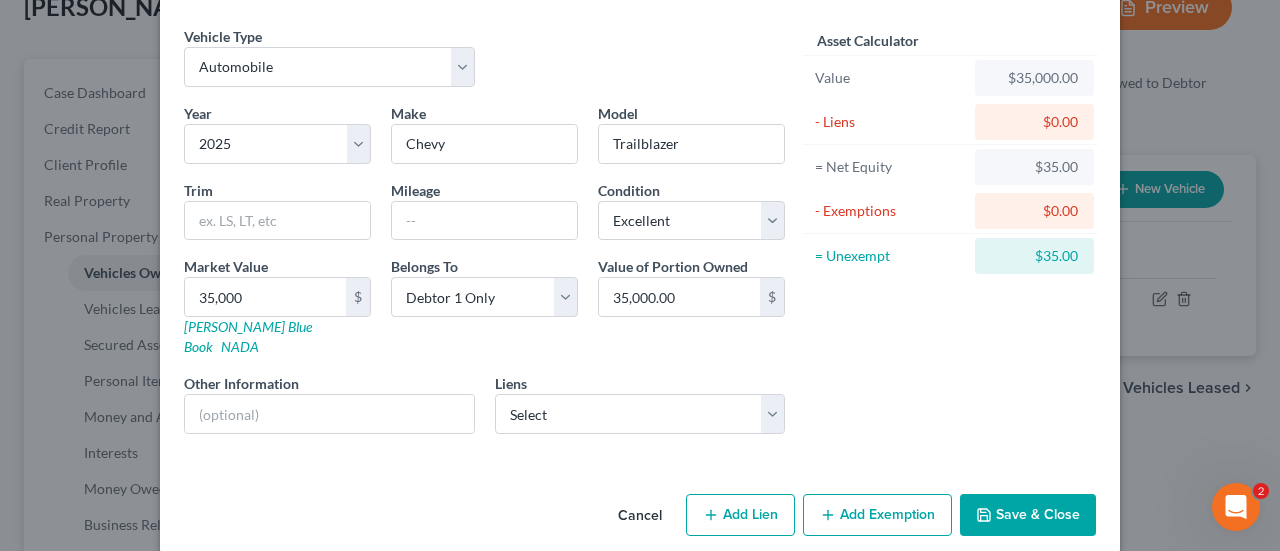 click on "Add Lien" at bounding box center [740, 515] 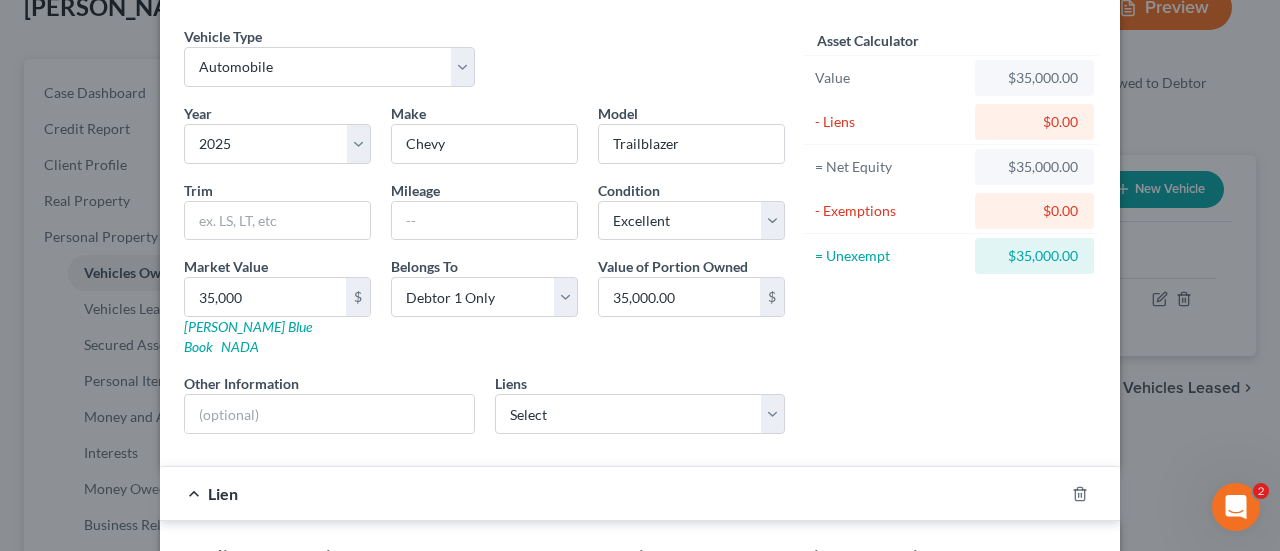 type 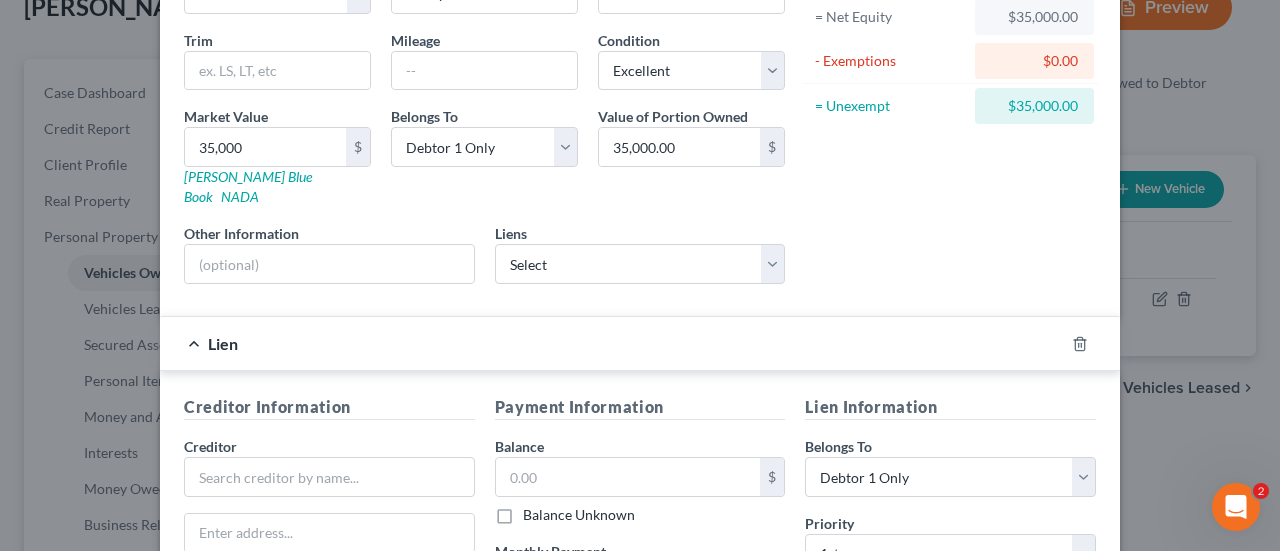 scroll, scrollTop: 228, scrollLeft: 0, axis: vertical 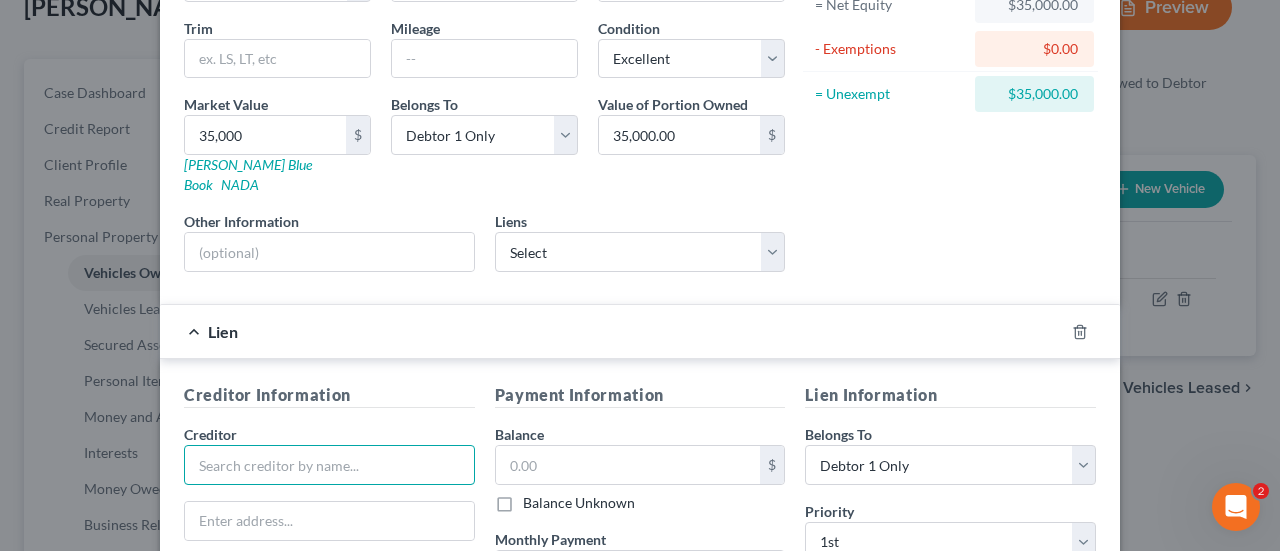 click at bounding box center [329, 465] 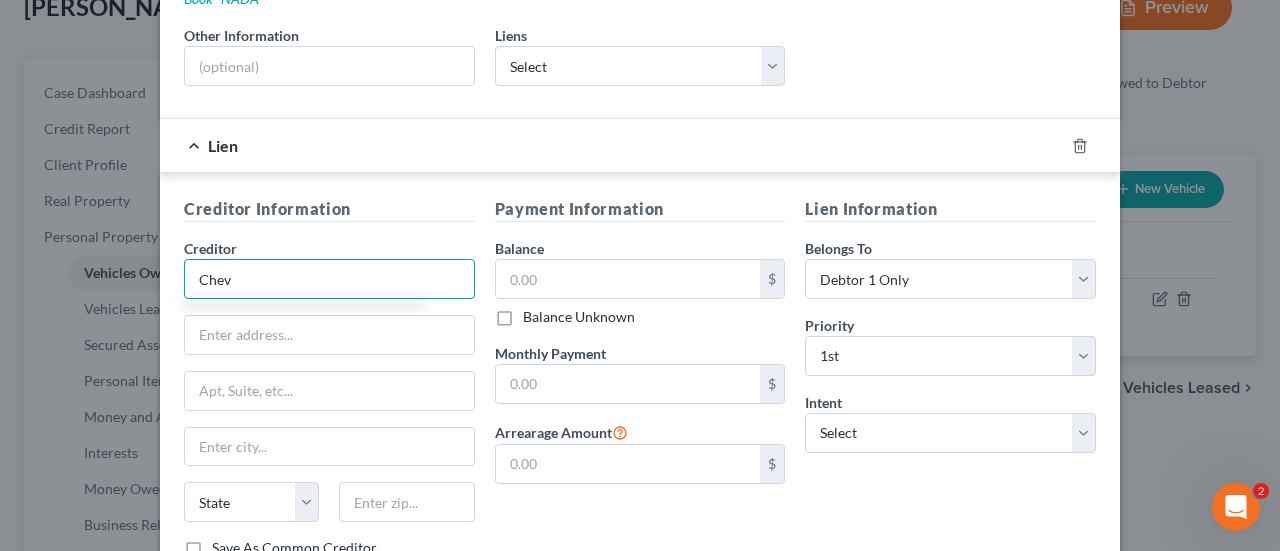 scroll, scrollTop: 414, scrollLeft: 0, axis: vertical 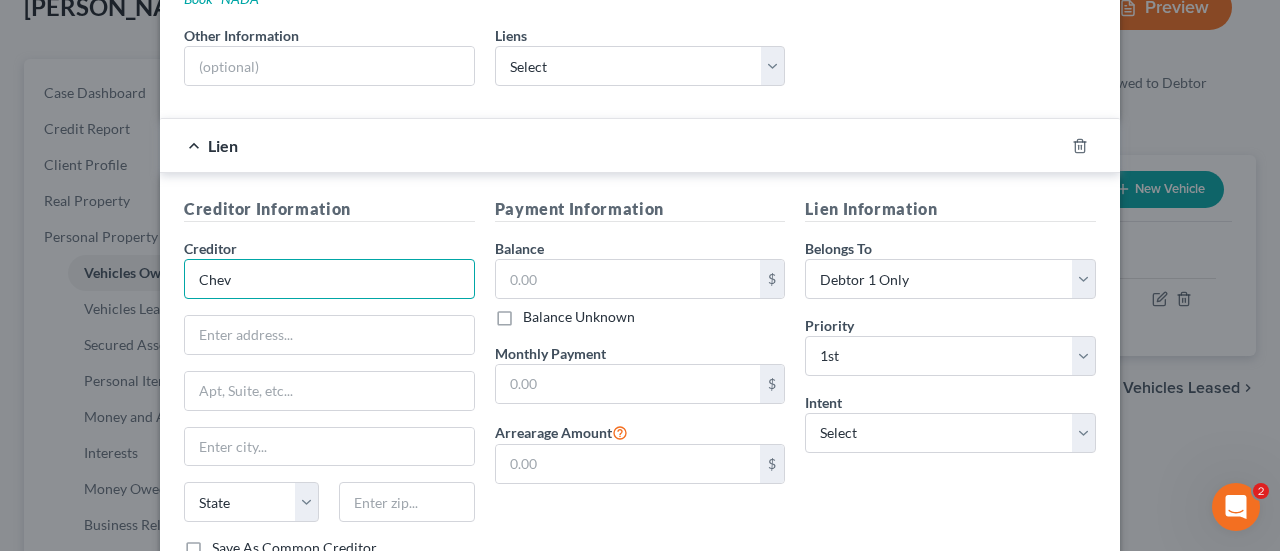 click on "Chev" at bounding box center [329, 279] 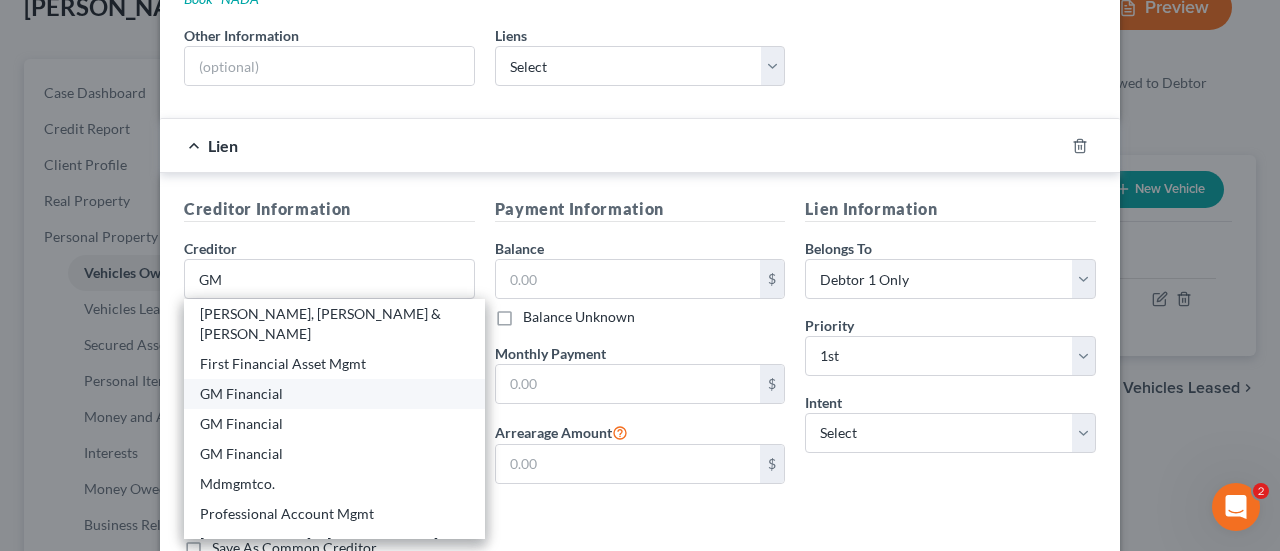 click on "GM Financial" at bounding box center (334, 394) 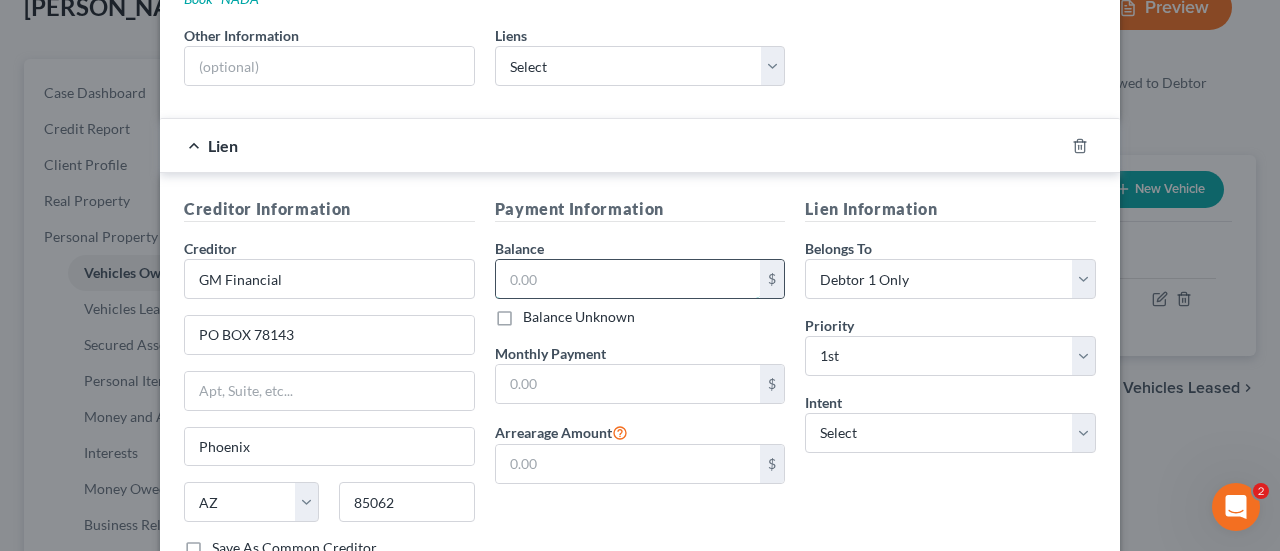 click at bounding box center [628, 279] 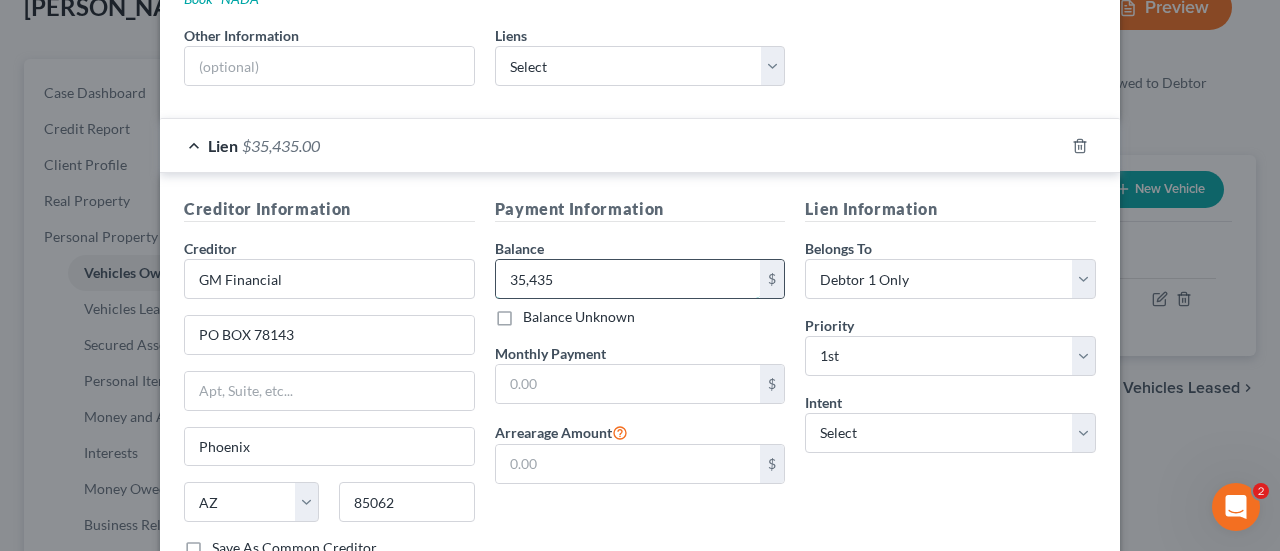 type on "35,435" 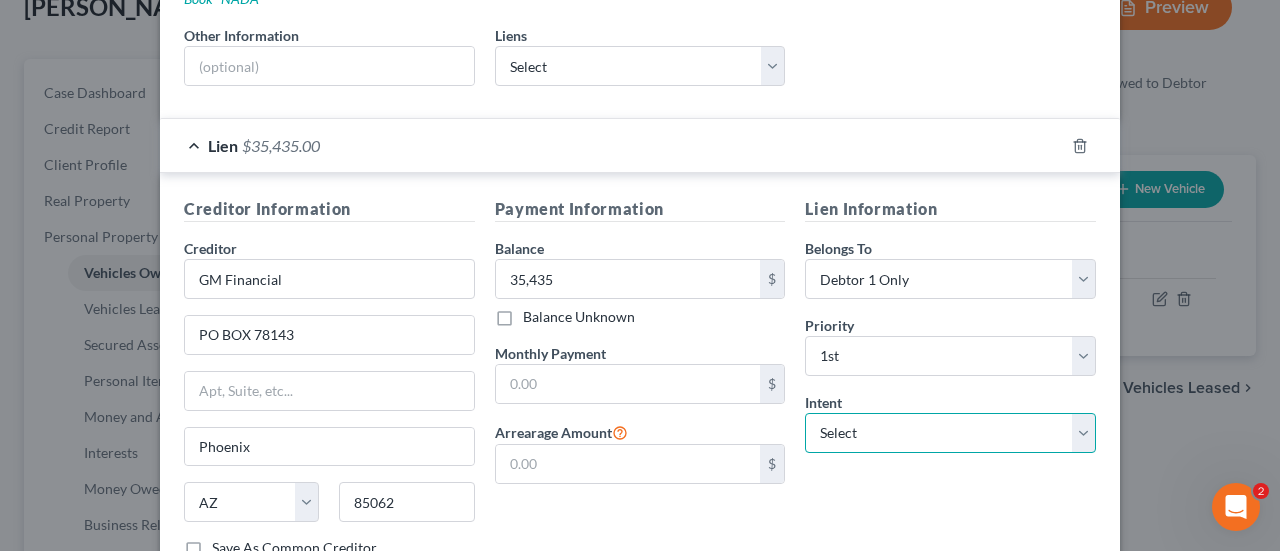 click on "Select Surrender Redeem Reaffirm Avoid Other" at bounding box center [950, 433] 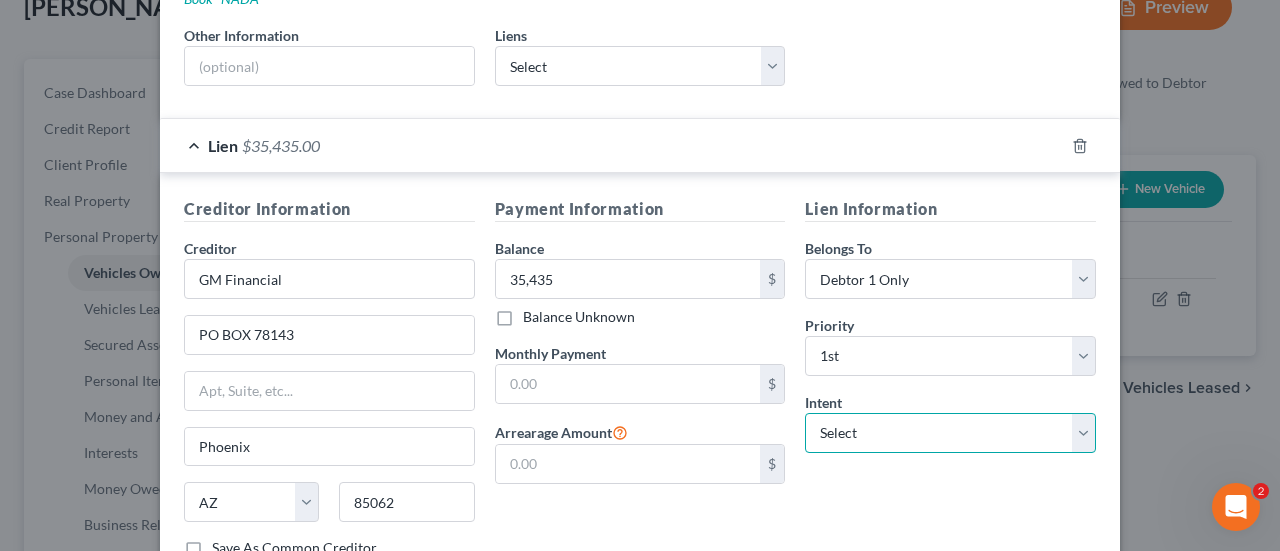 select on "2" 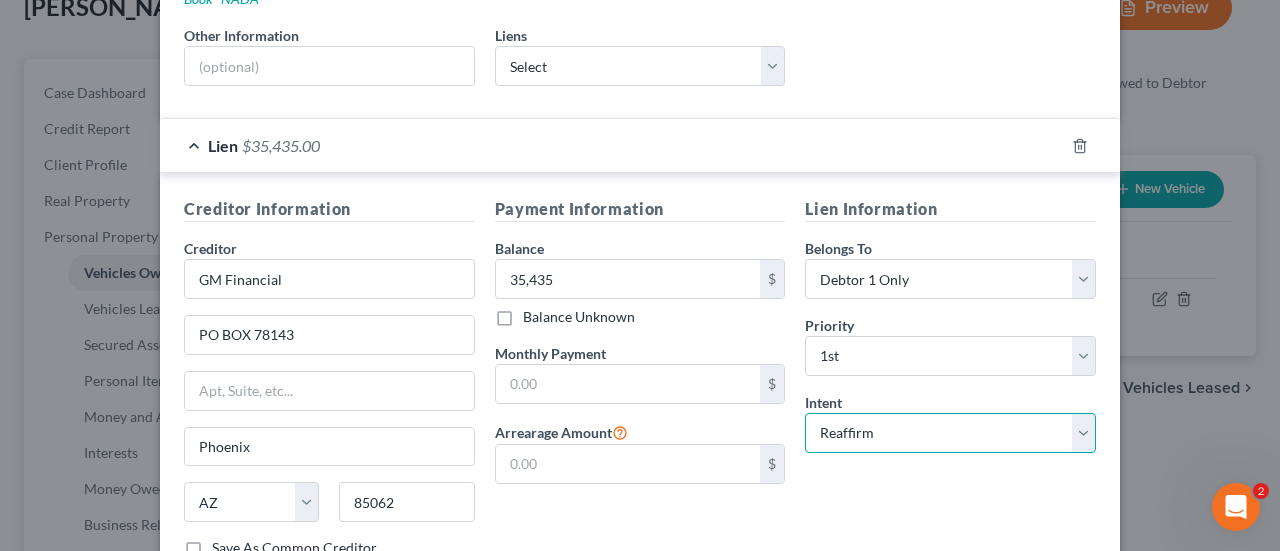 click on "Select Surrender Redeem Reaffirm Avoid Other" at bounding box center (950, 433) 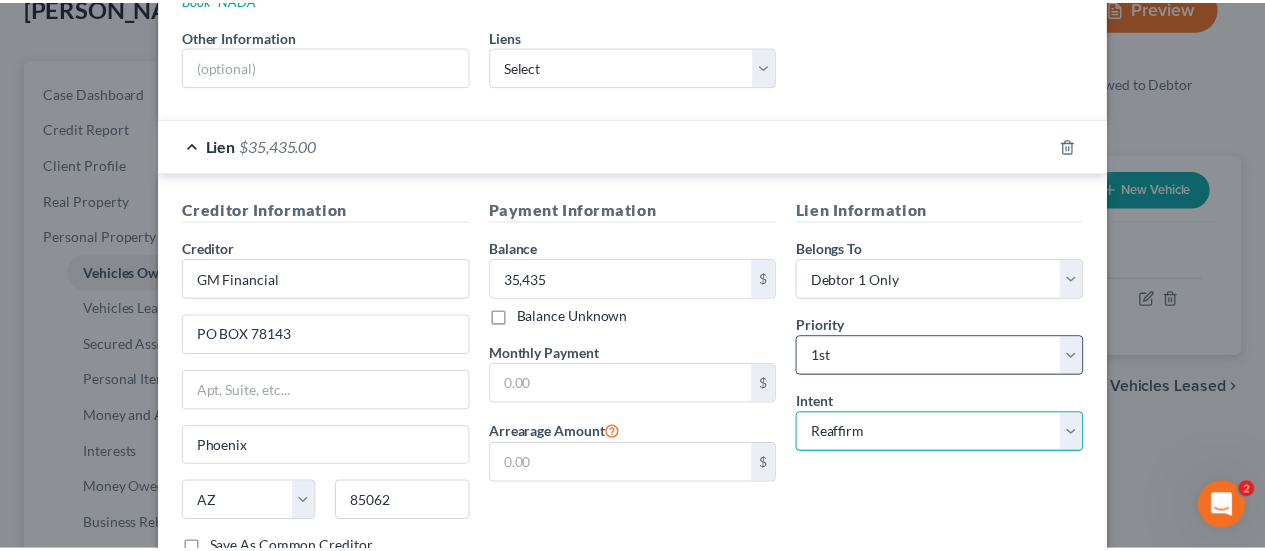scroll, scrollTop: 534, scrollLeft: 0, axis: vertical 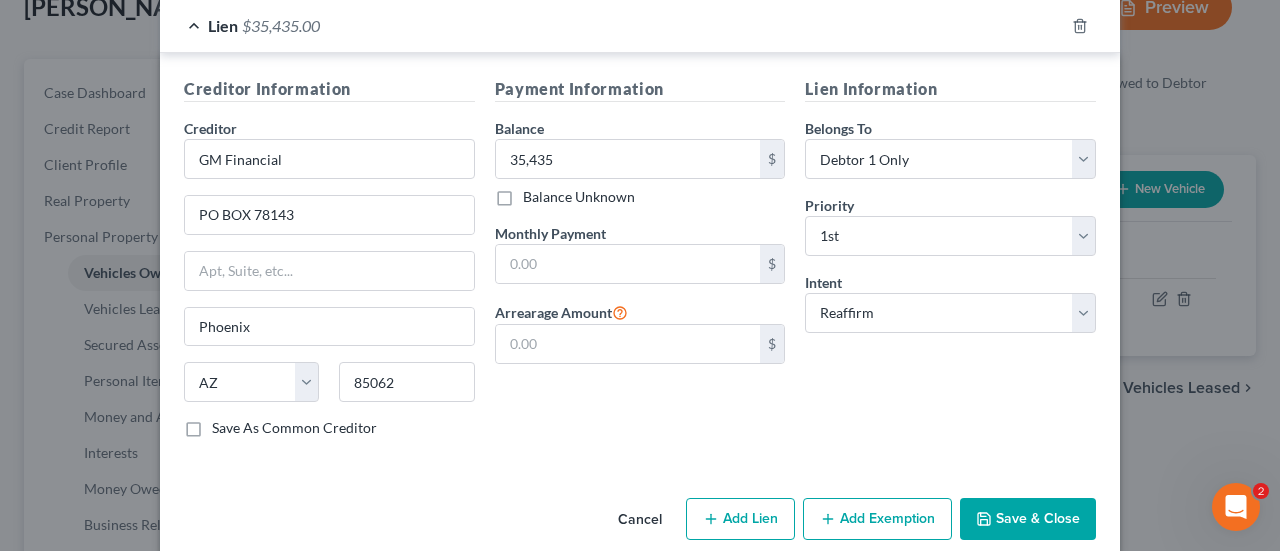 click on "Save & Close" at bounding box center [1028, 519] 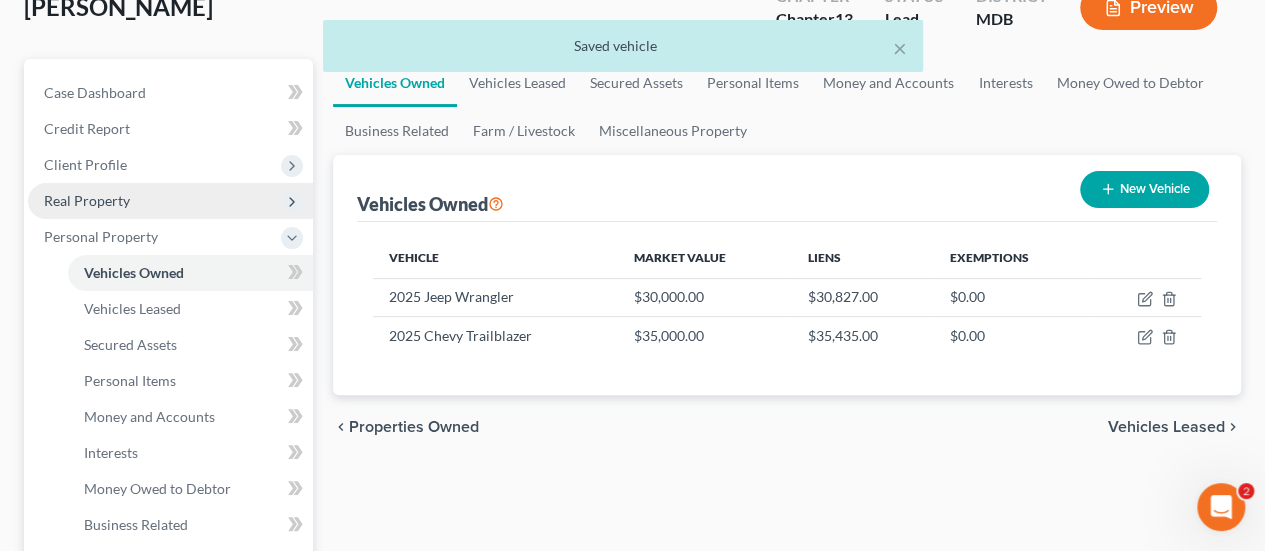 click on "Real Property" at bounding box center [87, 200] 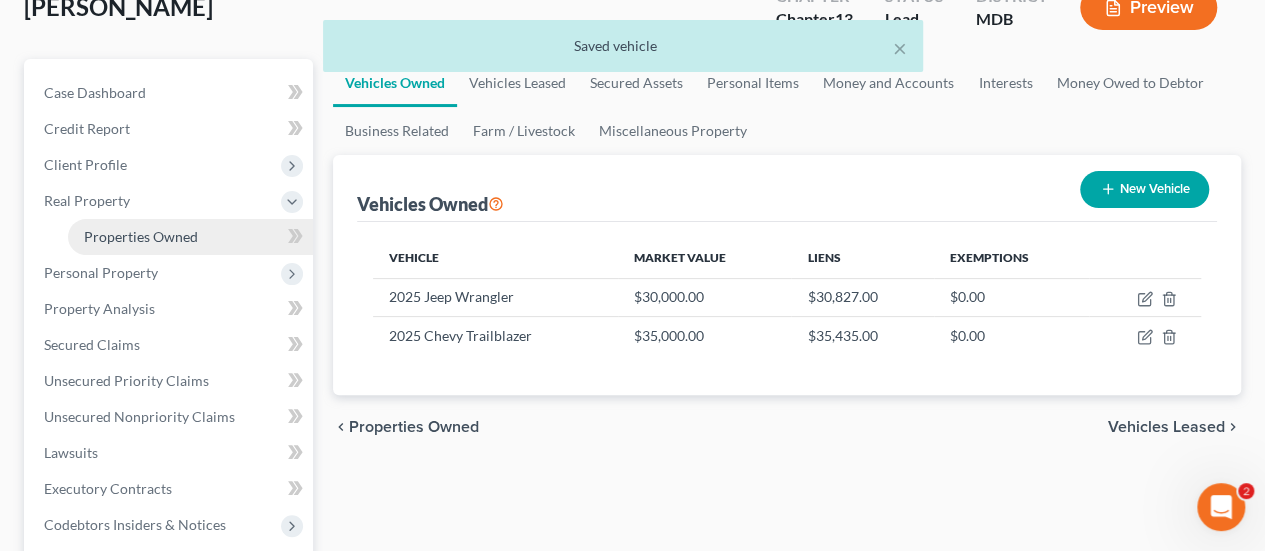 click on "Properties Owned" at bounding box center [141, 236] 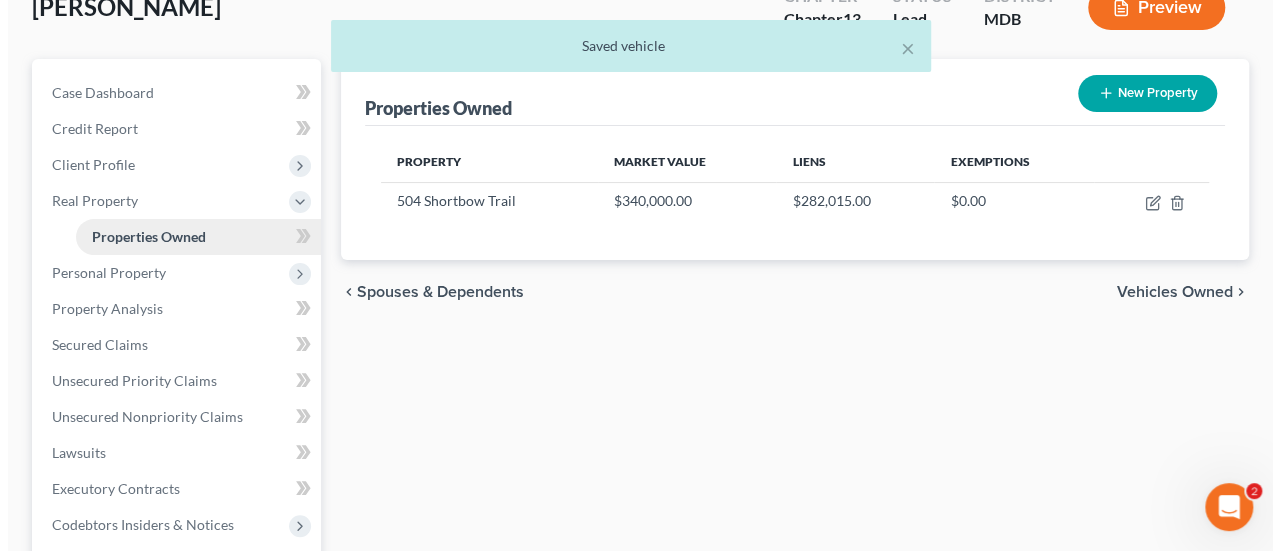 scroll, scrollTop: 0, scrollLeft: 0, axis: both 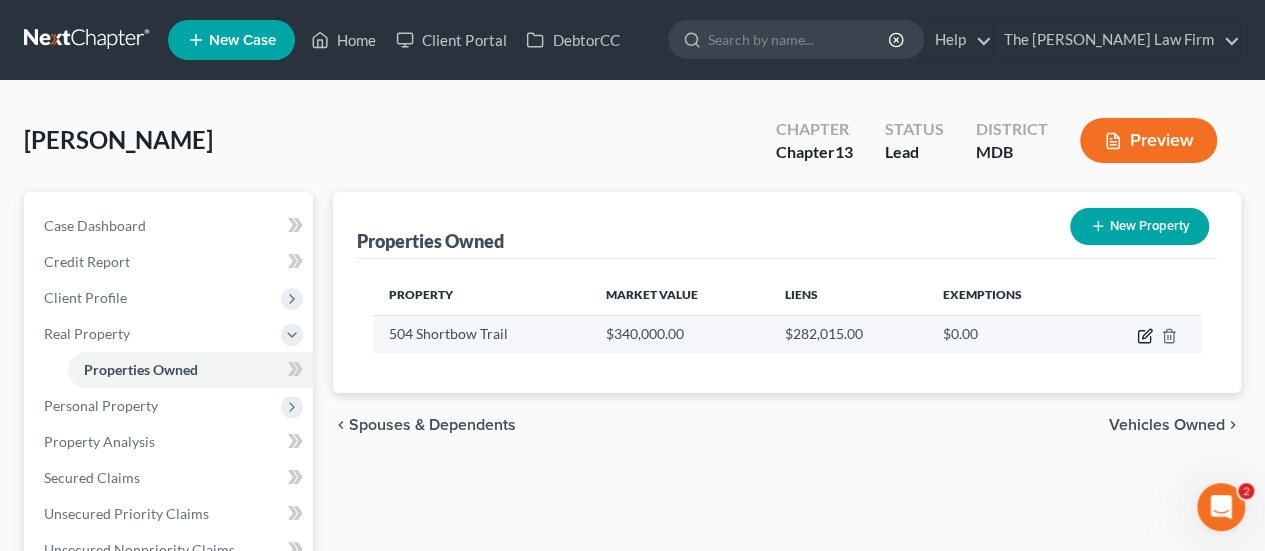 click 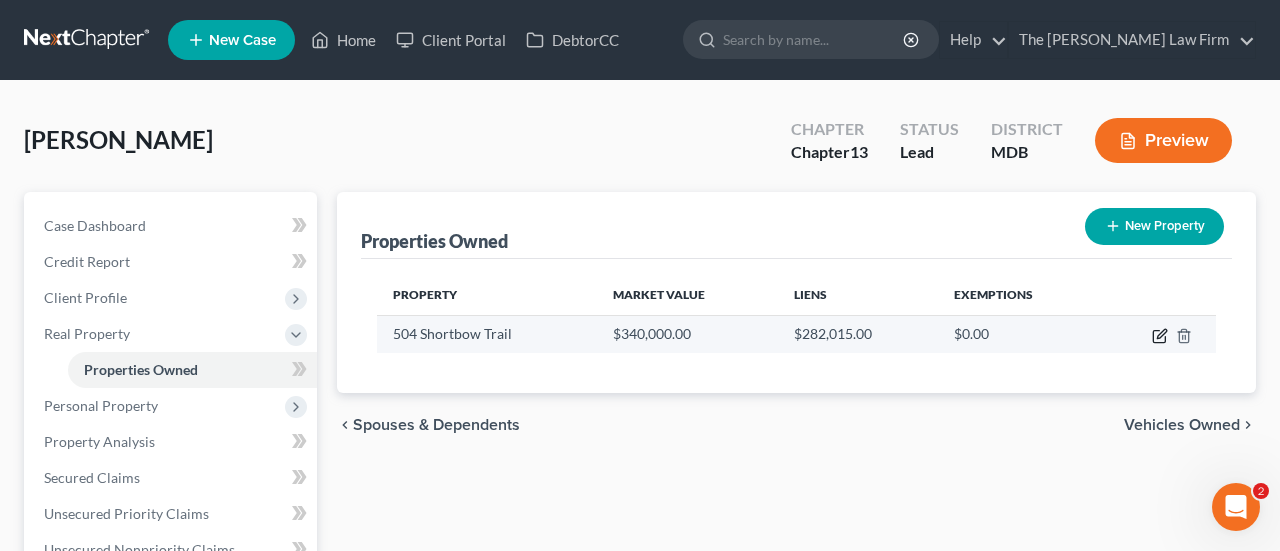 select on "21" 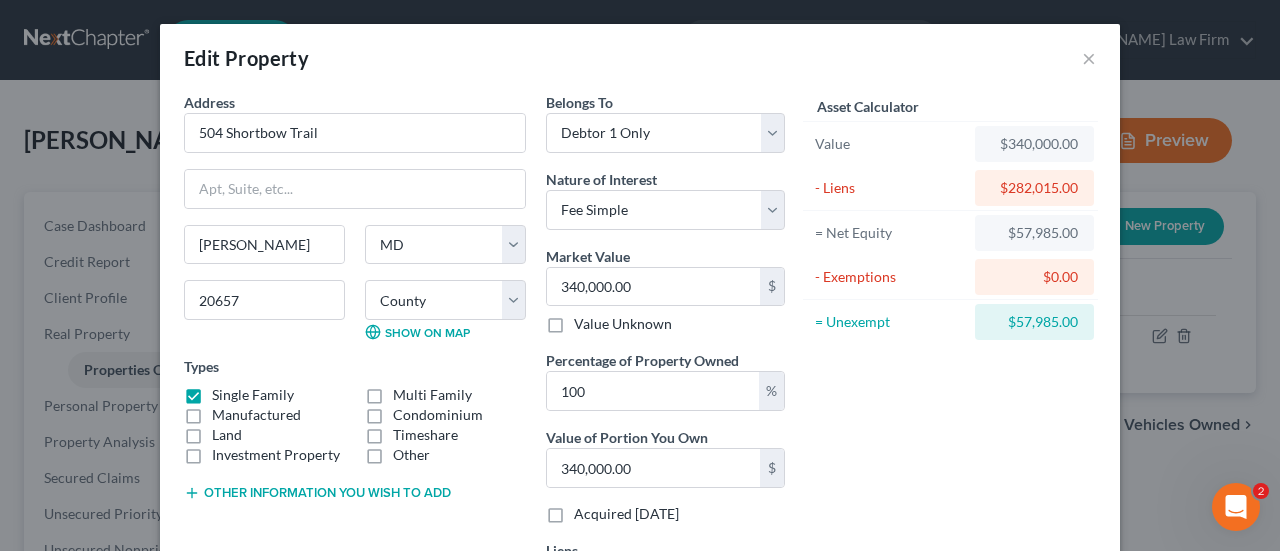 scroll, scrollTop: 242, scrollLeft: 0, axis: vertical 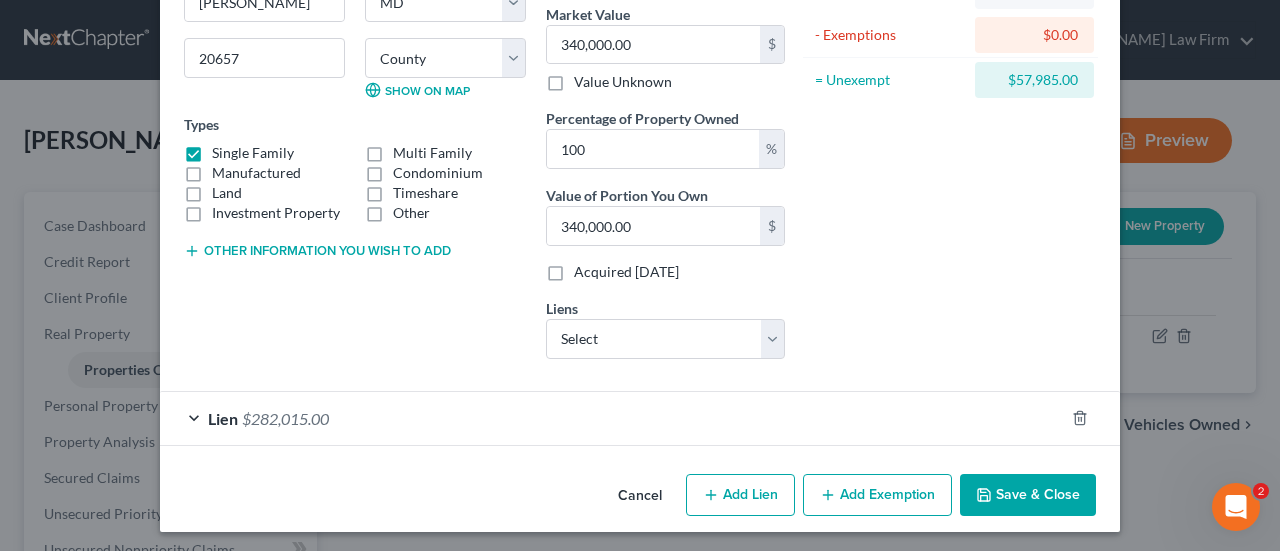 click on "$282,015.00" at bounding box center [285, 418] 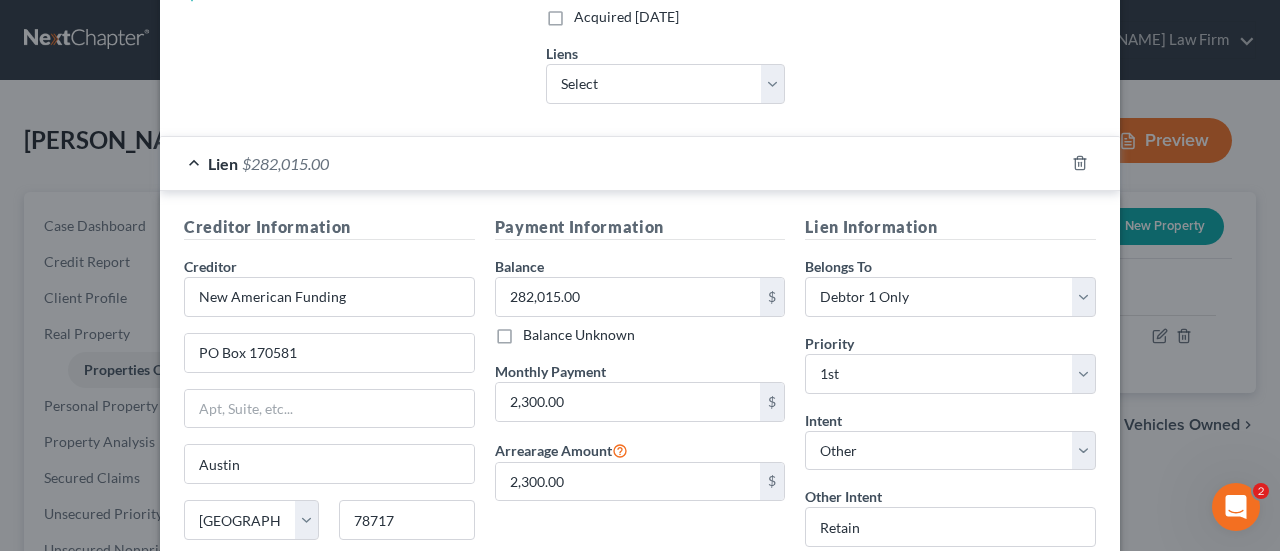 scroll, scrollTop: 498, scrollLeft: 0, axis: vertical 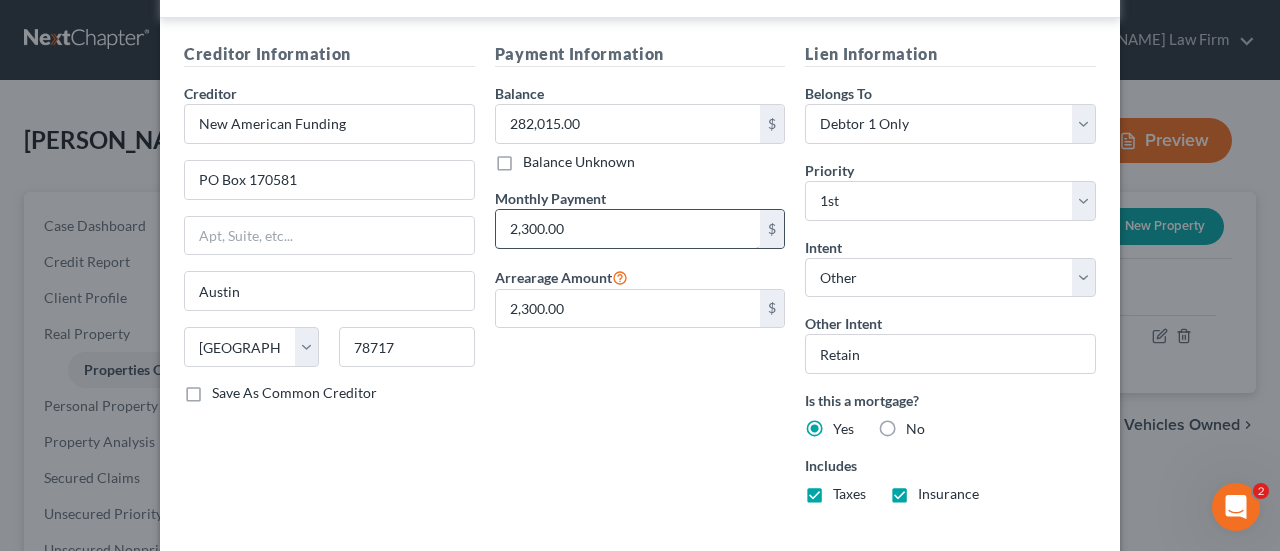 type 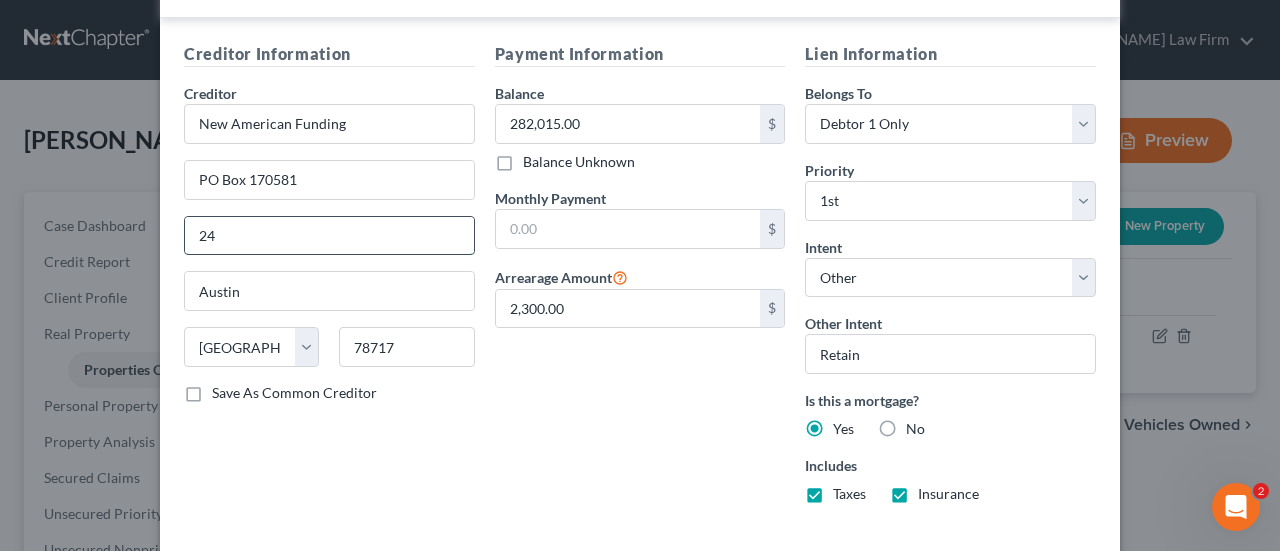 type on "2" 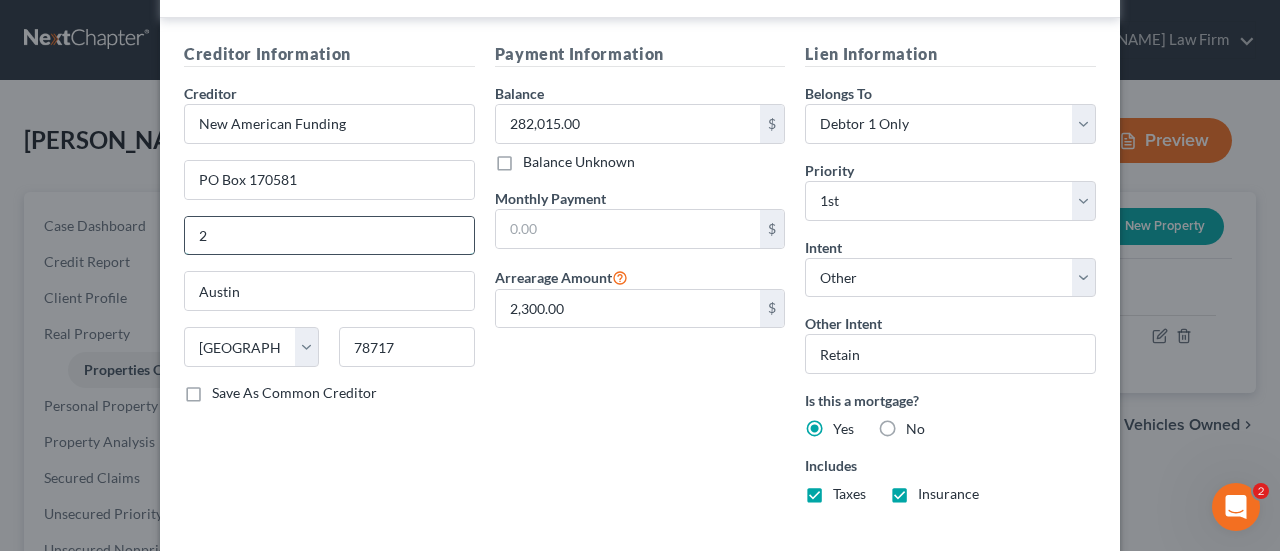 type 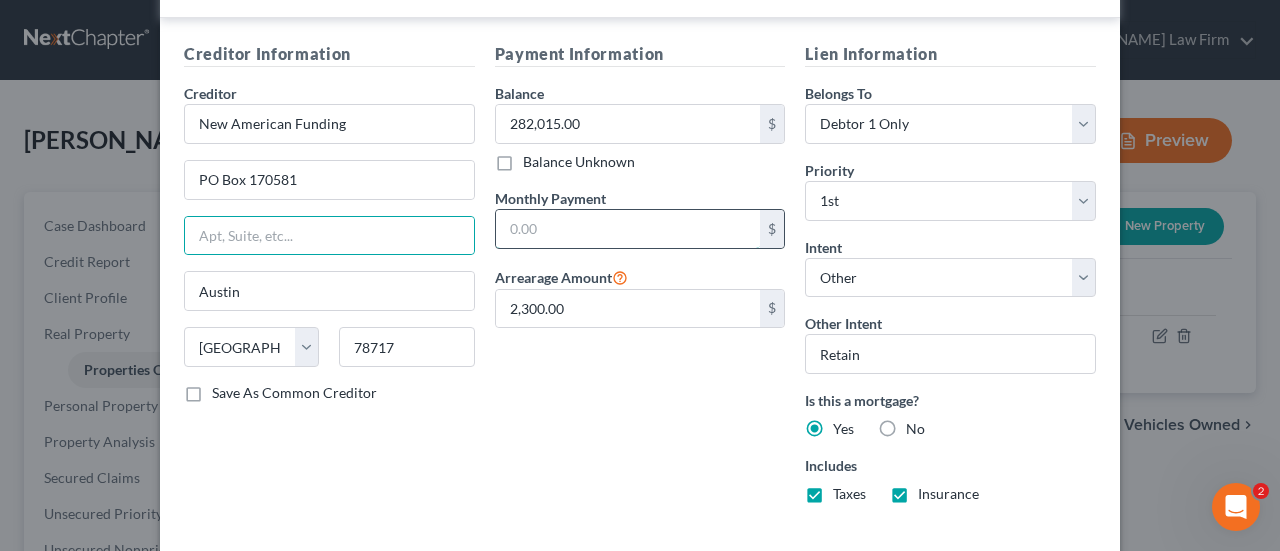 click at bounding box center (628, 229) 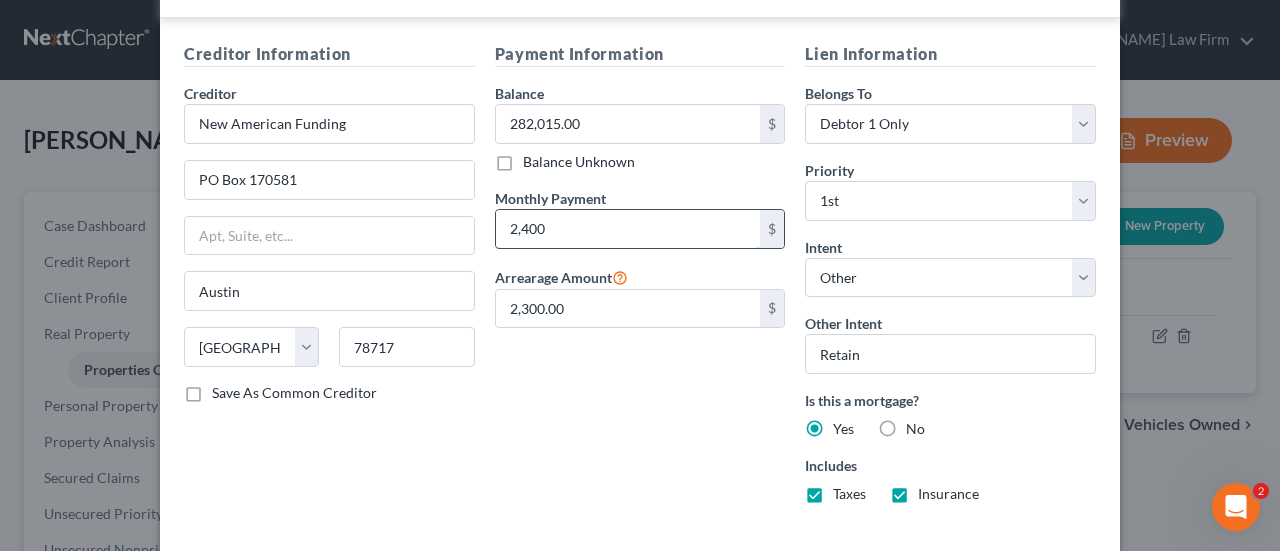 type on "2,400" 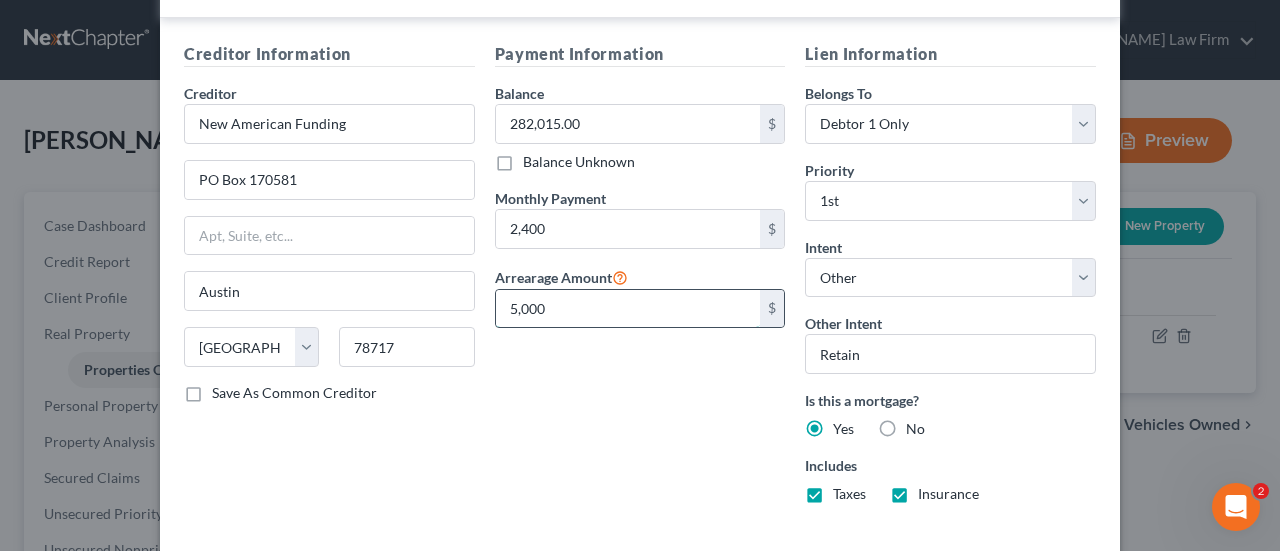 scroll, scrollTop: 756, scrollLeft: 0, axis: vertical 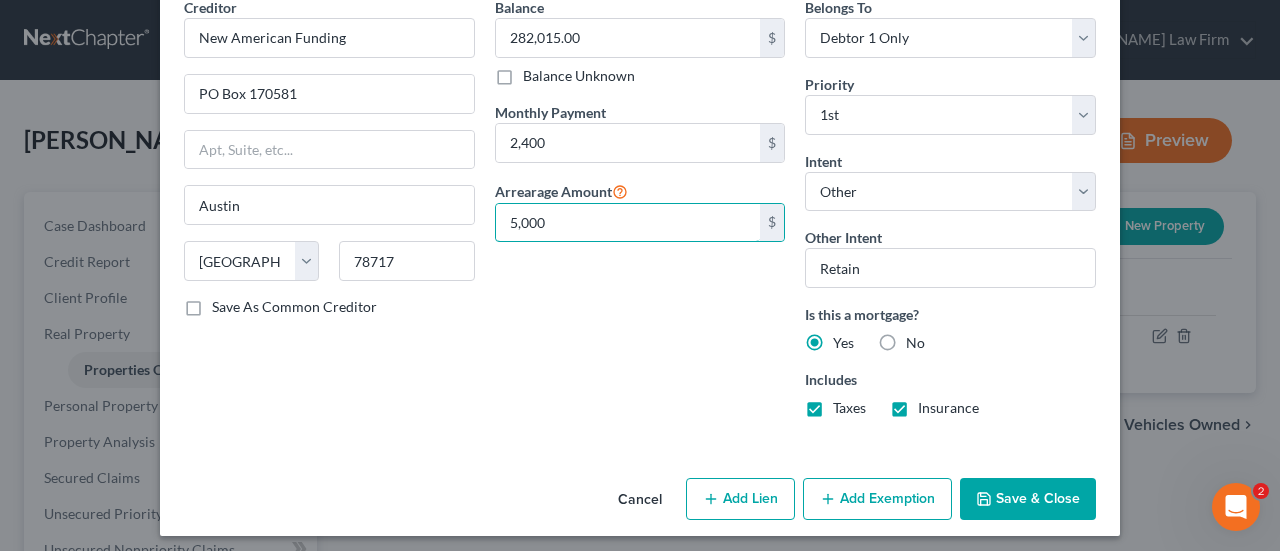 type on "5,000" 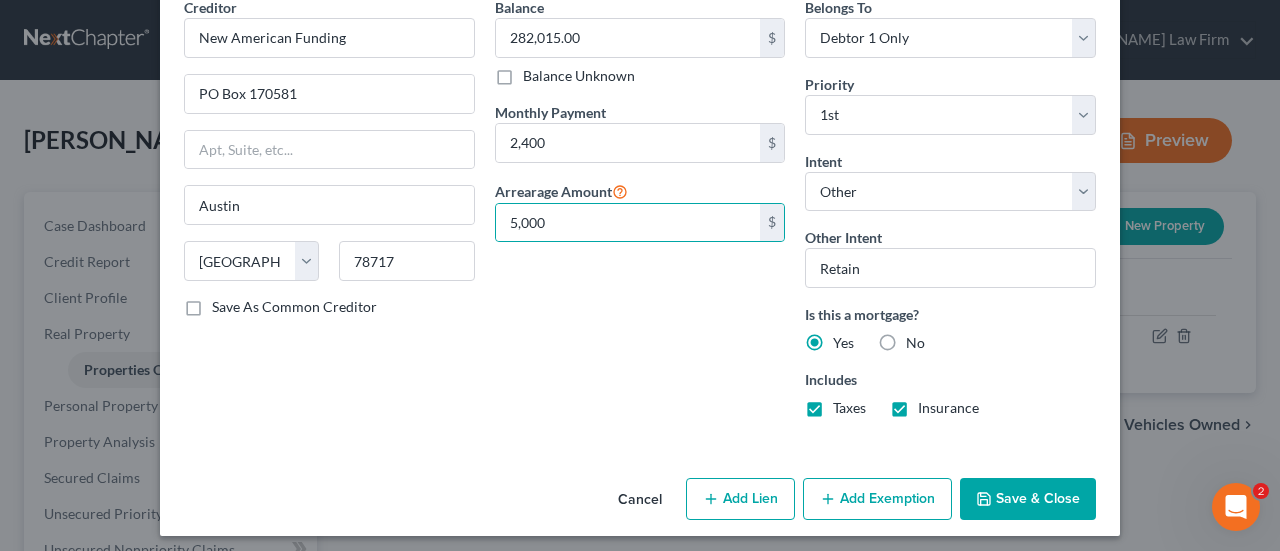 click on "Save & Close" at bounding box center [1028, 499] 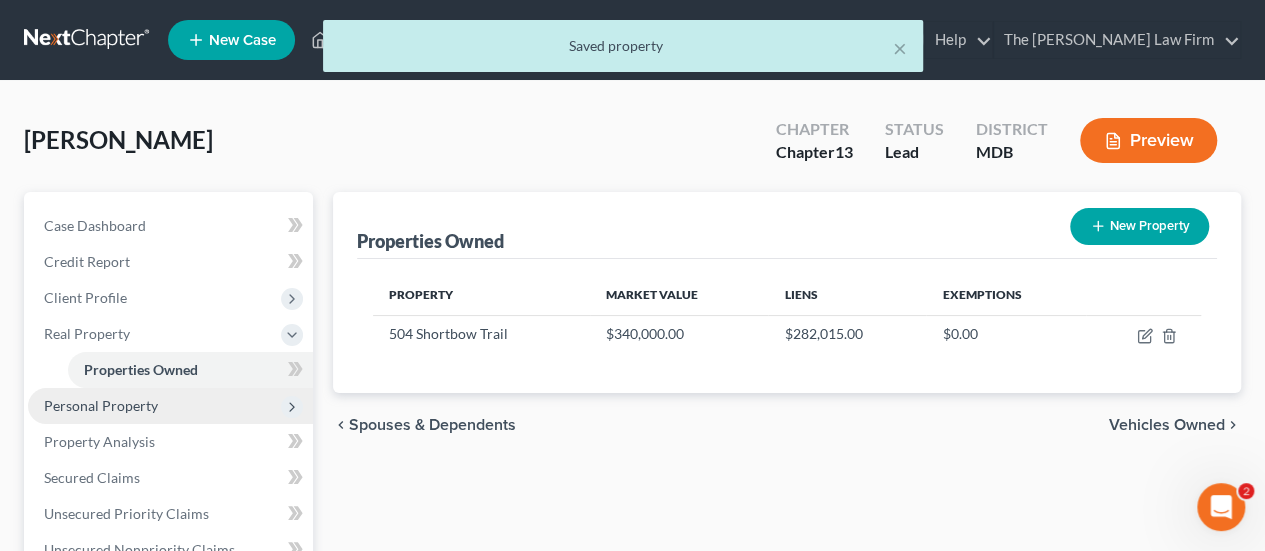 click on "Personal Property" at bounding box center (101, 405) 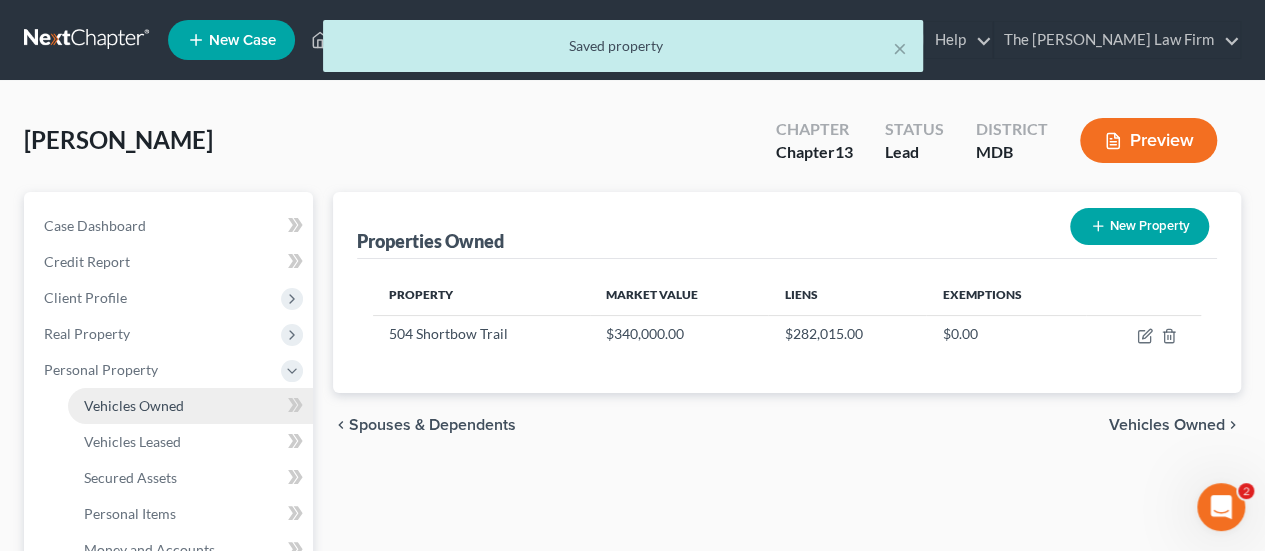 click on "Vehicles Owned" at bounding box center [134, 405] 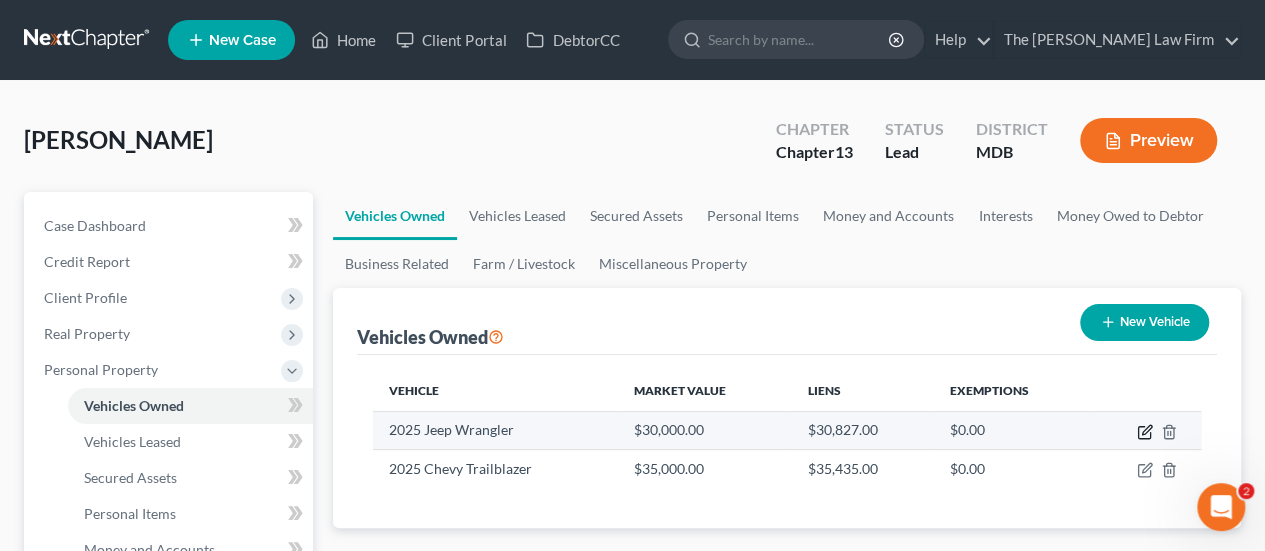 click 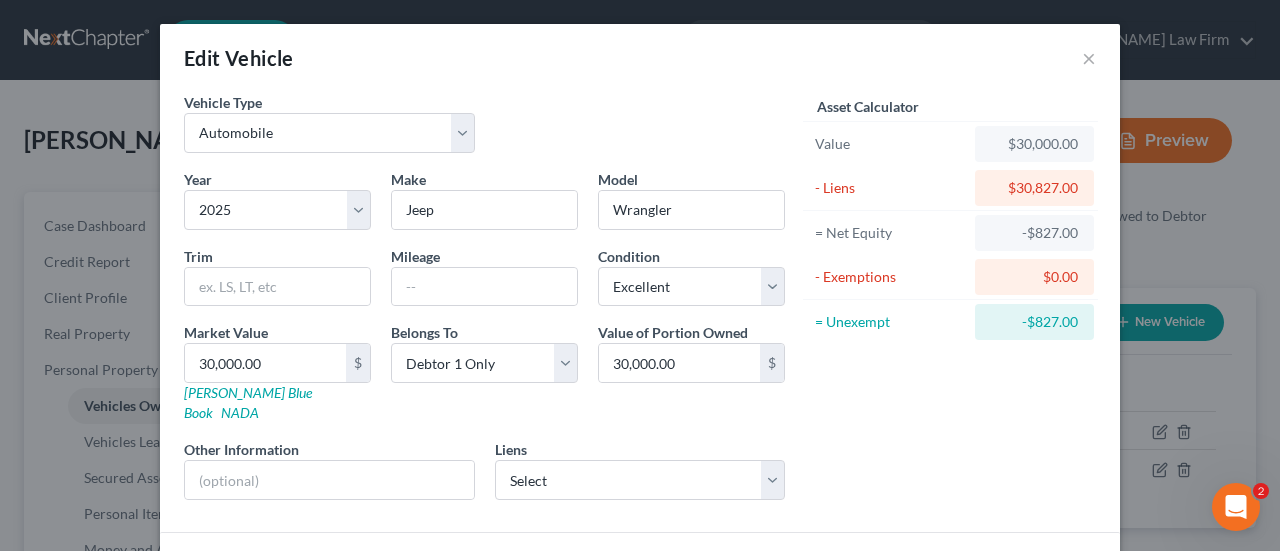 scroll, scrollTop: 121, scrollLeft: 0, axis: vertical 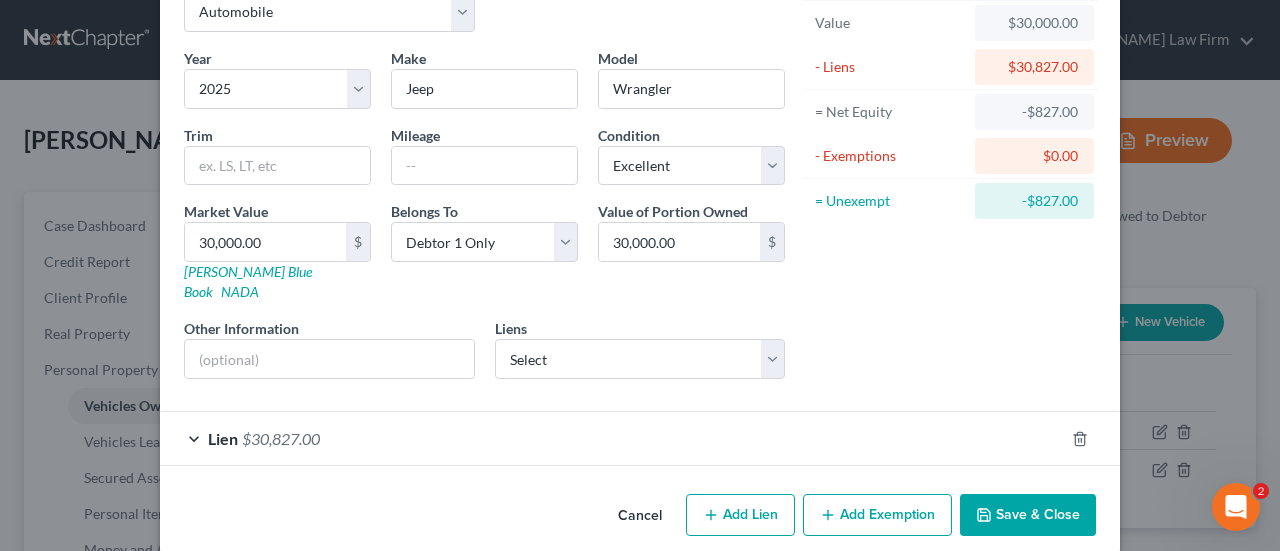 click on "Lien $30,827.00" at bounding box center (612, 438) 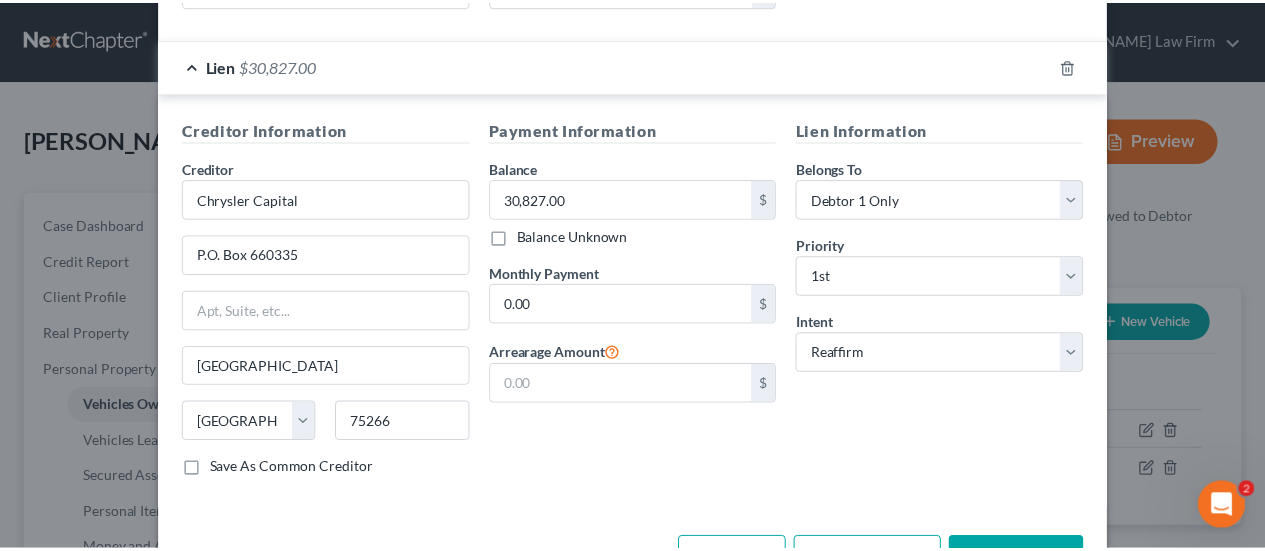 scroll, scrollTop: 526, scrollLeft: 0, axis: vertical 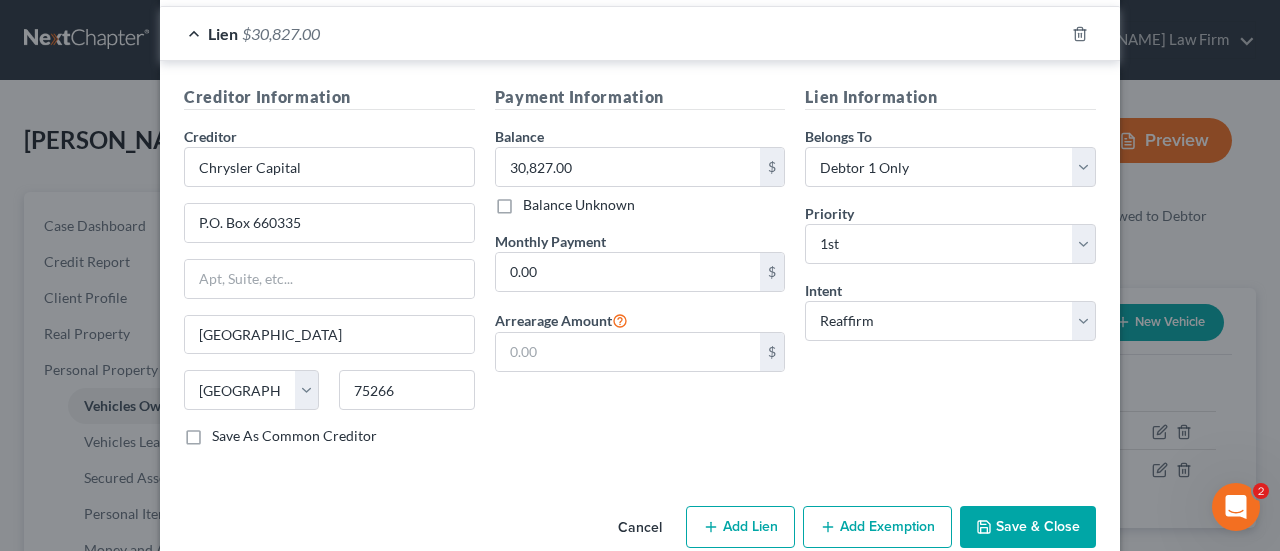 click on "Save & Close" at bounding box center [1028, 527] 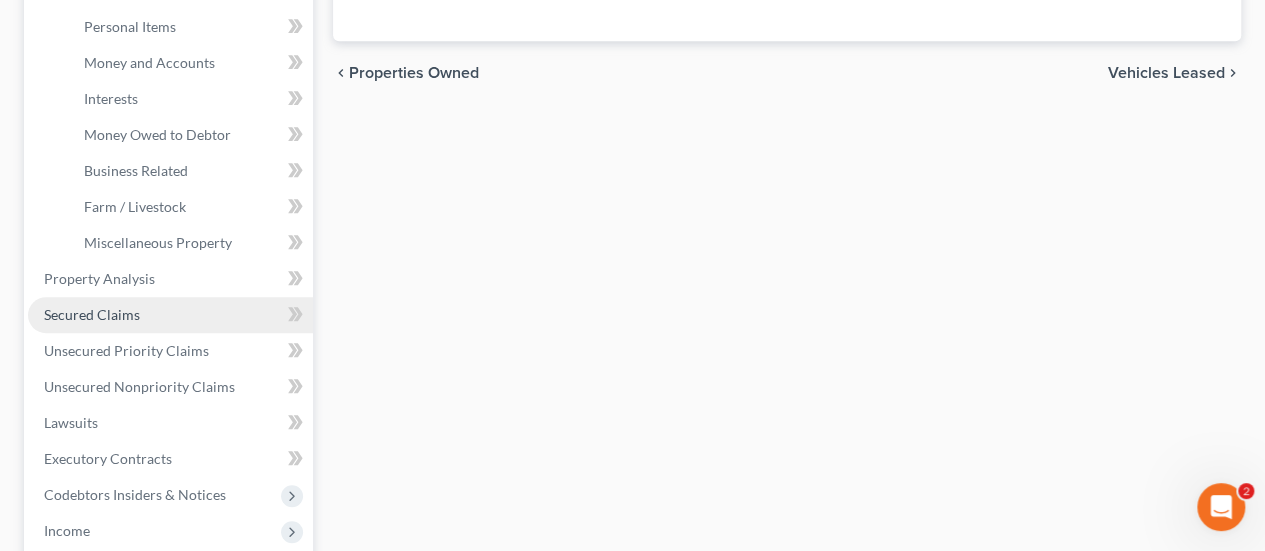 scroll, scrollTop: 488, scrollLeft: 0, axis: vertical 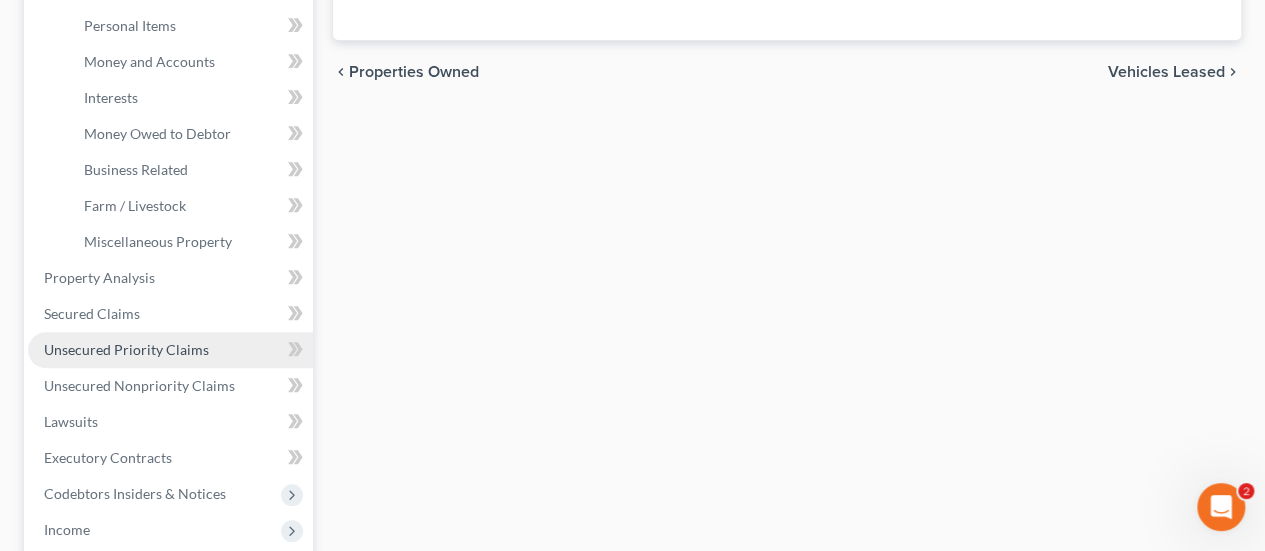 click on "Unsecured Priority Claims" at bounding box center (126, 349) 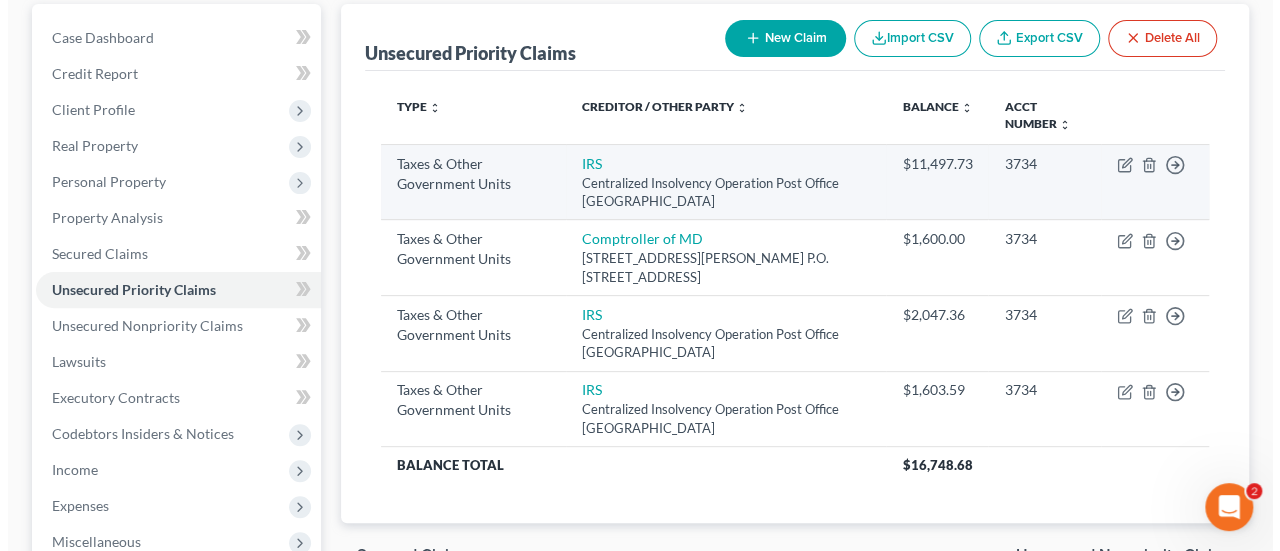 scroll, scrollTop: 189, scrollLeft: 0, axis: vertical 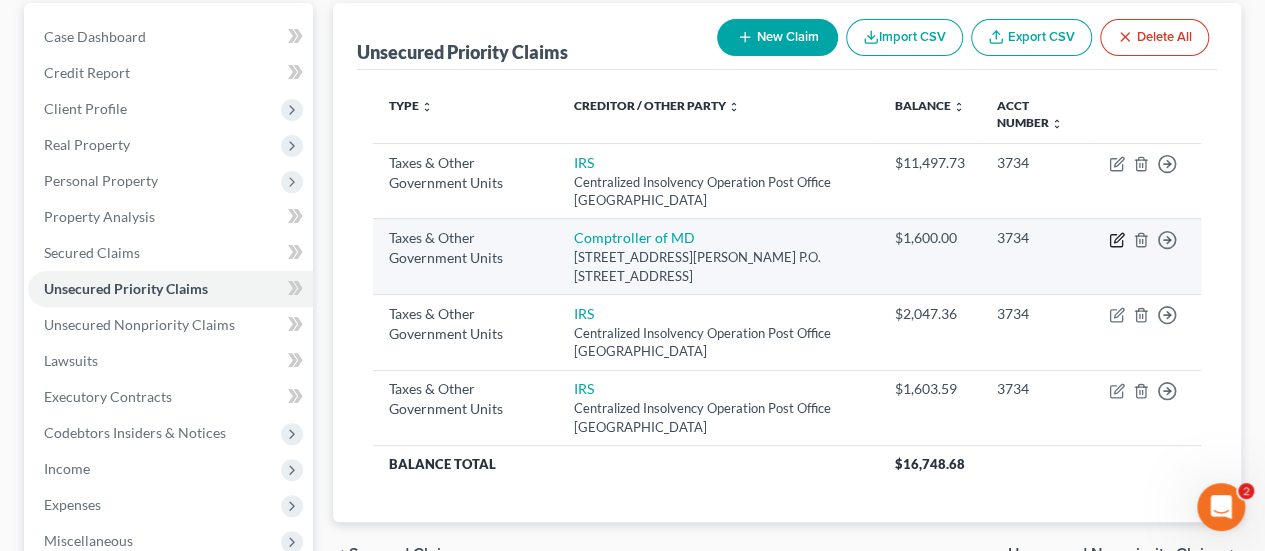 click 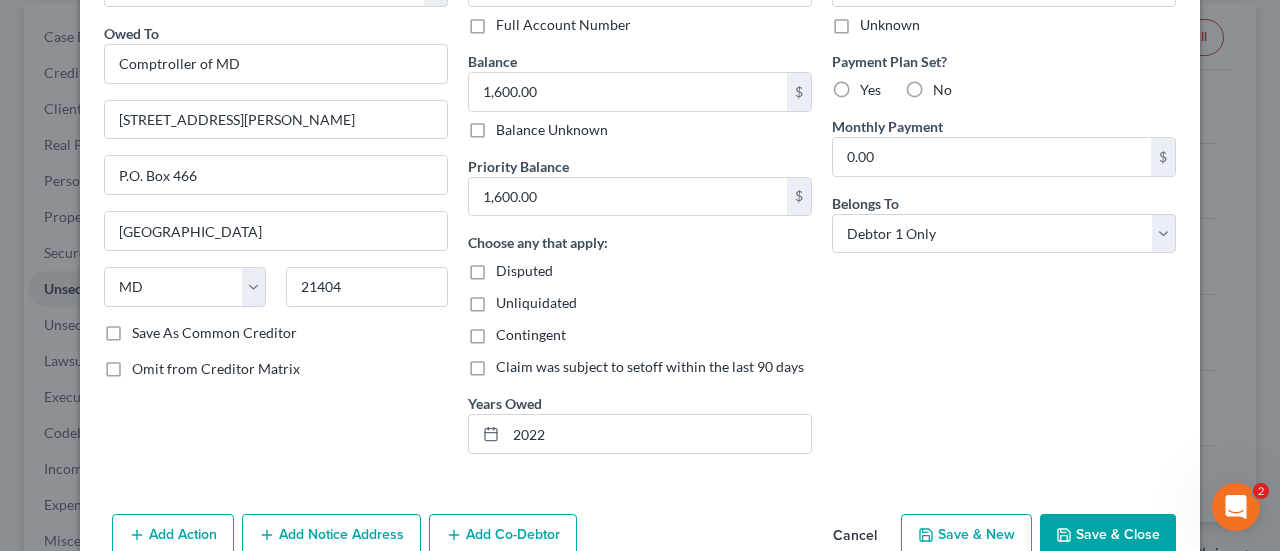scroll, scrollTop: 148, scrollLeft: 0, axis: vertical 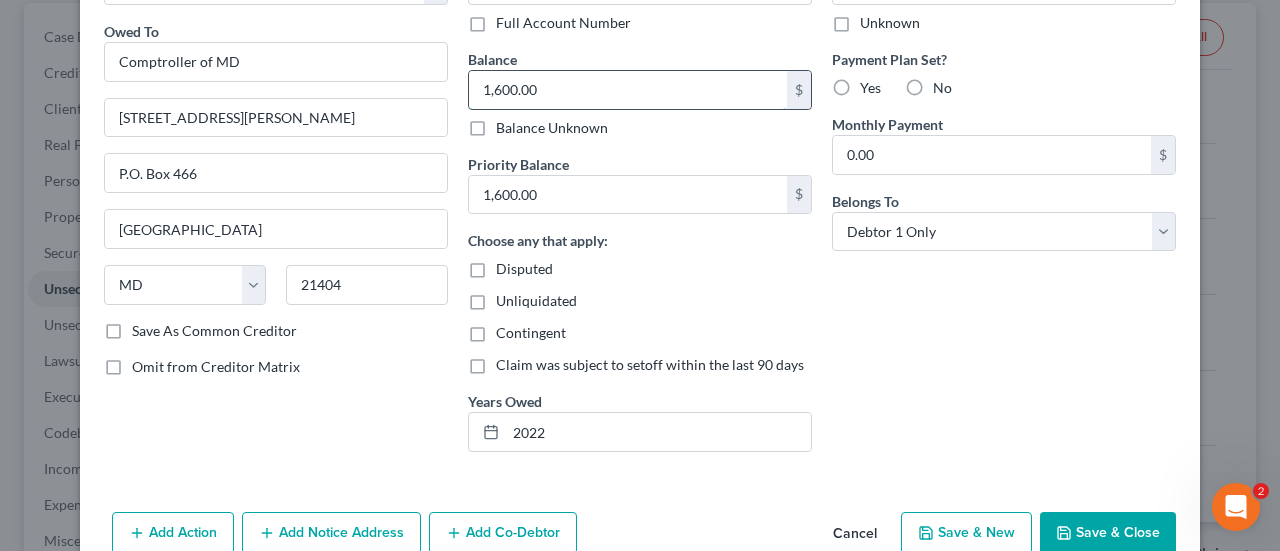 type 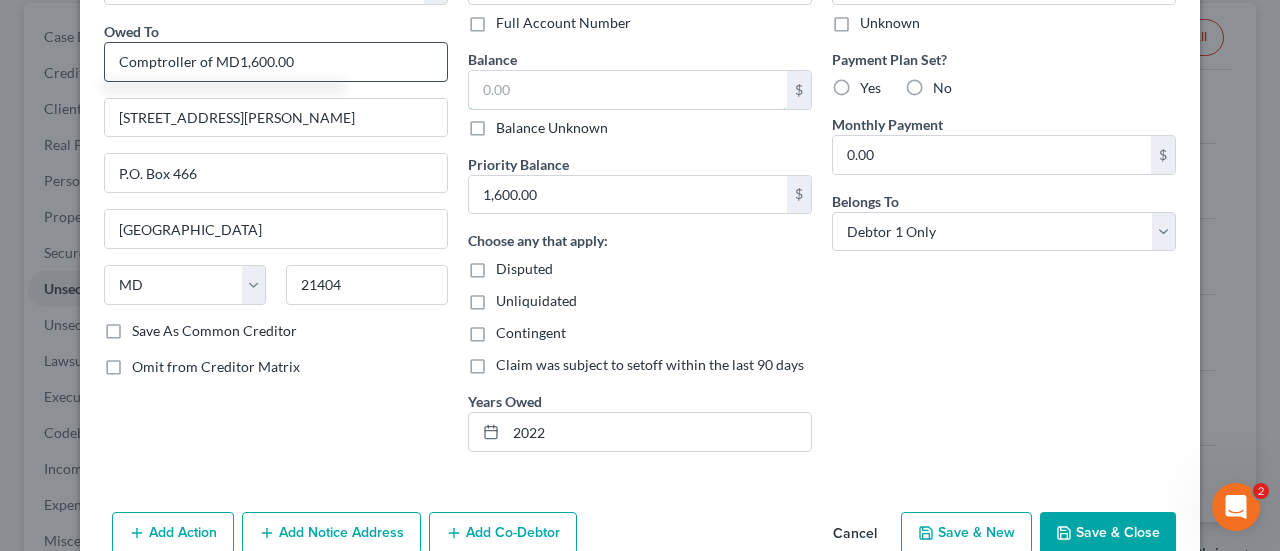 type on "Comptroller of MD" 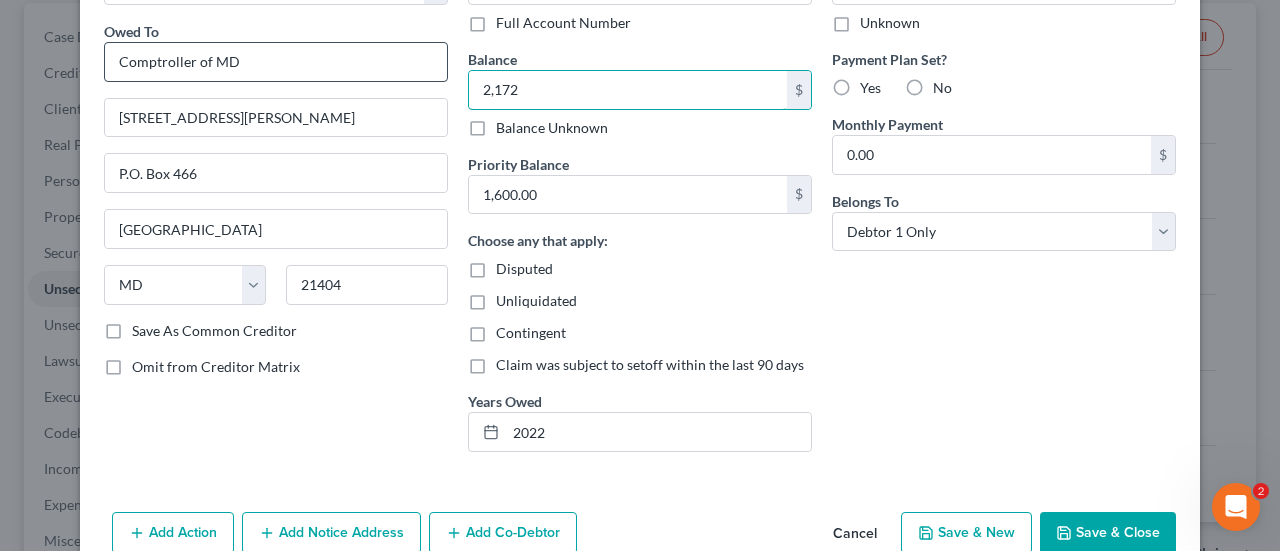 type on "2,172" 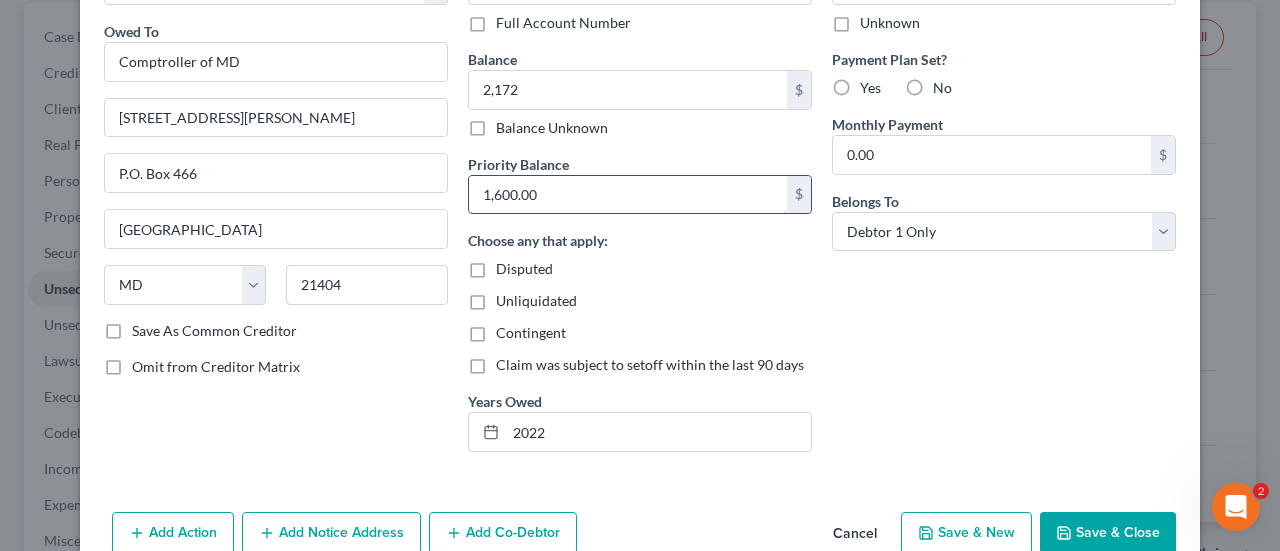 click on "1,600.00" at bounding box center (628, 195) 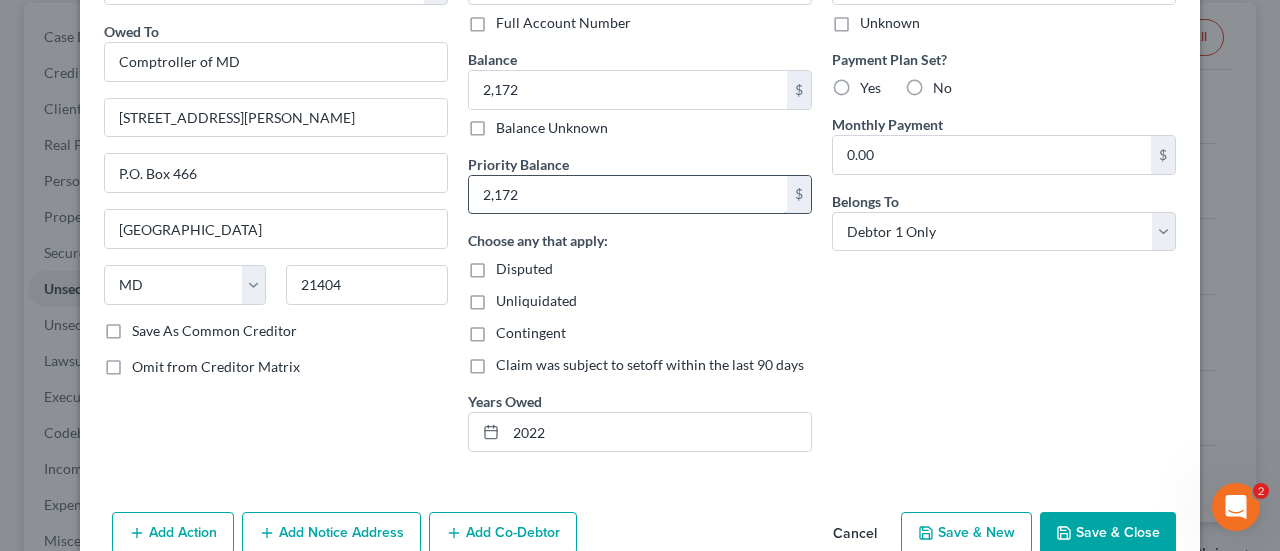 type on "2,172" 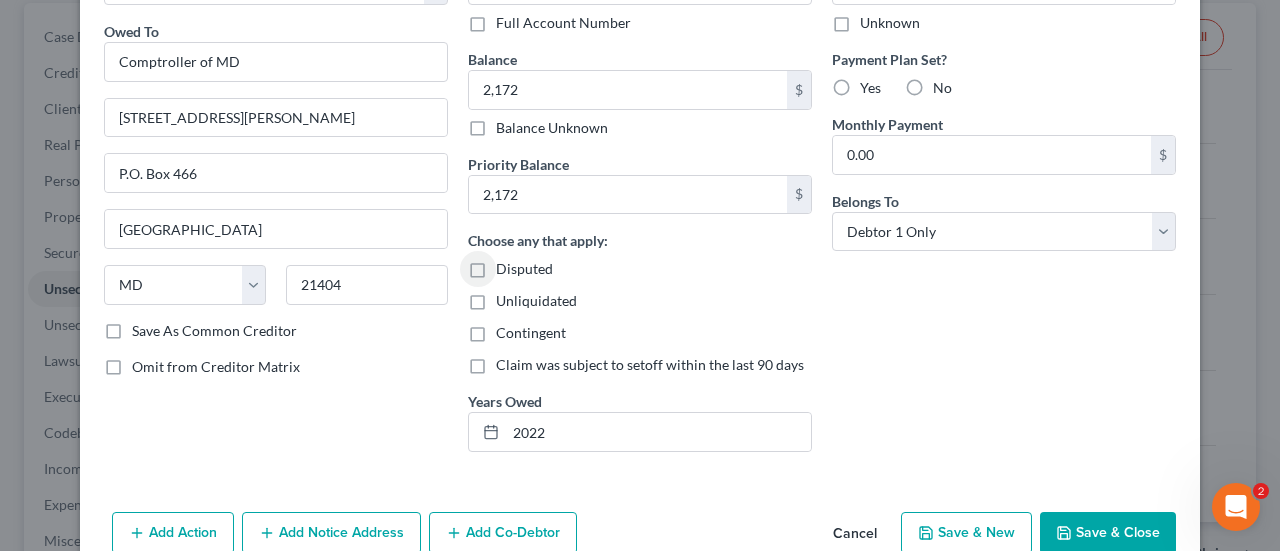 click on "Save & Close" at bounding box center (1108, 533) 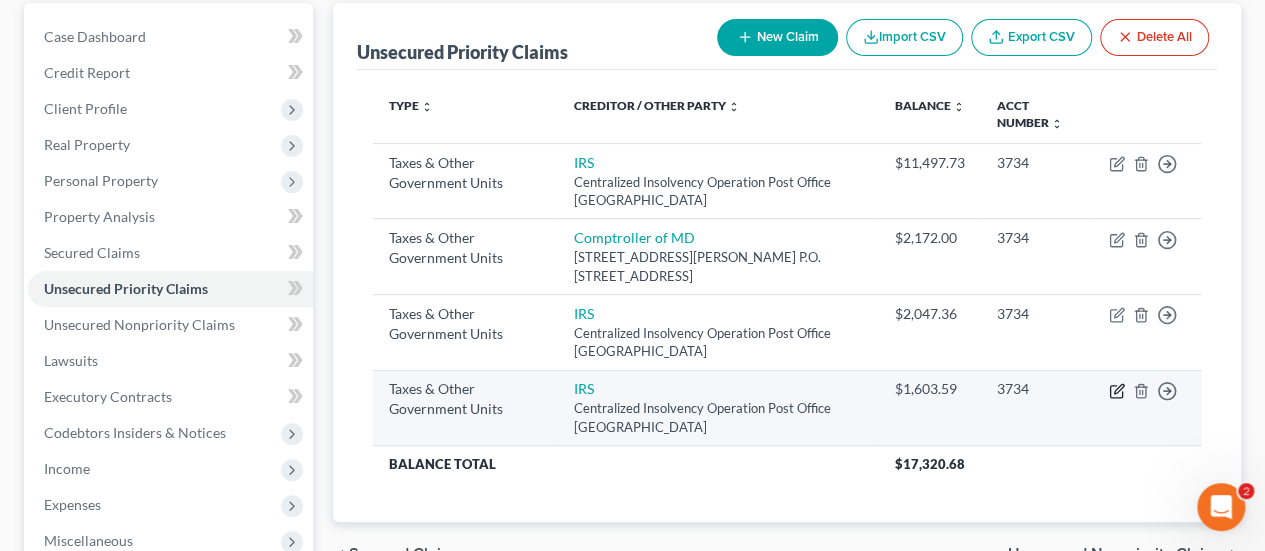 click 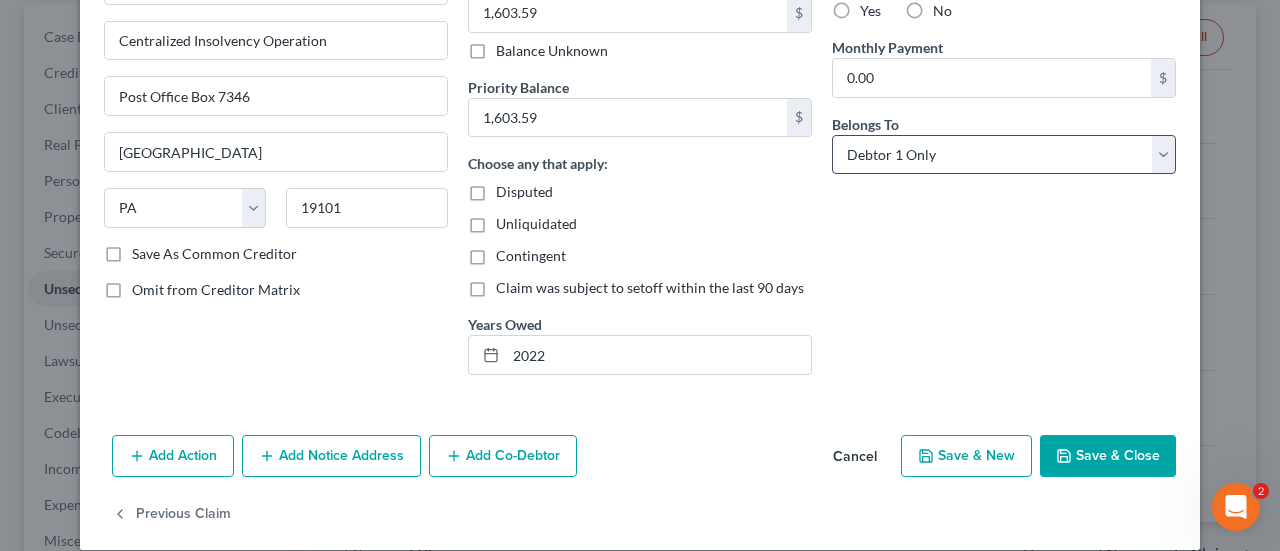 scroll, scrollTop: 224, scrollLeft: 0, axis: vertical 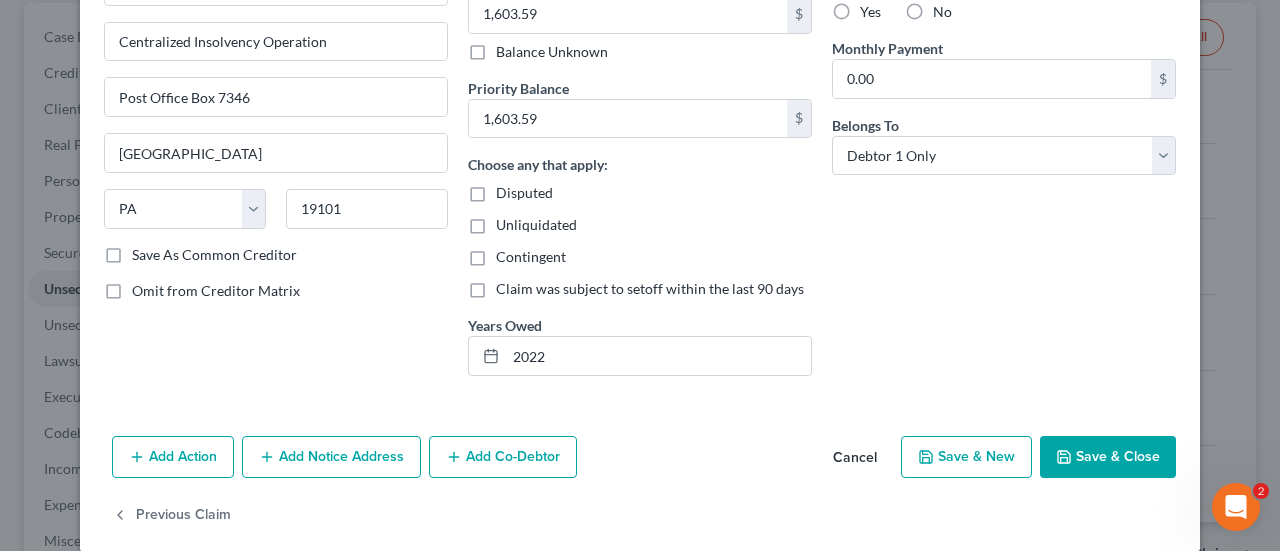 click on "Cancel" at bounding box center (855, 458) 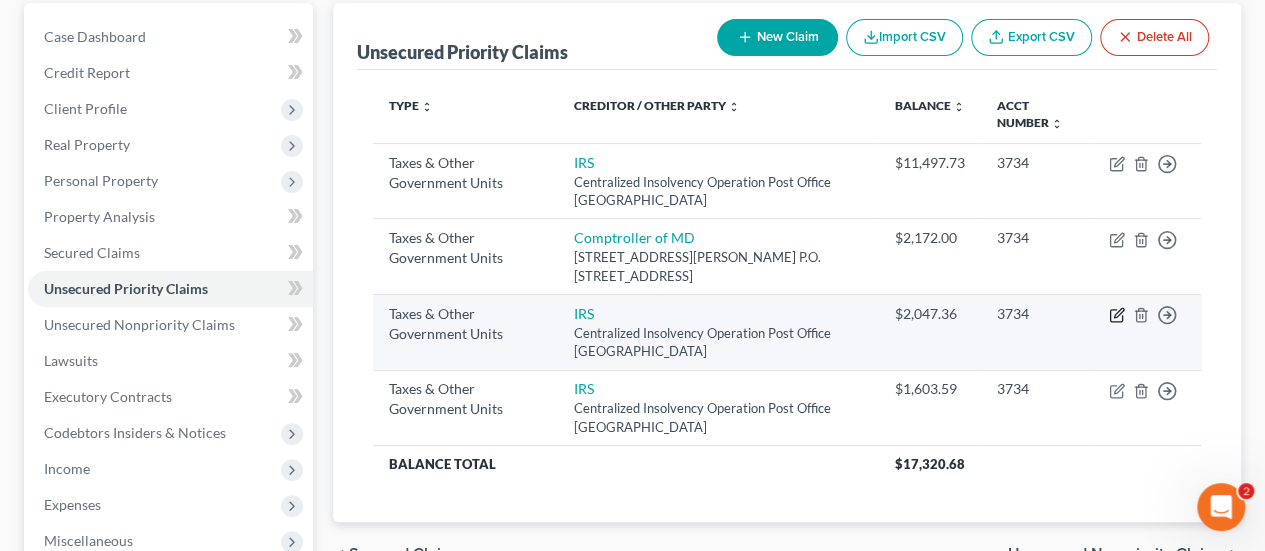 click 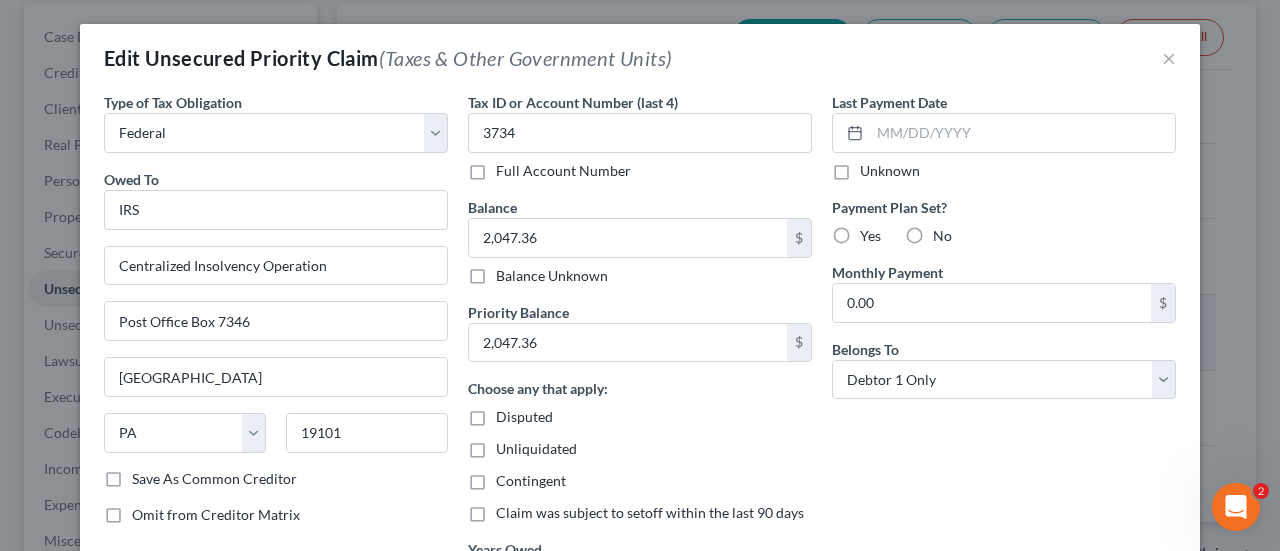 scroll, scrollTop: 245, scrollLeft: 0, axis: vertical 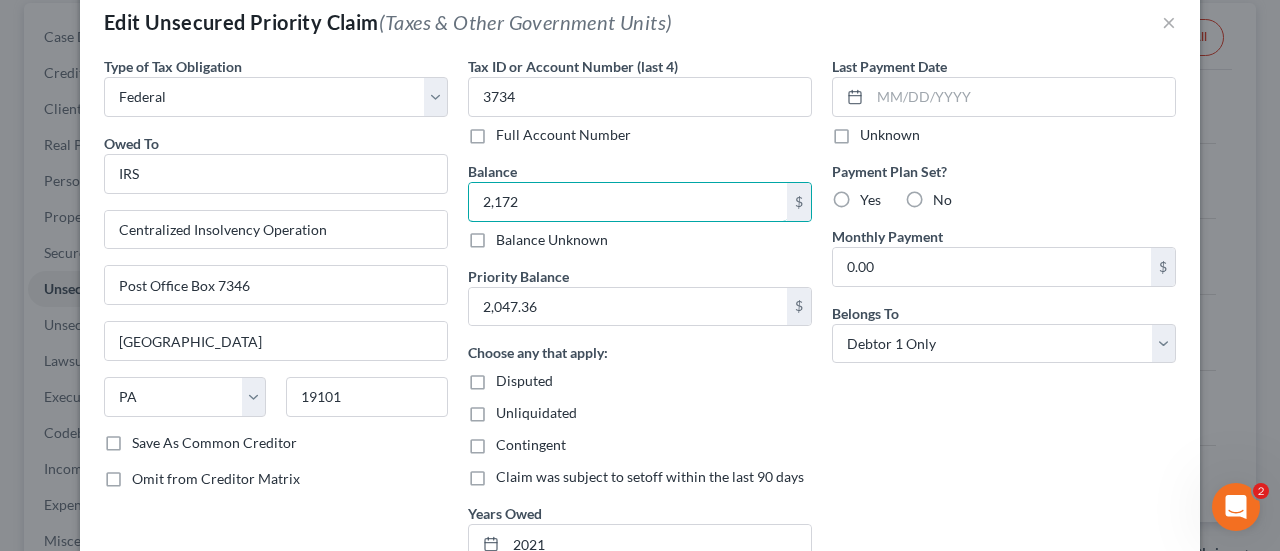 type on "2,172" 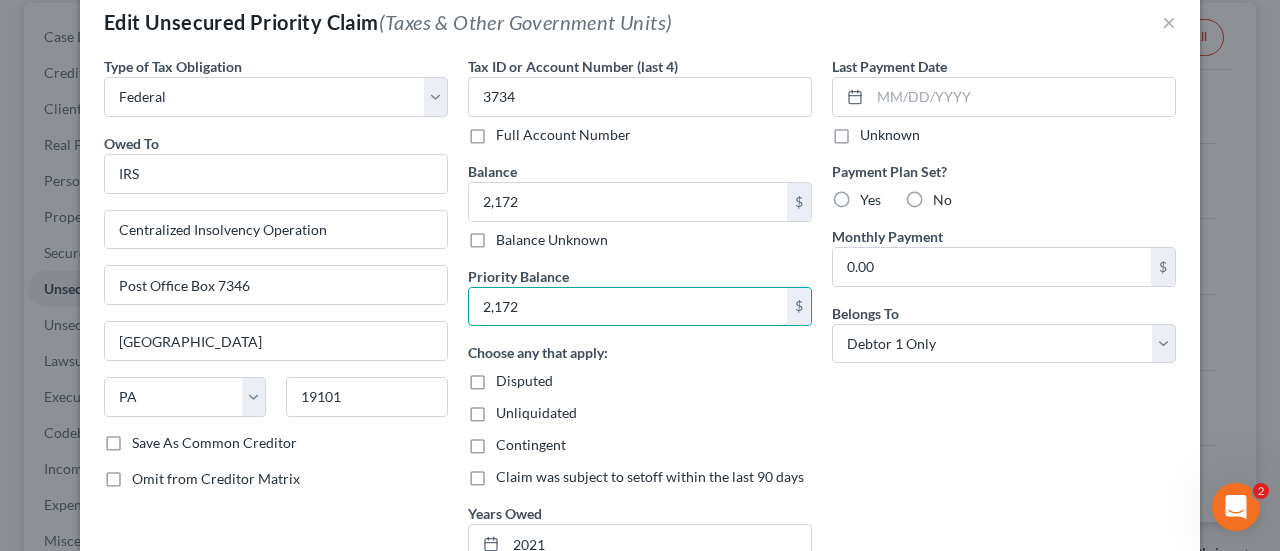 type on "2,172" 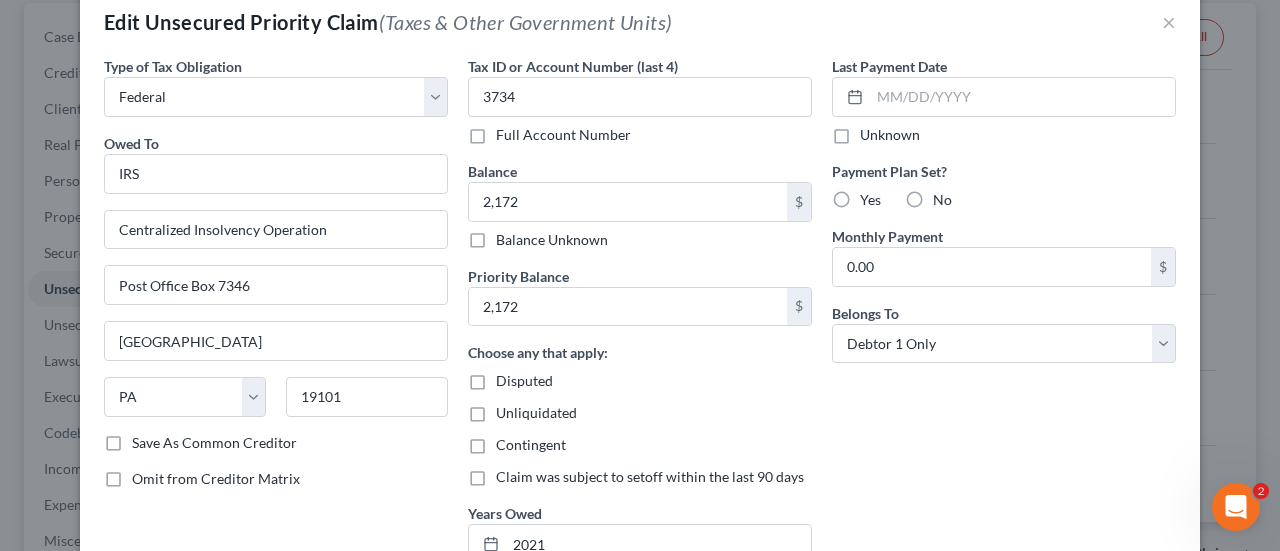 click on "Last Payment Date         Unknown Payment Plan Set? Yes No Monthly Payment 0.00 $
Belongs To
*
Select Debtor 1 Only Debtor 2 Only Debtor 1 And Debtor 2 Only At Least One Of The Debtors And Another Community Property" at bounding box center [1004, 318] 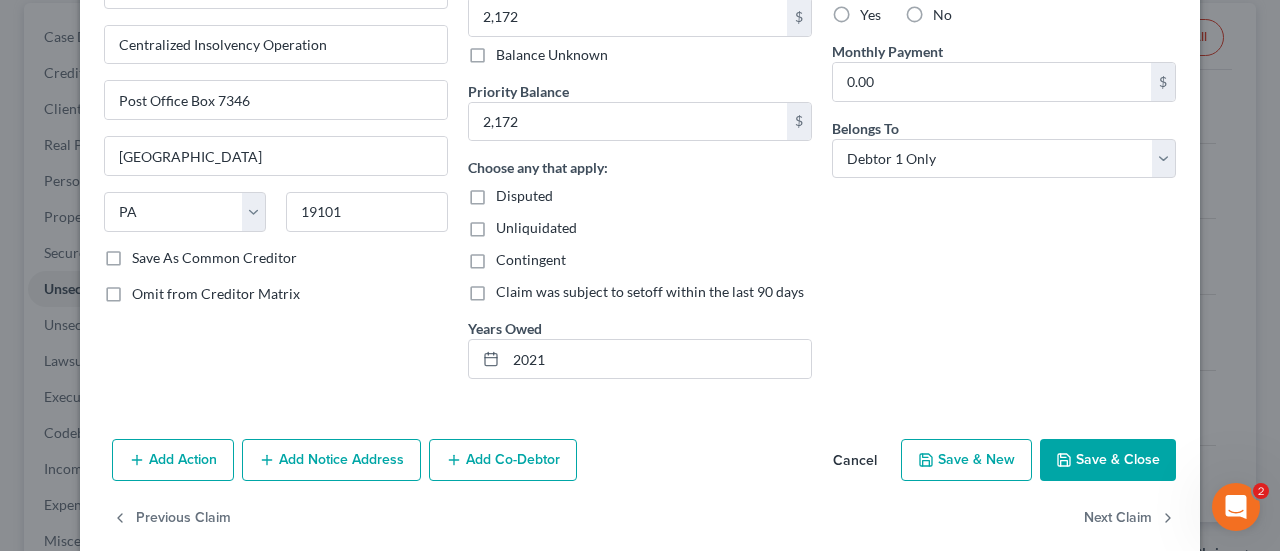 scroll, scrollTop: 228, scrollLeft: 0, axis: vertical 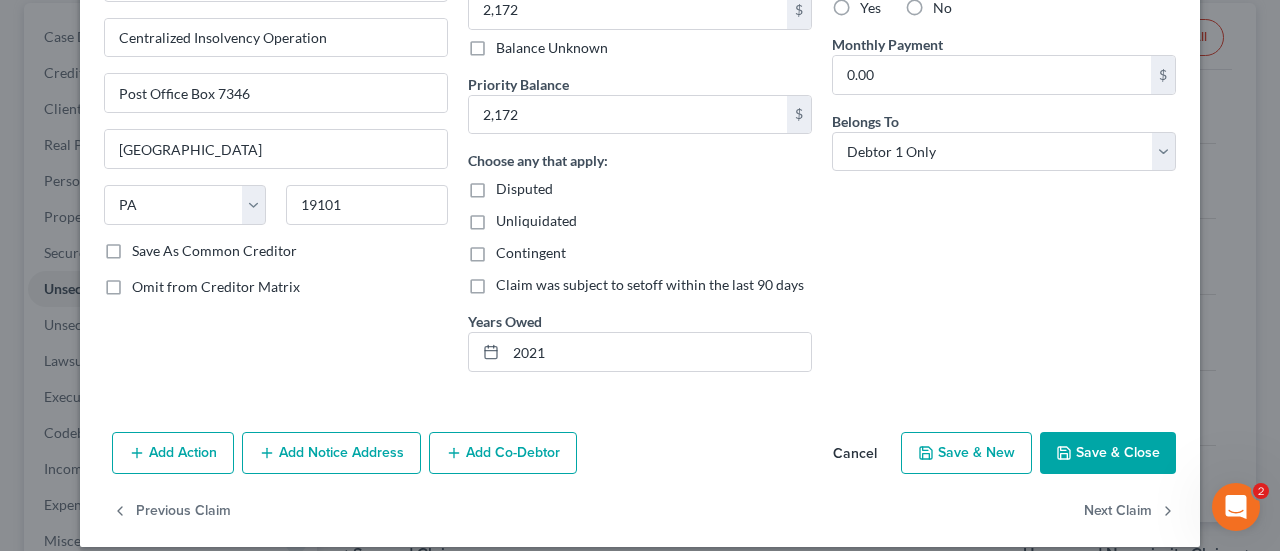 click on "Save & Close" at bounding box center (1108, 453) 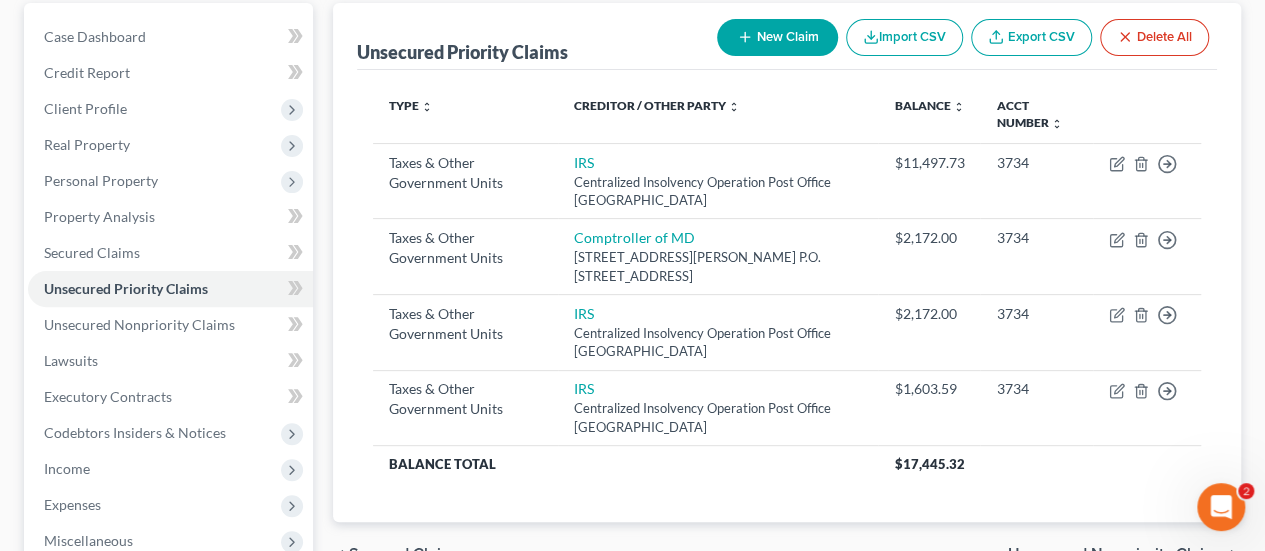 click on "New Claim" at bounding box center (777, 37) 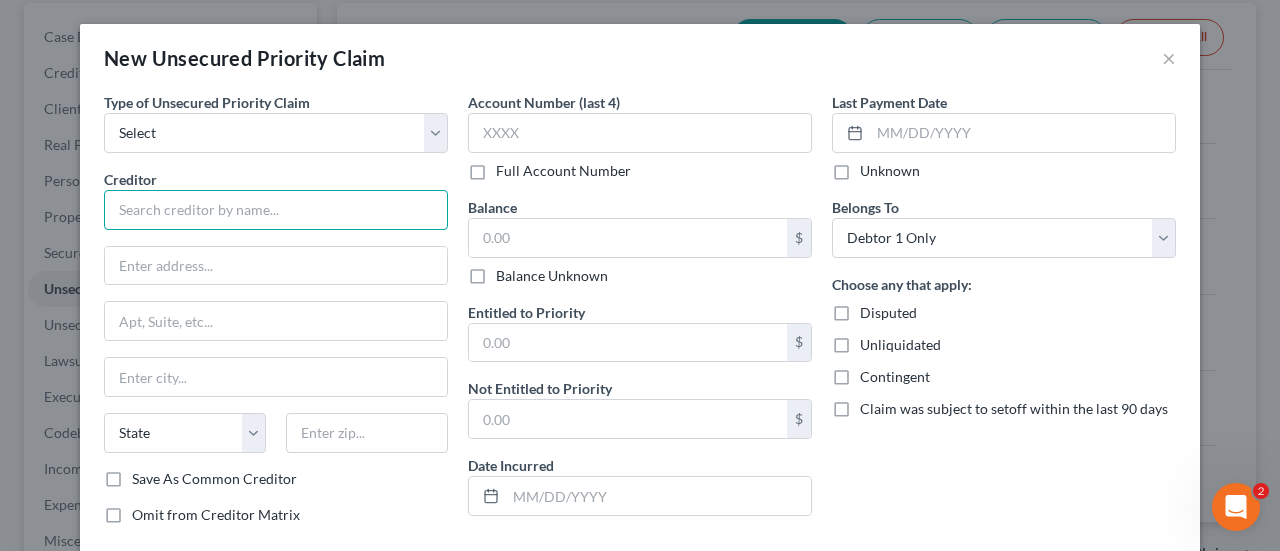 click at bounding box center [276, 210] 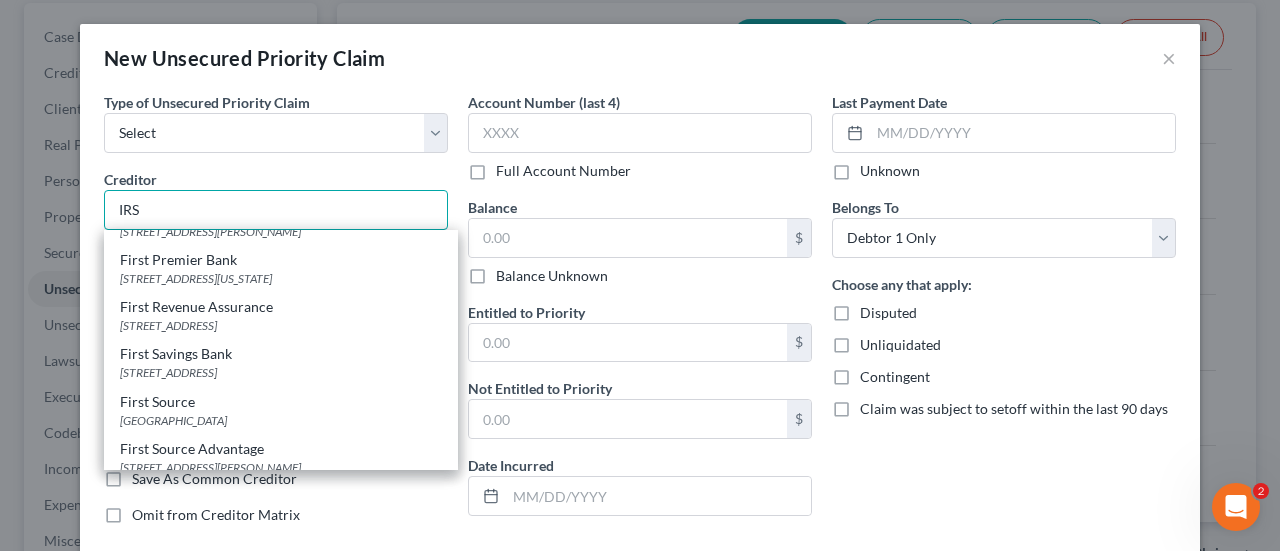 scroll, scrollTop: 1083, scrollLeft: 0, axis: vertical 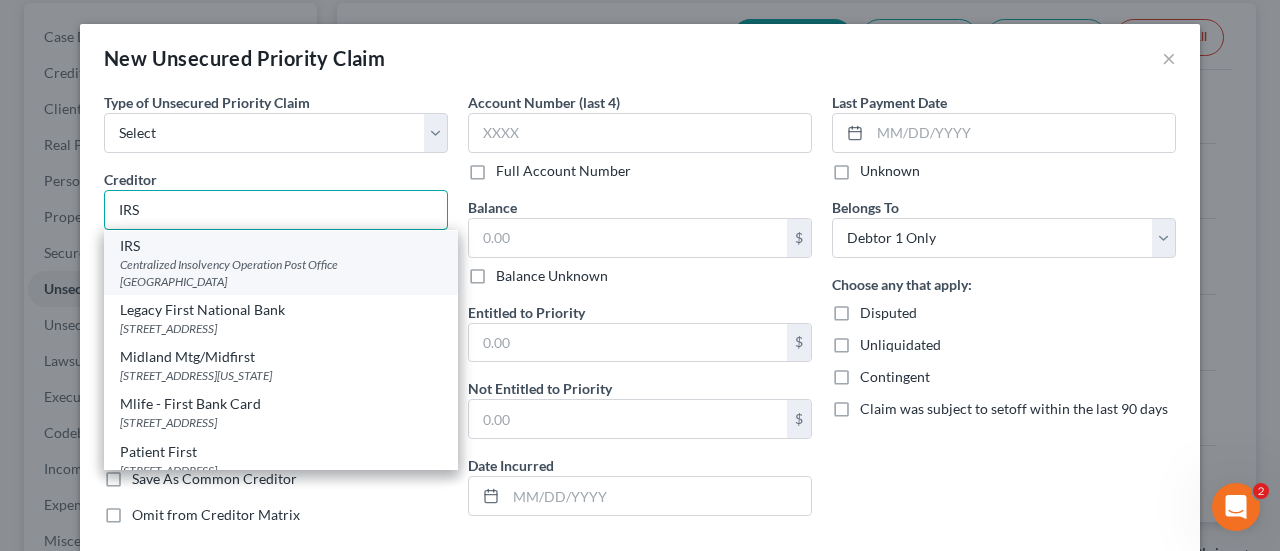 type on "IRS" 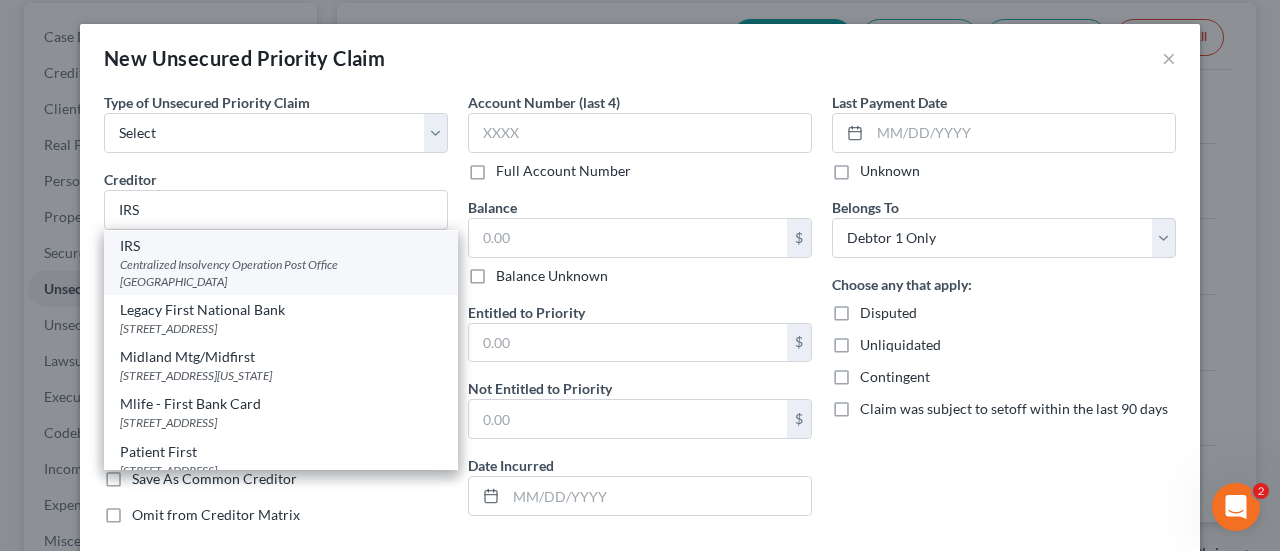 click on "Centralized Insolvency Operation Post Office [GEOGRAPHIC_DATA]" at bounding box center [281, 273] 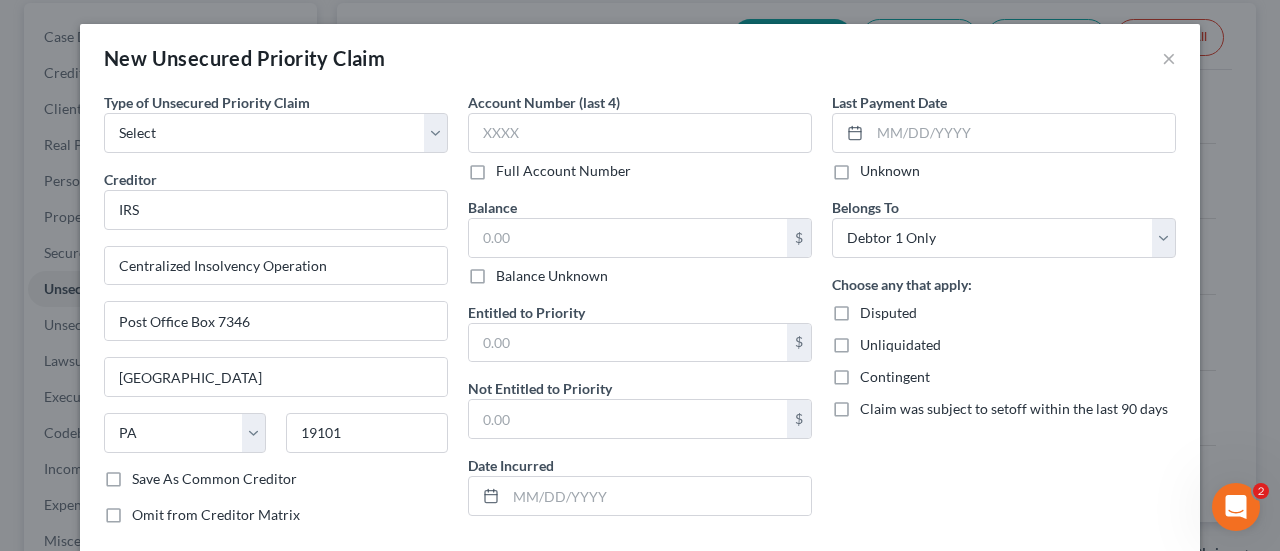 scroll, scrollTop: 0, scrollLeft: 0, axis: both 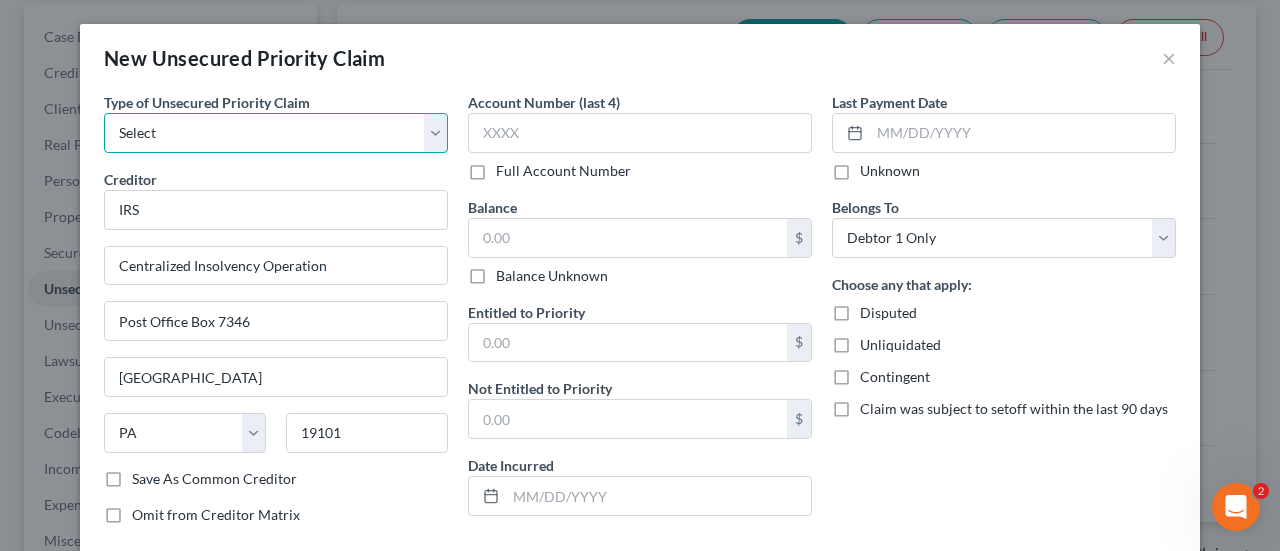 click on "Select Taxes & Other Government Units Domestic Support Obligations Extensions of credit in an involuntary case Wages, Salaries, Commissions Contributions to employee benefits Certain farmers and fisherman Deposits by individuals Commitments to maintain capitals Claims for death or injury while intoxicated Other" at bounding box center [276, 133] 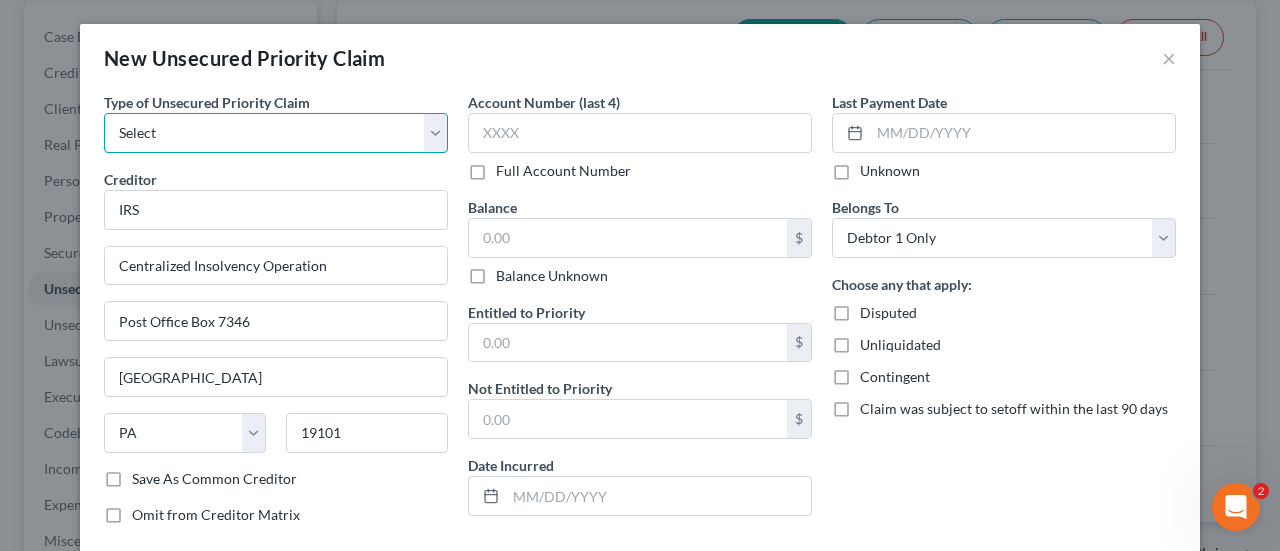 select on "0" 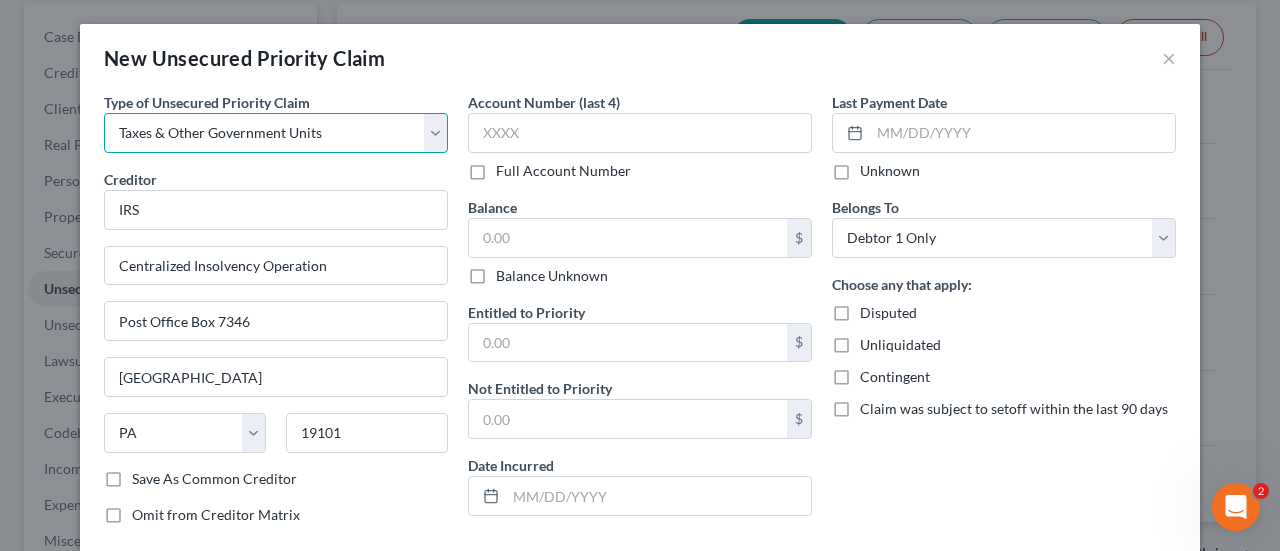 click on "Select Taxes & Other Government Units Domestic Support Obligations Extensions of credit in an involuntary case Wages, Salaries, Commissions Contributions to employee benefits Certain farmers and fisherman Deposits by individuals Commitments to maintain capitals Claims for death or injury while intoxicated Other" at bounding box center (276, 133) 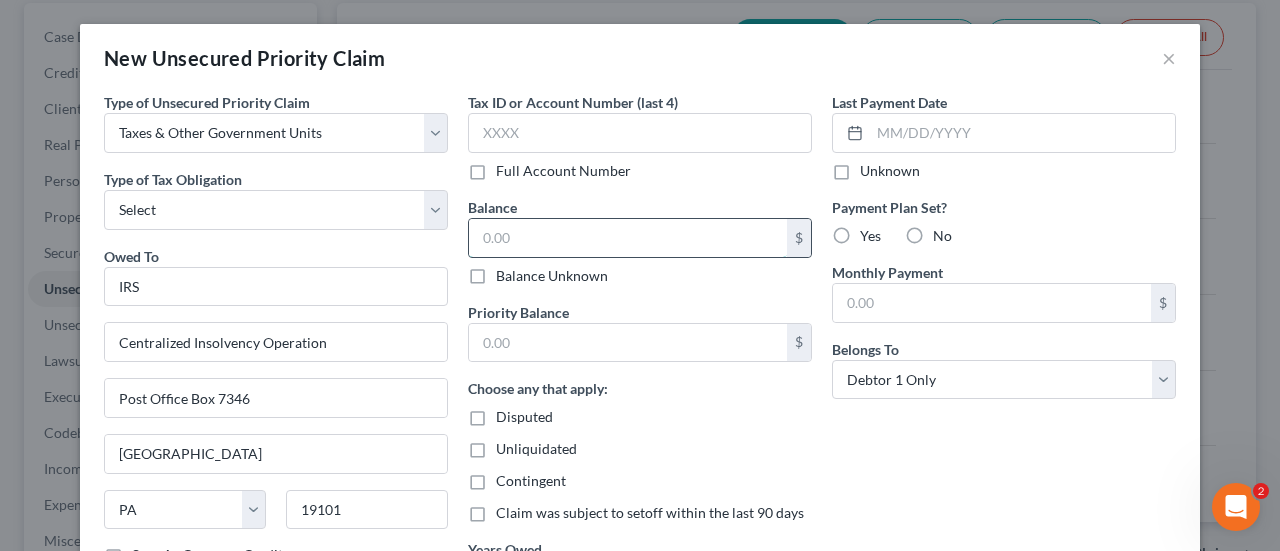 click at bounding box center (628, 238) 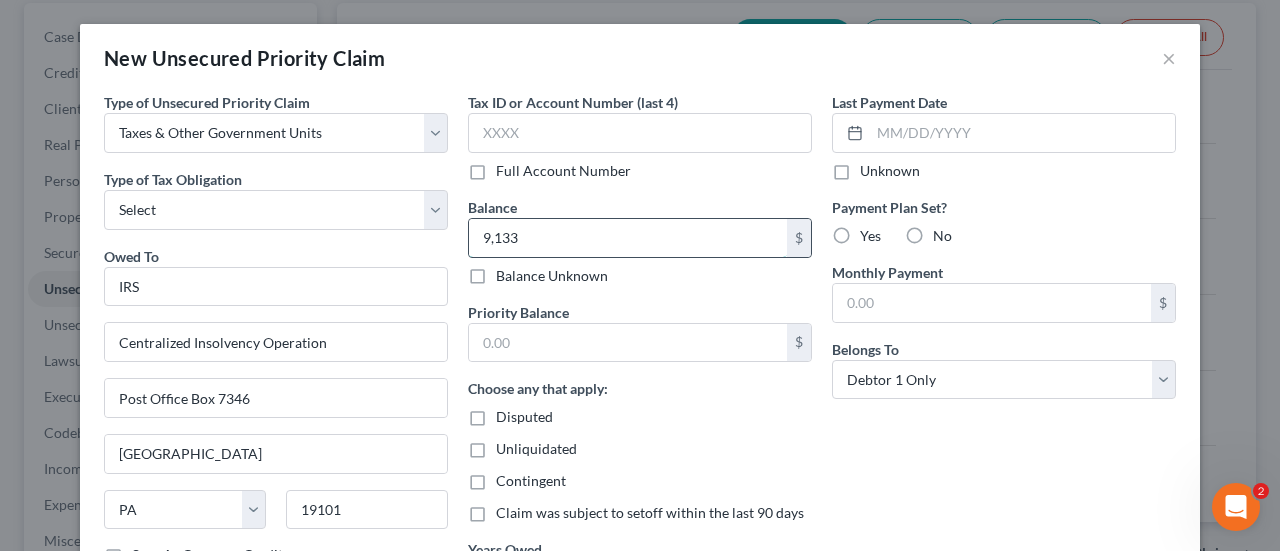 type on "9,133" 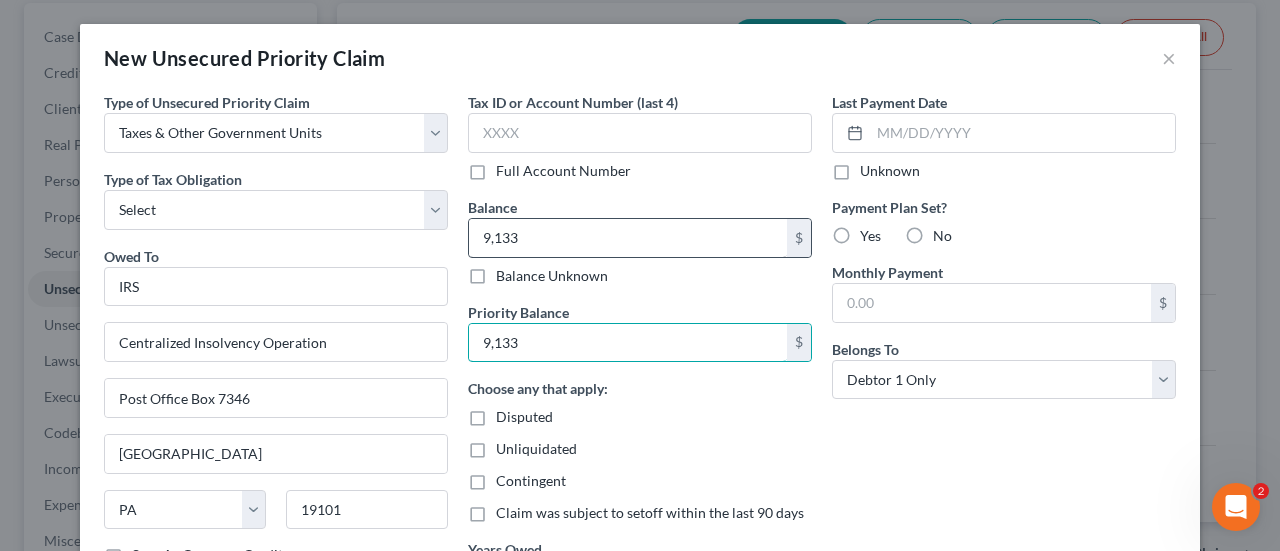 type on "9,133" 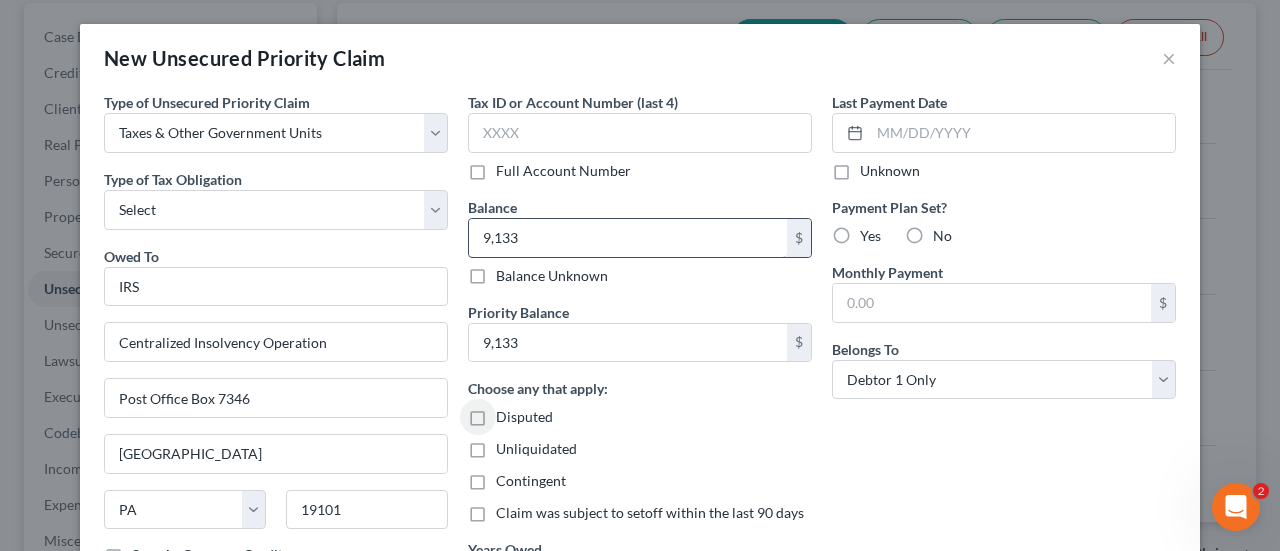 scroll, scrollTop: 188, scrollLeft: 0, axis: vertical 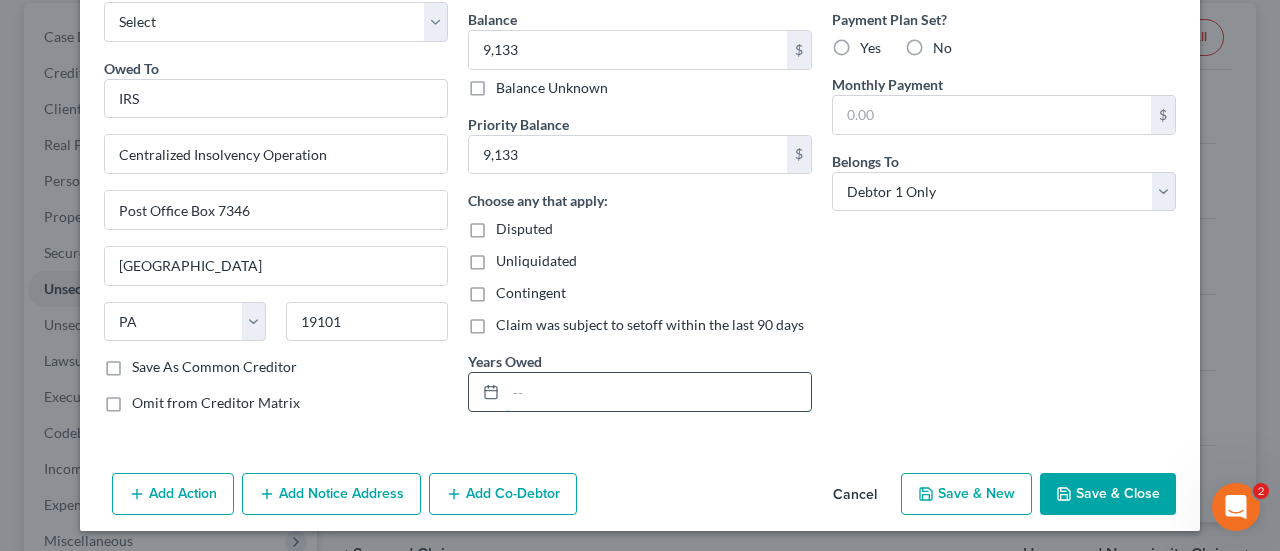 click at bounding box center [658, 392] 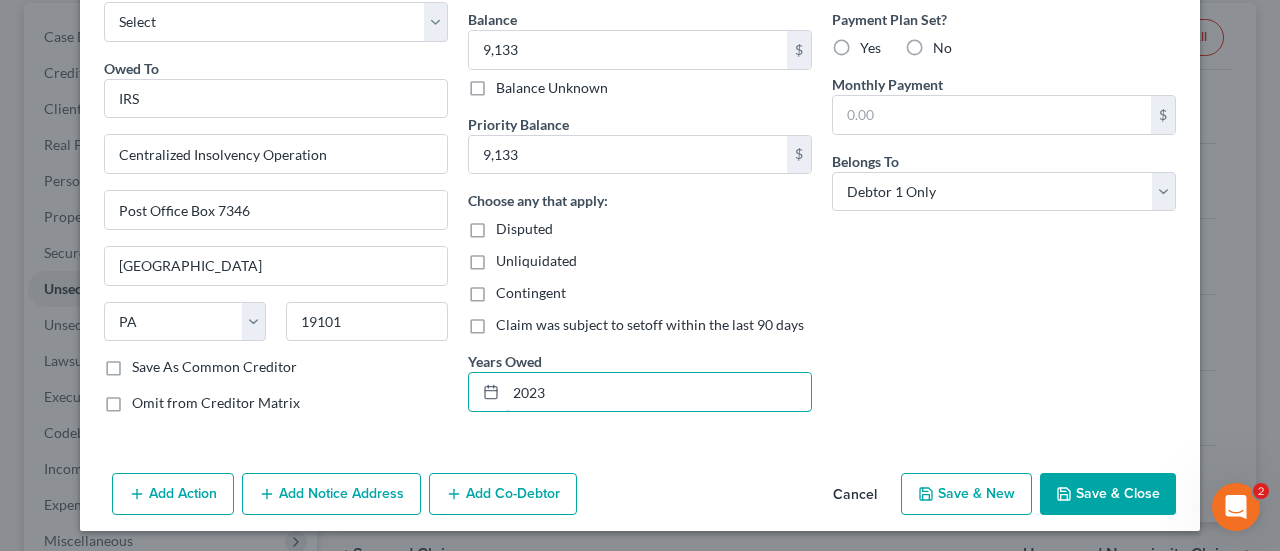type on "2023" 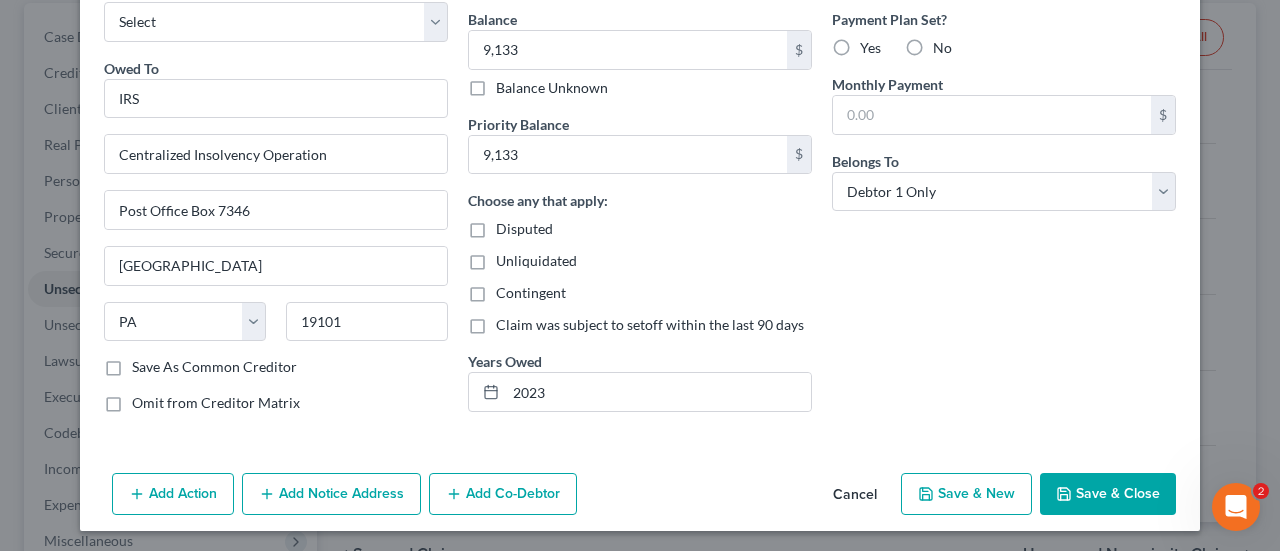 click on "Save & Close" at bounding box center [1108, 494] 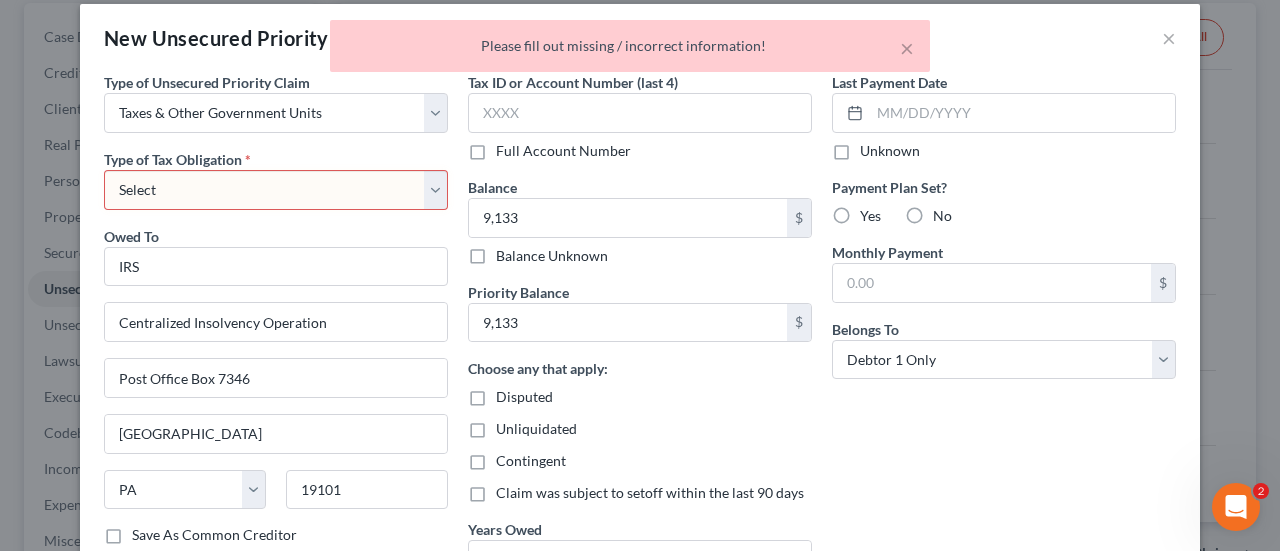 scroll, scrollTop: 20, scrollLeft: 0, axis: vertical 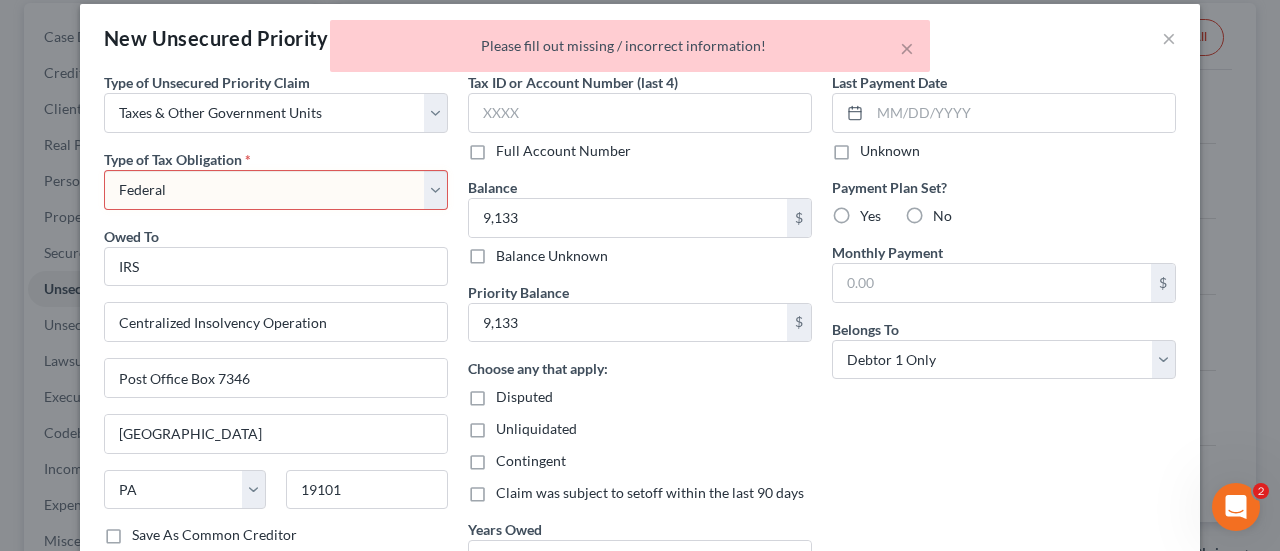click on "Select Federal City State Franchise Tax Board Other" at bounding box center (276, 190) 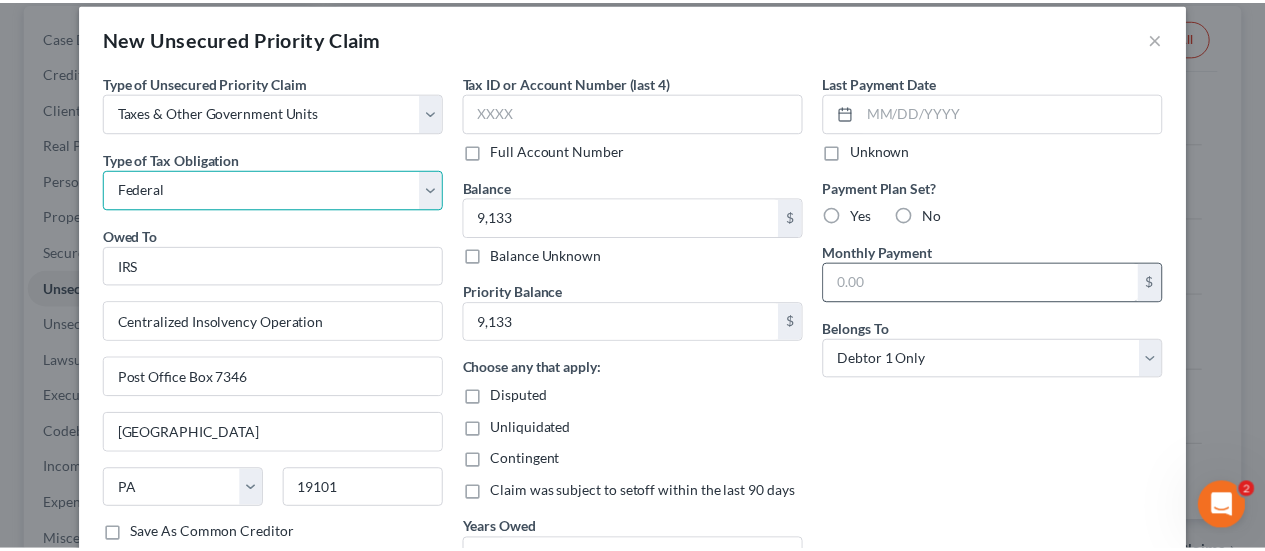 scroll, scrollTop: 188, scrollLeft: 0, axis: vertical 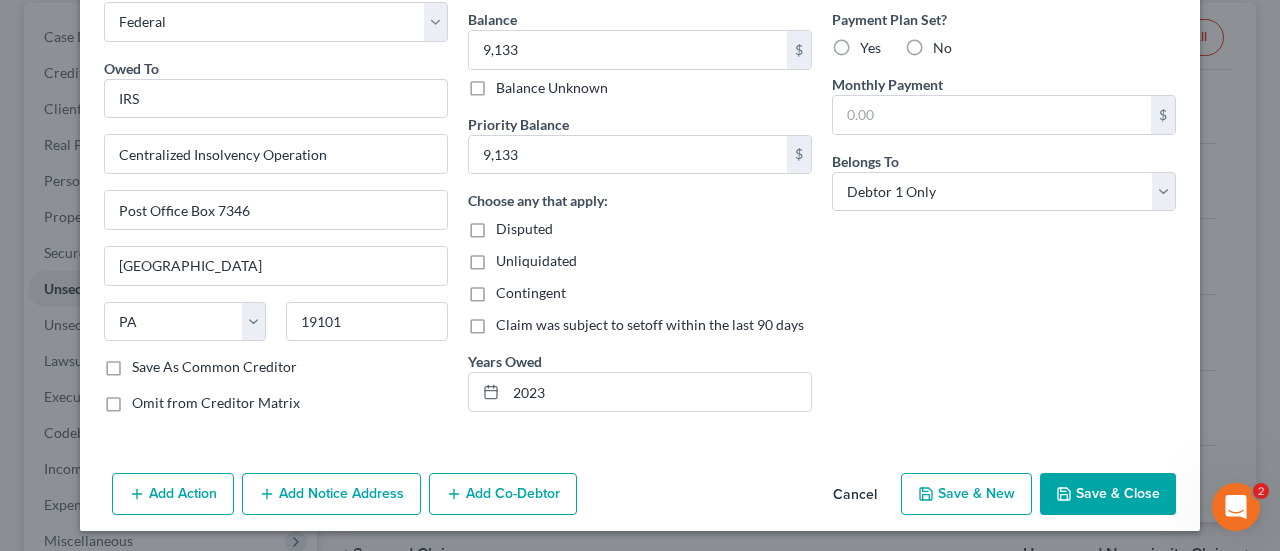 click on "Save & Close" at bounding box center [1108, 494] 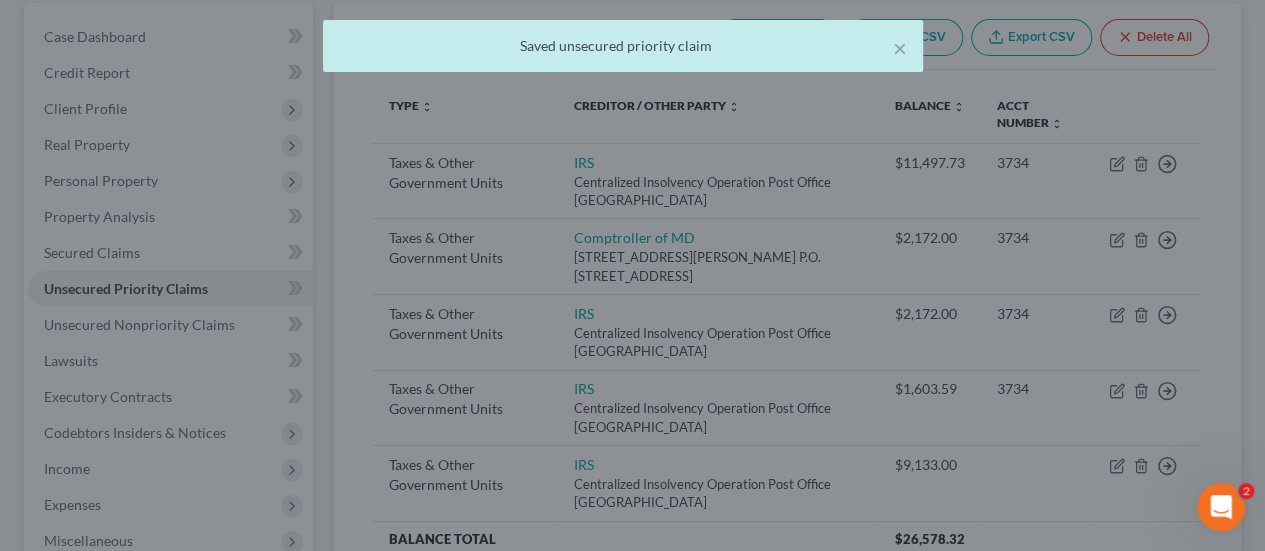 scroll, scrollTop: 0, scrollLeft: 0, axis: both 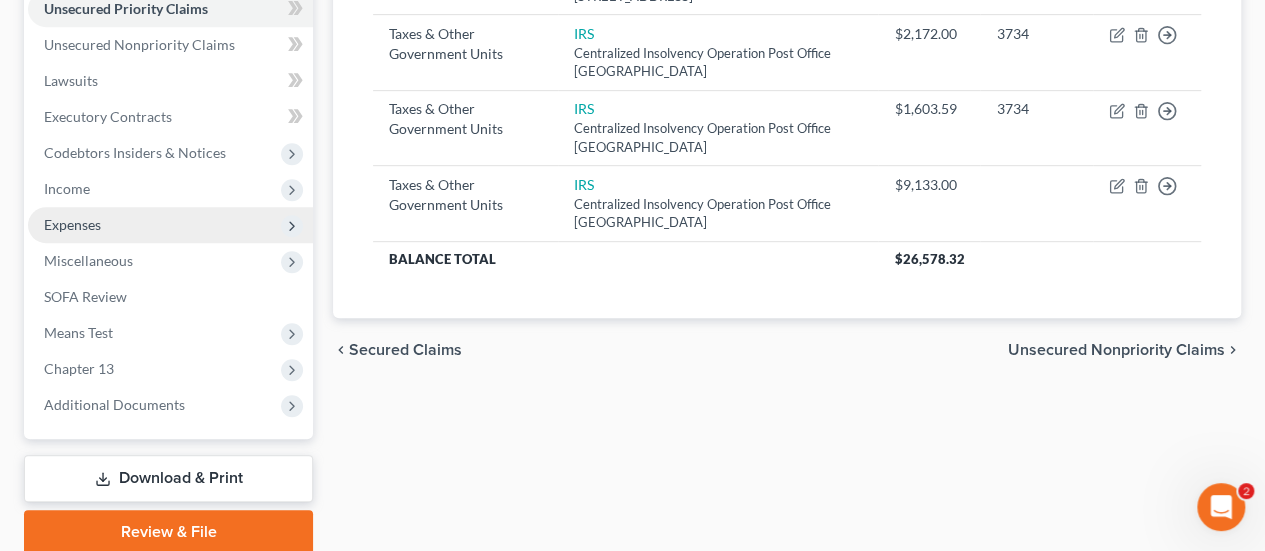 click on "Expenses" at bounding box center (72, 224) 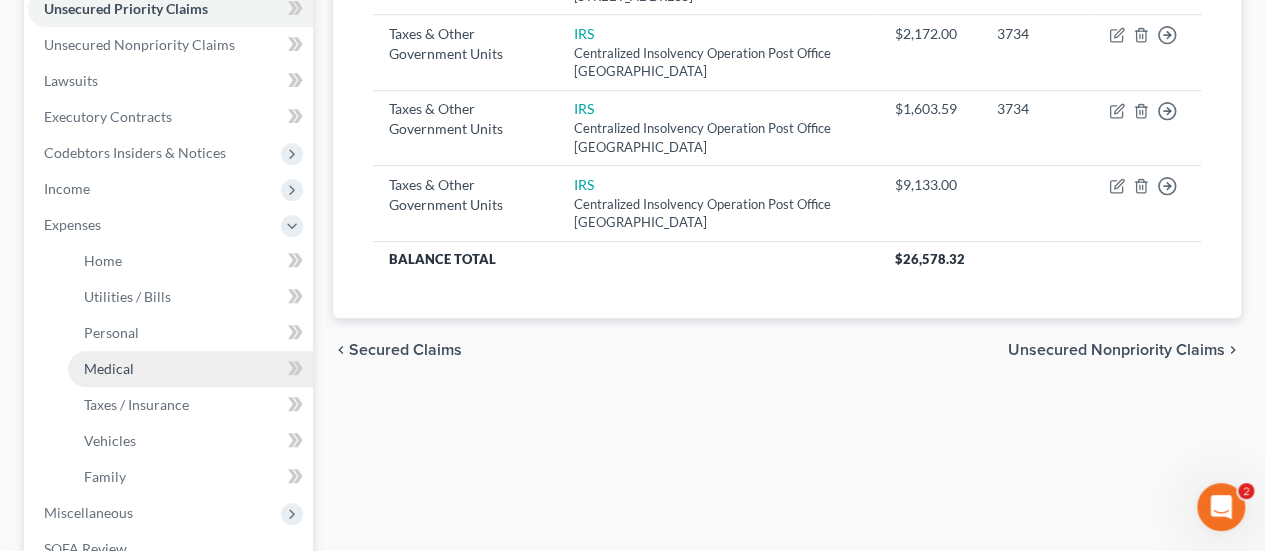 click on "Medical" at bounding box center (190, 369) 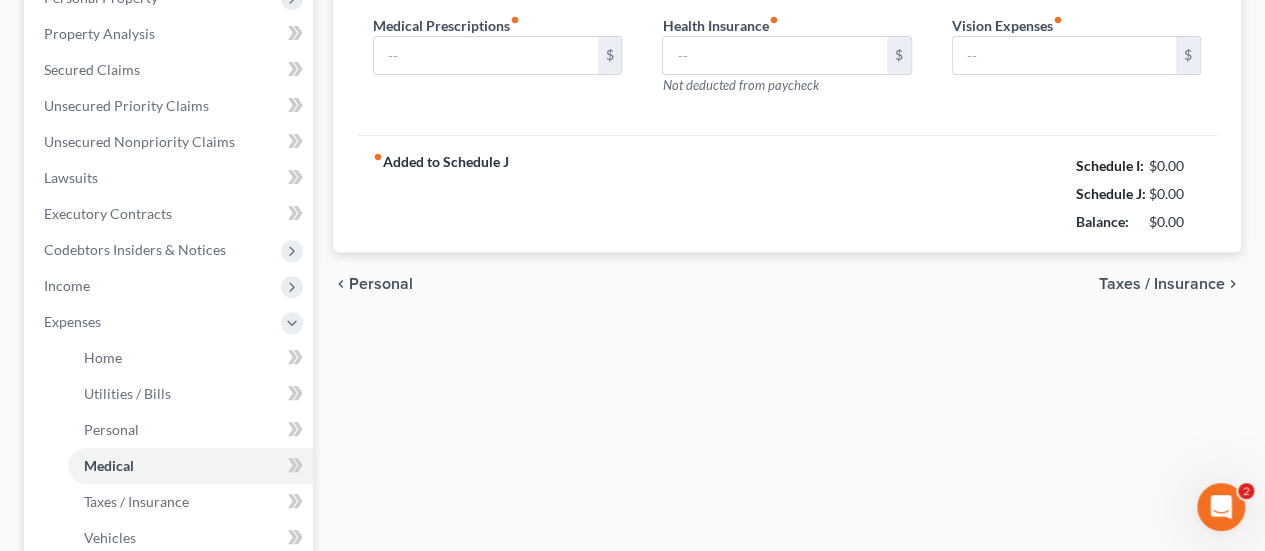 type on "200.00" 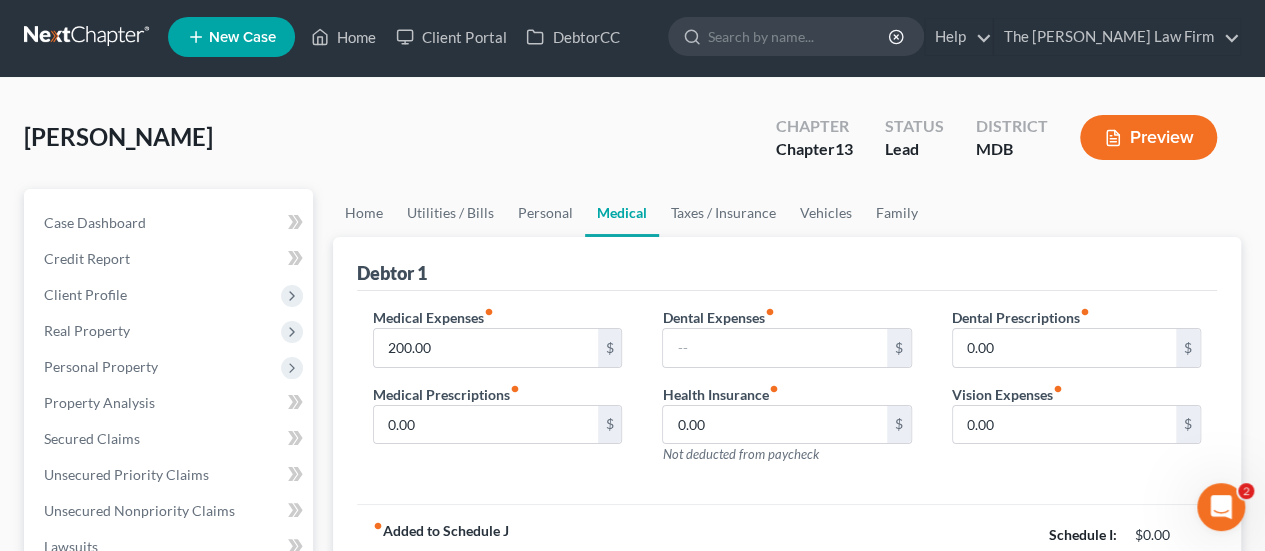 scroll, scrollTop: 0, scrollLeft: 0, axis: both 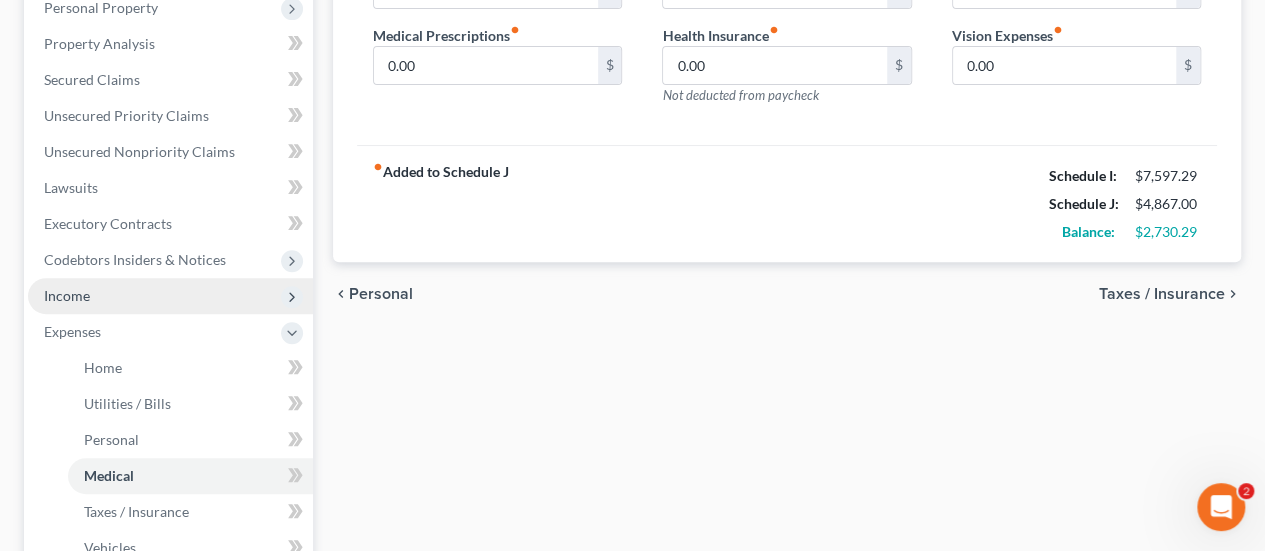 click on "Income" at bounding box center (67, 295) 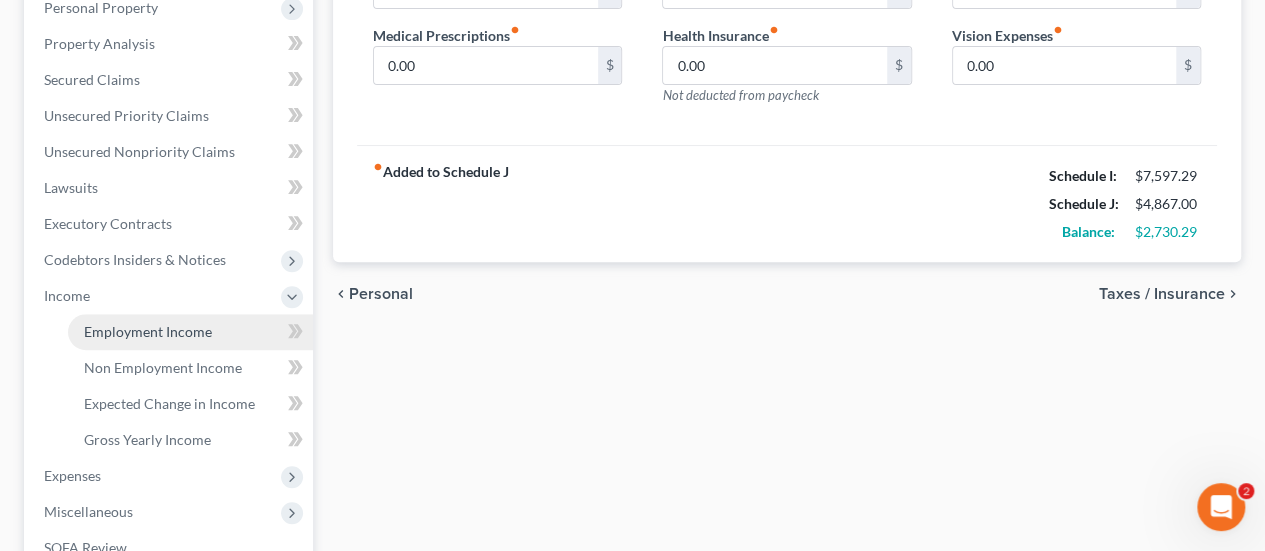 click on "Employment Income" at bounding box center [148, 331] 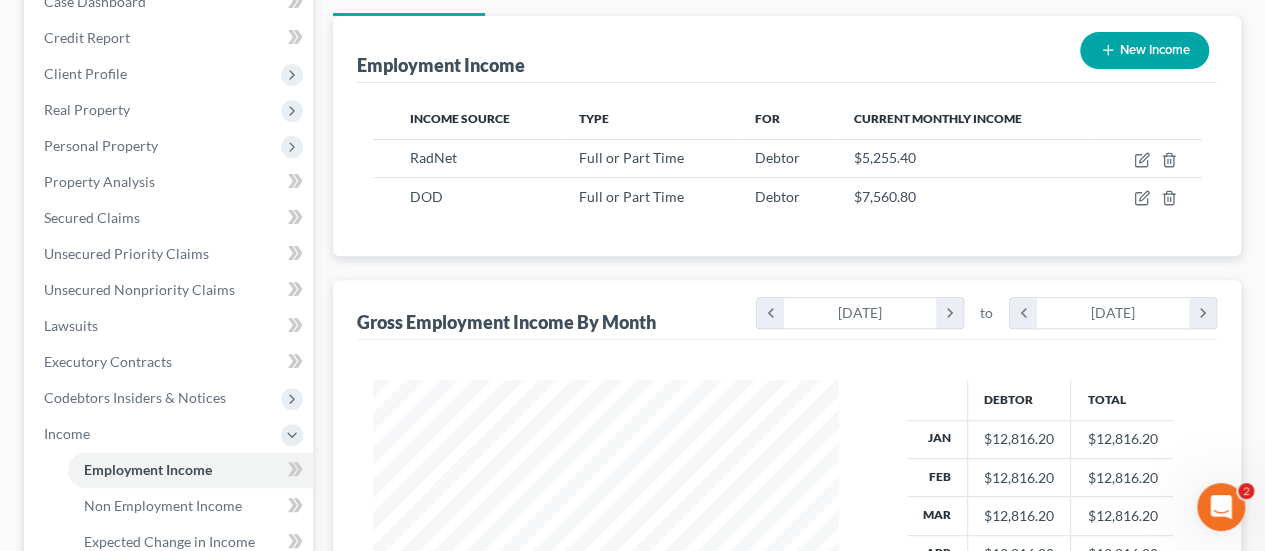 scroll, scrollTop: 0, scrollLeft: 0, axis: both 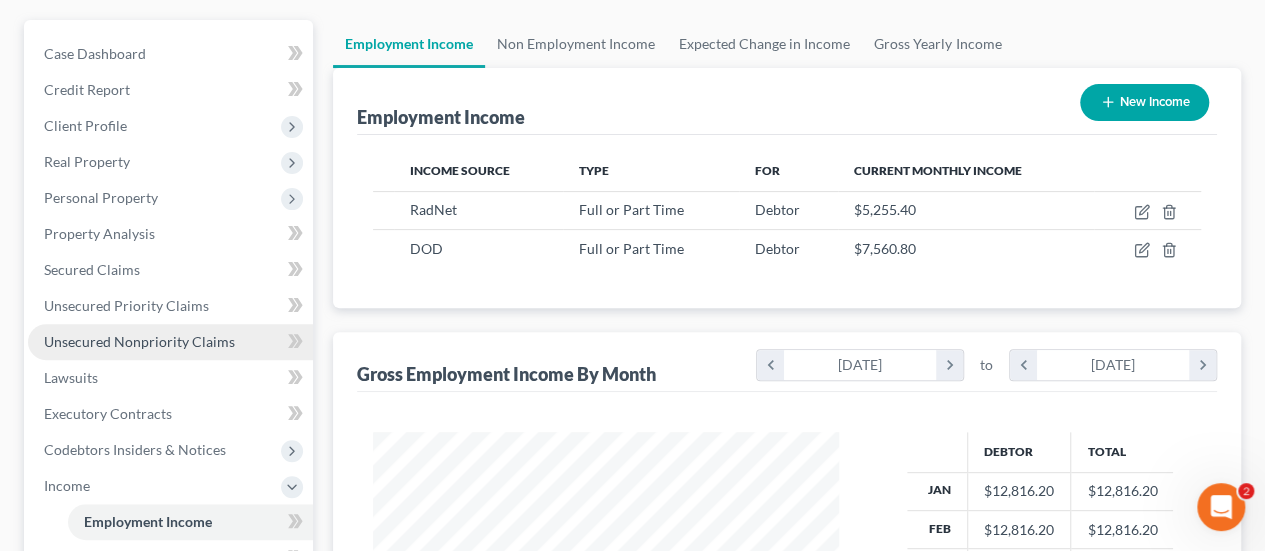 click on "Unsecured Nonpriority Claims" at bounding box center [170, 342] 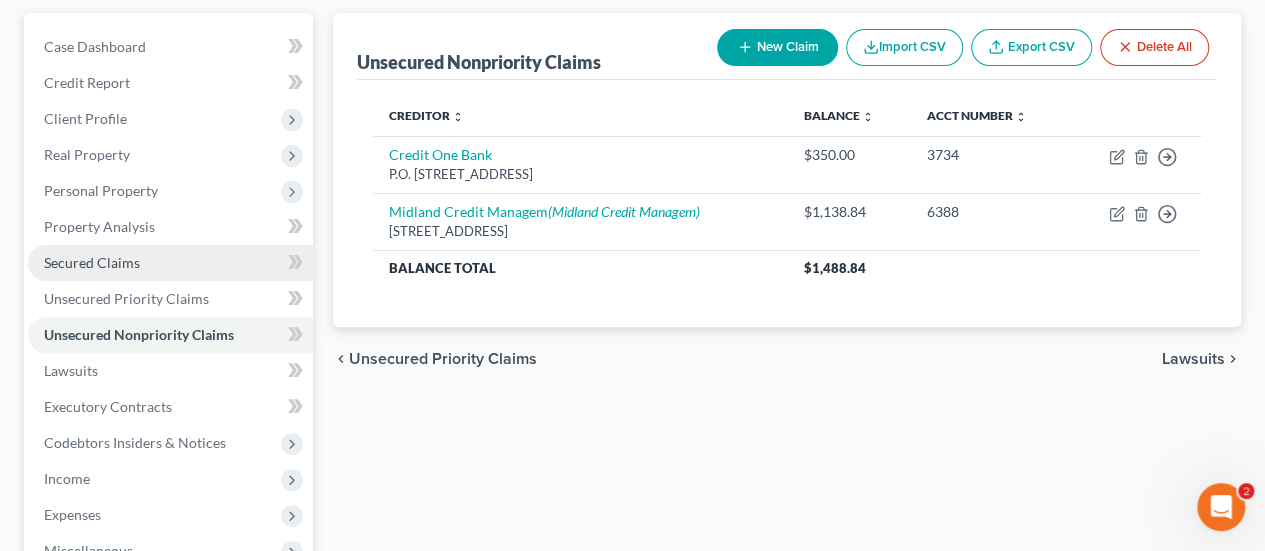 scroll, scrollTop: 184, scrollLeft: 0, axis: vertical 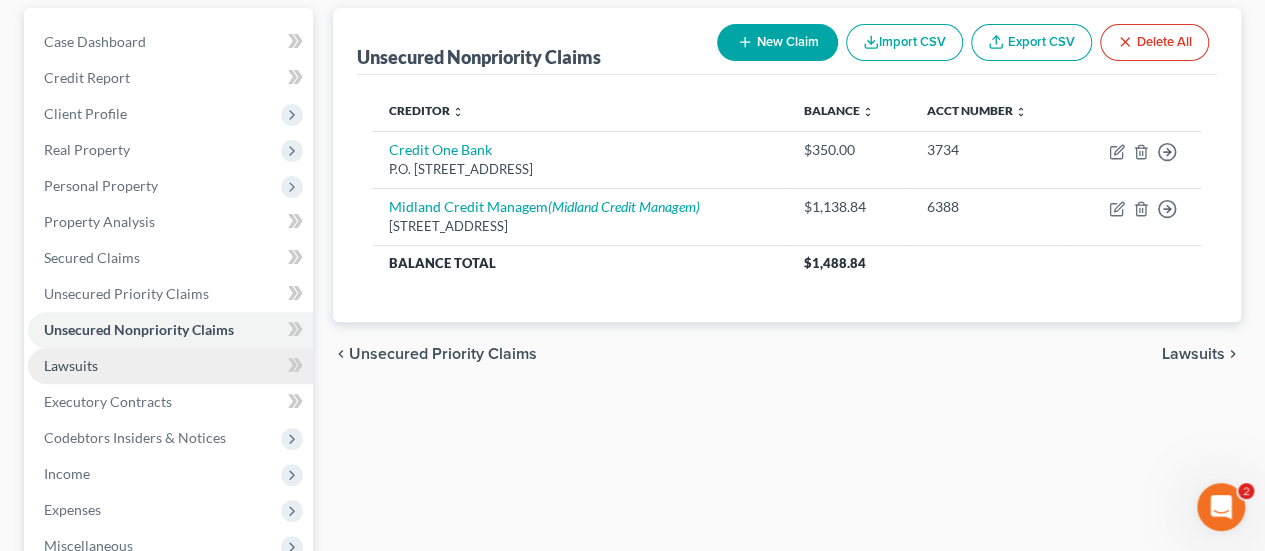 click on "Lawsuits" at bounding box center (71, 365) 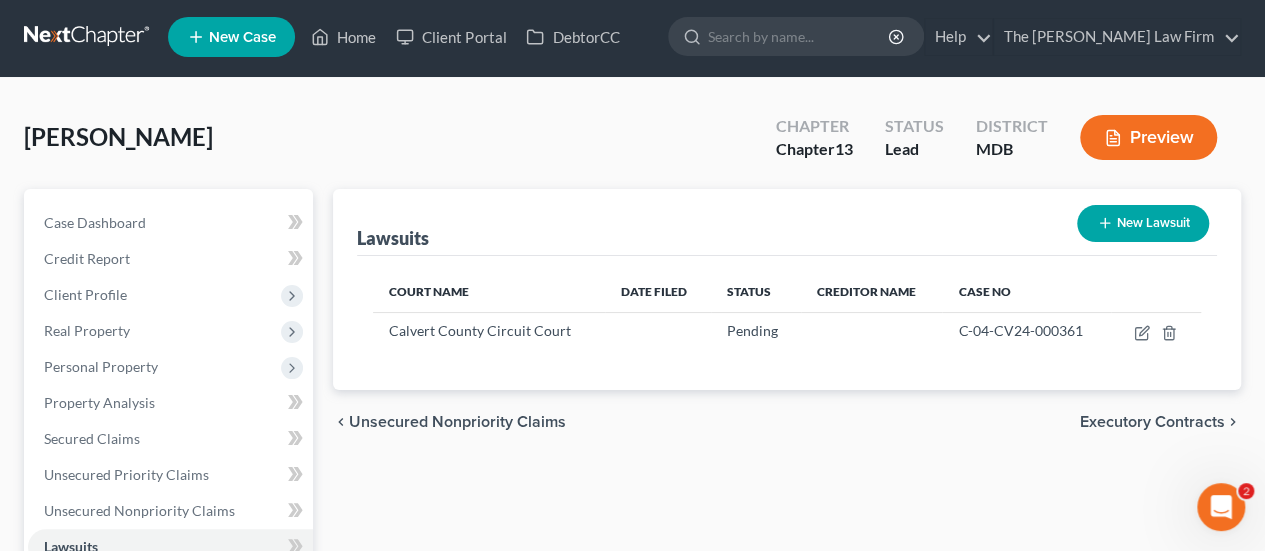scroll, scrollTop: 0, scrollLeft: 0, axis: both 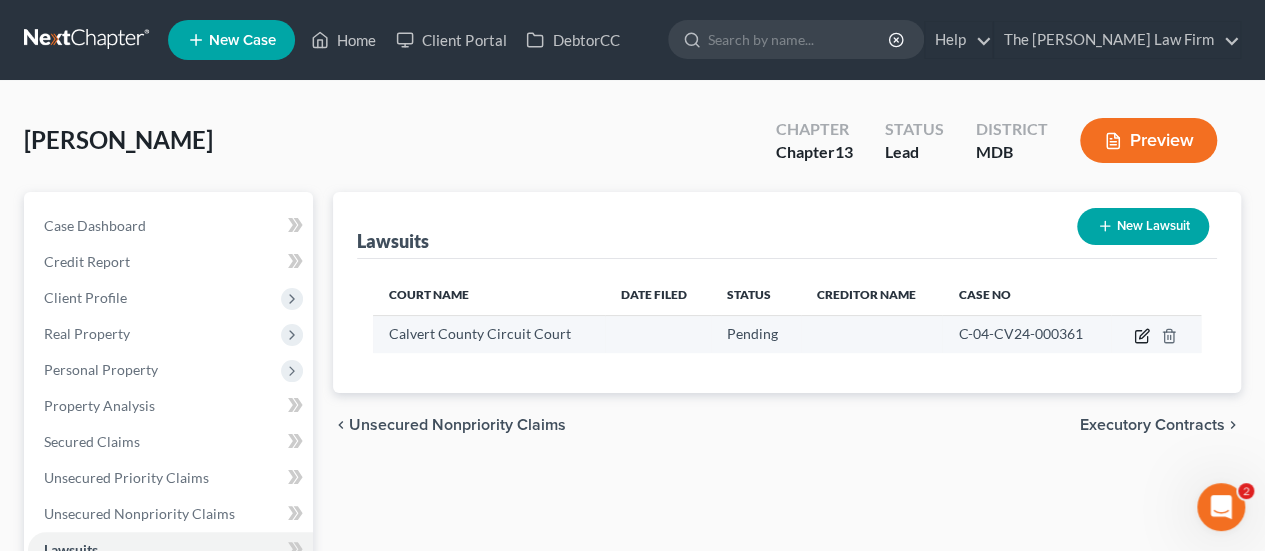 click 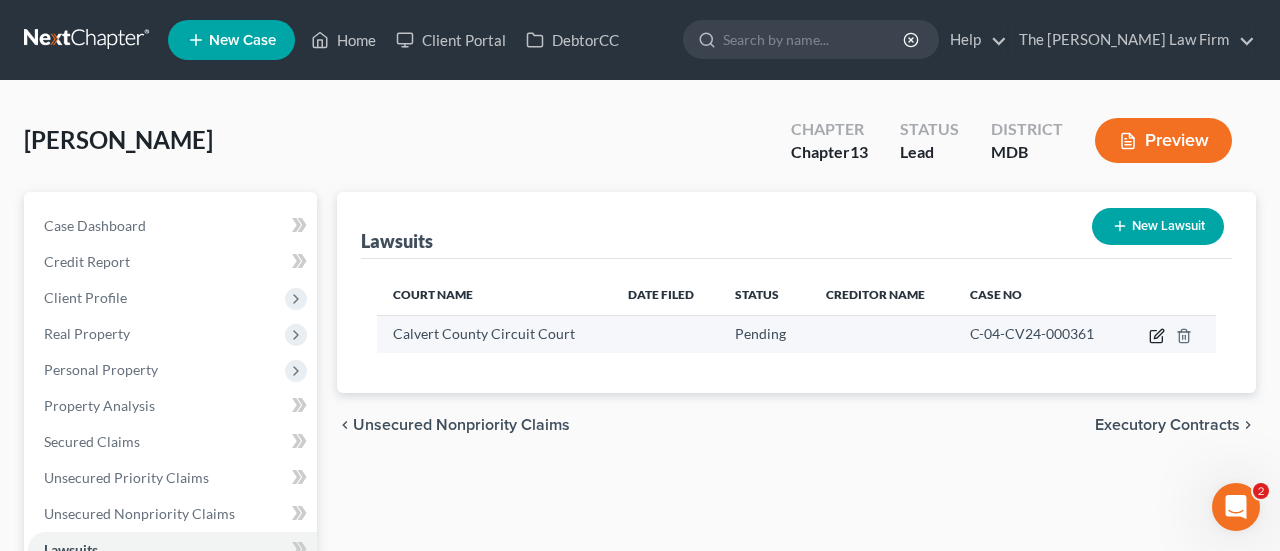 select on "21" 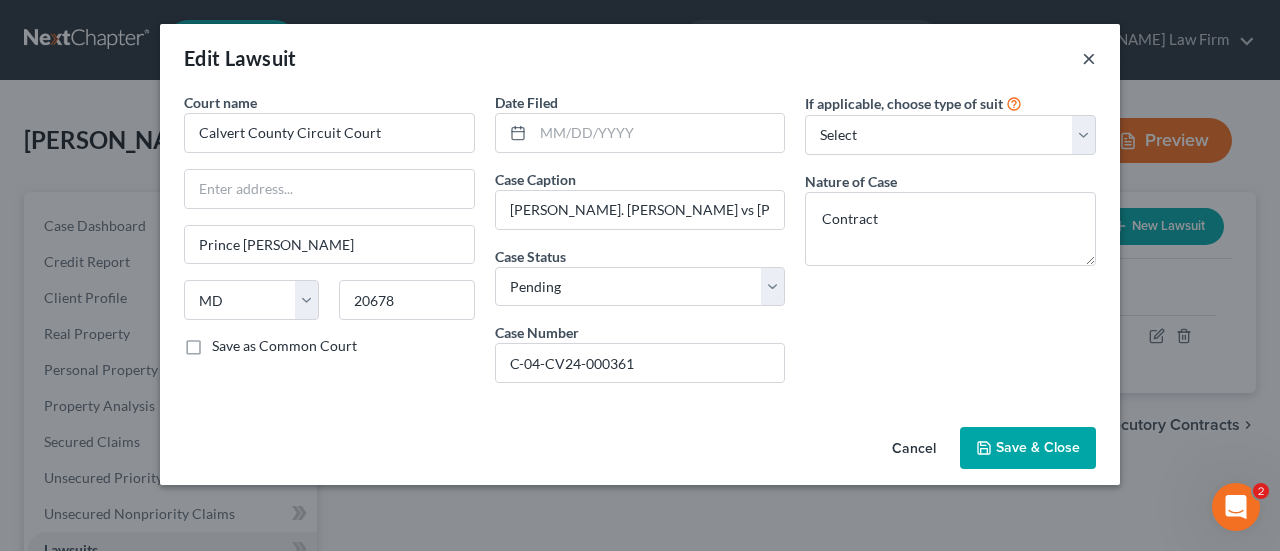 click on "×" at bounding box center [1089, 58] 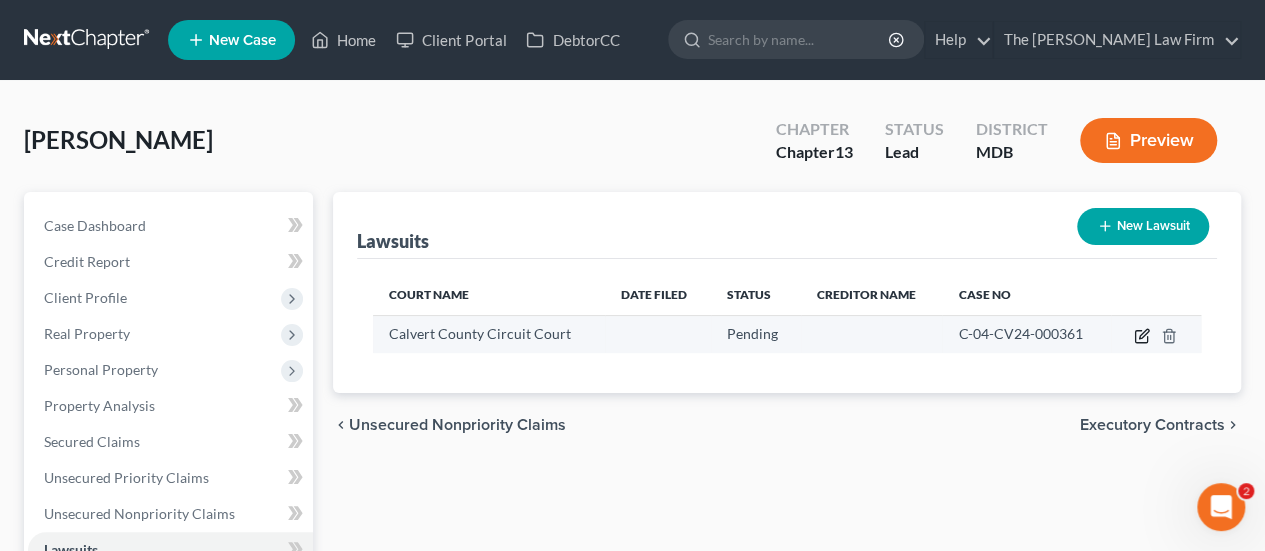 click 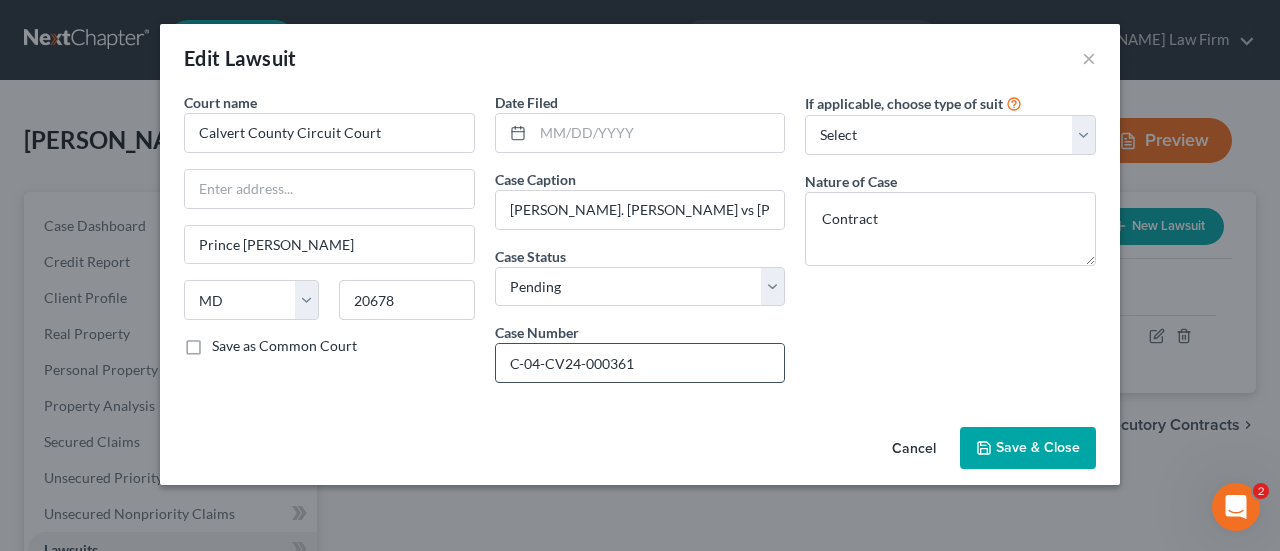 click on "C-04-CV24-000361" at bounding box center [640, 363] 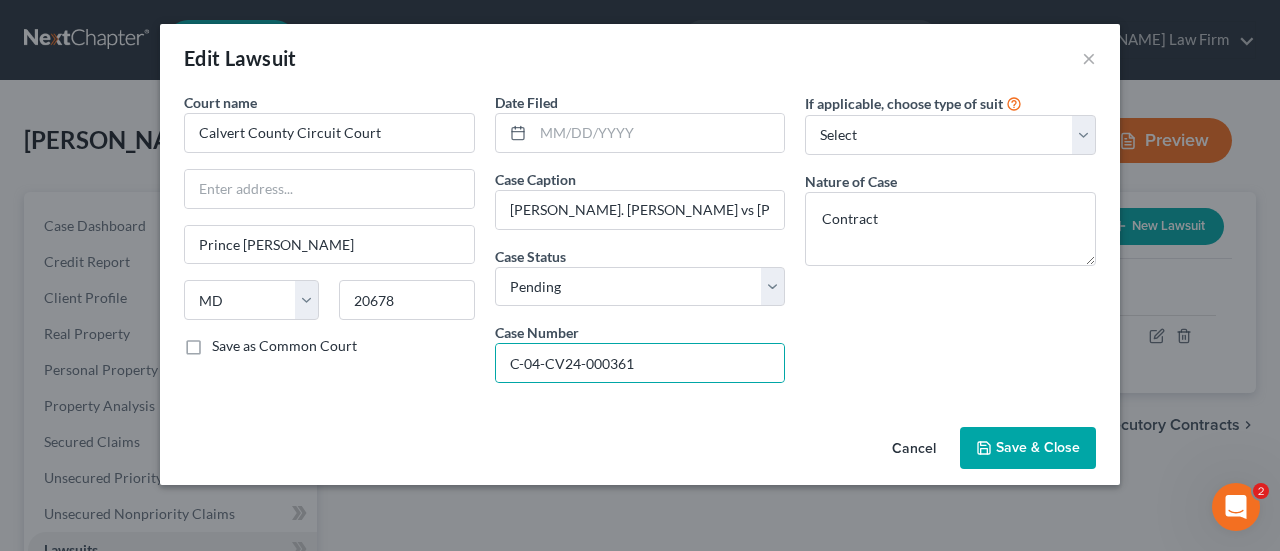 click on "Cancel" at bounding box center [914, 449] 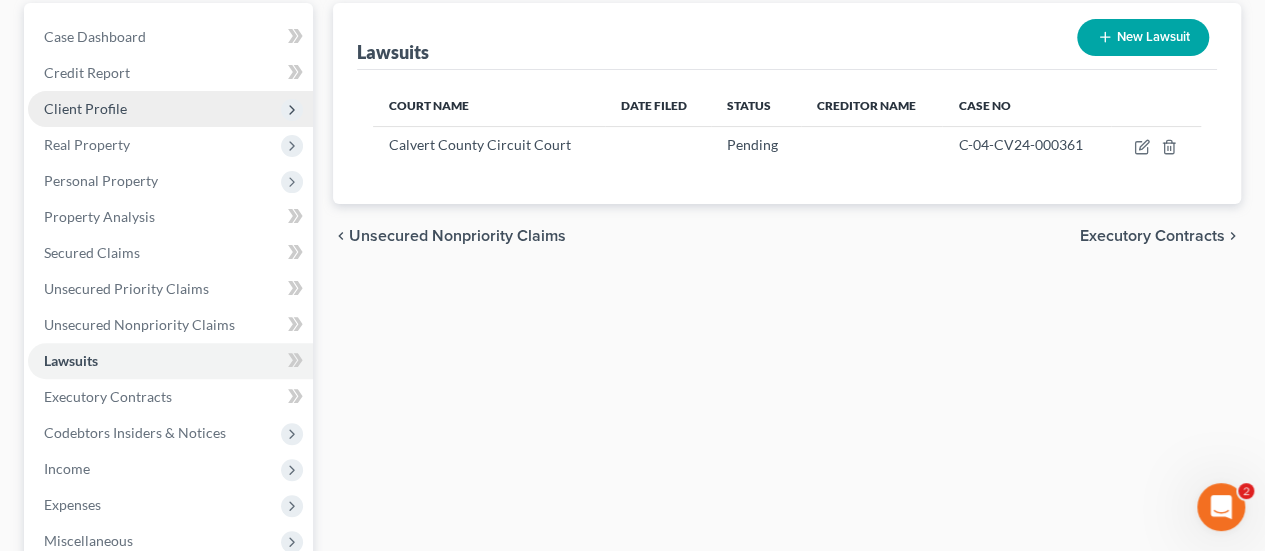 scroll, scrollTop: 241, scrollLeft: 0, axis: vertical 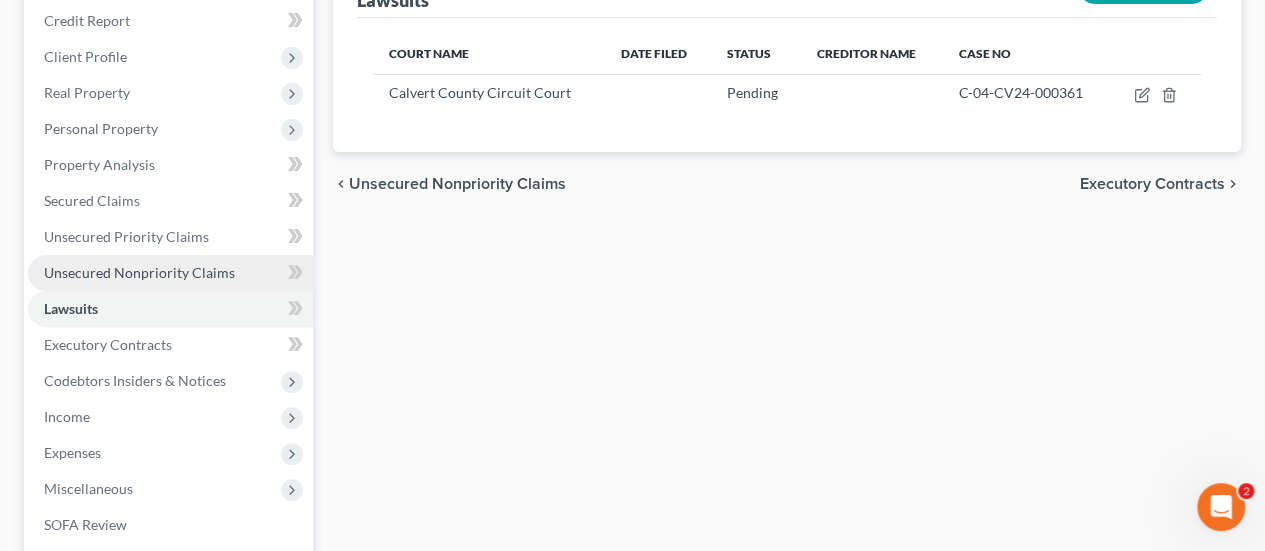 click on "Unsecured Nonpriority Claims" at bounding box center (139, 272) 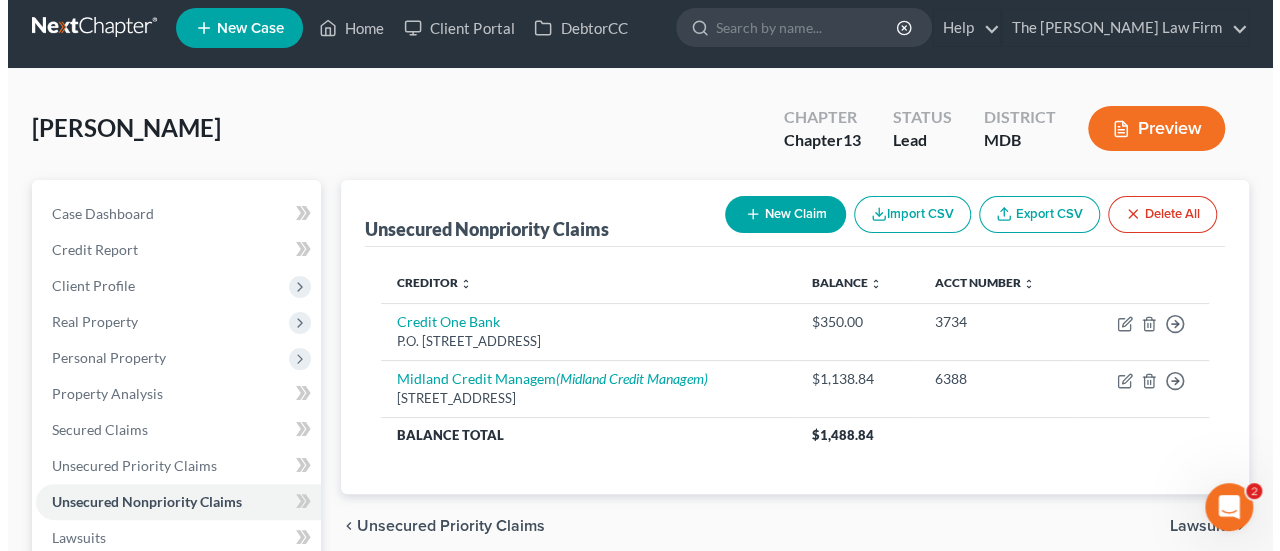 scroll, scrollTop: 0, scrollLeft: 0, axis: both 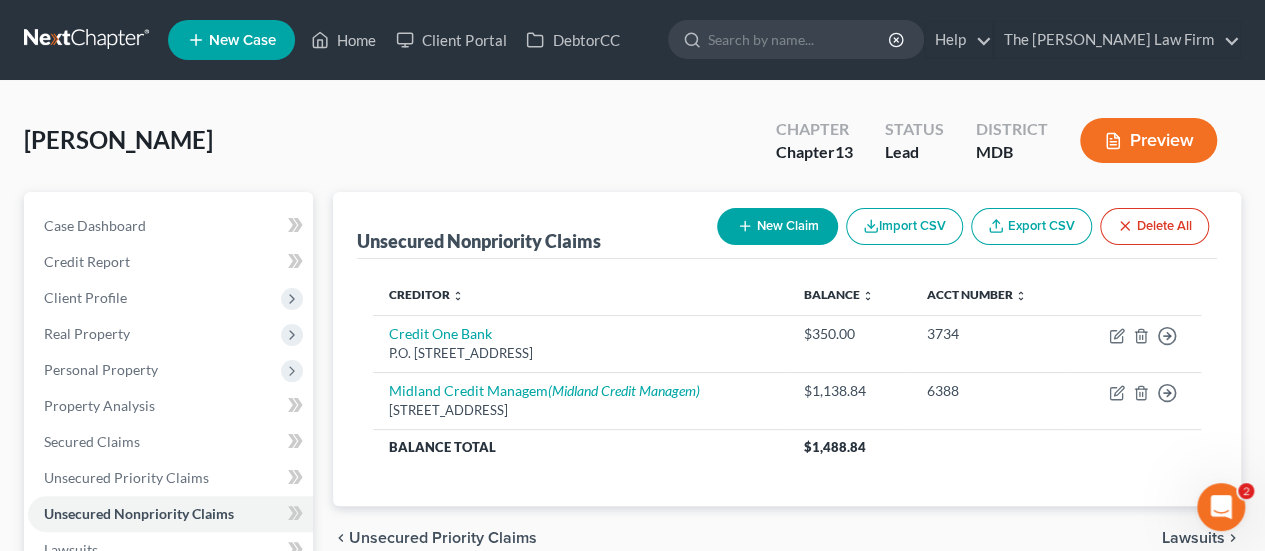 click on "New Claim" at bounding box center [777, 226] 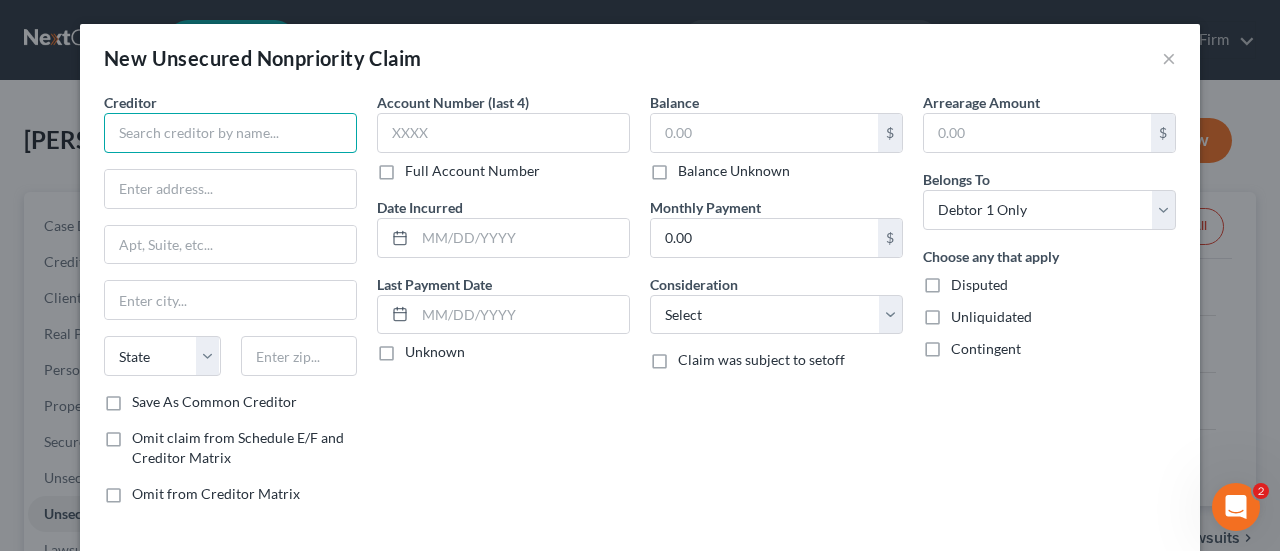click at bounding box center (230, 133) 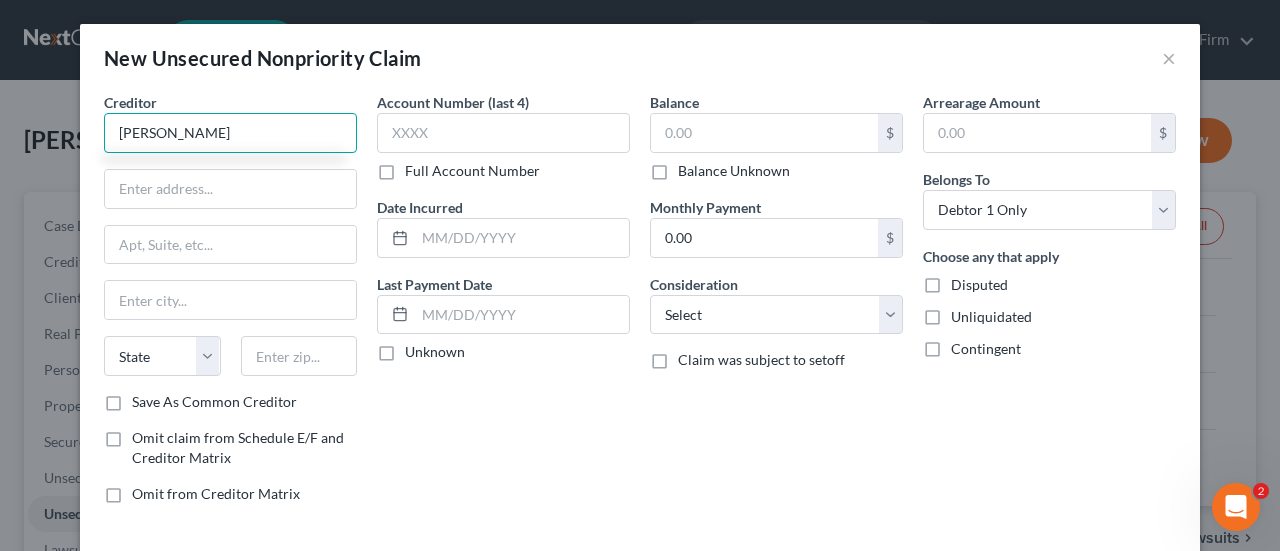 type on "[PERSON_NAME]" 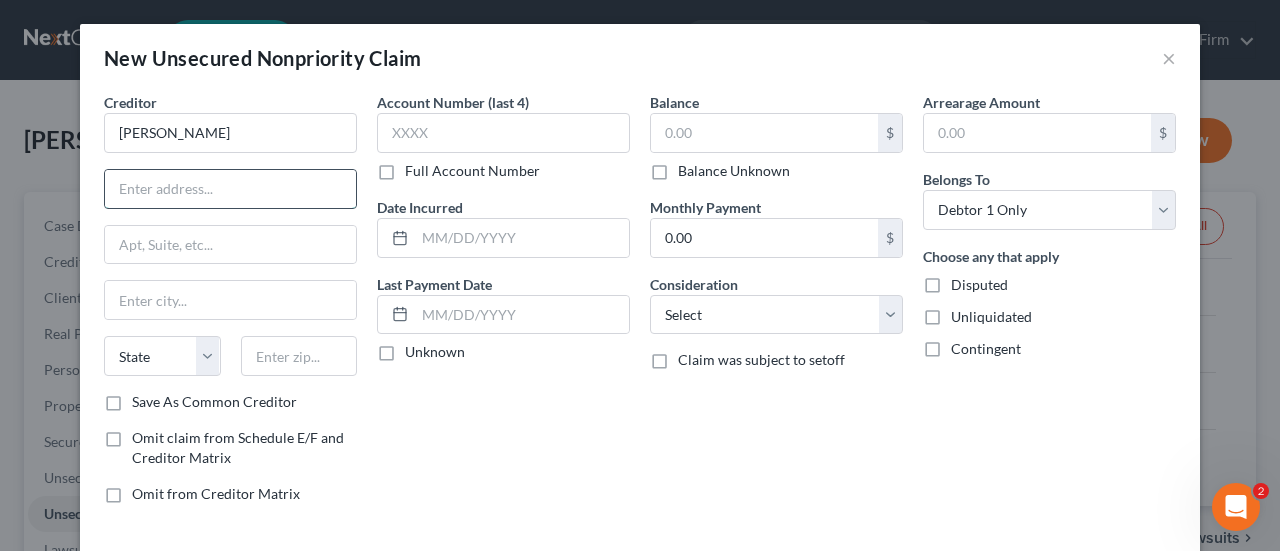 click at bounding box center (230, 189) 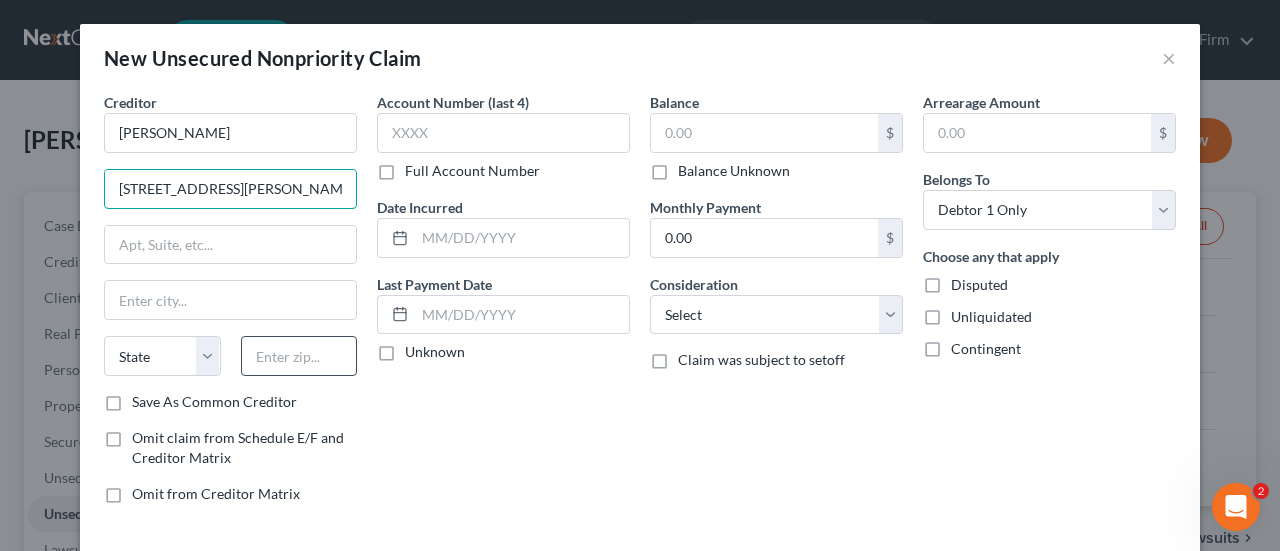 type on "[STREET_ADDRESS][PERSON_NAME]" 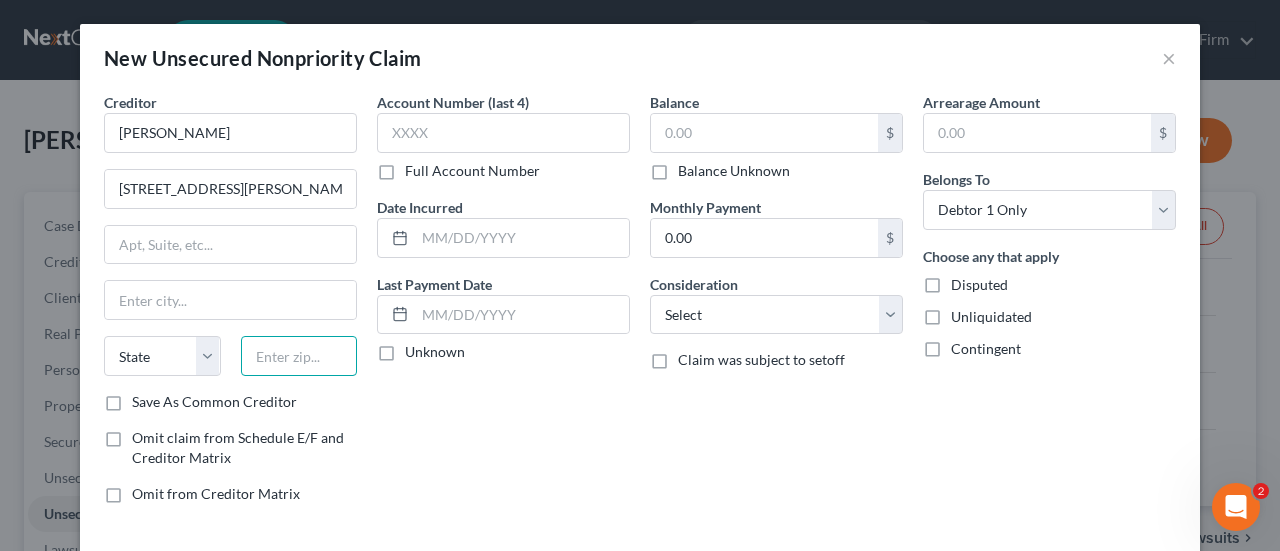 click at bounding box center [299, 356] 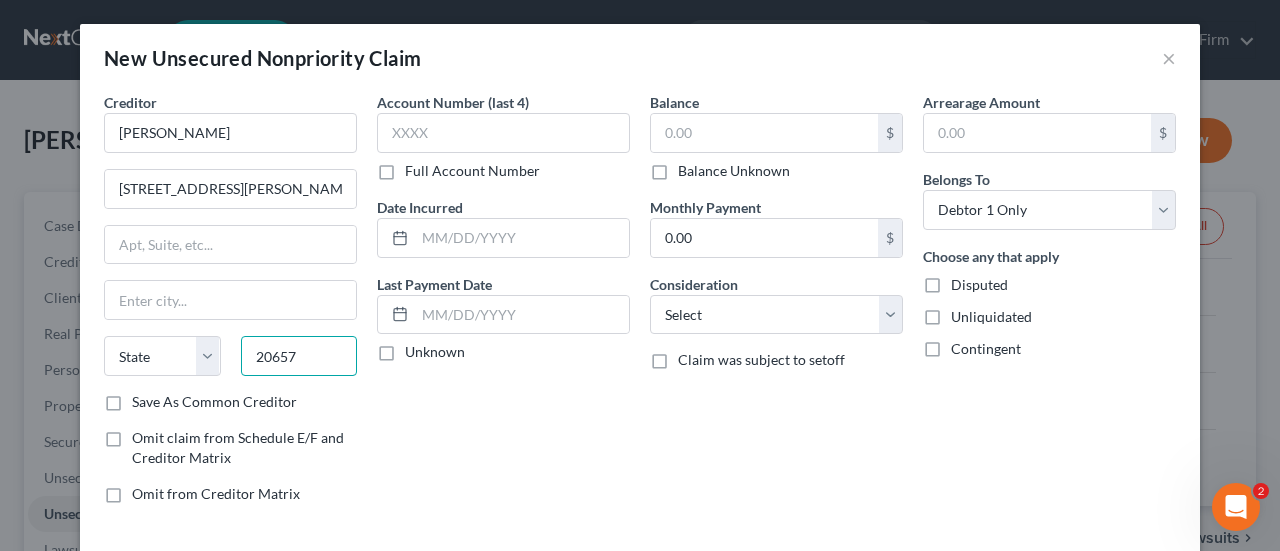 type on "20657" 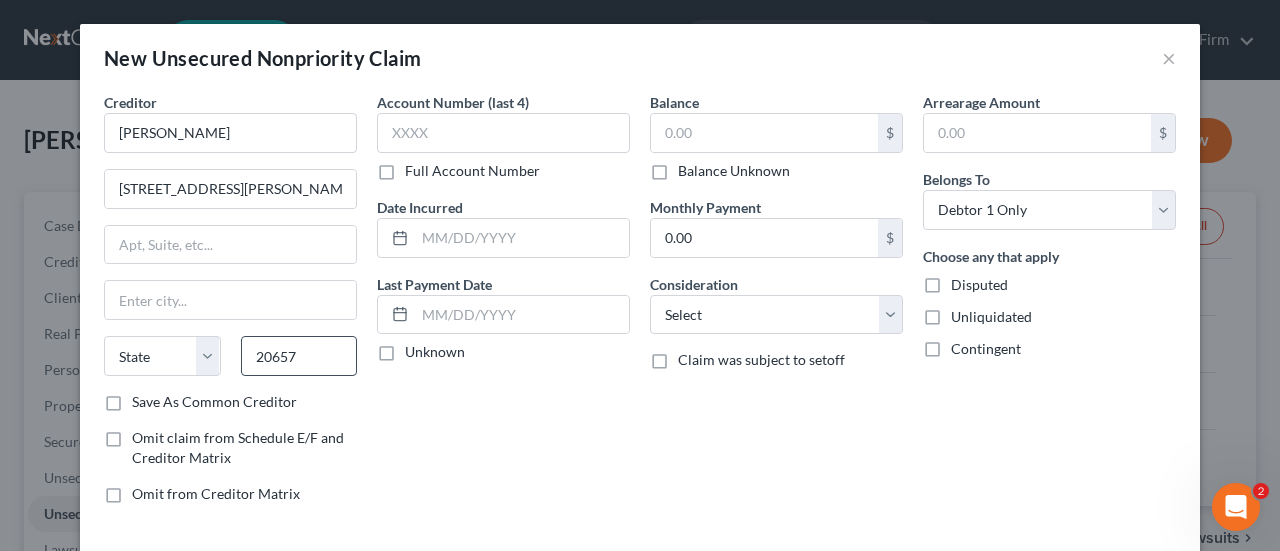 type on "[PERSON_NAME]" 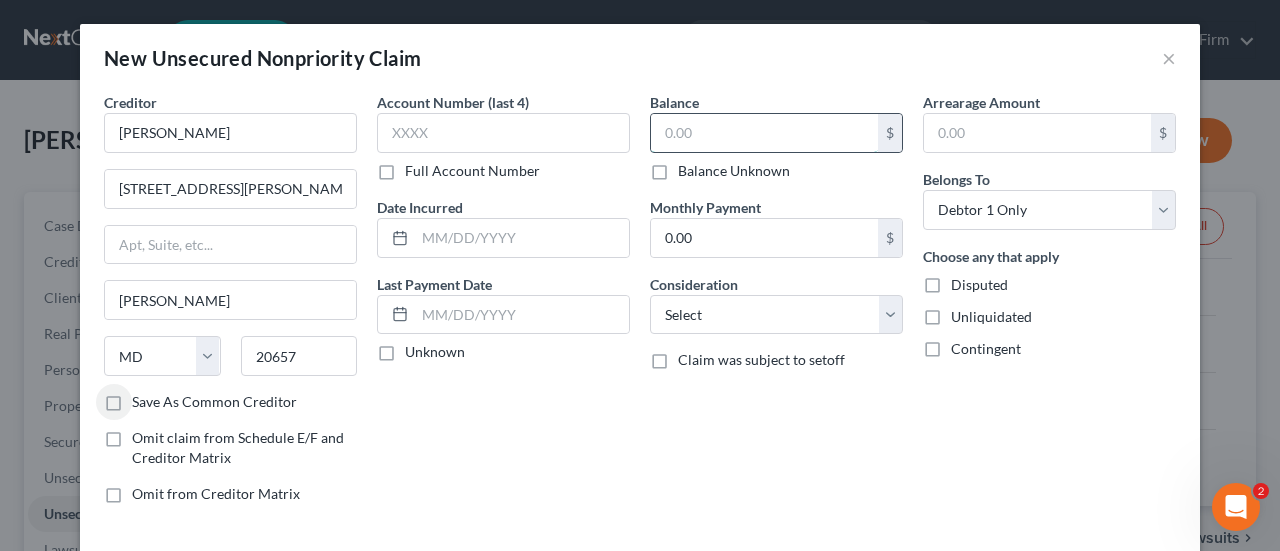 click at bounding box center (764, 133) 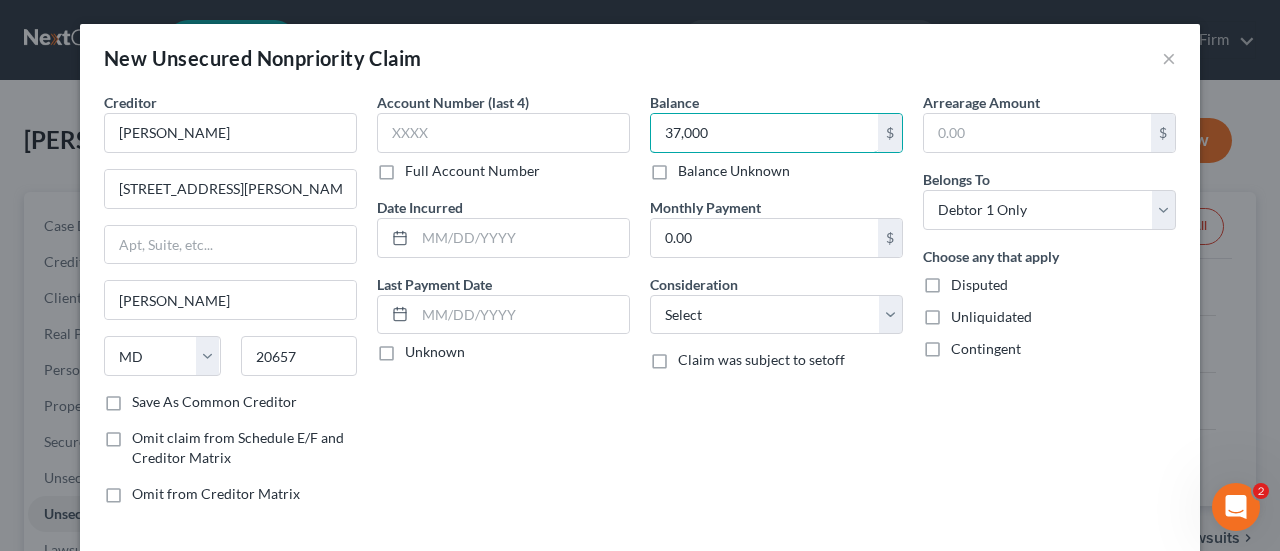 type on "37,000" 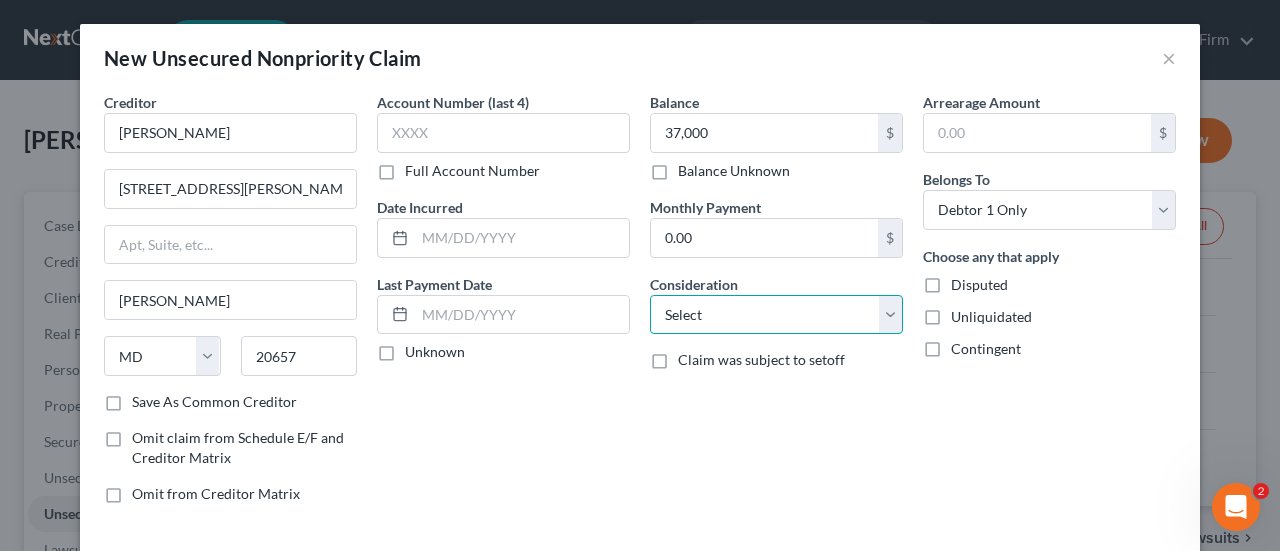 click on "Select Cable / Satellite Services Collection Agency Credit Card Debt Debt Counseling / Attorneys Deficiency Balance Domestic Support Obligations Home / Car Repairs Income Taxes Judgment Liens Medical Services Monies Loaned / Advanced Mortgage Obligation From Divorce Or Separation Obligation To Pensions Other Overdrawn Bank Account Promised To Help Pay Creditors Student Loans Suppliers And Vendors Telephone / Internet Services Utility Services" at bounding box center [776, 315] 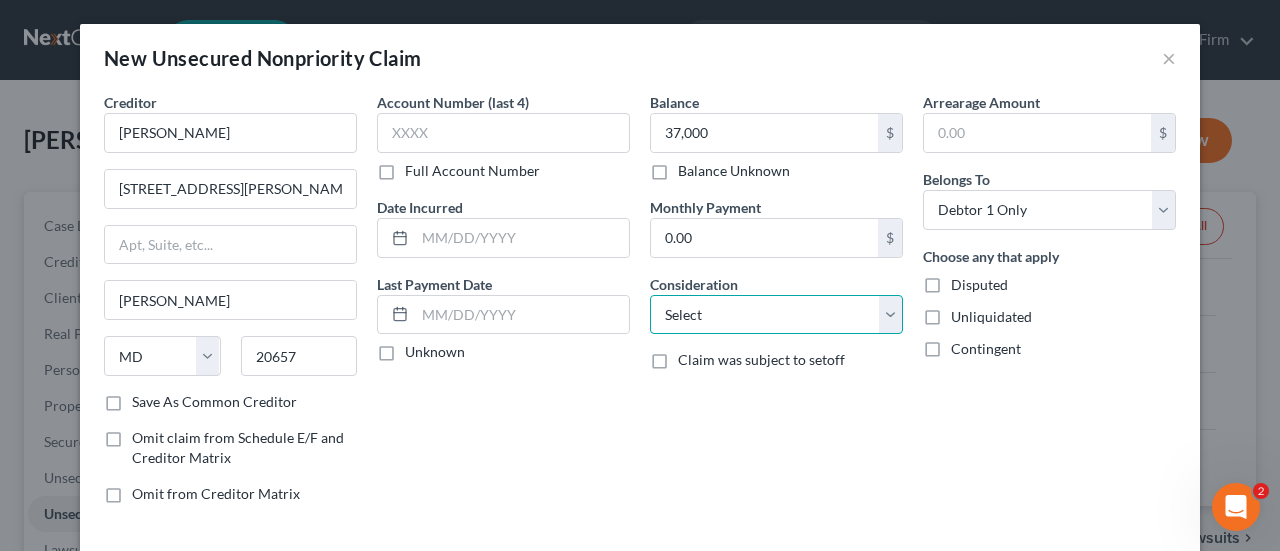 select on "11" 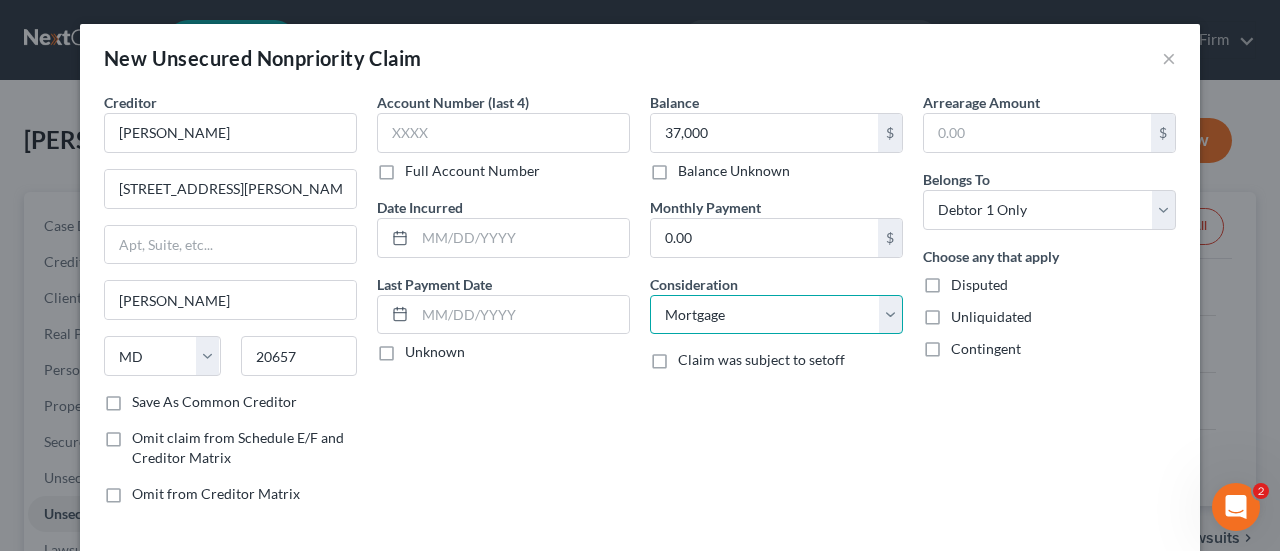 click on "Select Cable / Satellite Services Collection Agency Credit Card Debt Debt Counseling / Attorneys Deficiency Balance Domestic Support Obligations Home / Car Repairs Income Taxes Judgment Liens Medical Services Monies Loaned / Advanced Mortgage Obligation From Divorce Or Separation Obligation To Pensions Other Overdrawn Bank Account Promised To Help Pay Creditors Student Loans Suppliers And Vendors Telephone / Internet Services Utility Services" at bounding box center (776, 315) 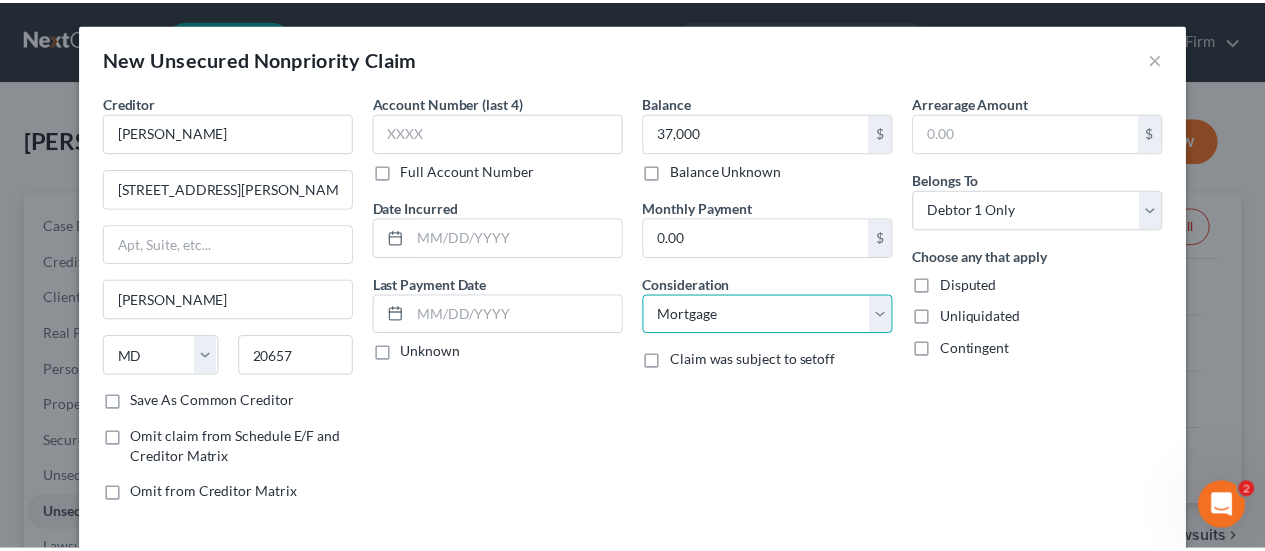 scroll, scrollTop: 90, scrollLeft: 0, axis: vertical 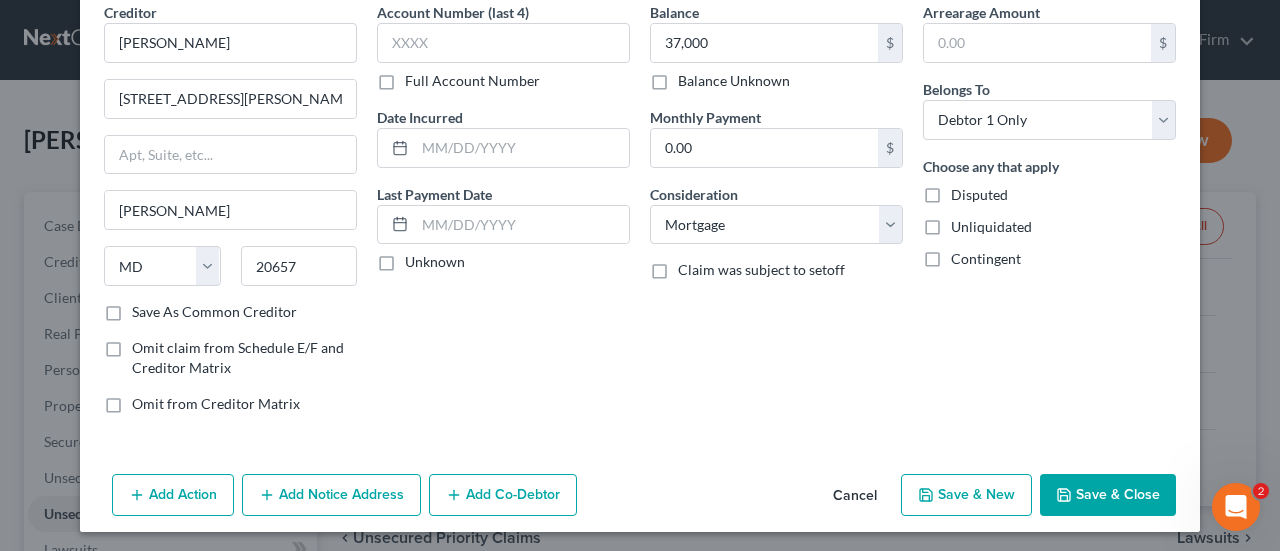 click on "Save & Close" at bounding box center [1108, 495] 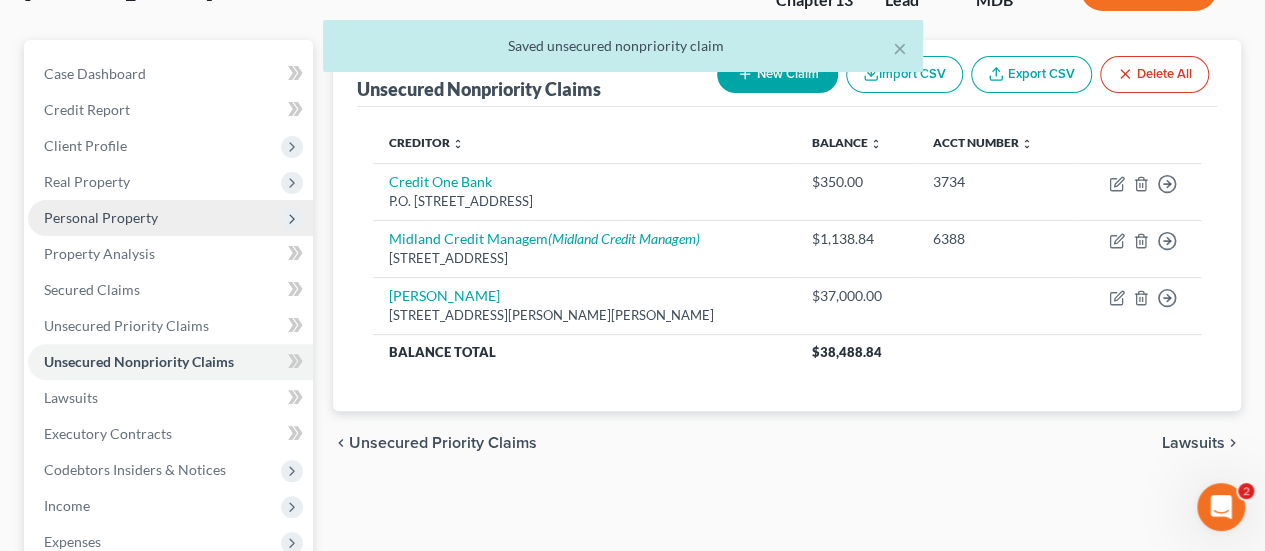 scroll, scrollTop: 155, scrollLeft: 0, axis: vertical 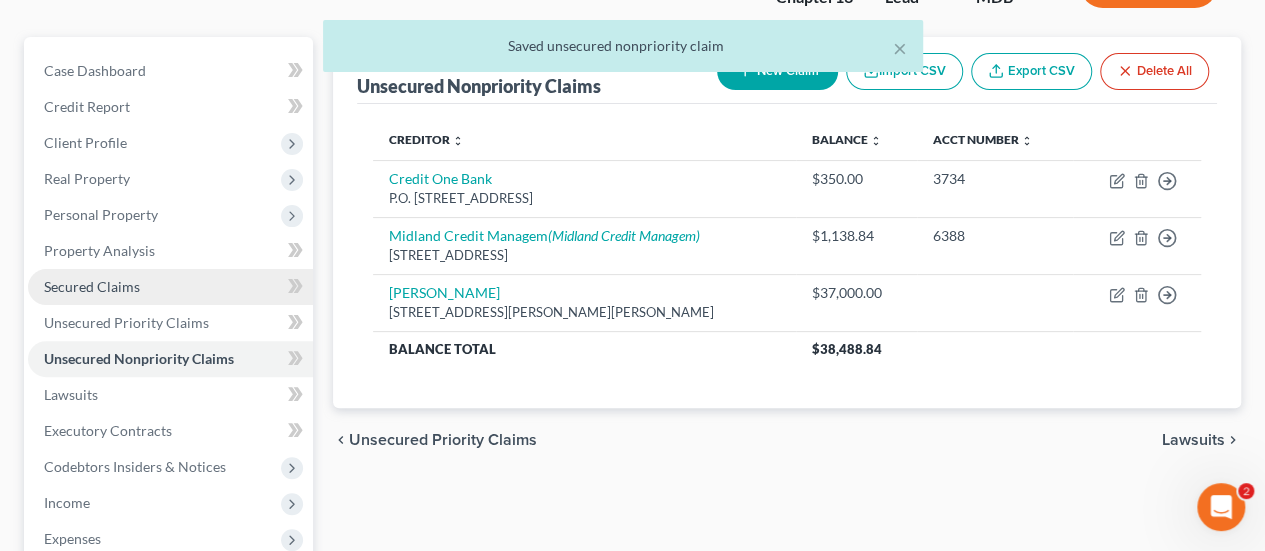 click on "Secured Claims" at bounding box center (92, 286) 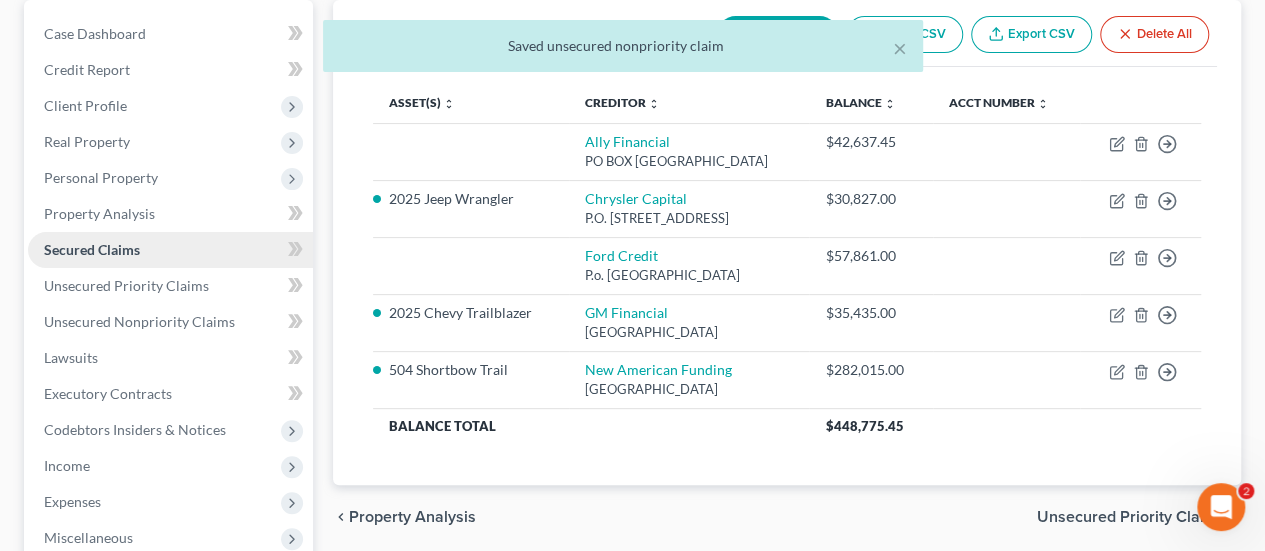 scroll, scrollTop: 199, scrollLeft: 0, axis: vertical 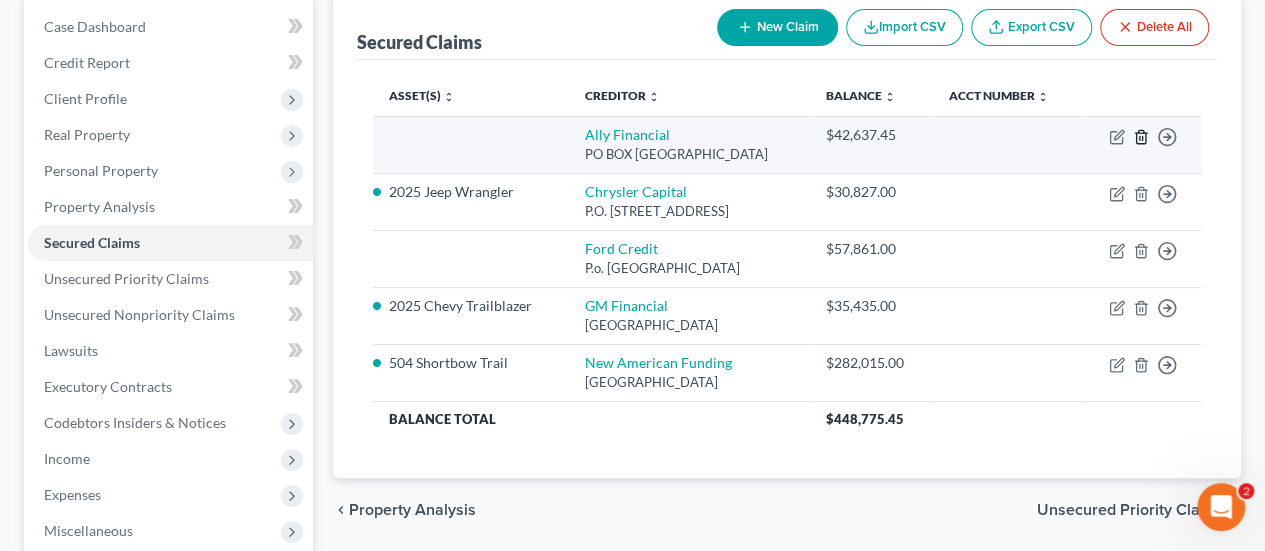click 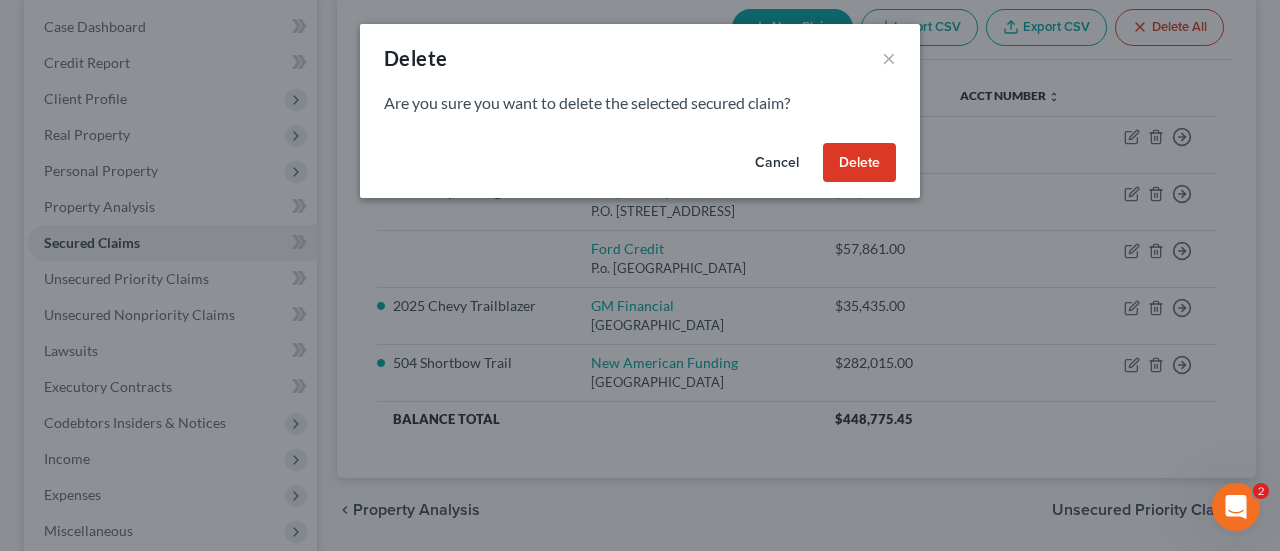 click on "Delete" at bounding box center (859, 163) 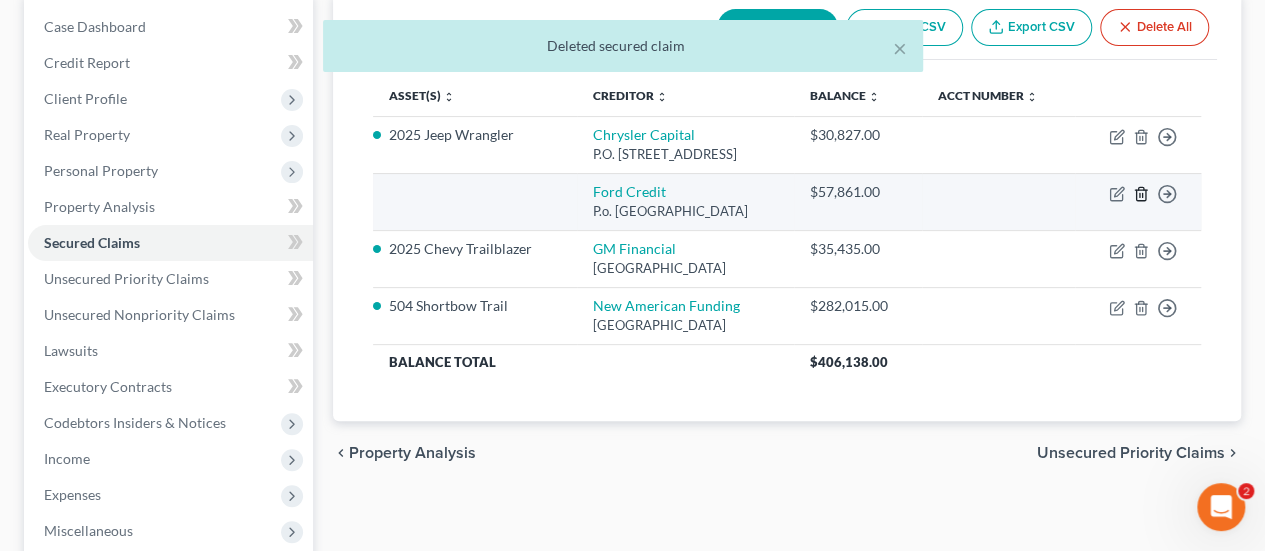 click 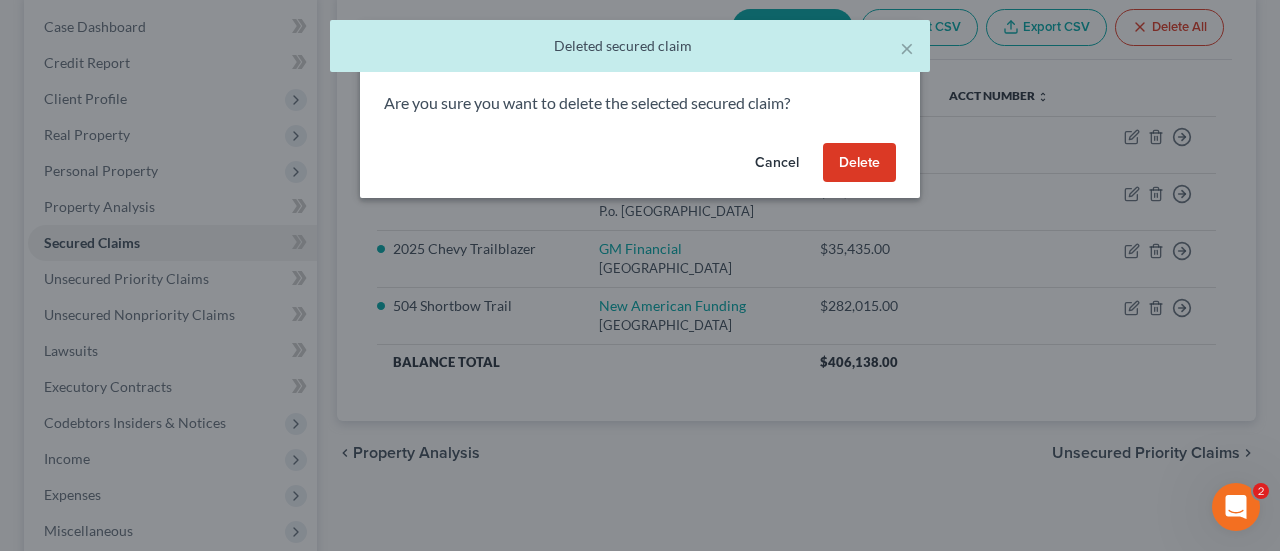 click on "Delete" at bounding box center [859, 163] 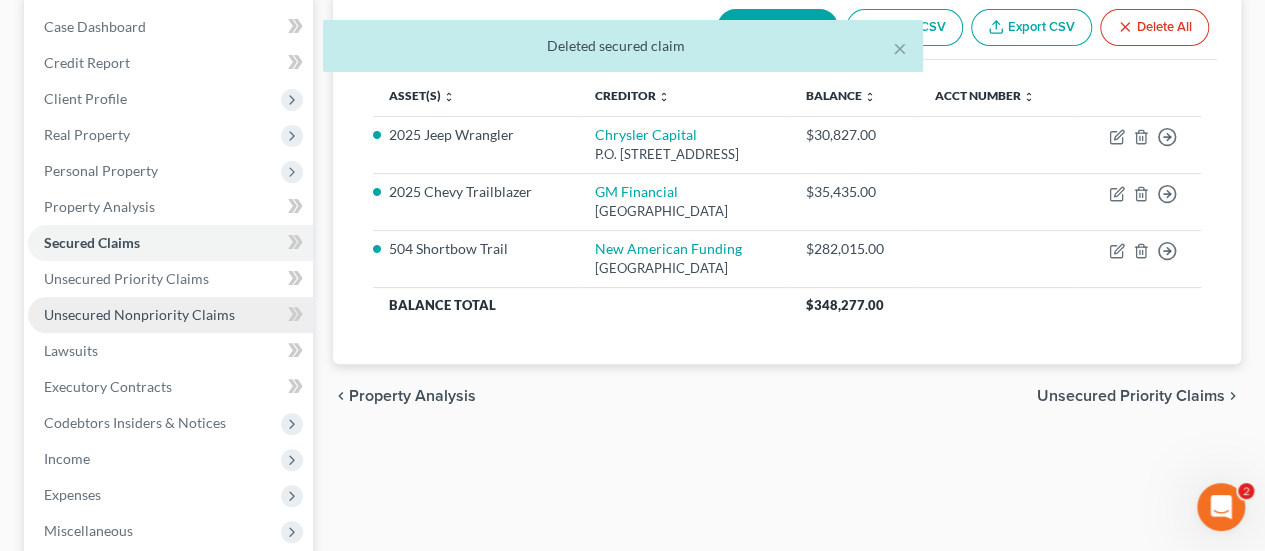 click on "Unsecured Nonpriority Claims" at bounding box center [139, 314] 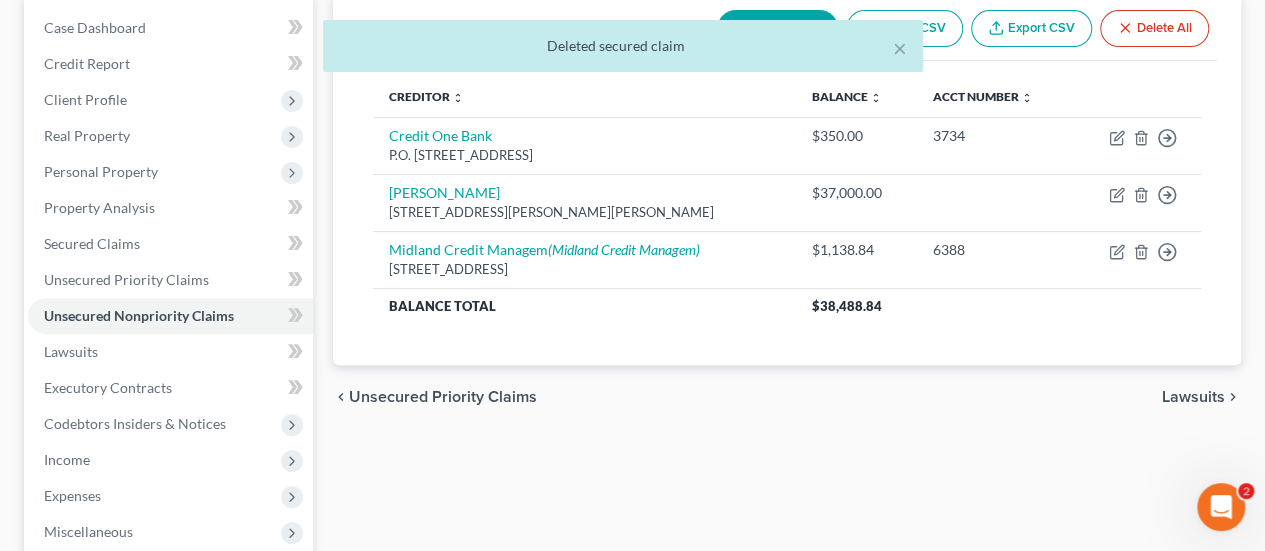 scroll, scrollTop: 0, scrollLeft: 0, axis: both 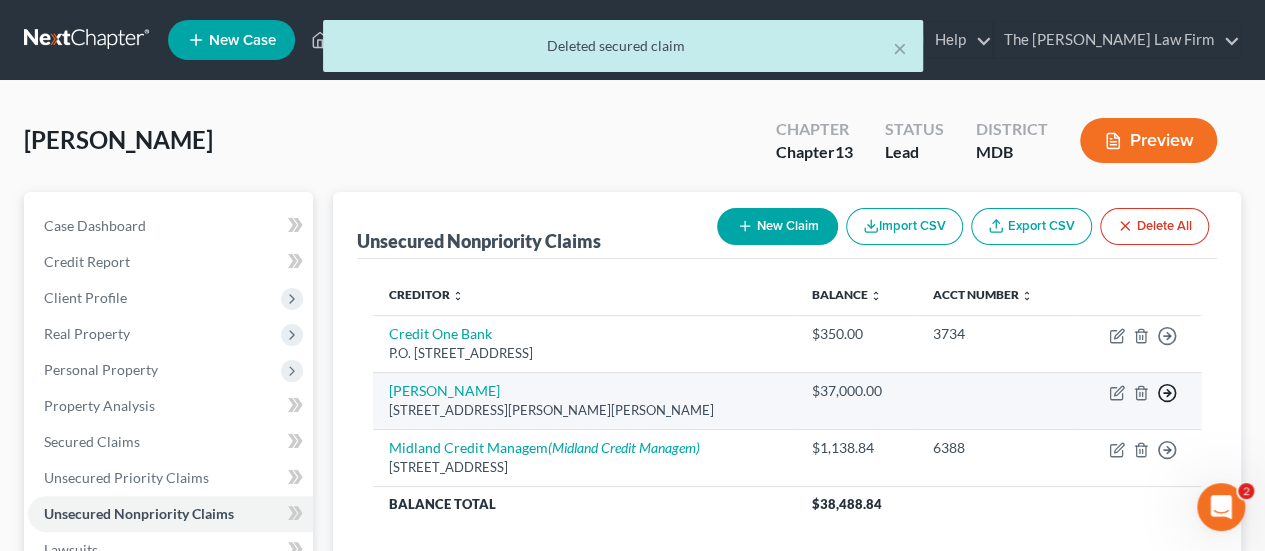 click 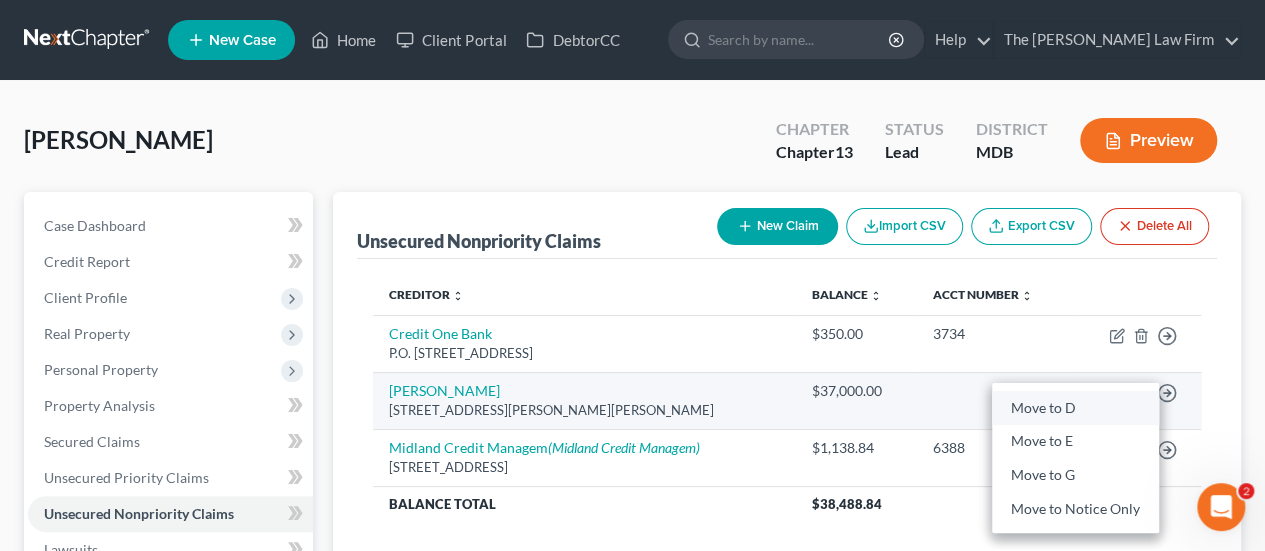 click on "Move to D" at bounding box center [1075, 408] 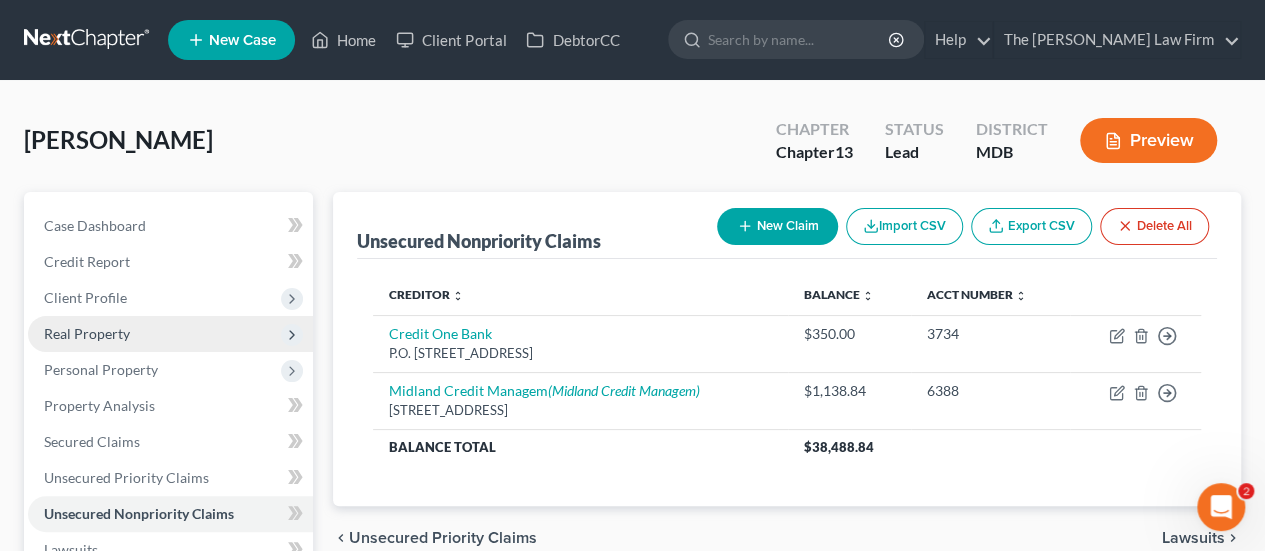 click on "Real Property" at bounding box center (87, 333) 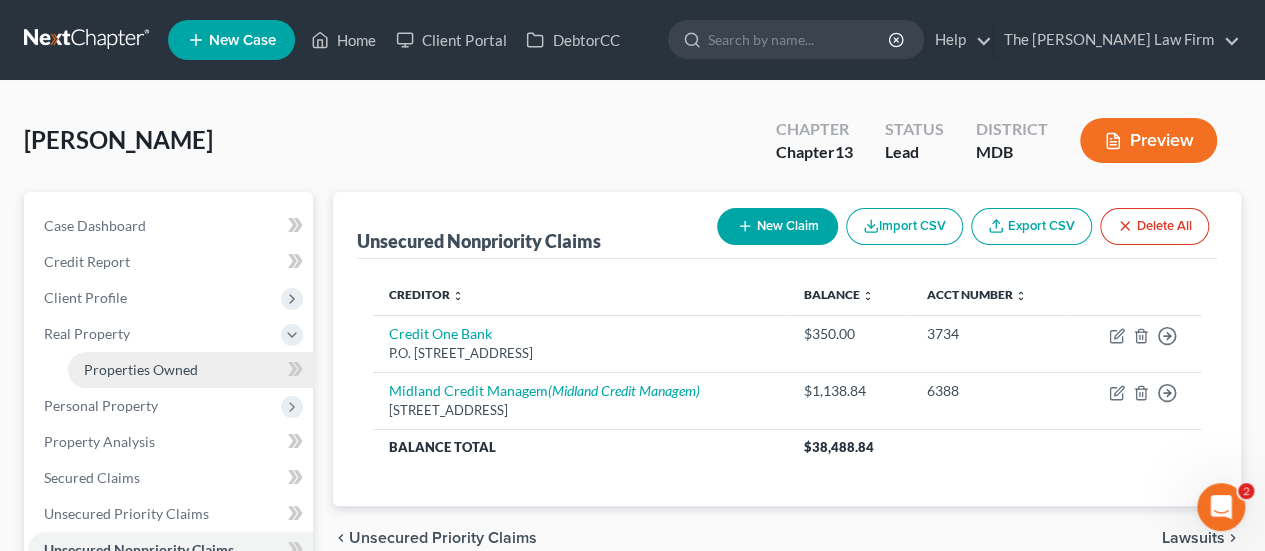 click on "Properties Owned" at bounding box center [141, 369] 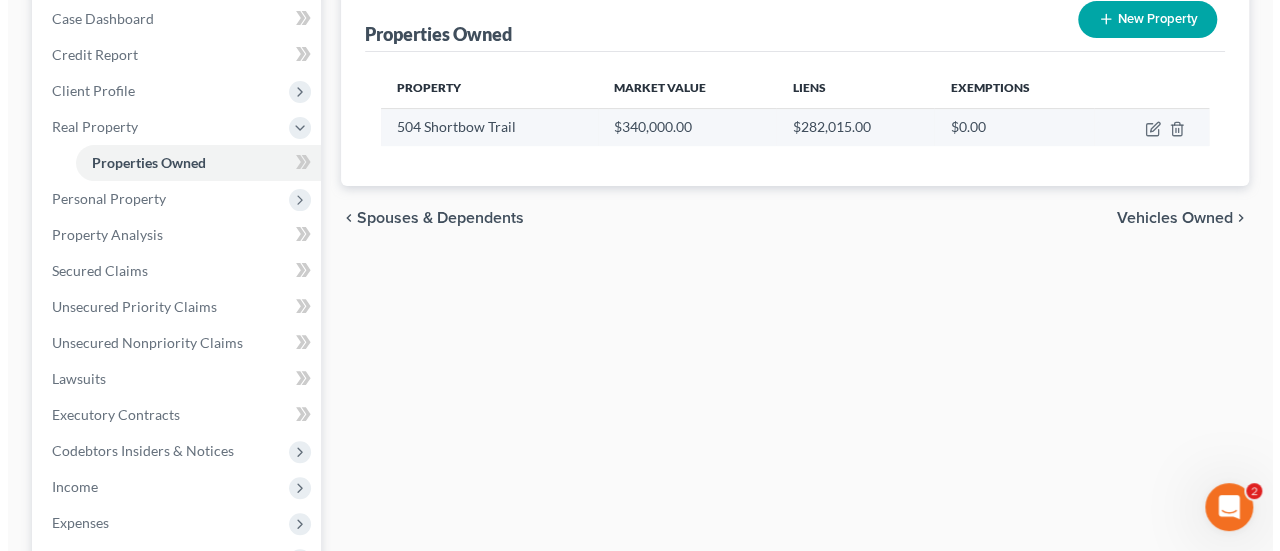 scroll, scrollTop: 216, scrollLeft: 0, axis: vertical 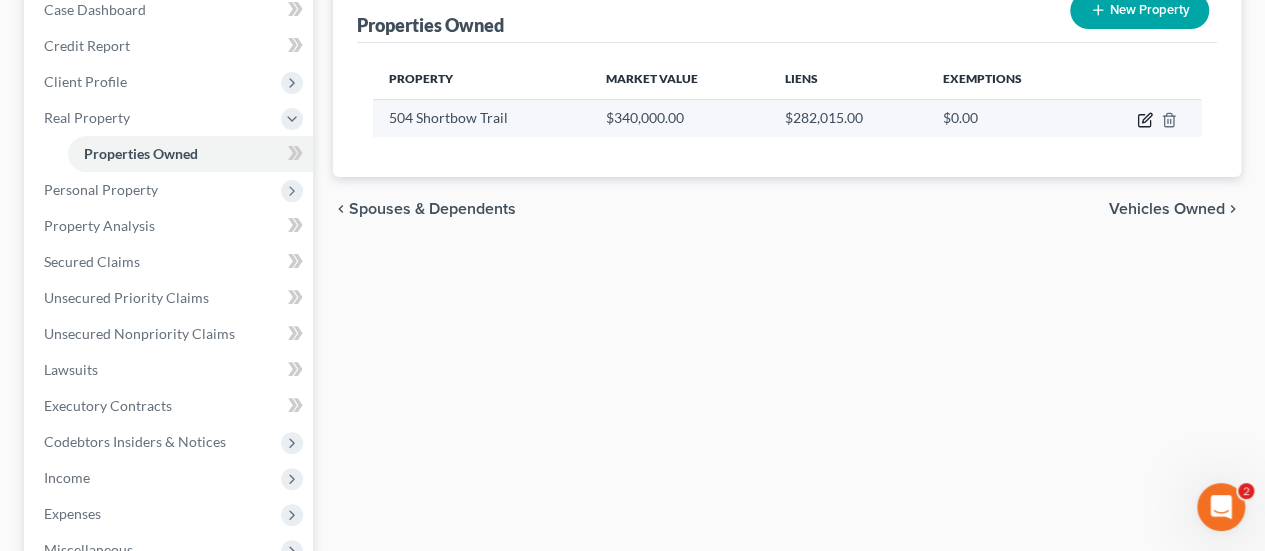 click 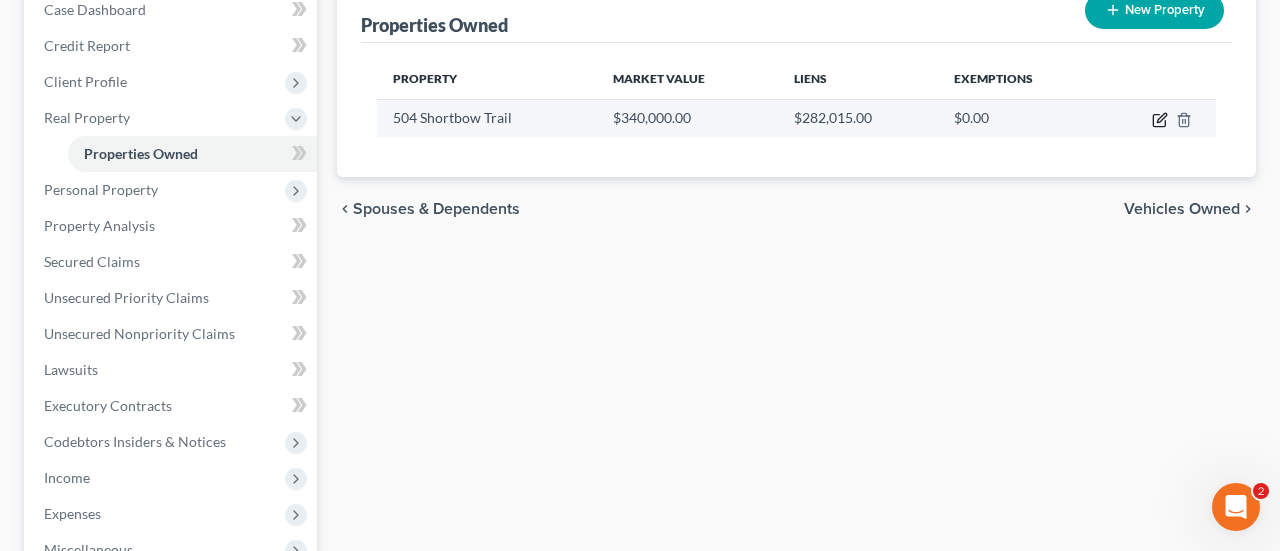 select on "21" 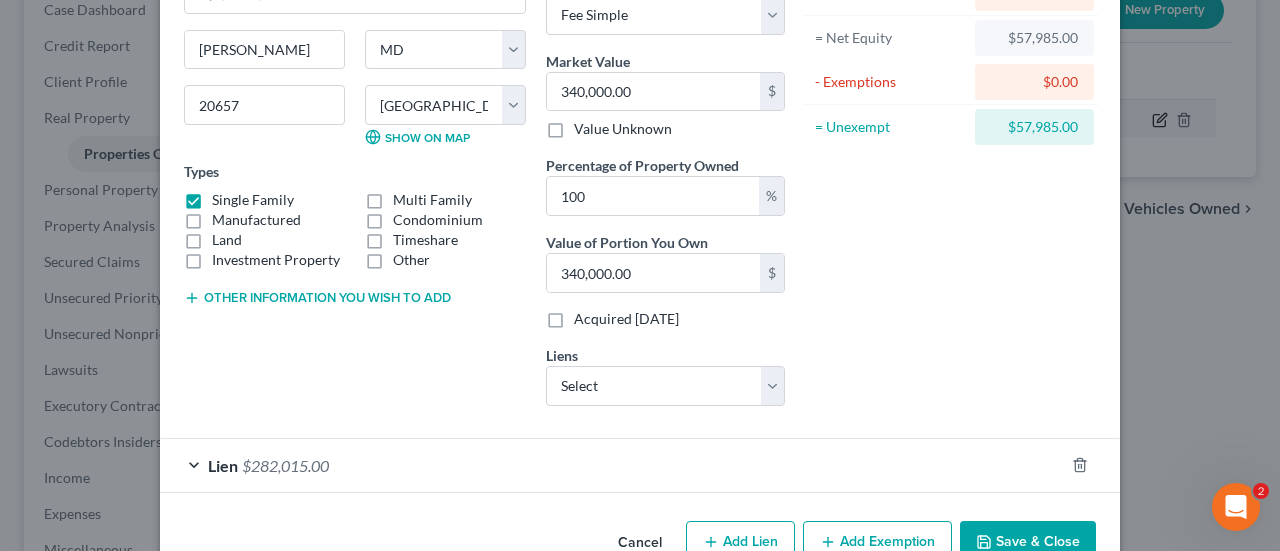 scroll, scrollTop: 242, scrollLeft: 0, axis: vertical 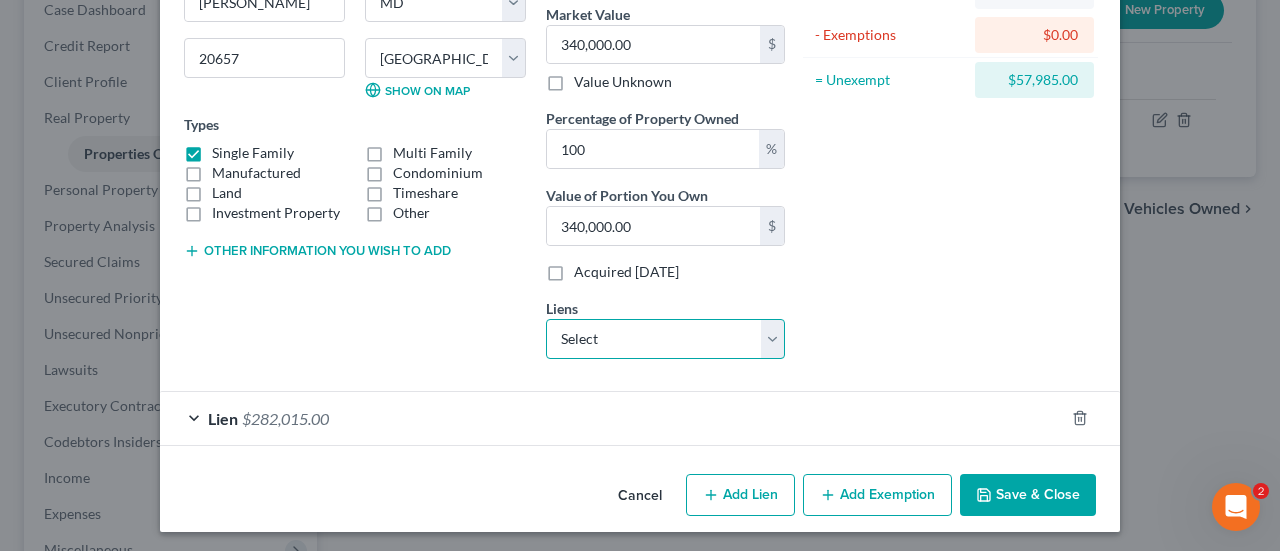 click on "Select [PERSON_NAME] - $37,000.00" at bounding box center (665, 339) 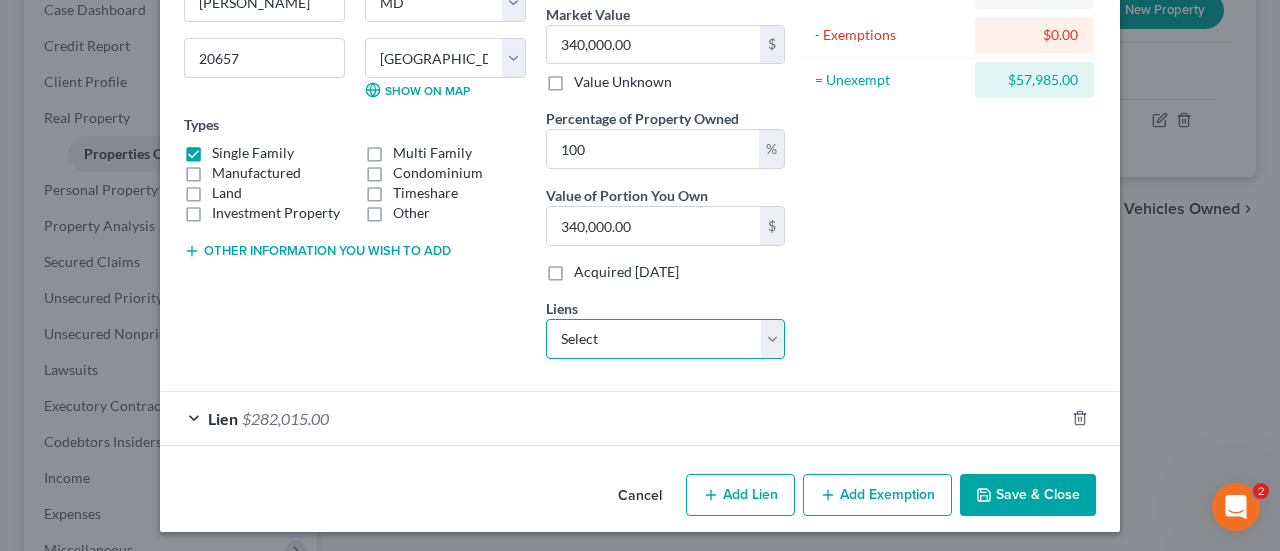 select on "21" 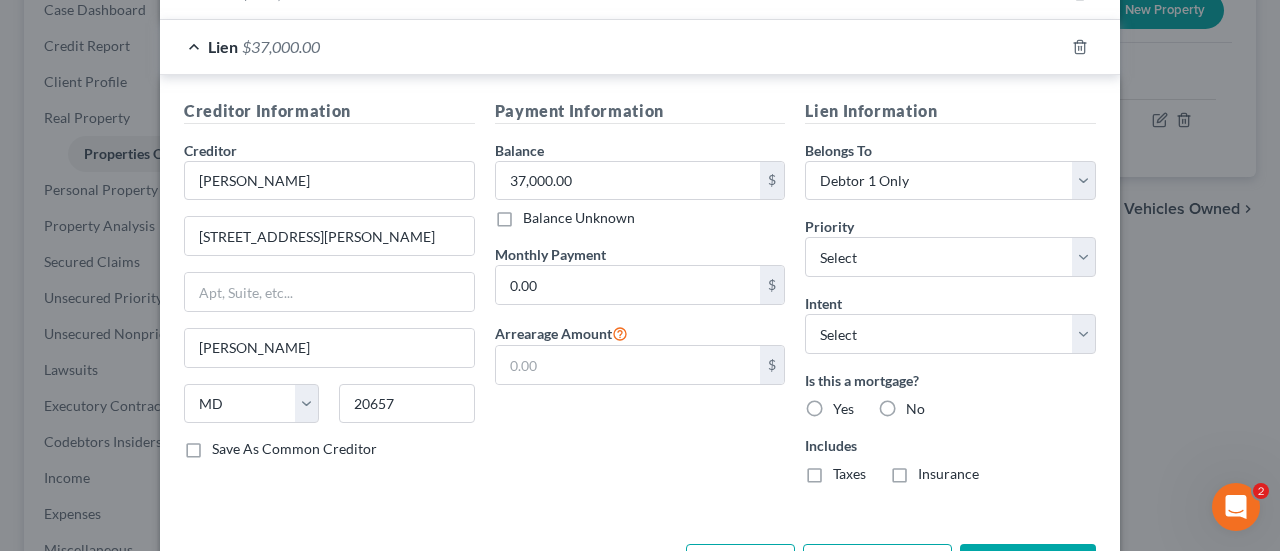 scroll, scrollTop: 593, scrollLeft: 0, axis: vertical 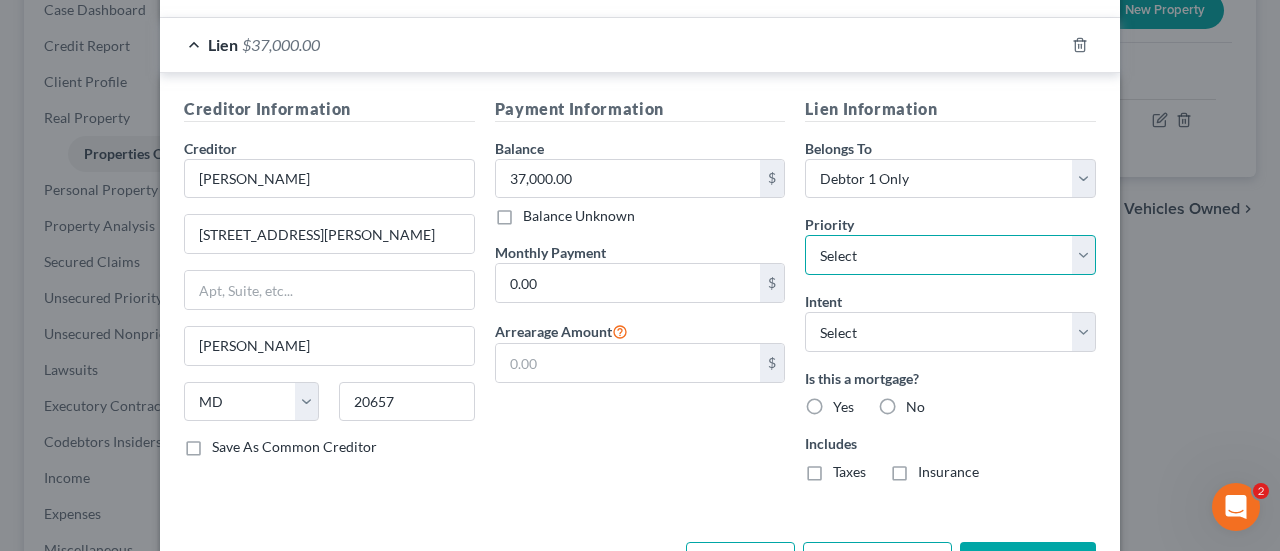 click on "Select 1st 2nd 3rd 4th 5th 6th 7th 8th 9th 10th 11th 12th 13th 14th 15th 16th 17th 18th 19th 20th 21th 22th 23th 24th 25th 26th 27th 28th 29th 30th" at bounding box center (950, 255) 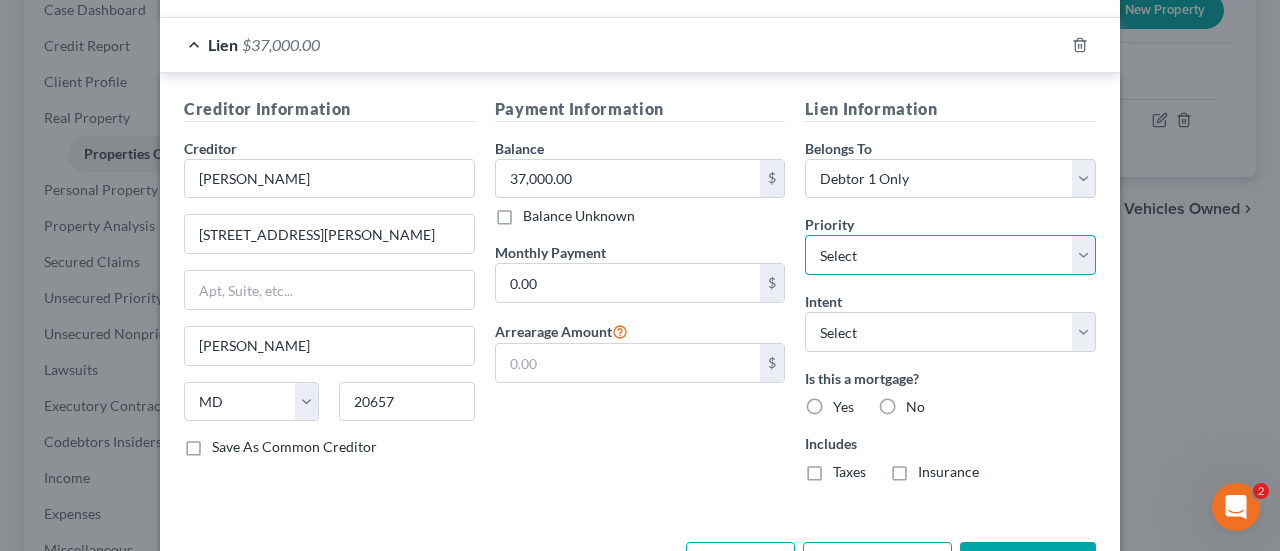 select on "1" 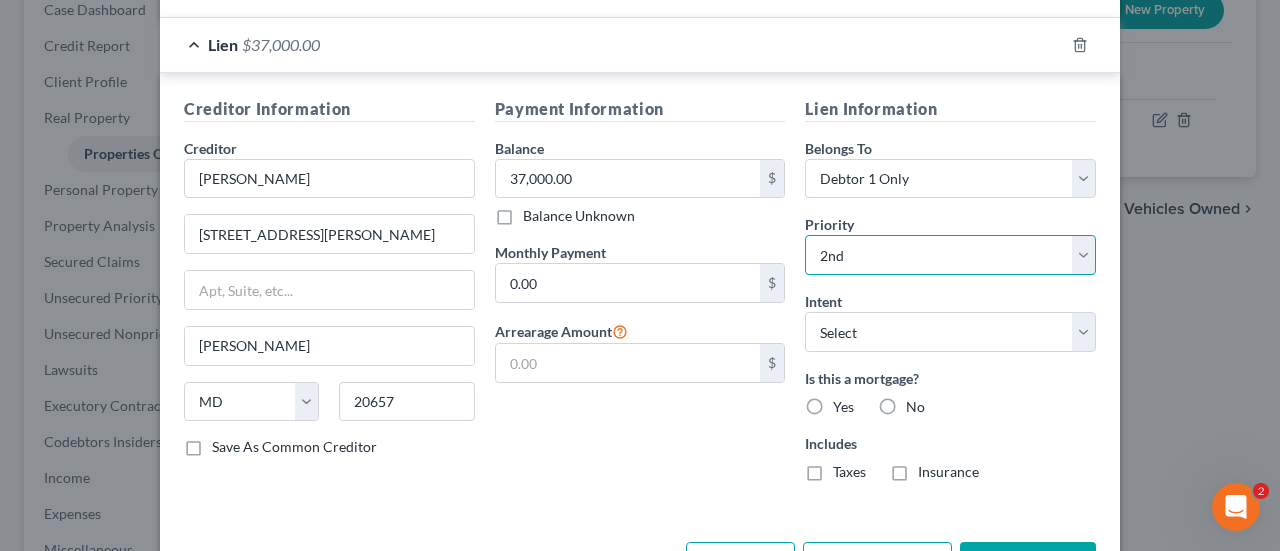 click on "Select 1st 2nd 3rd 4th 5th 6th 7th 8th 9th 10th 11th 12th 13th 14th 15th 16th 17th 18th 19th 20th 21th 22th 23th 24th 25th 26th 27th 28th 29th 30th" at bounding box center (950, 255) 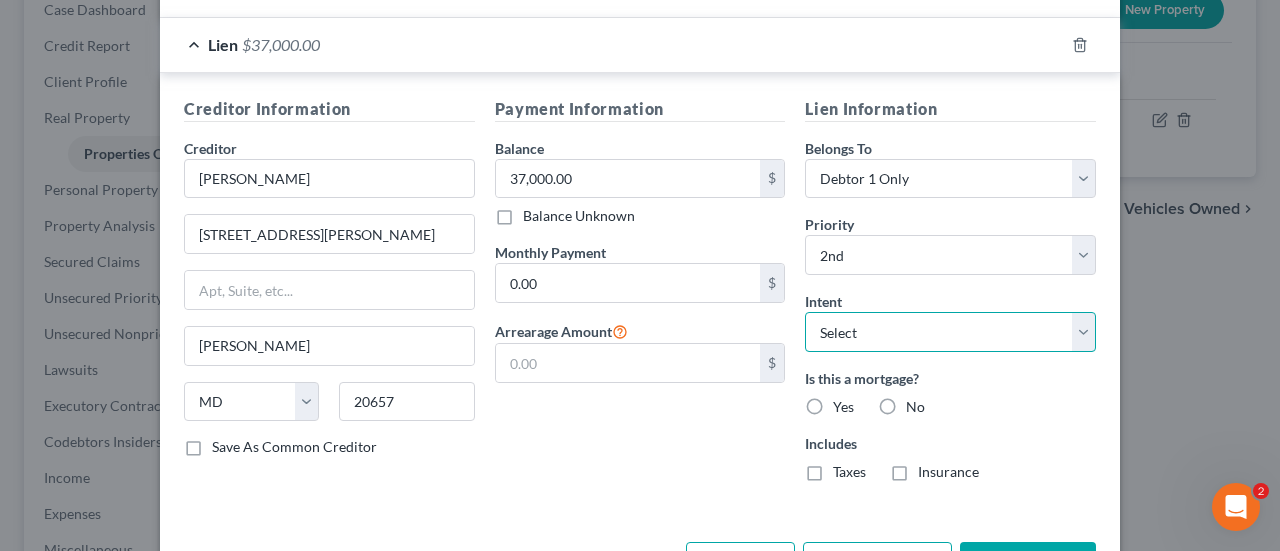 click on "Select Surrender Redeem Reaffirm Avoid Other" at bounding box center [950, 332] 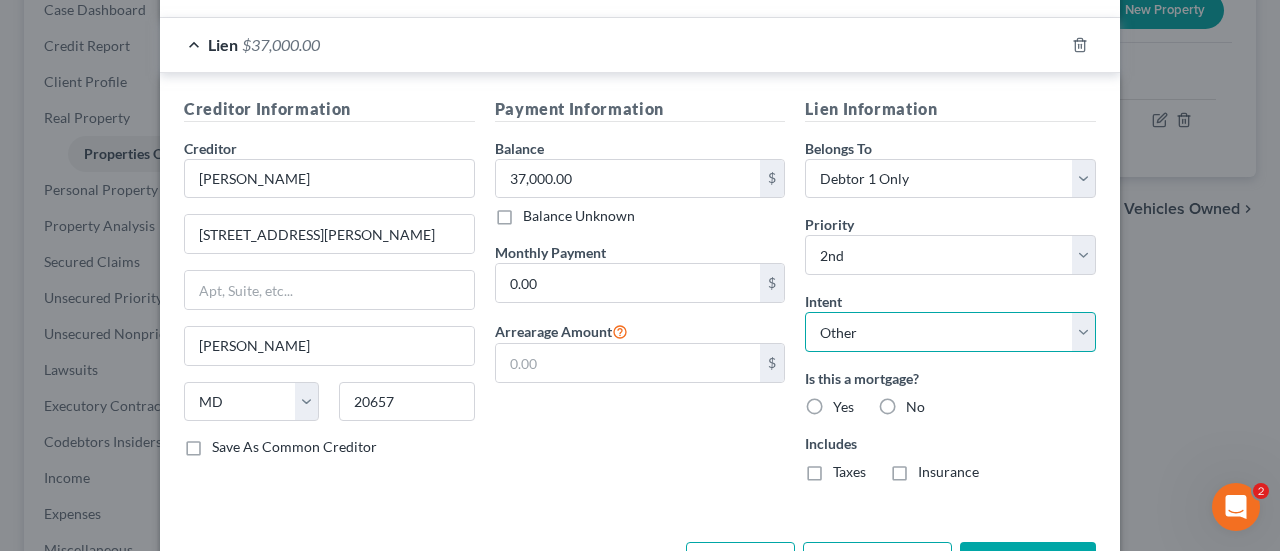 click on "Select Surrender Redeem Reaffirm Avoid Other" at bounding box center [950, 332] 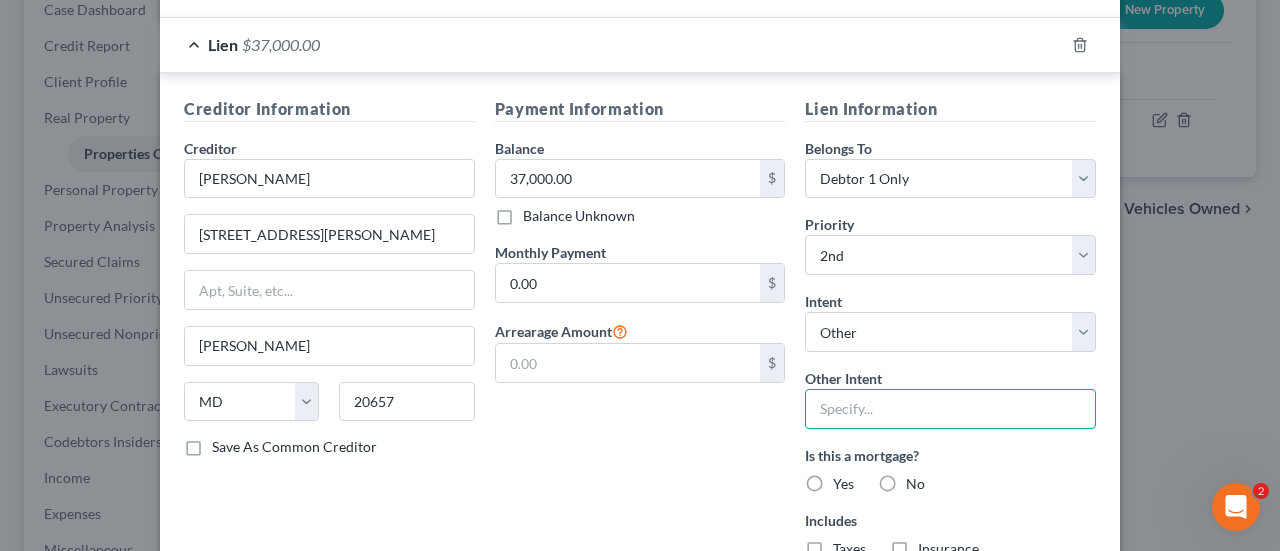 drag, startPoint x: 894, startPoint y: 393, endPoint x: 914, endPoint y: 421, distance: 34.4093 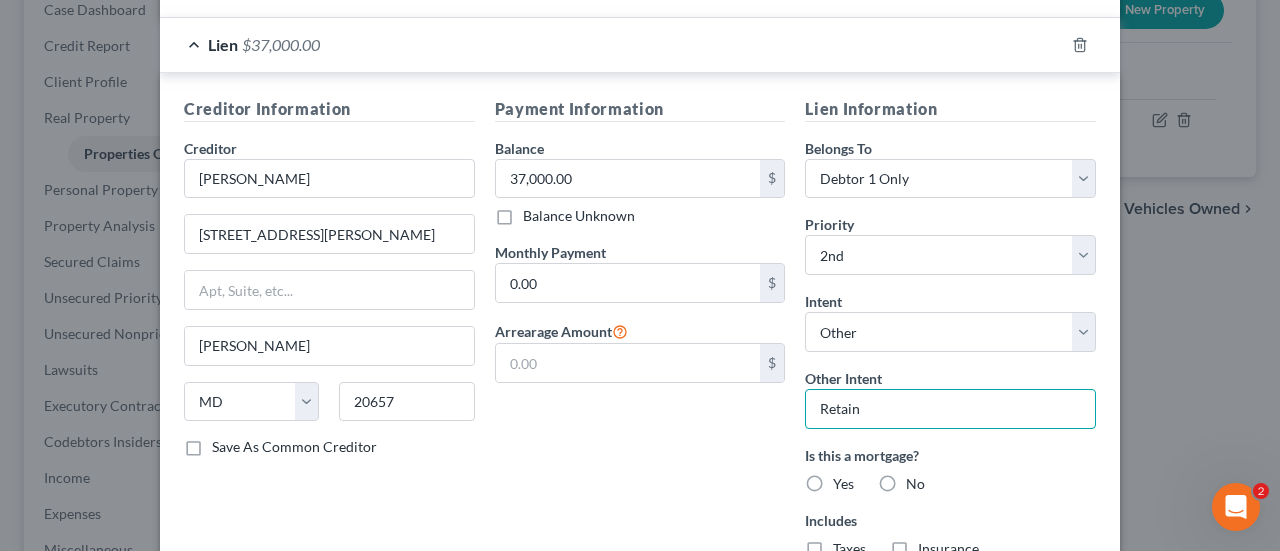 scroll, scrollTop: 696, scrollLeft: 0, axis: vertical 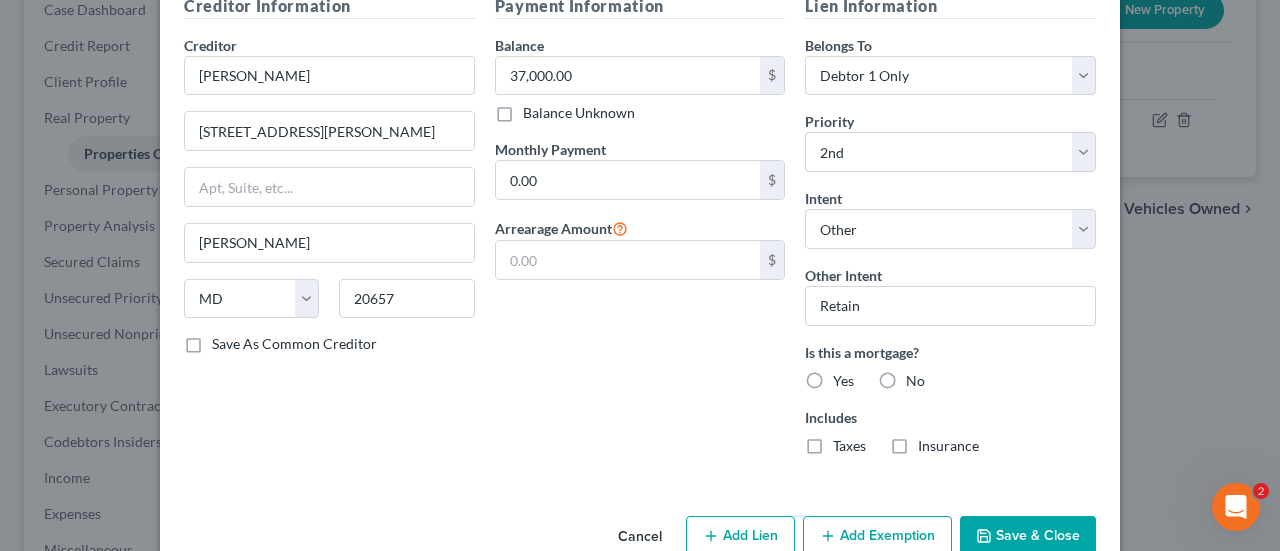 click on "No" at bounding box center [915, 381] 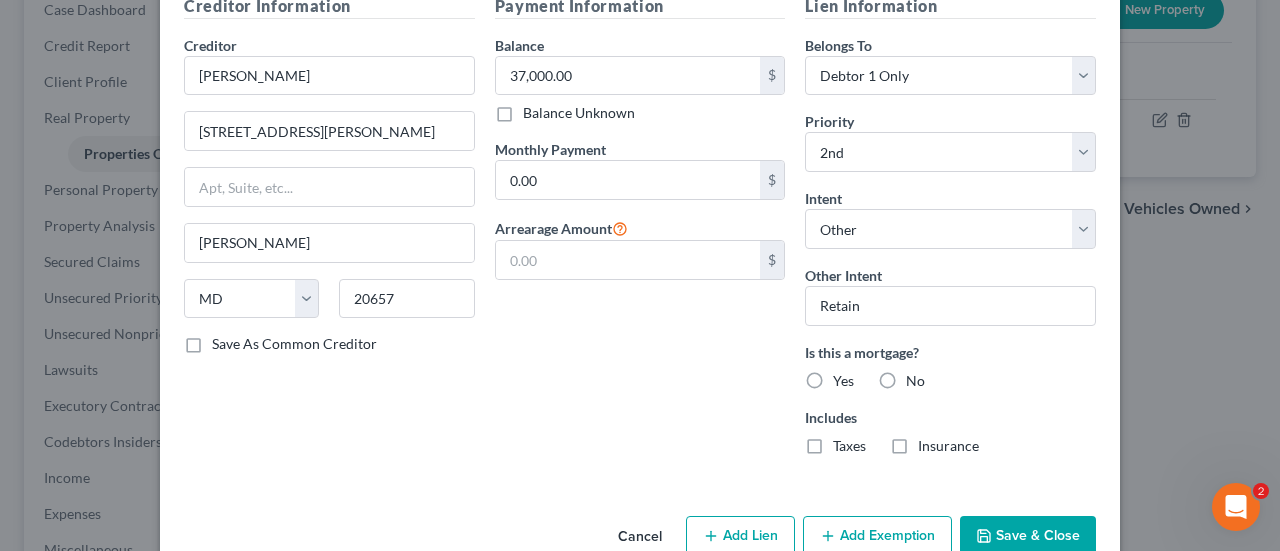 click on "No" at bounding box center [920, 377] 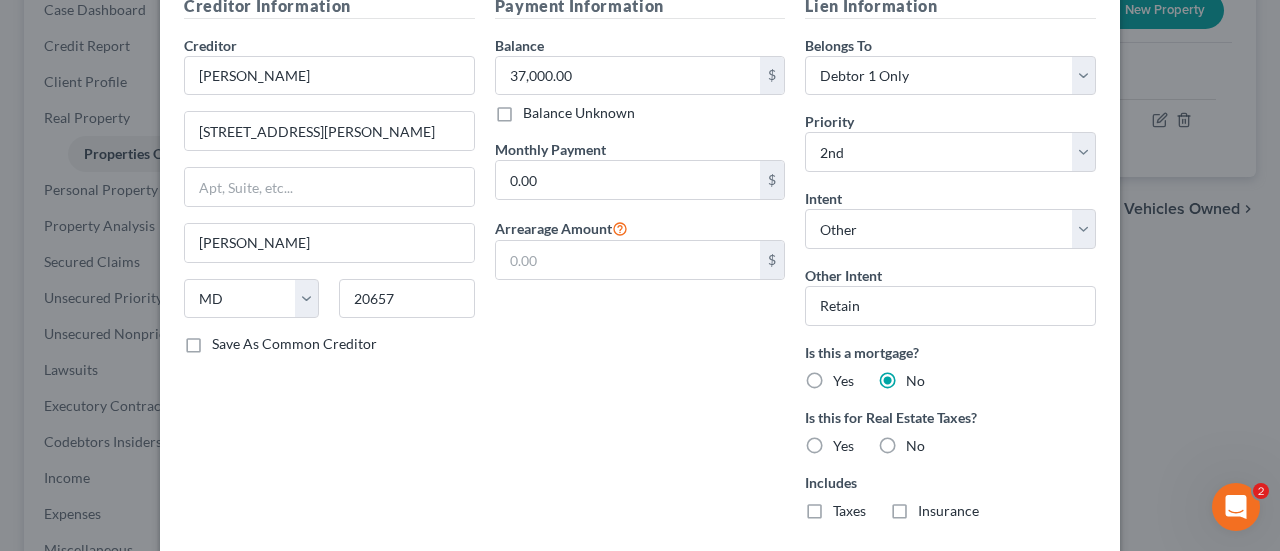 click on "No" at bounding box center [915, 446] 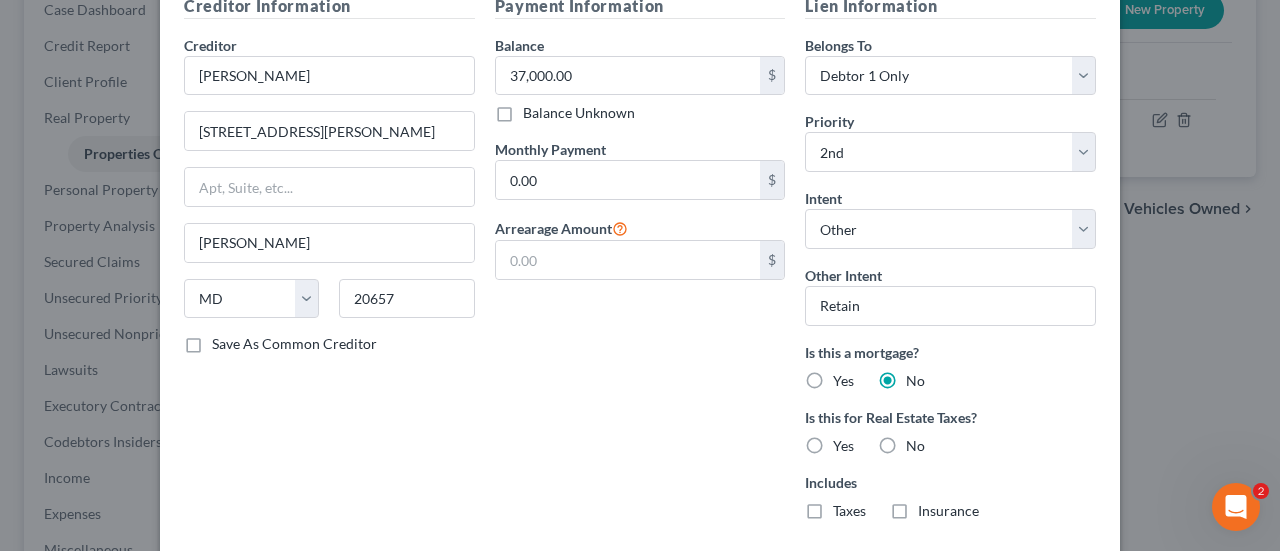 click on "No" at bounding box center [920, 442] 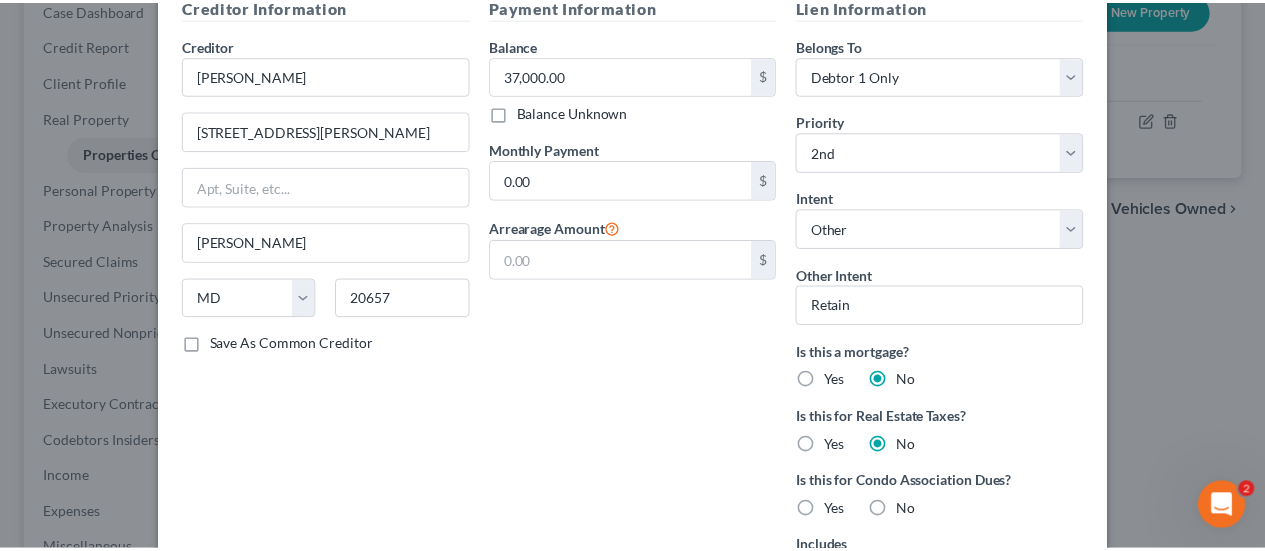 scroll, scrollTop: 864, scrollLeft: 0, axis: vertical 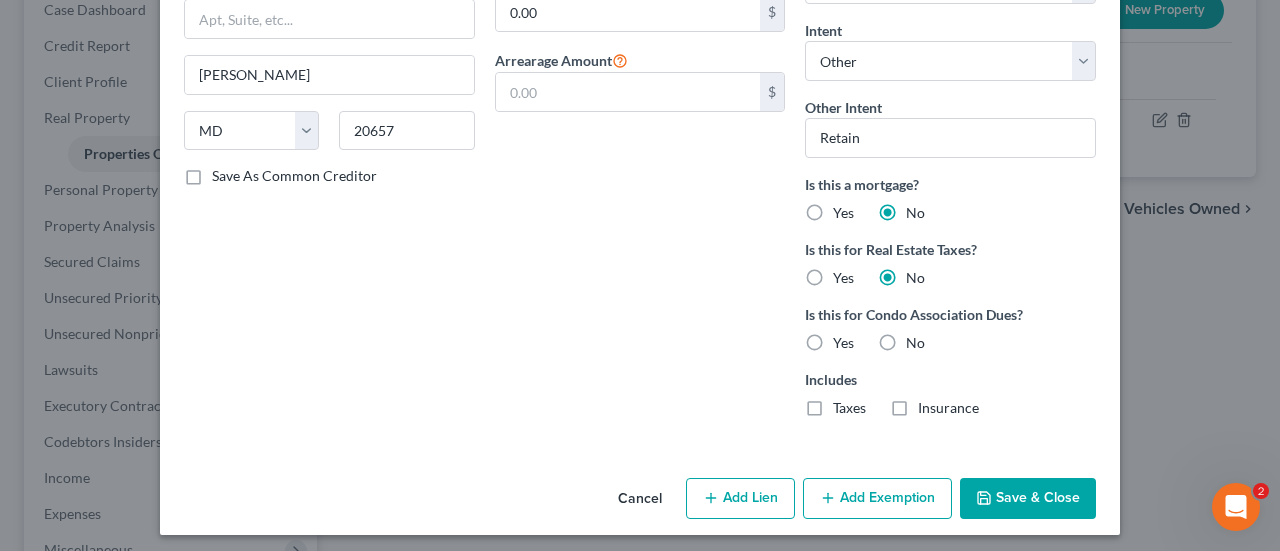 click on "No" at bounding box center [915, 343] 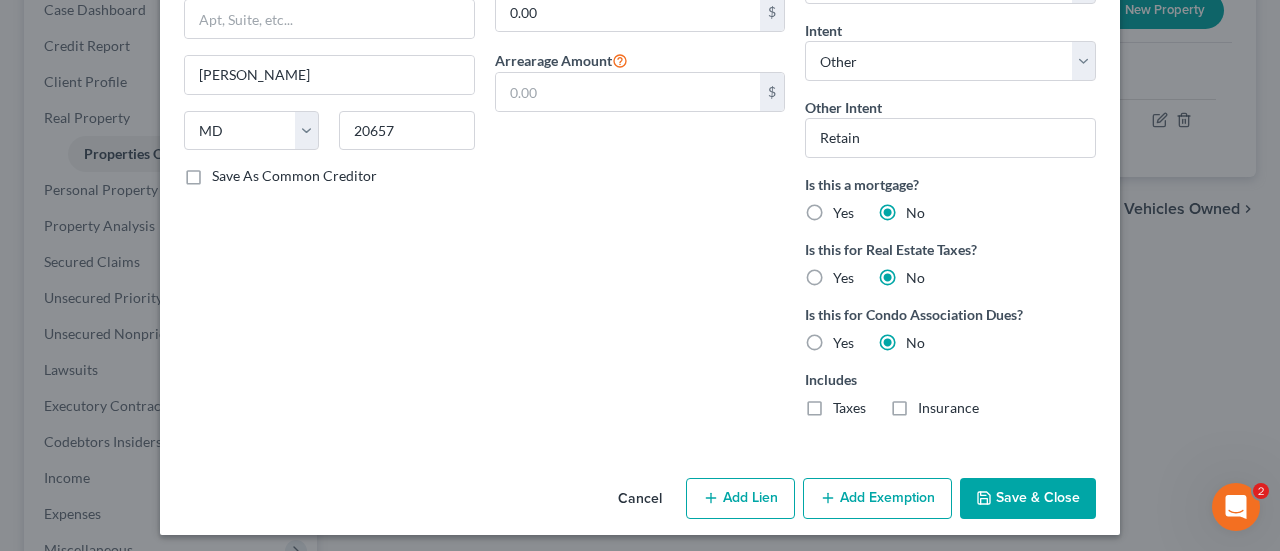 click on "Save & Close" at bounding box center (1028, 499) 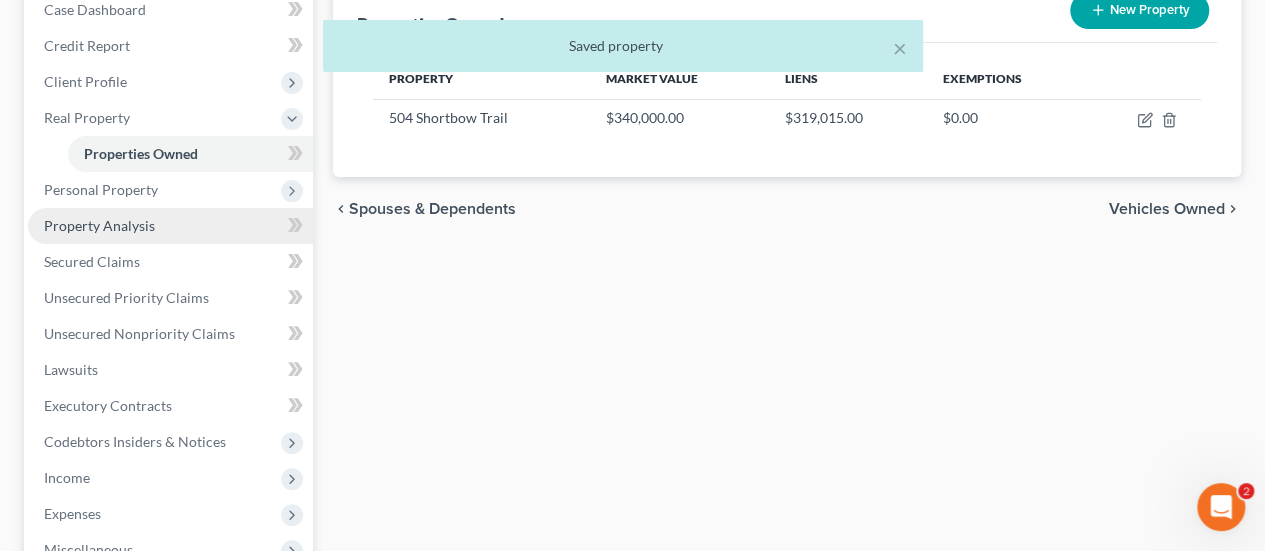 click on "Property Analysis" at bounding box center [99, 225] 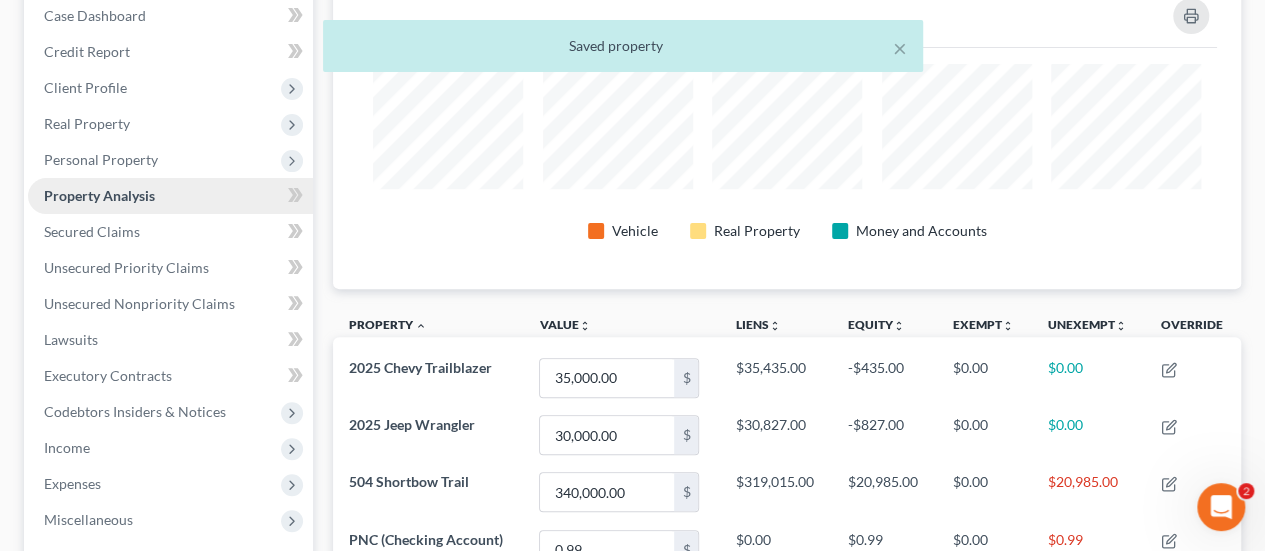 scroll, scrollTop: 0, scrollLeft: 0, axis: both 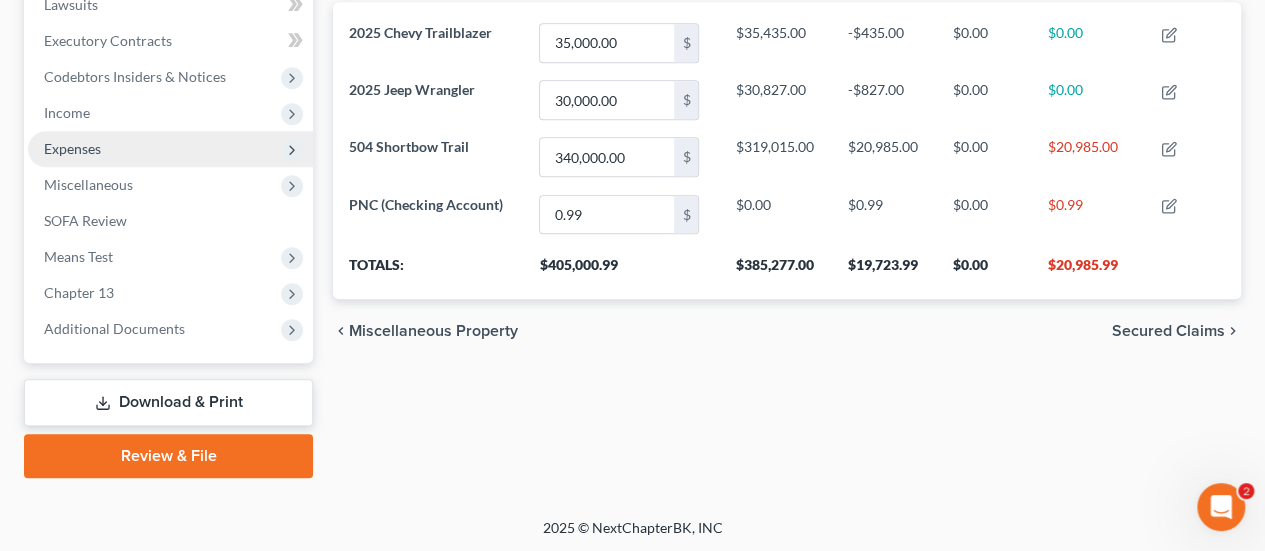 click on "Expenses" at bounding box center (170, 149) 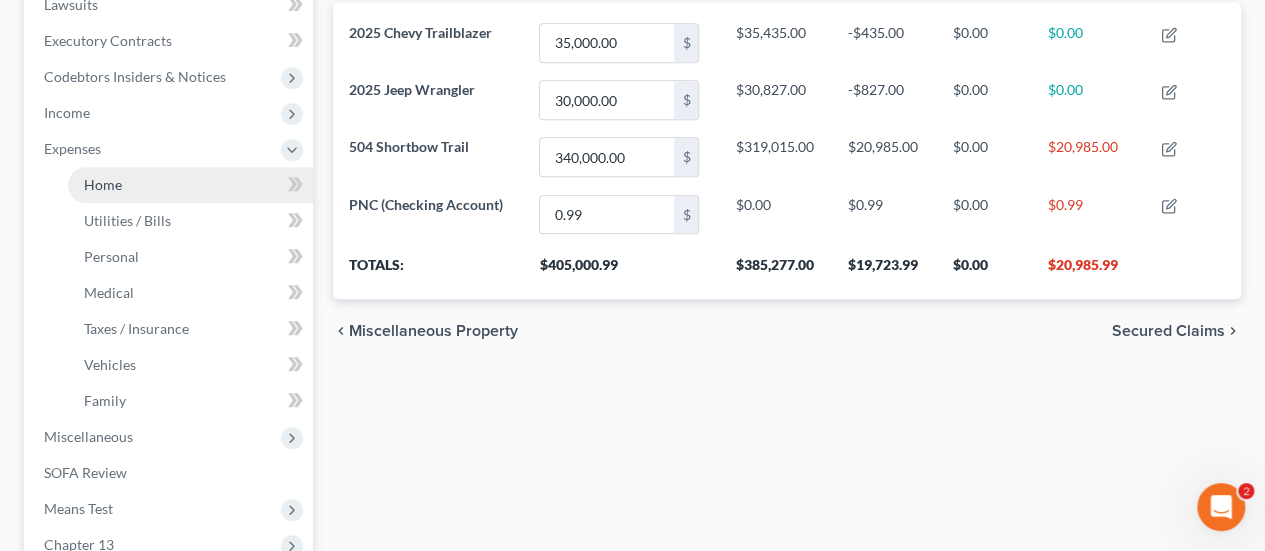 click on "Home" at bounding box center (103, 184) 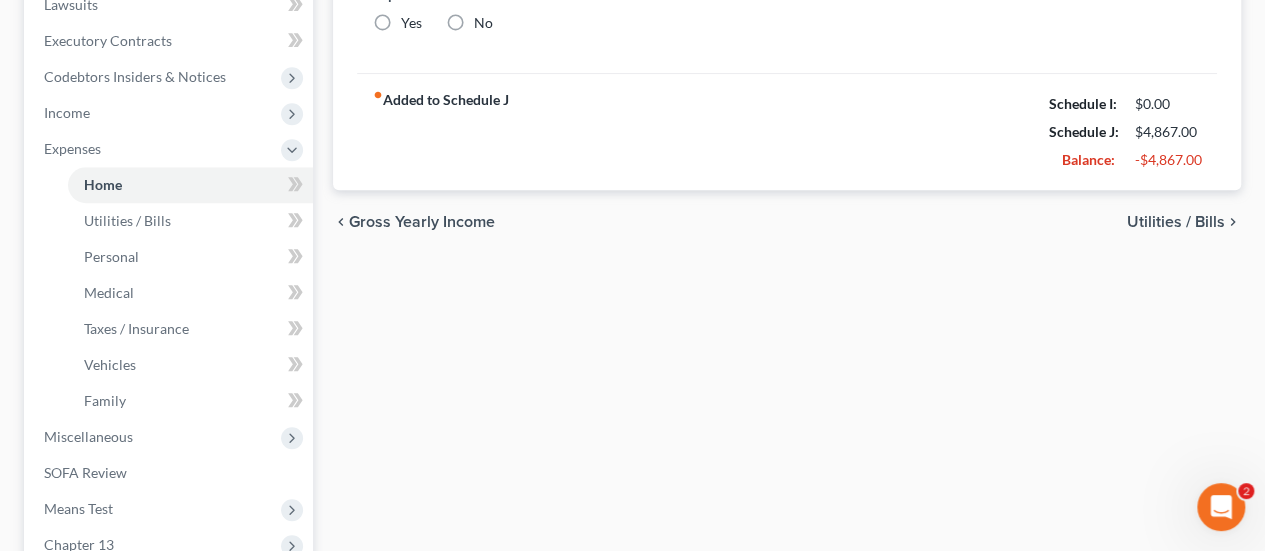 type on "2,300.00" 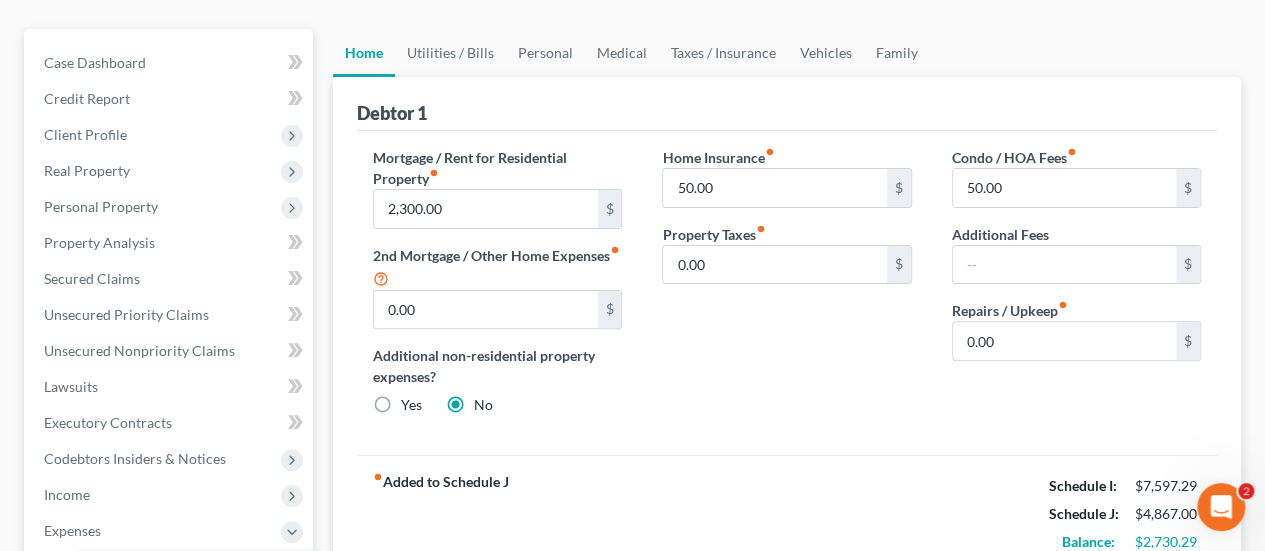 scroll, scrollTop: 160, scrollLeft: 0, axis: vertical 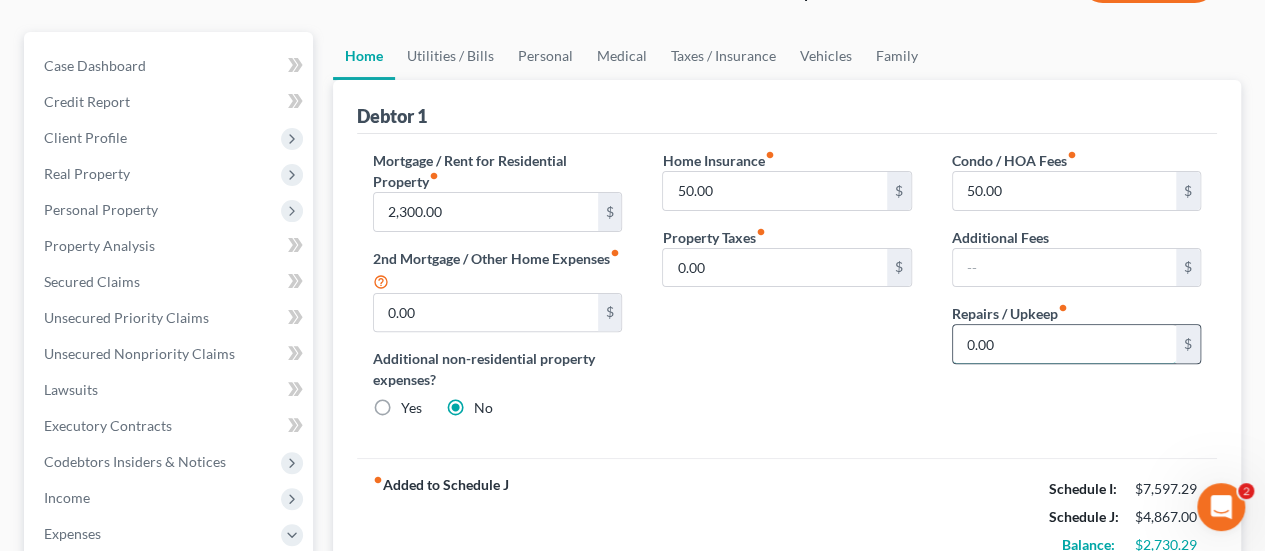 click on "0.00" at bounding box center (1064, 344) 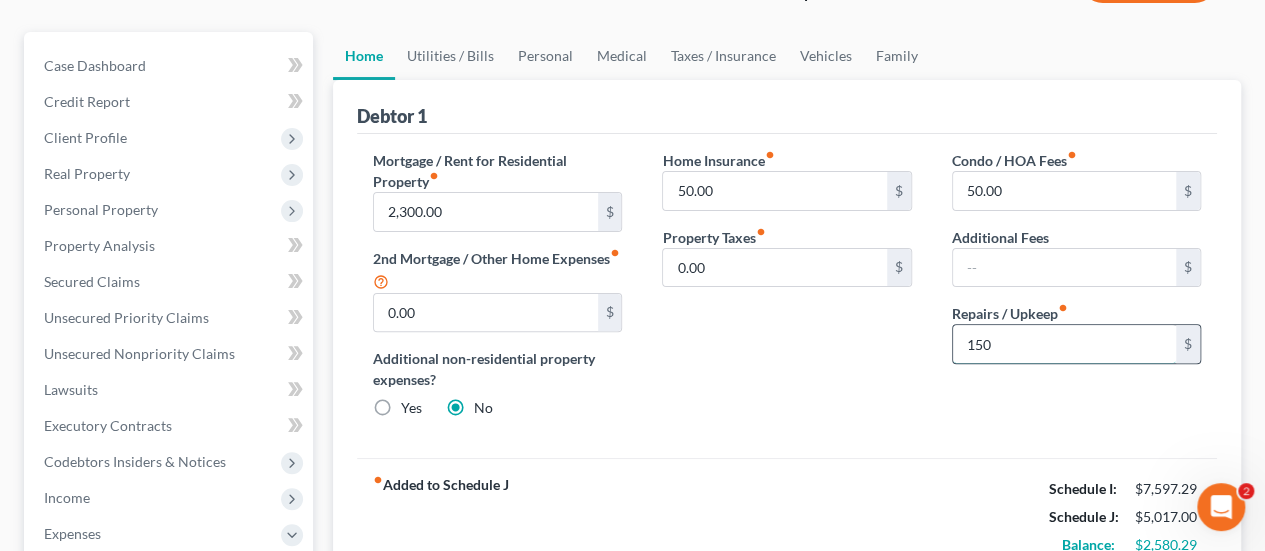 type on "150" 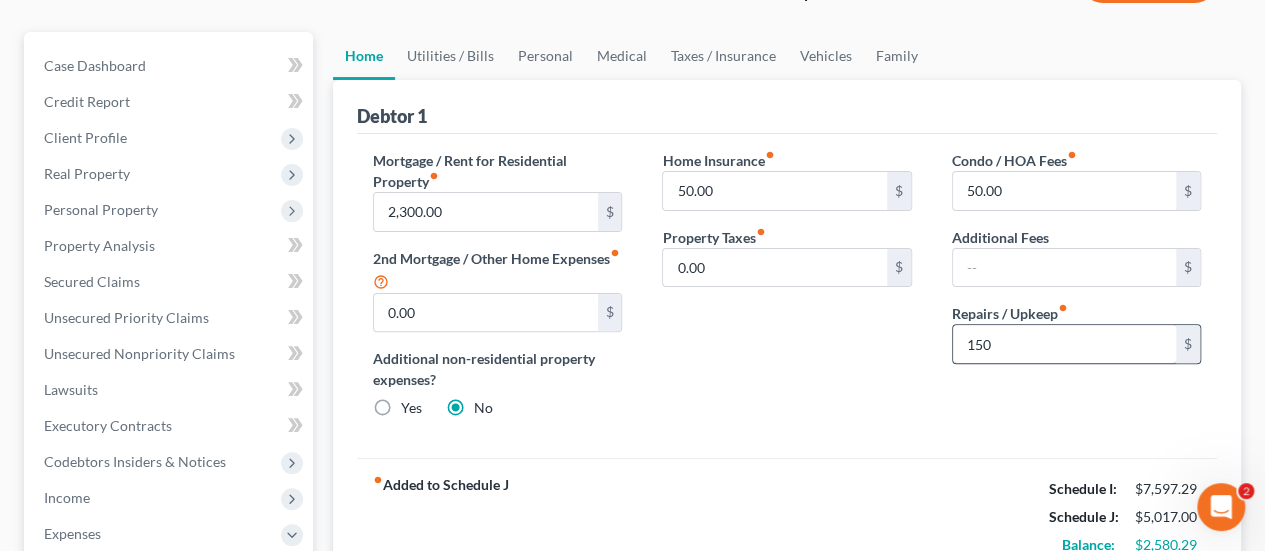 scroll, scrollTop: 489, scrollLeft: 0, axis: vertical 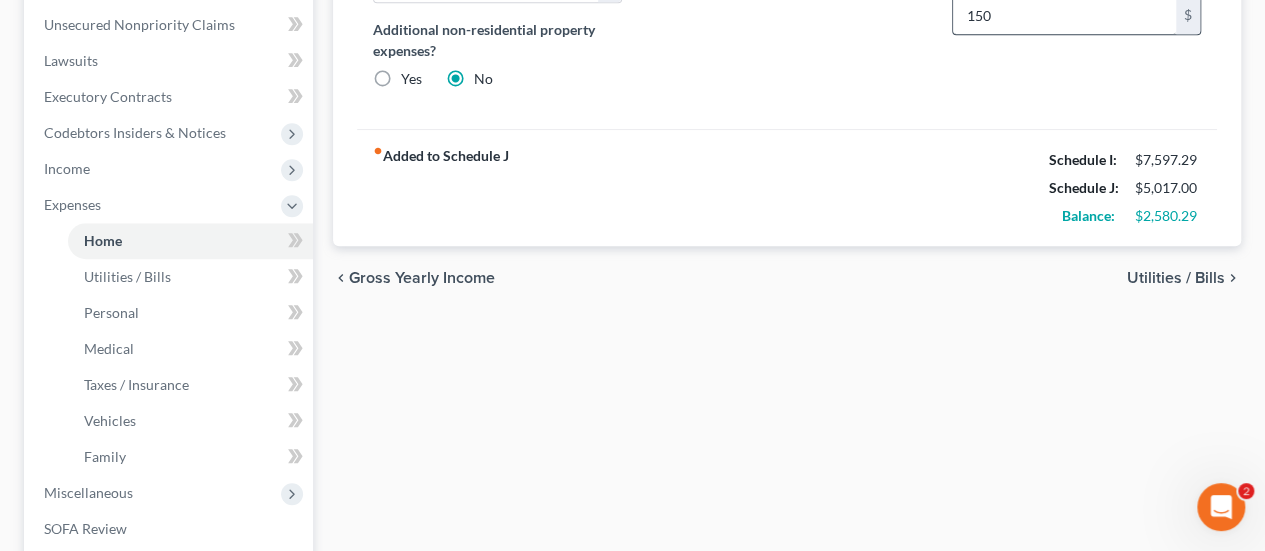 type 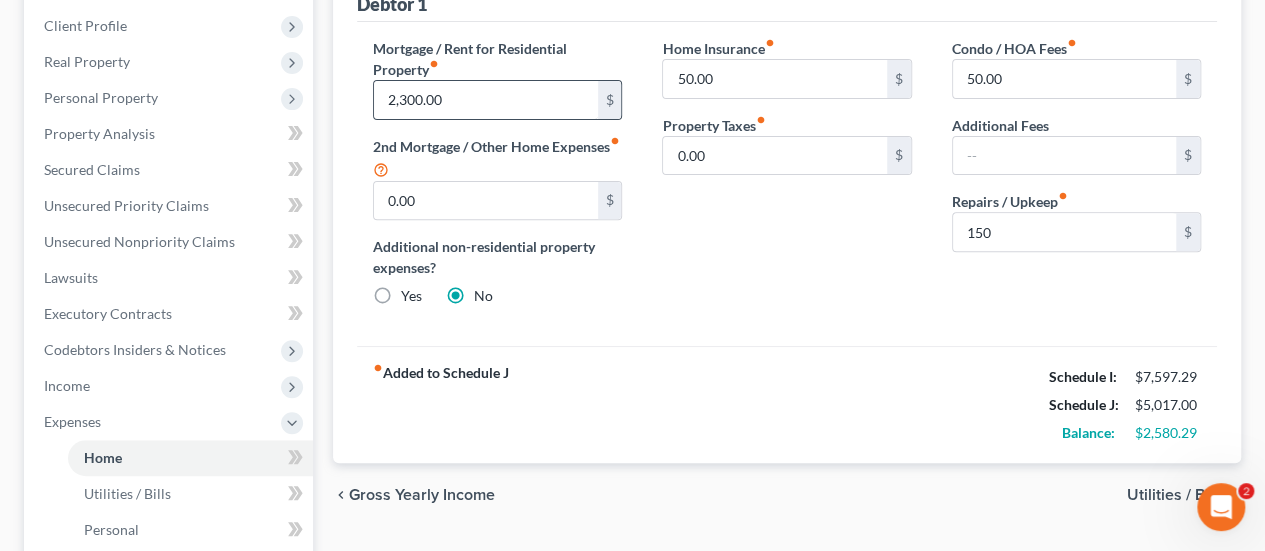 scroll, scrollTop: 170, scrollLeft: 0, axis: vertical 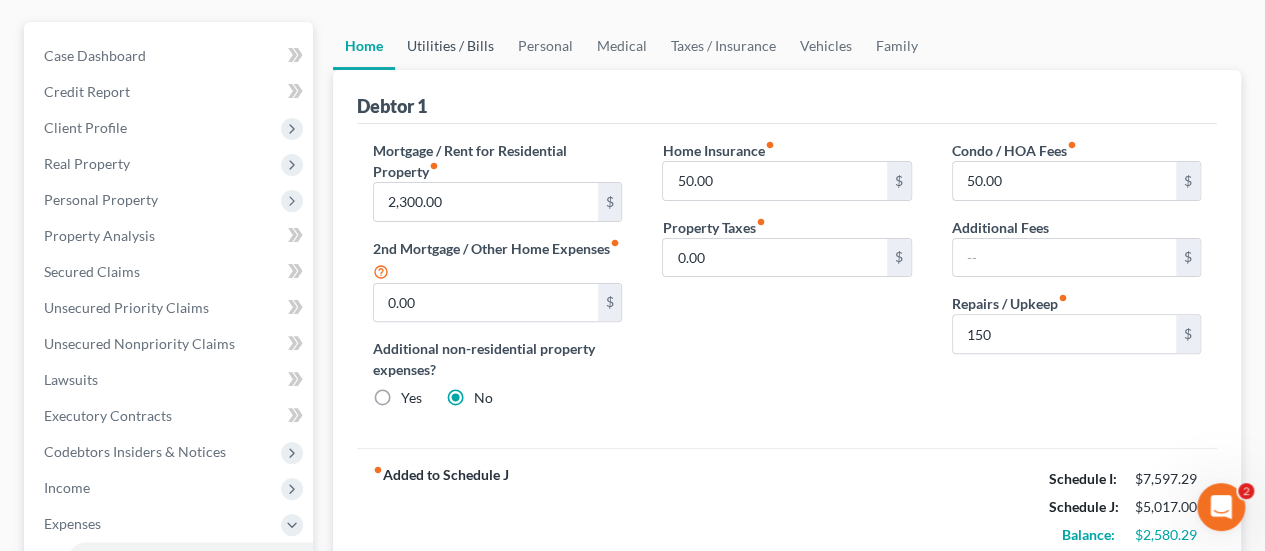 click on "Utilities / Bills" at bounding box center (450, 46) 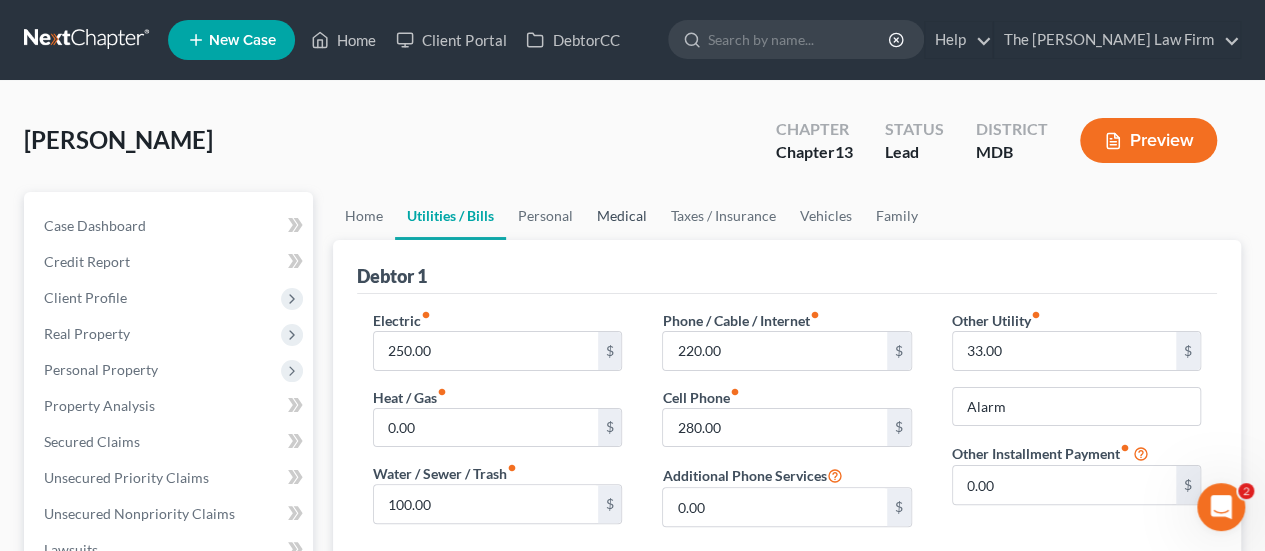 scroll, scrollTop: 75, scrollLeft: 0, axis: vertical 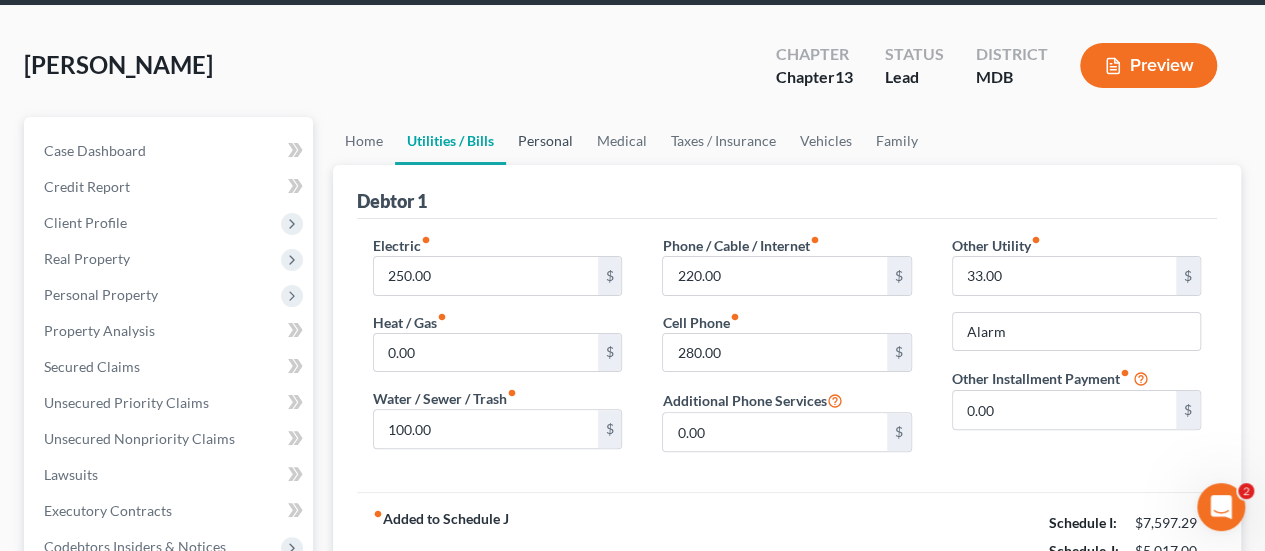click on "Personal" at bounding box center (545, 141) 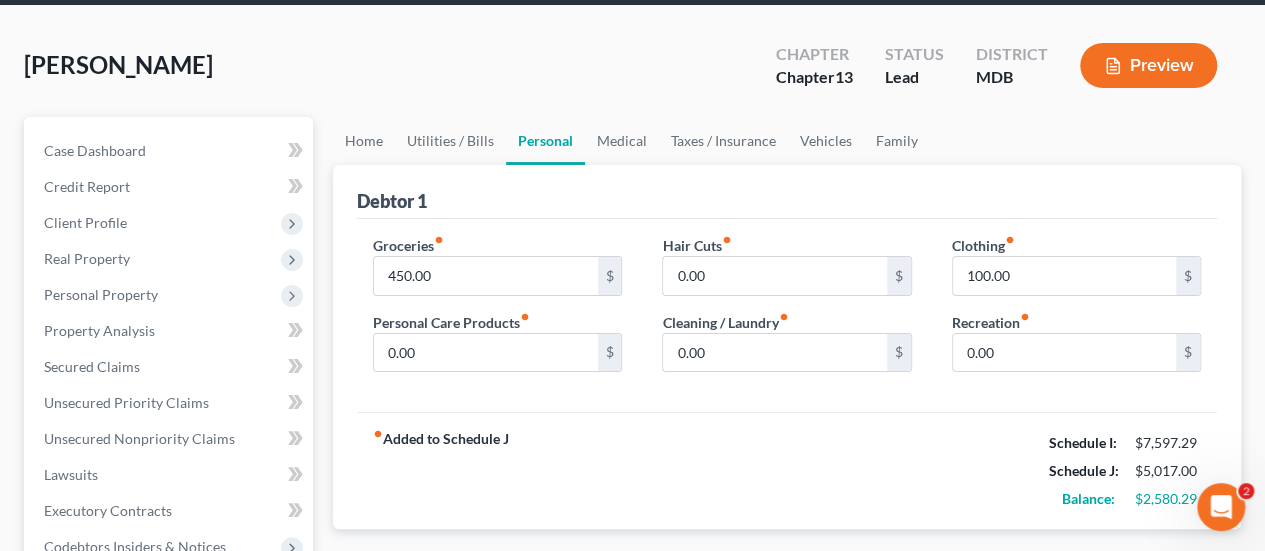 scroll, scrollTop: 76, scrollLeft: 0, axis: vertical 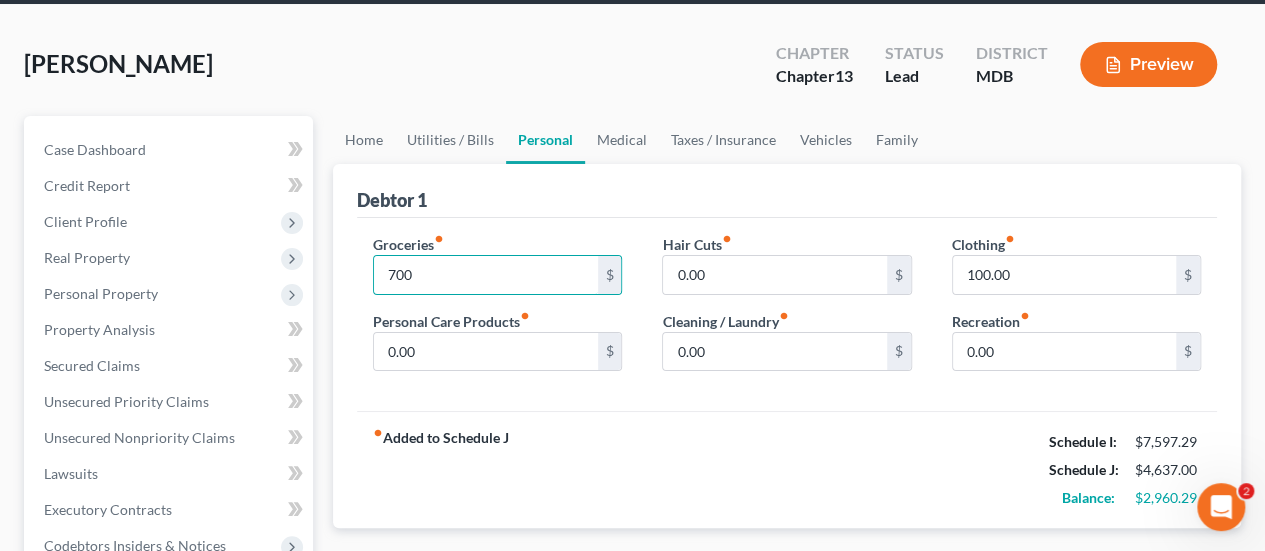 type on "700" 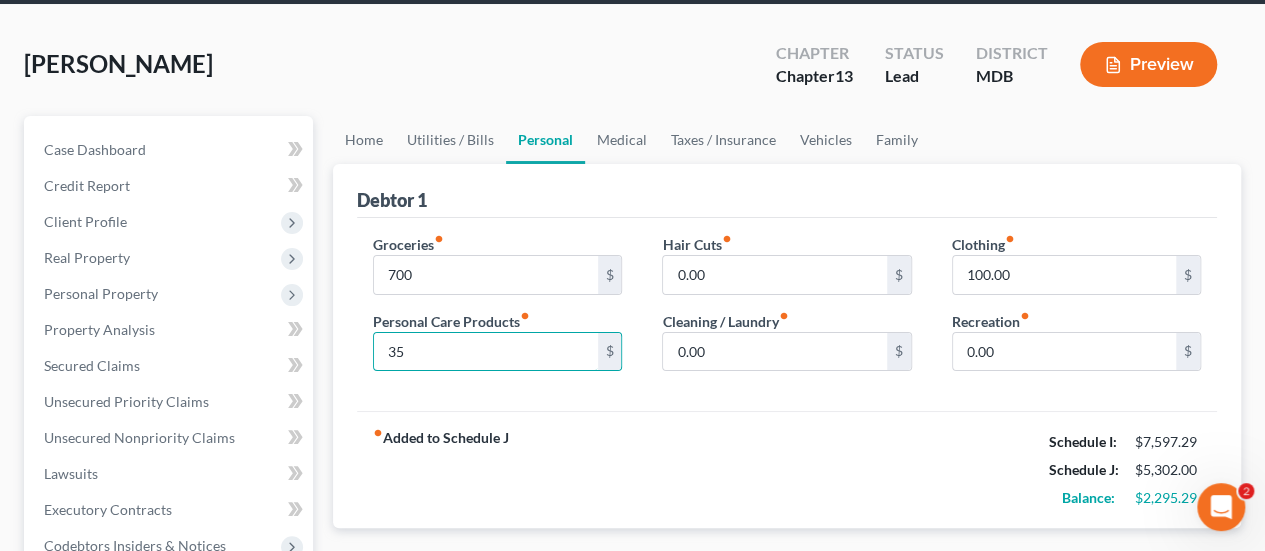 type on "35" 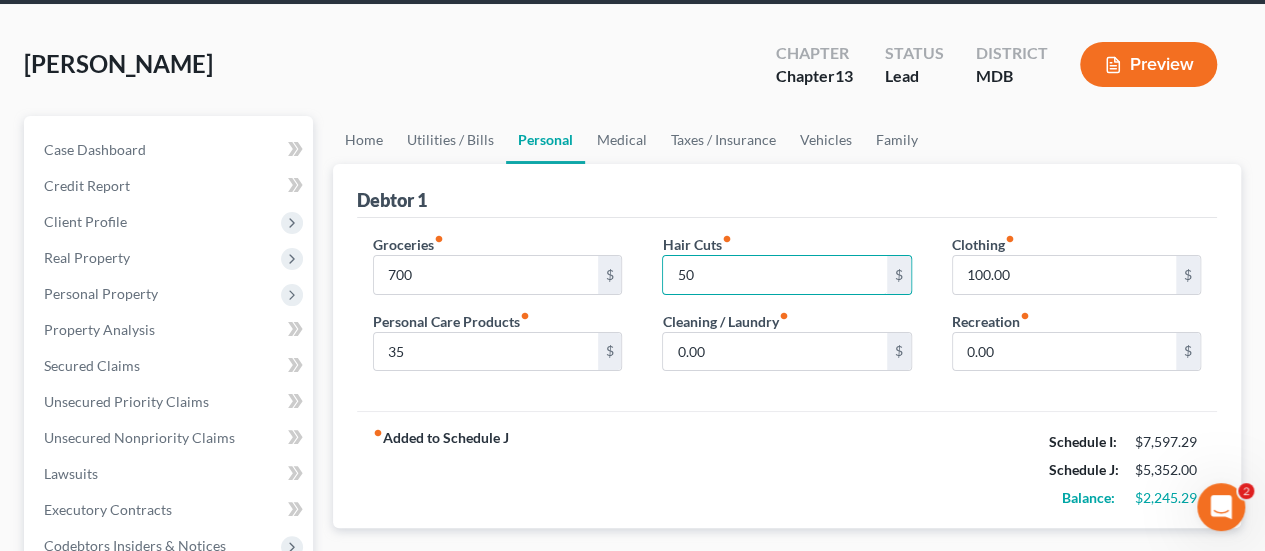 type on "50" 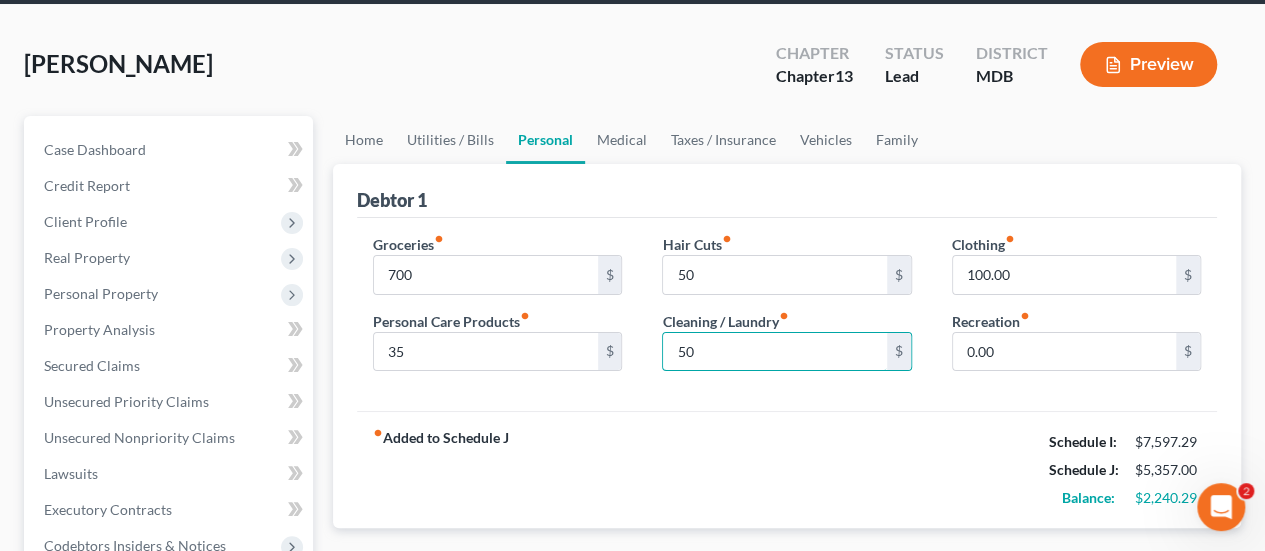 type on "50" 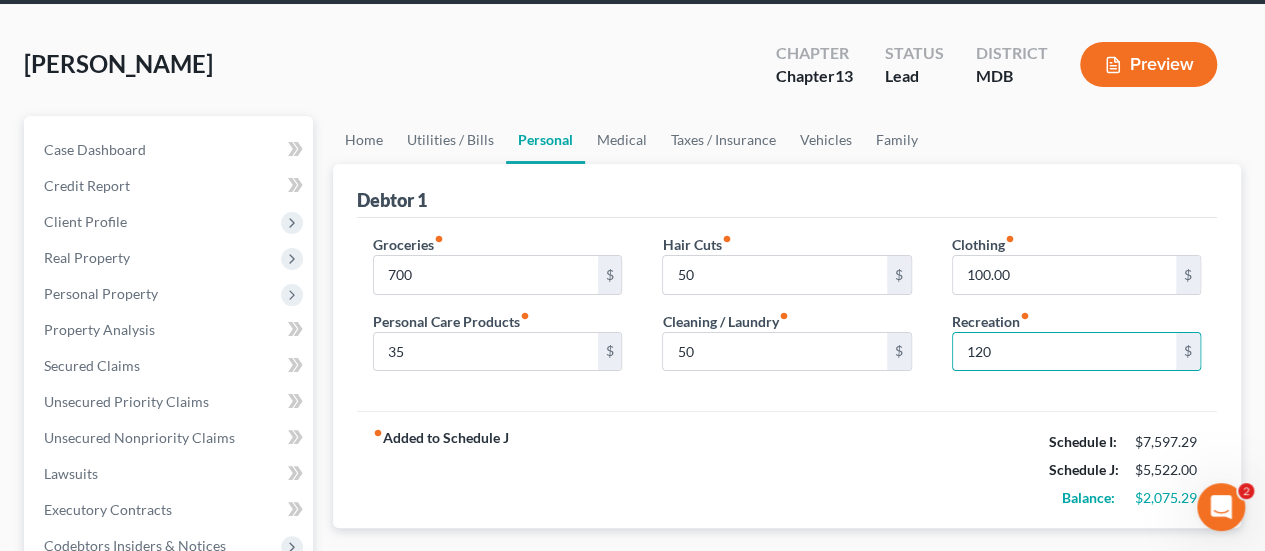 scroll, scrollTop: 90, scrollLeft: 0, axis: vertical 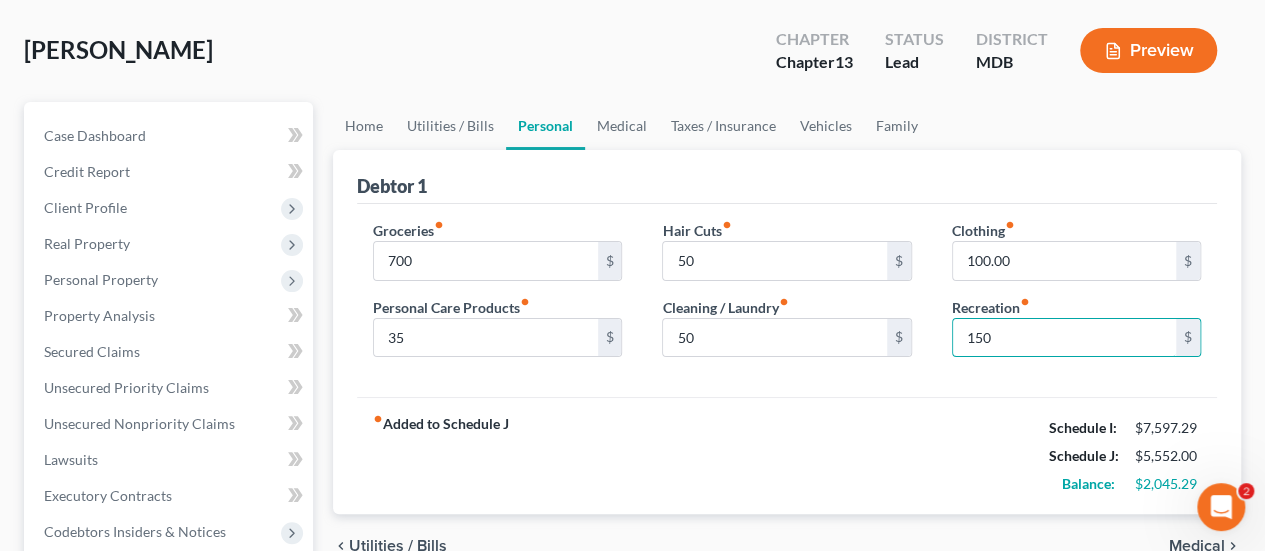 type on "150" 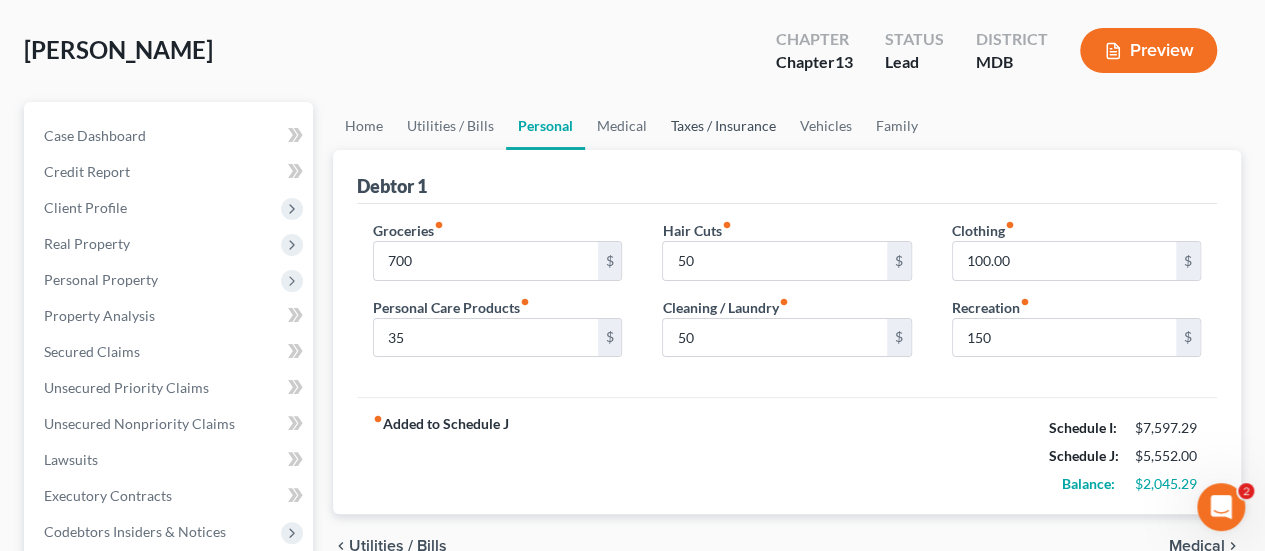 click on "Taxes / Insurance" at bounding box center [723, 126] 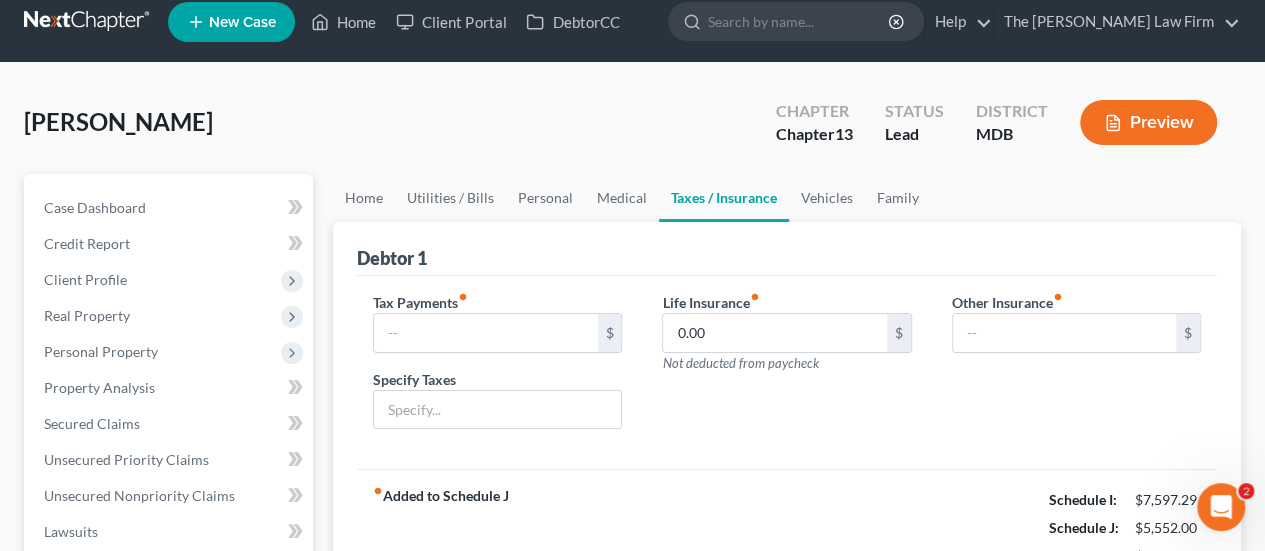 scroll, scrollTop: 0, scrollLeft: 0, axis: both 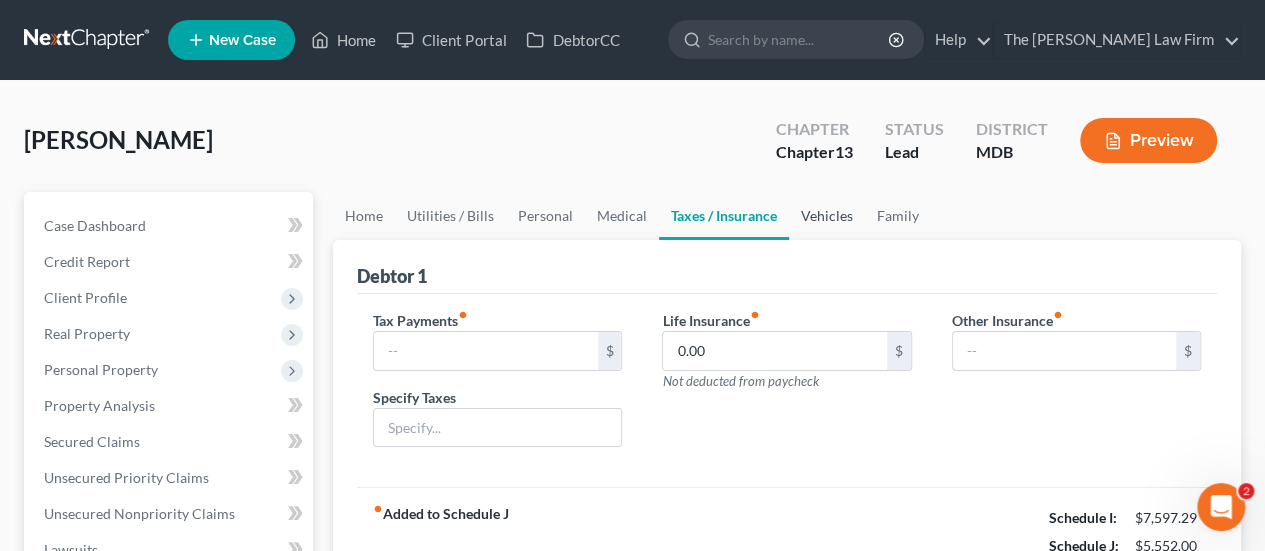 click on "Vehicles" at bounding box center (827, 216) 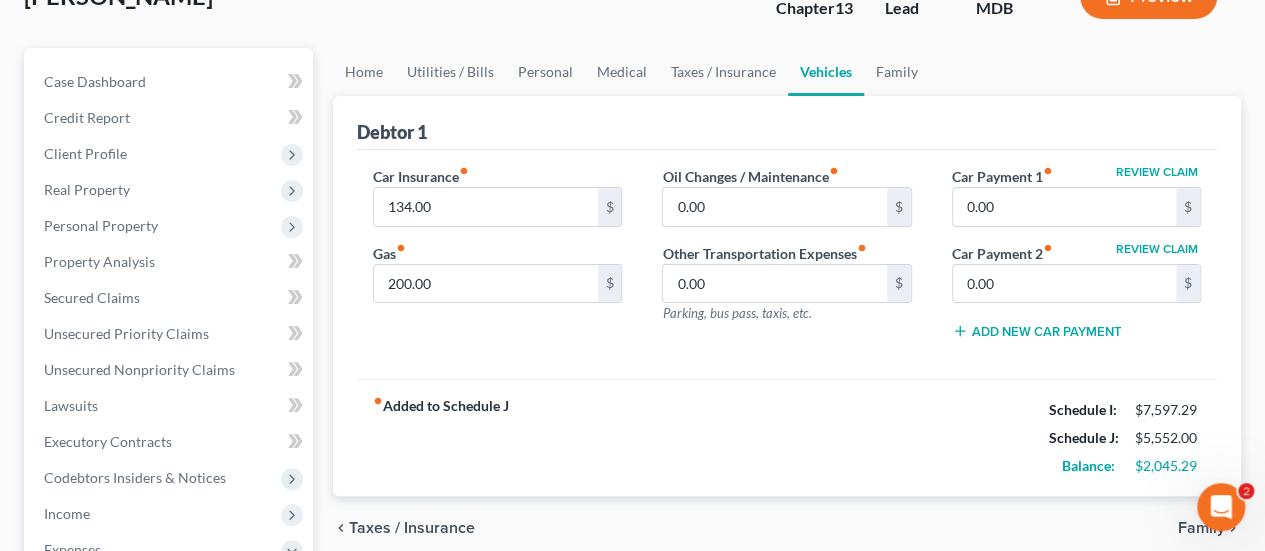 scroll, scrollTop: 143, scrollLeft: 0, axis: vertical 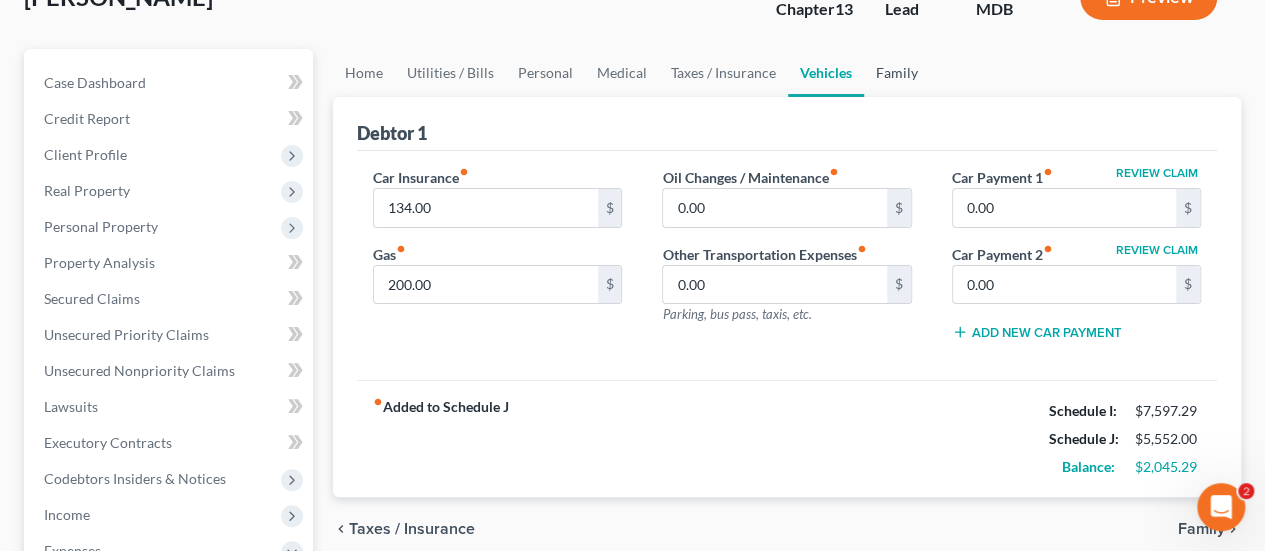 click on "Family" at bounding box center [897, 73] 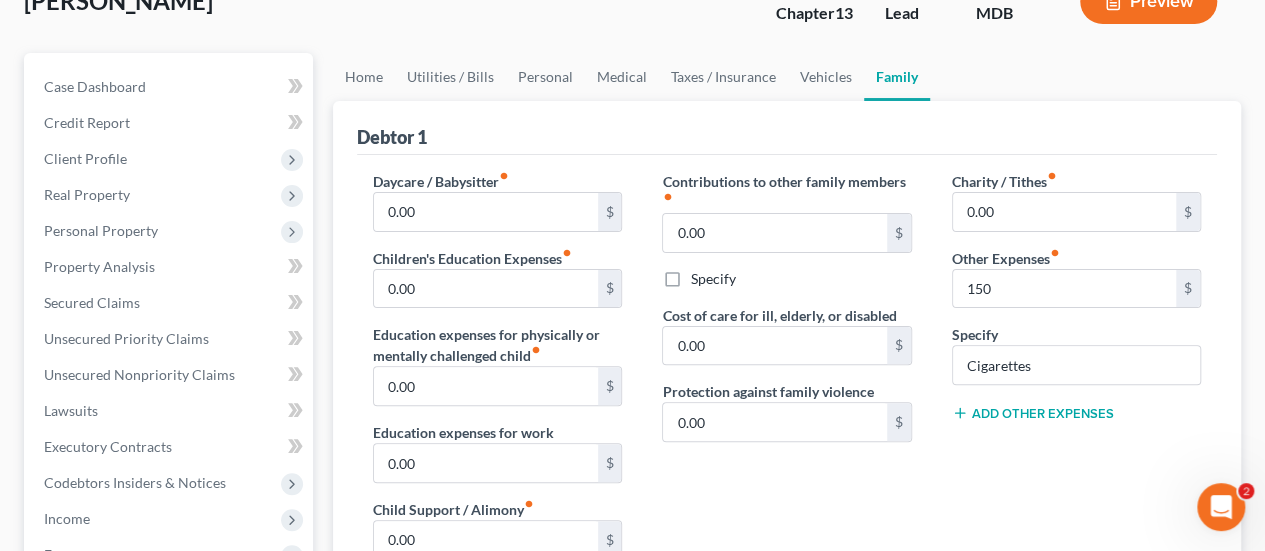 click on "Contributions to other family members  fiber_manual_record 0.00 $ Specify Cost of care for ill, elderly, or disabled 0.00 $ Protection against family violence 0.00 $" at bounding box center [786, 383] 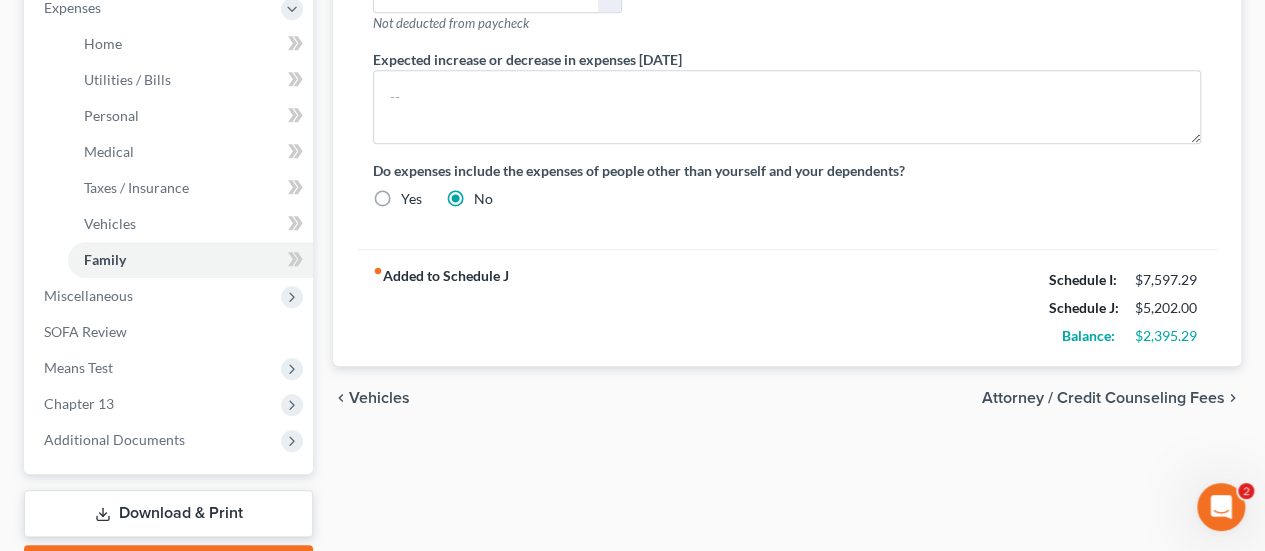 scroll, scrollTop: 689, scrollLeft: 0, axis: vertical 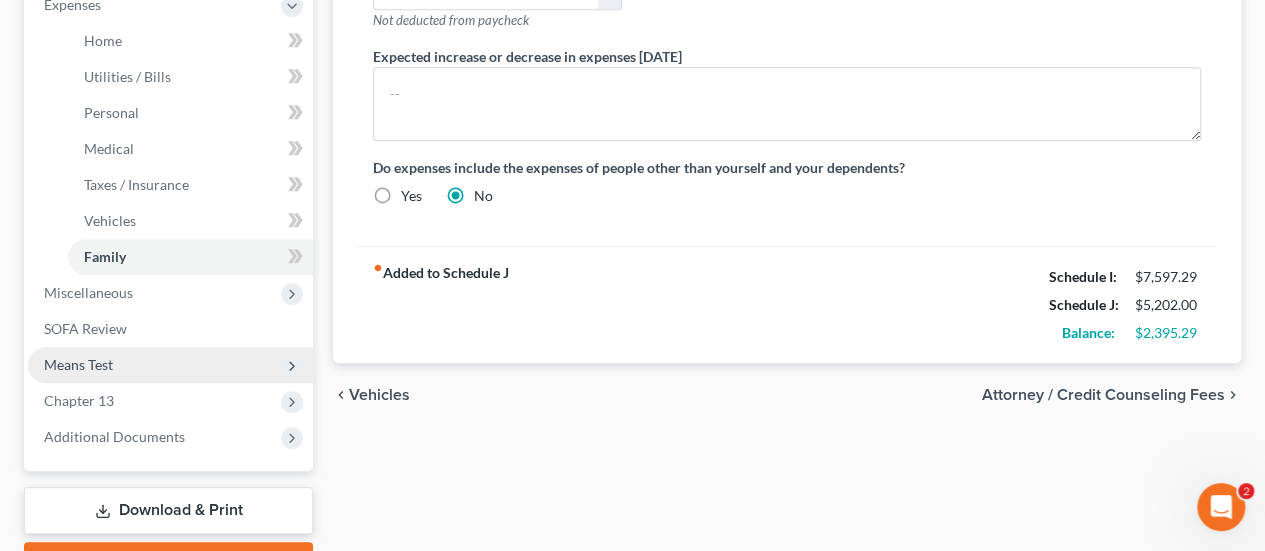 click on "Means Test" at bounding box center [78, 364] 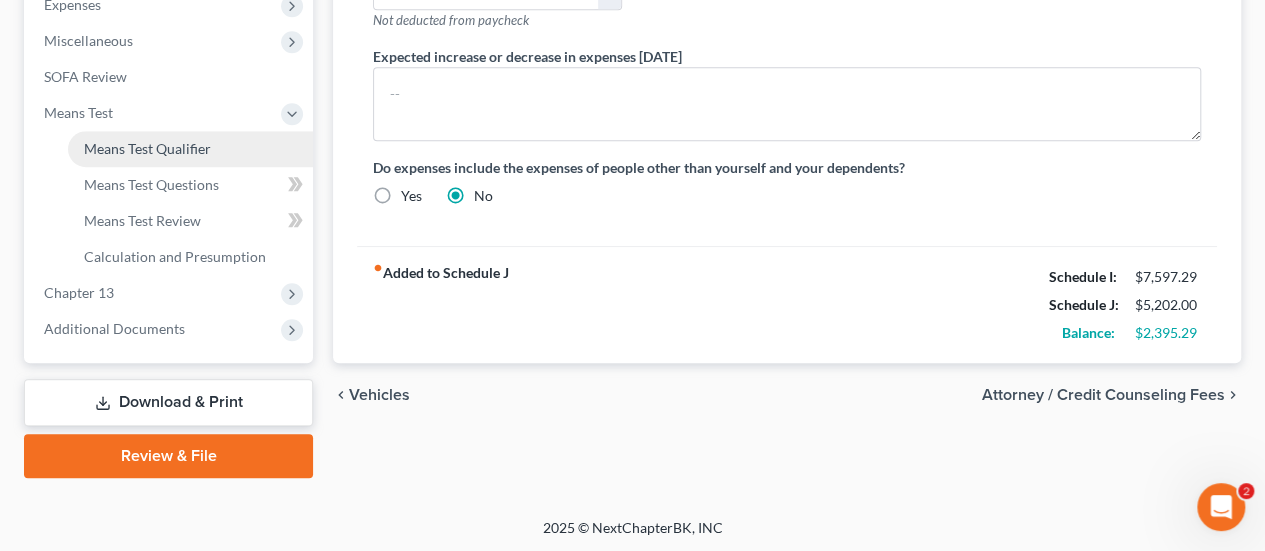 click on "Means Test Qualifier" at bounding box center (147, 148) 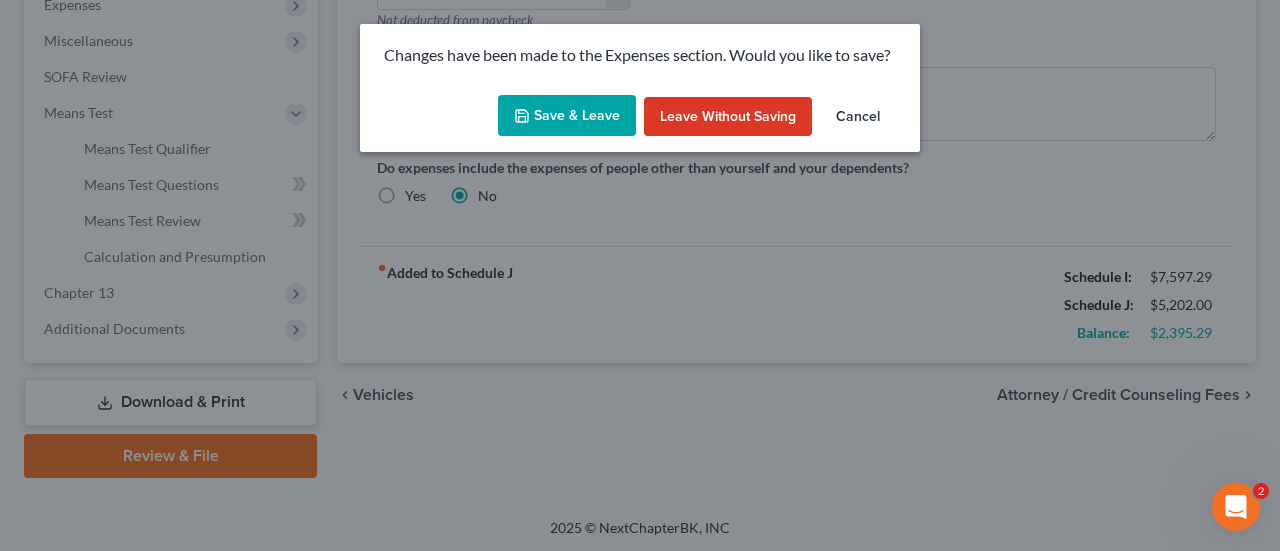 click on "Save & Leave" at bounding box center (567, 116) 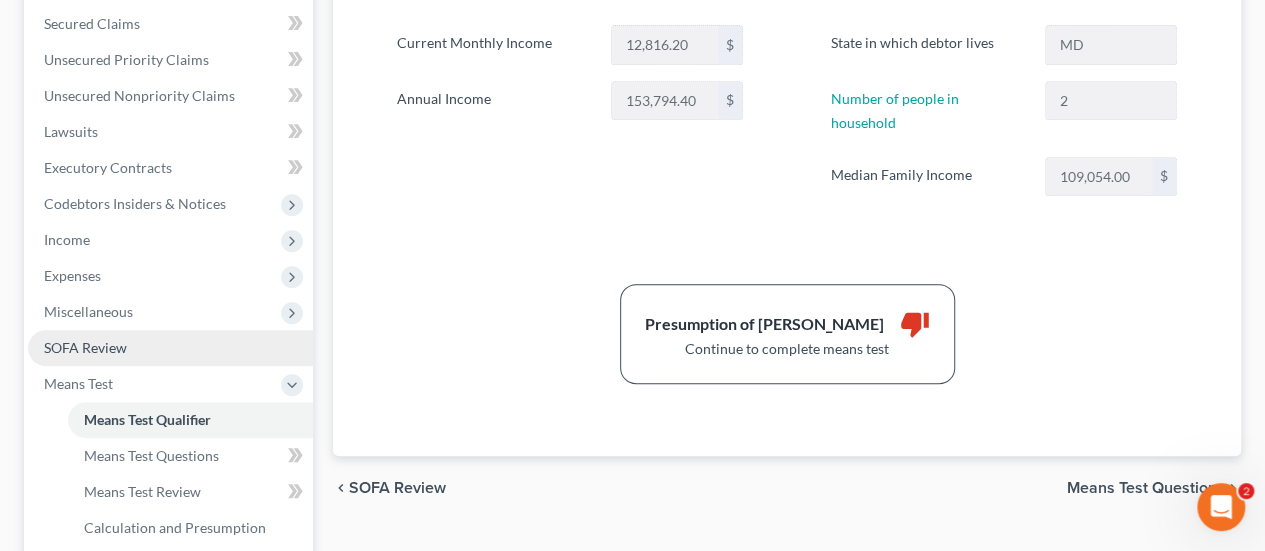 scroll, scrollTop: 419, scrollLeft: 0, axis: vertical 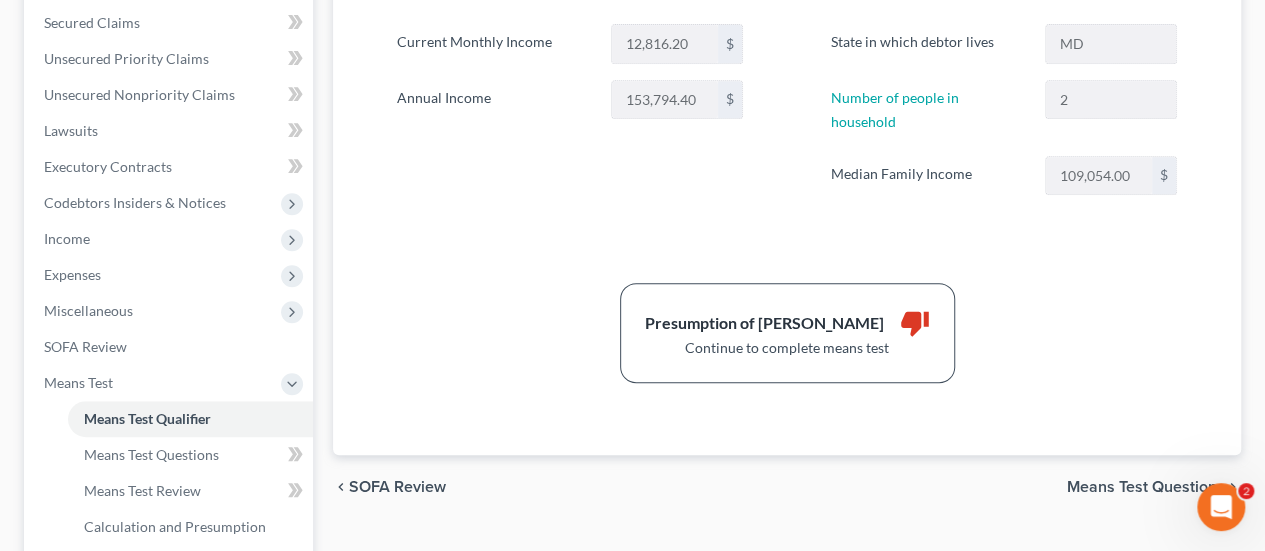 click on "Note:  You must first complete Debtor Profile and Income sections to see calculation. Current Monthly Income for the year Current Monthly Income 12,816.20 $ Annual Income 153,794.40 $ Median Family Income State in which debtor lives MD Number of people in household 2 Median Family Income 109,054.00 $ Presumption of Abuse Arises thumb_down Continue to complete means test" at bounding box center (787, 137) 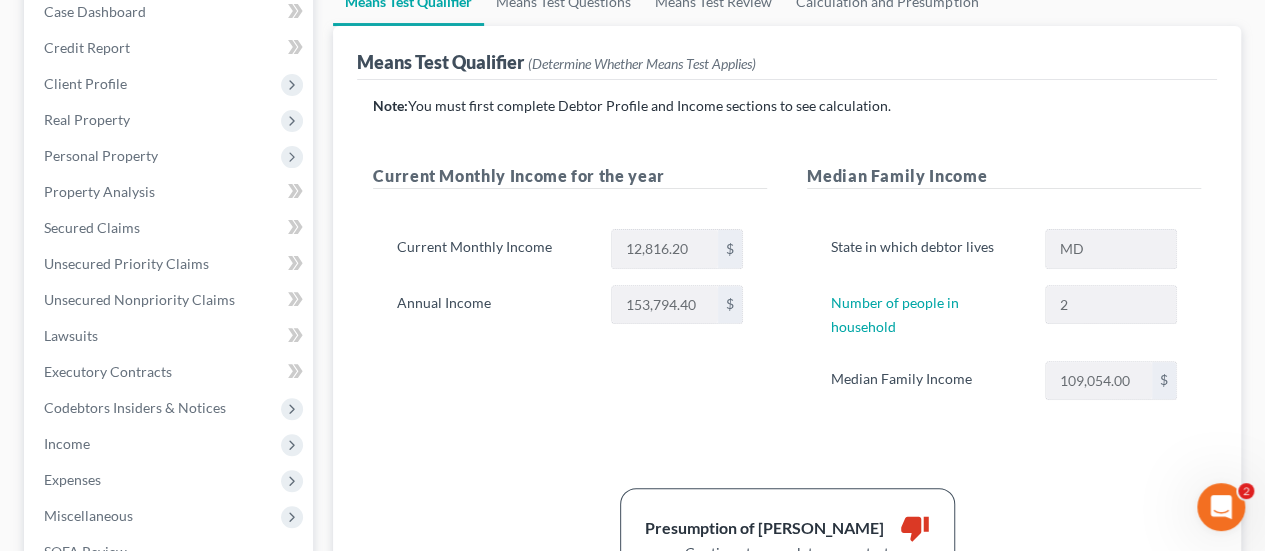 scroll, scrollTop: 213, scrollLeft: 0, axis: vertical 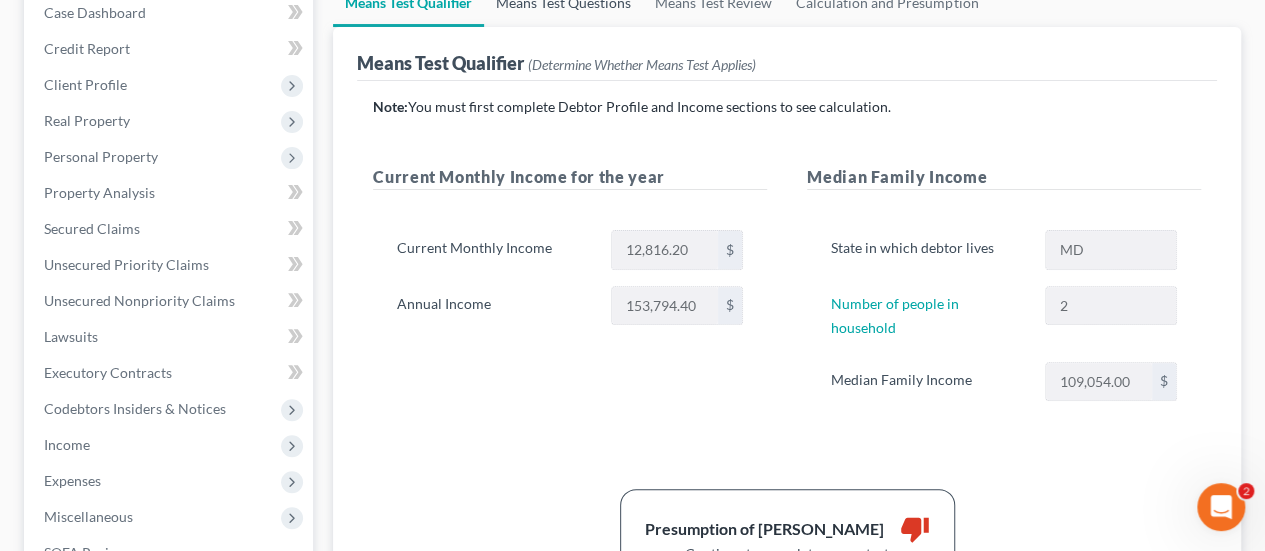 click on "Means Test Questions" at bounding box center (563, 3) 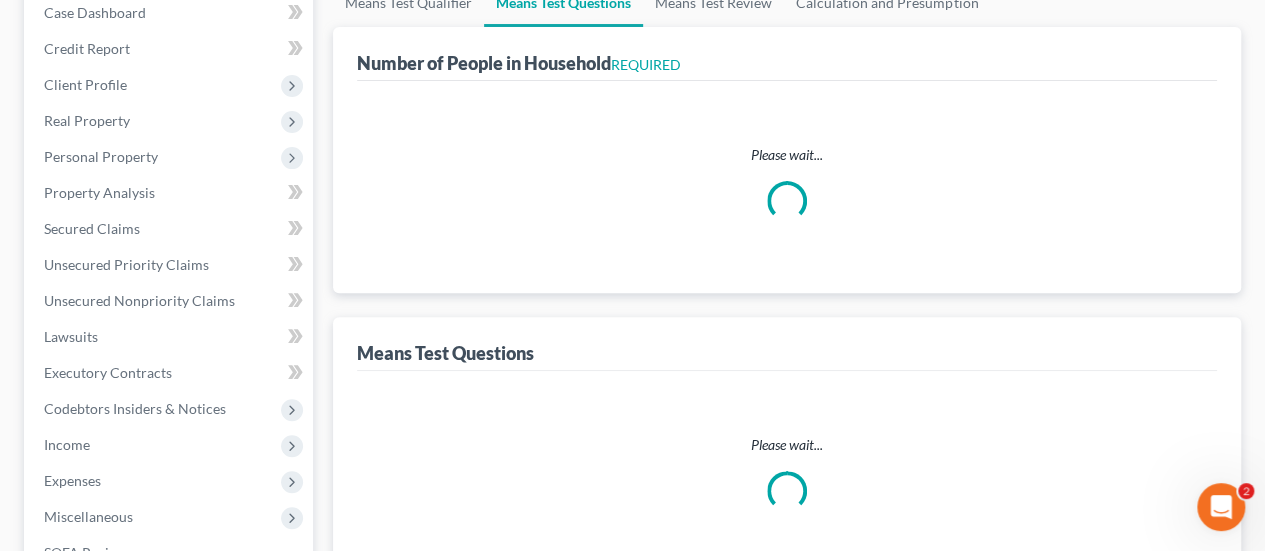 scroll, scrollTop: 126, scrollLeft: 0, axis: vertical 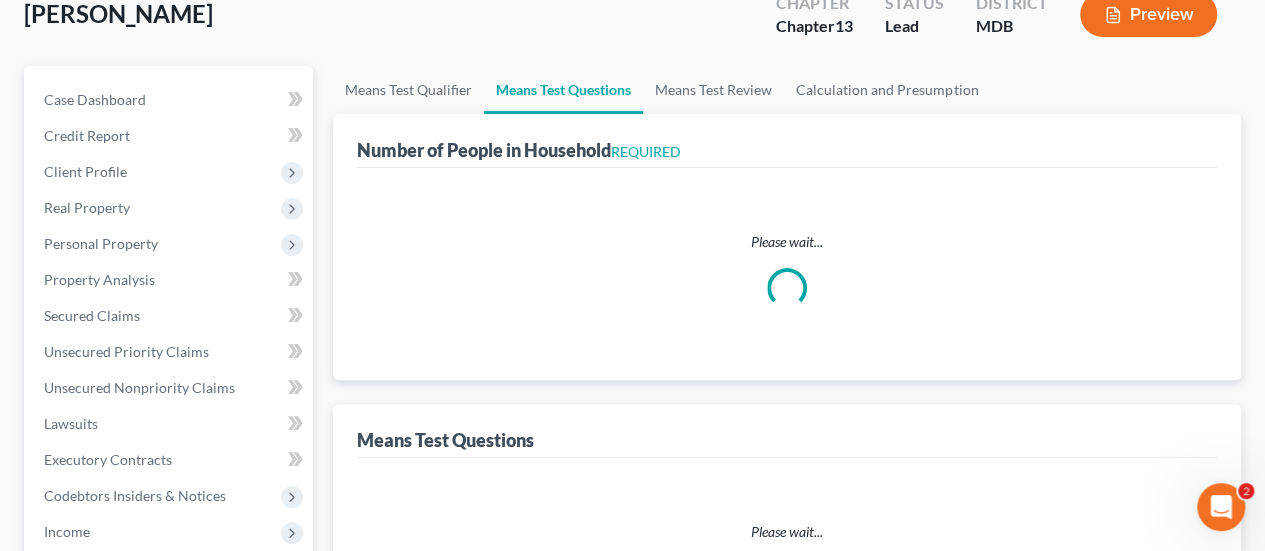 select on "0" 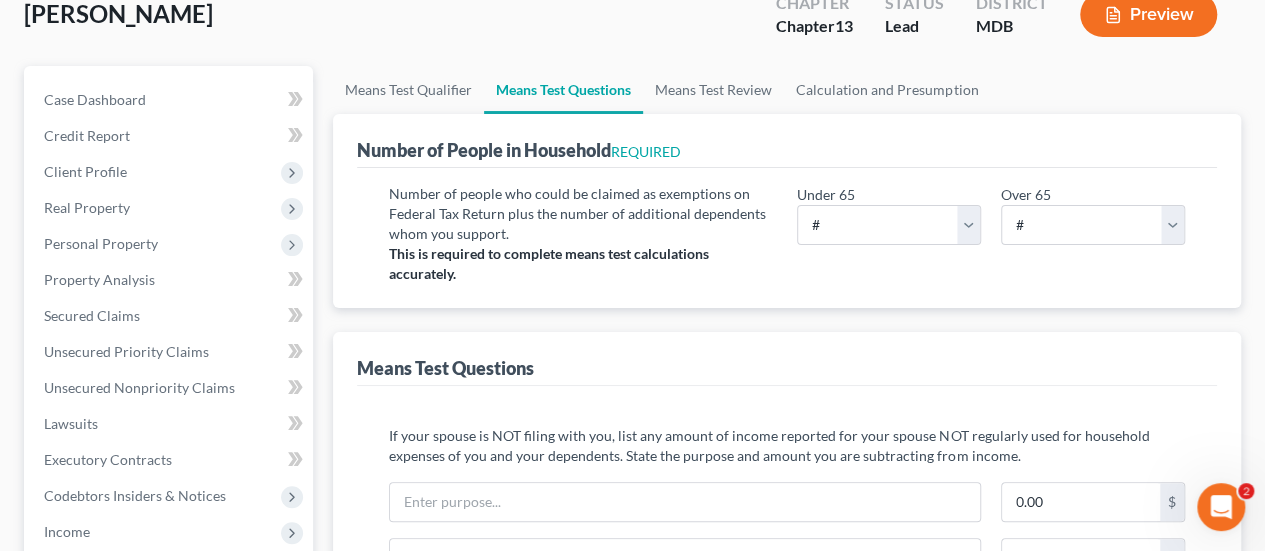 scroll, scrollTop: 0, scrollLeft: 0, axis: both 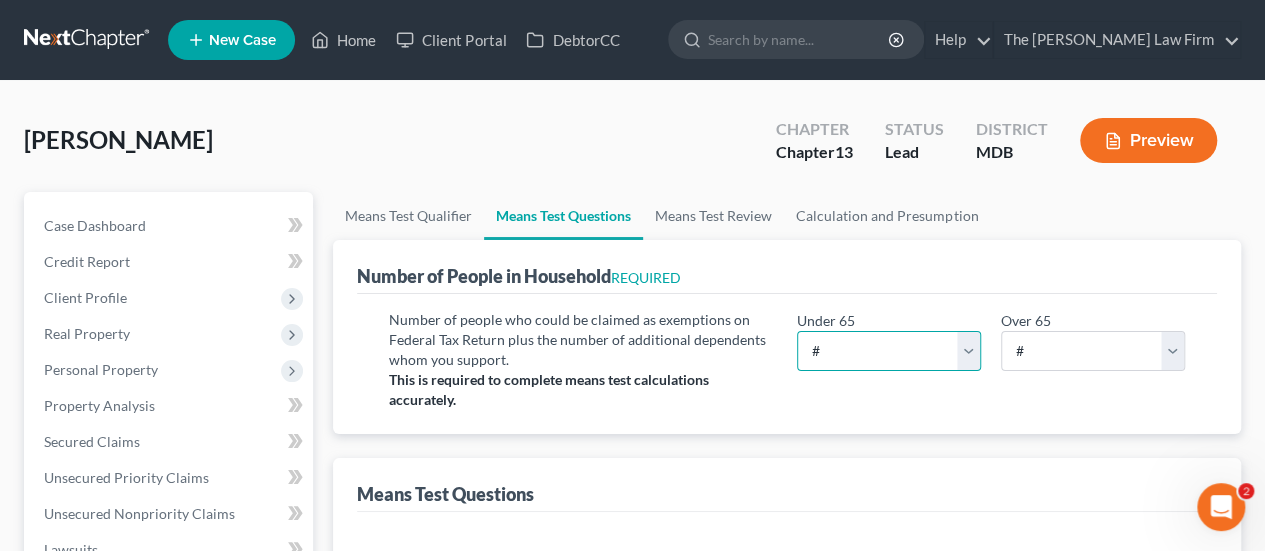click on "# 0 1 2 3 4 5 6 7 8 9 10" at bounding box center (889, 351) 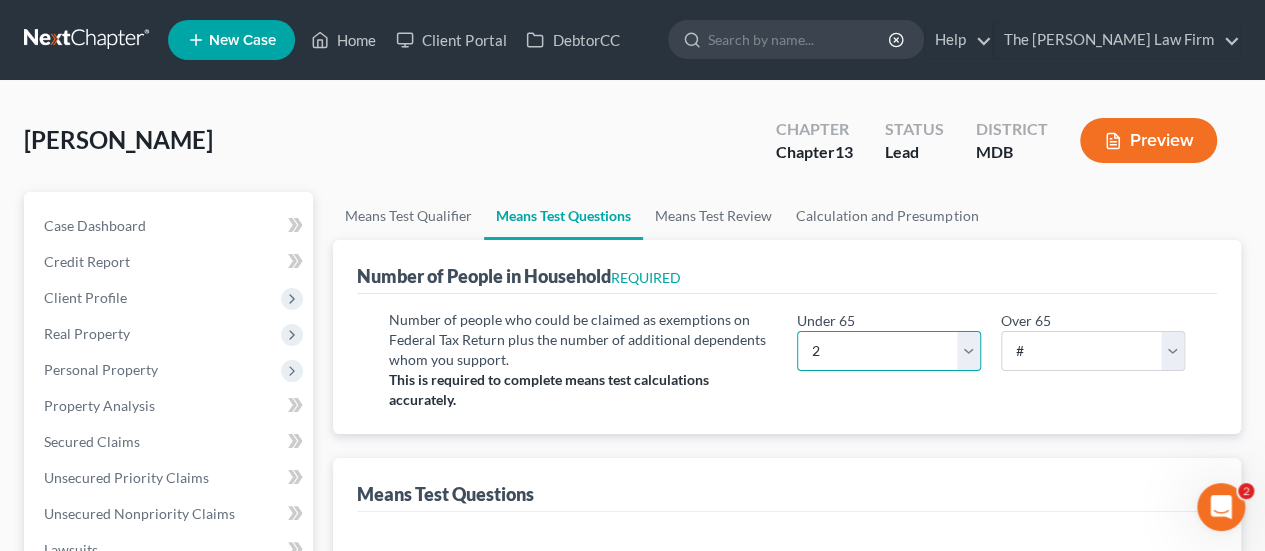 click on "# 0 1 2 3 4 5 6 7 8 9 10" at bounding box center (889, 351) 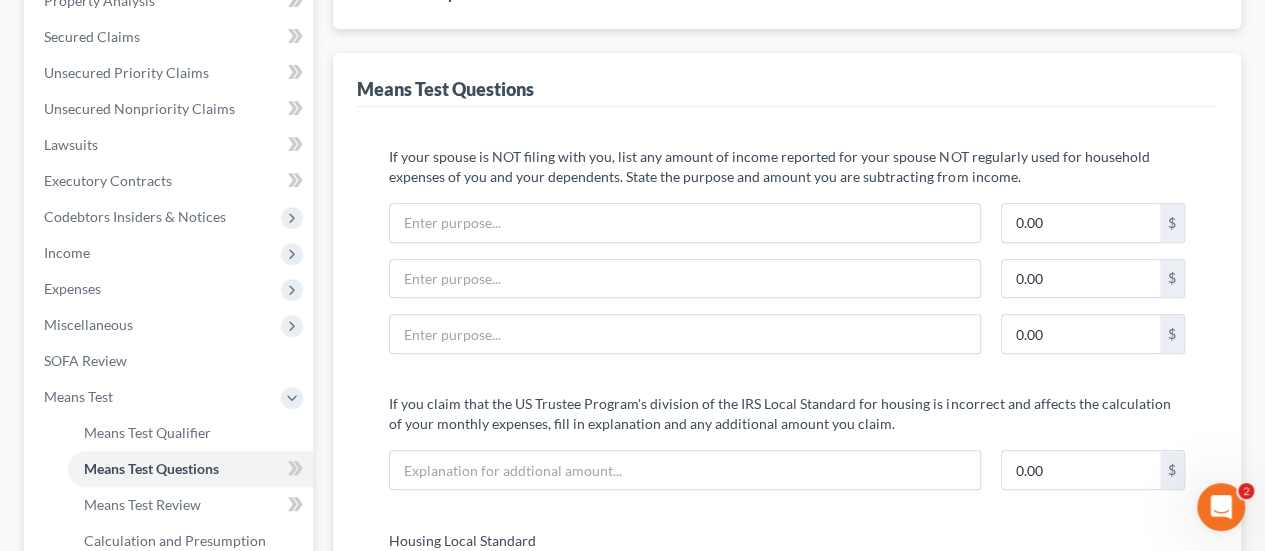 scroll, scrollTop: 466, scrollLeft: 0, axis: vertical 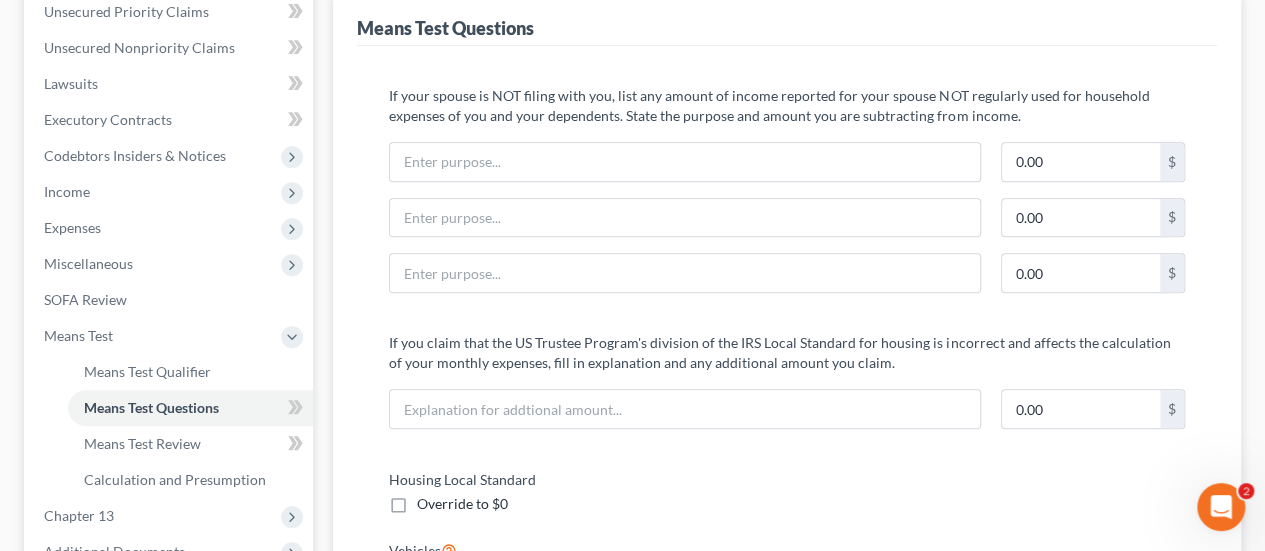 click on "If your spouse is NOT filing with you, list any amount of income reported for your spouse NOT regularly used for household expenses of you and your dependents. State the purpose and amount you are subtracting from income. 0.00 $ 0.00 $ 0.00 $ If you claim that the US Trustee Program's division of the IRS Local Standard for housing is incorrect and affects the calculation of your monthly expenses, fill in explanation and any additional amount you claim. 0.00 $ Housing Local Standard Override to $0 Vehicles  Select 0 1 2 3 4 5 Add additional deduction Health savings account expenses 0 $ Override Health insurance 1,165.60 $ Override Disability insurance 0.00 $ Do you actually spend this total amount? Yes No  1,165.60 $ Additional Expenses Additional home energy costs in excess of allowance 0.00 $ Additional education expenses for children under 18 (not to exceed $214.58 per child) 0.00 $ Override expenses from Schedules I & J? Yes No Override vehicle ownership deduction? Yes No Yes No 200.00 $ Schedule J" at bounding box center (787, 856) 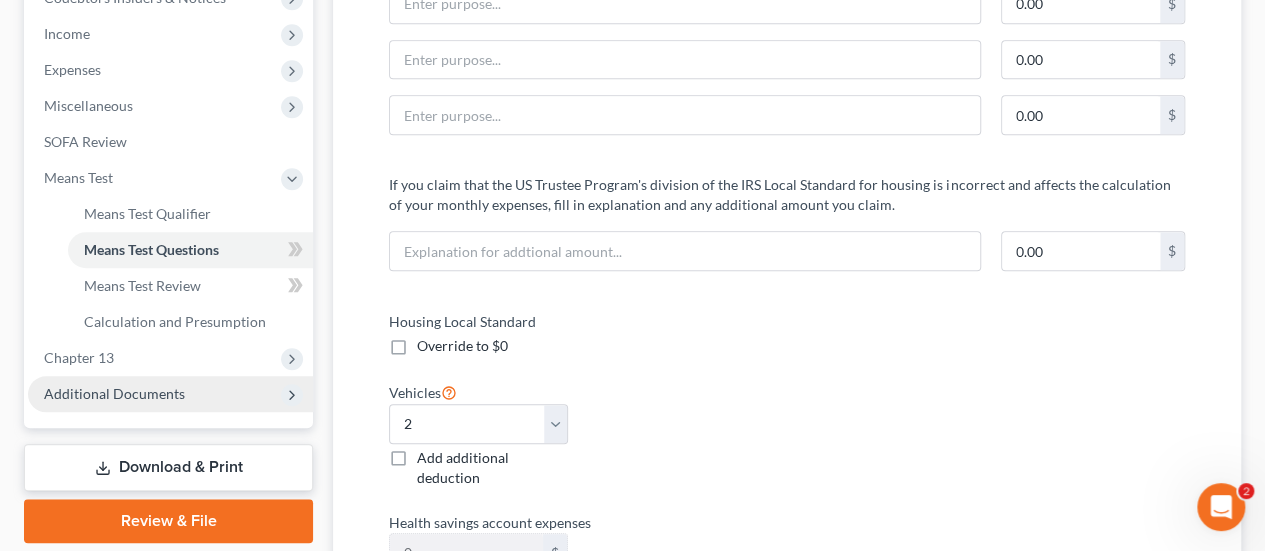 scroll, scrollTop: 636, scrollLeft: 0, axis: vertical 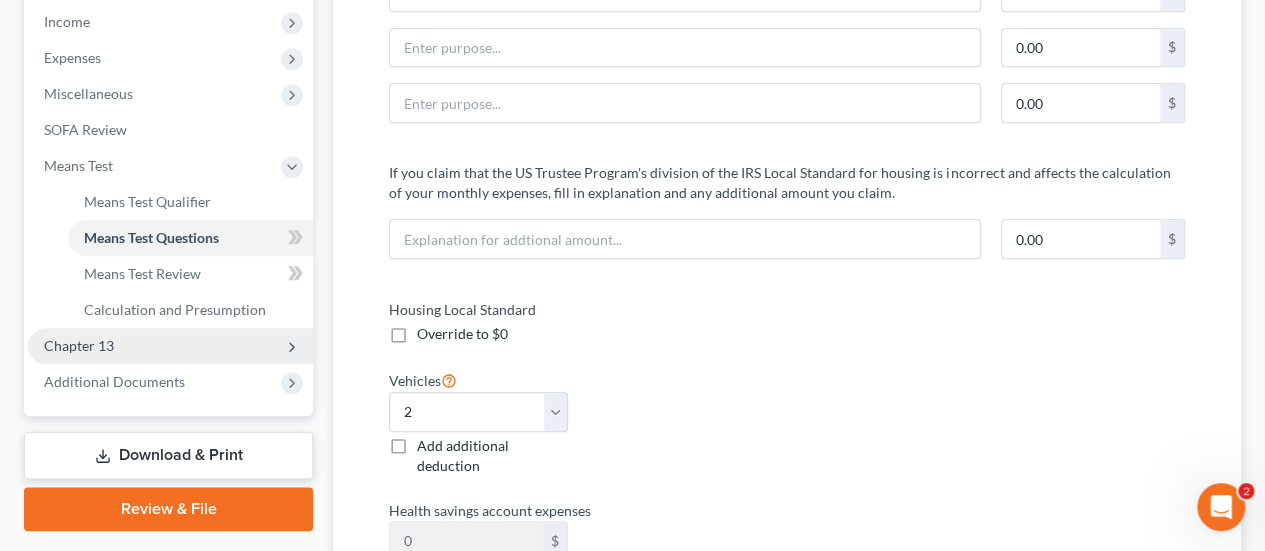 click on "Chapter 13" at bounding box center (79, 345) 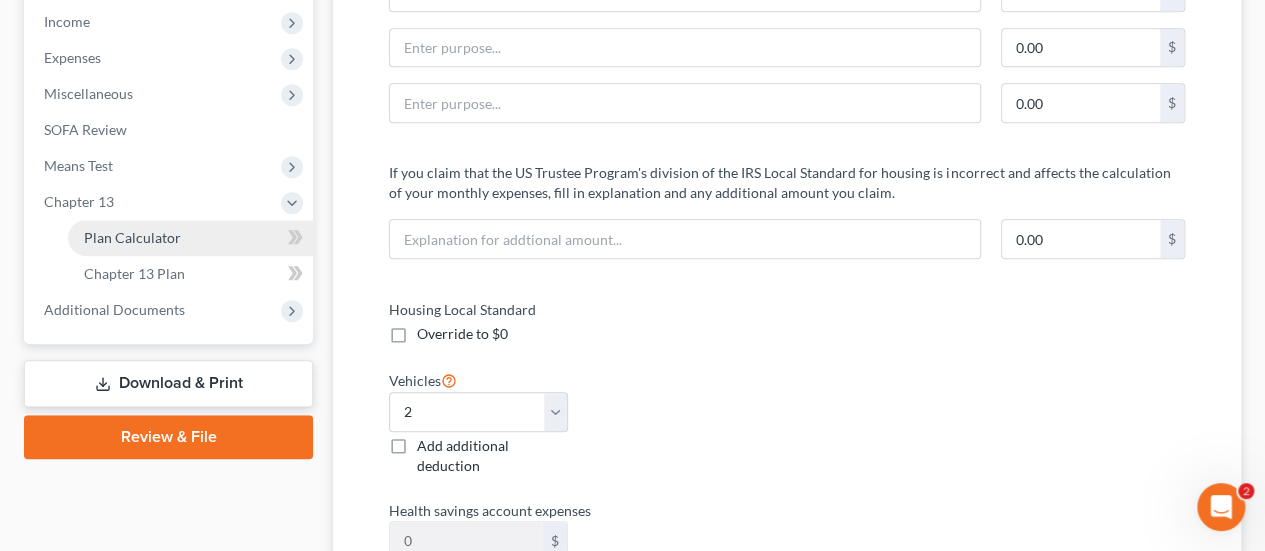 click on "Plan Calculator" at bounding box center [132, 237] 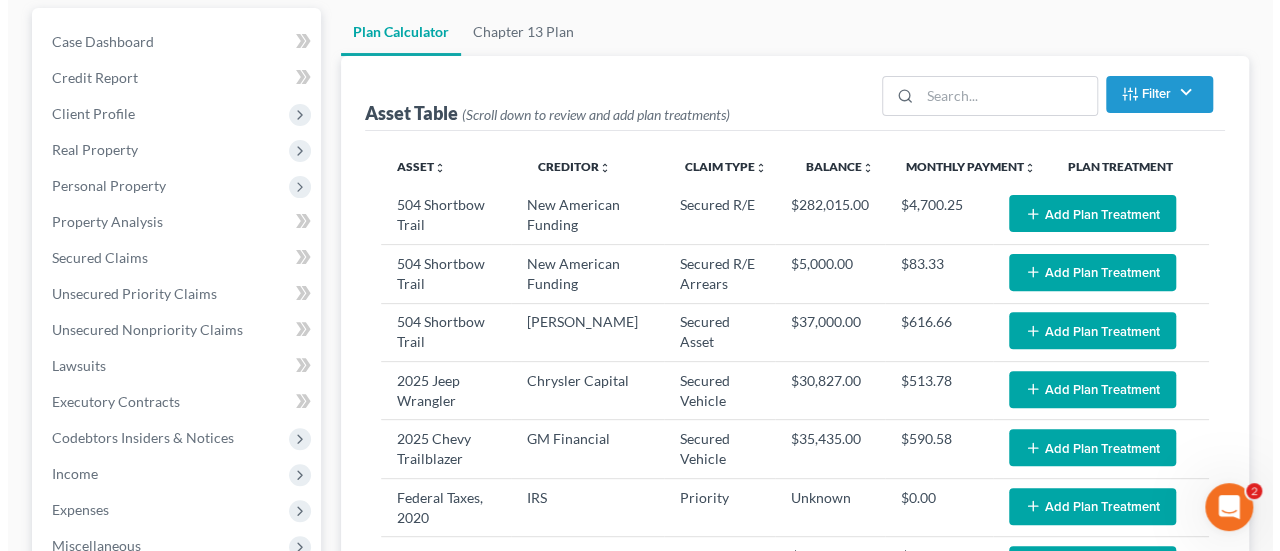 scroll, scrollTop: 219, scrollLeft: 0, axis: vertical 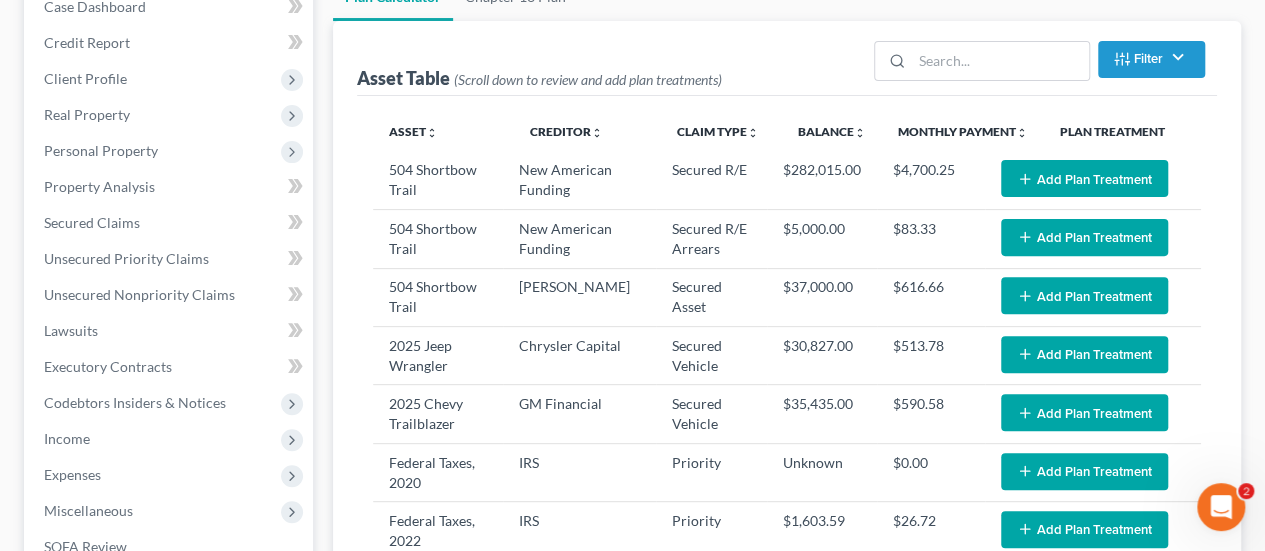 select on "59" 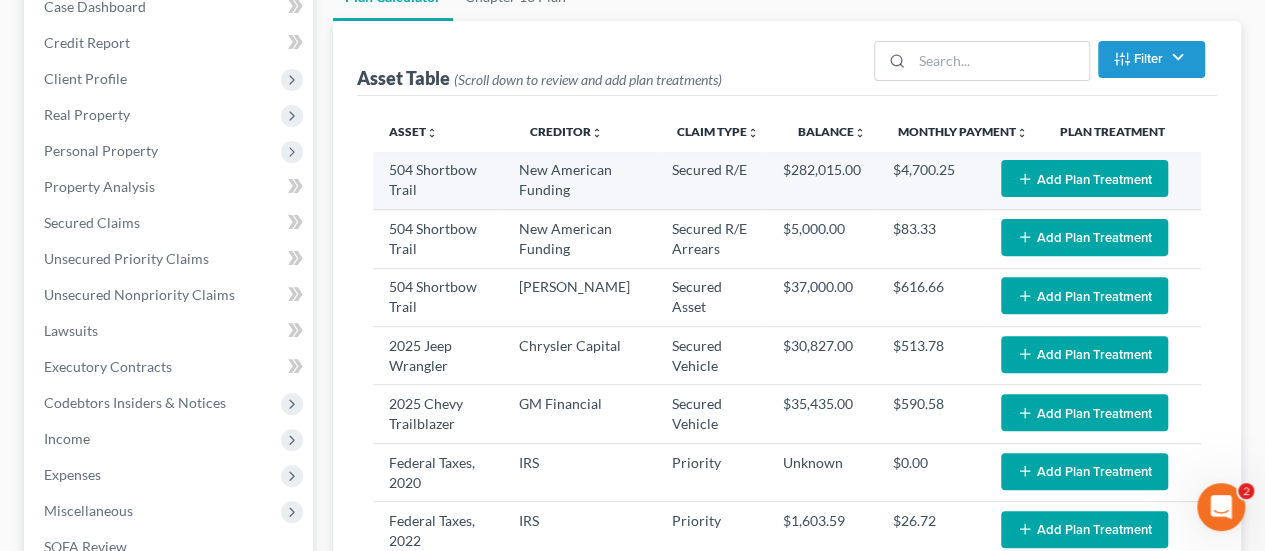 click on "Add Plan Treatment" at bounding box center (1084, 178) 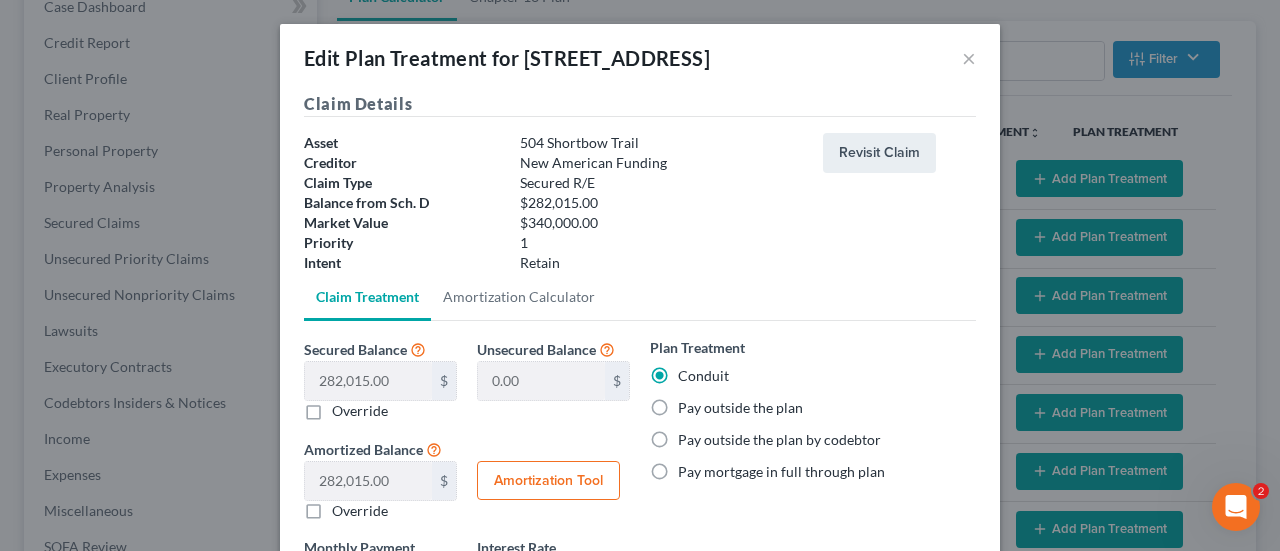 click on "Pay outside the plan" at bounding box center (740, 408) 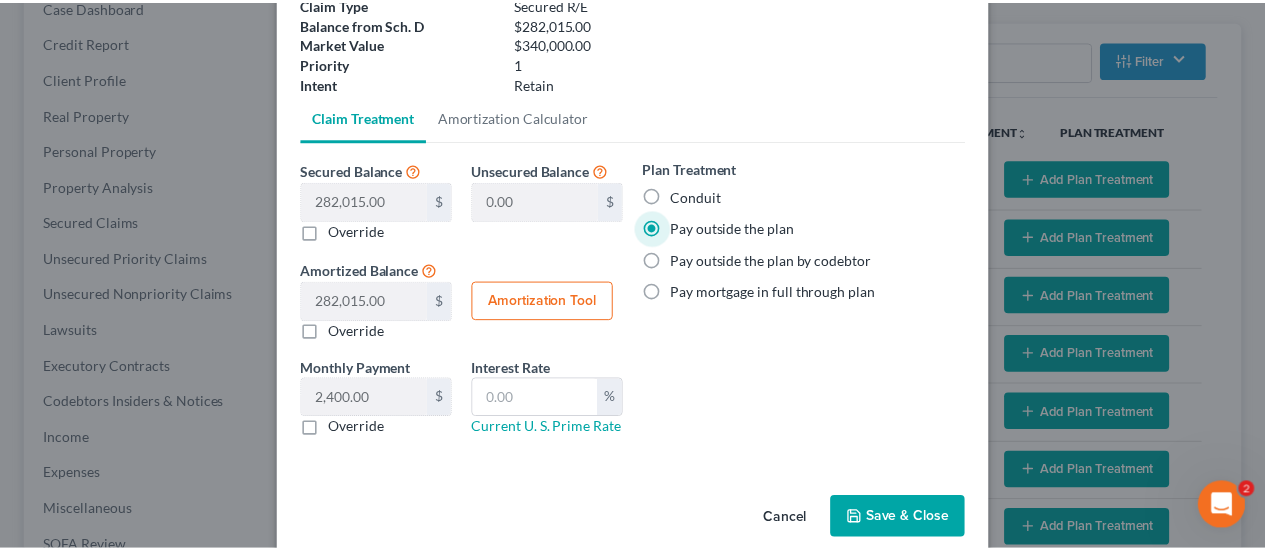 scroll, scrollTop: 205, scrollLeft: 0, axis: vertical 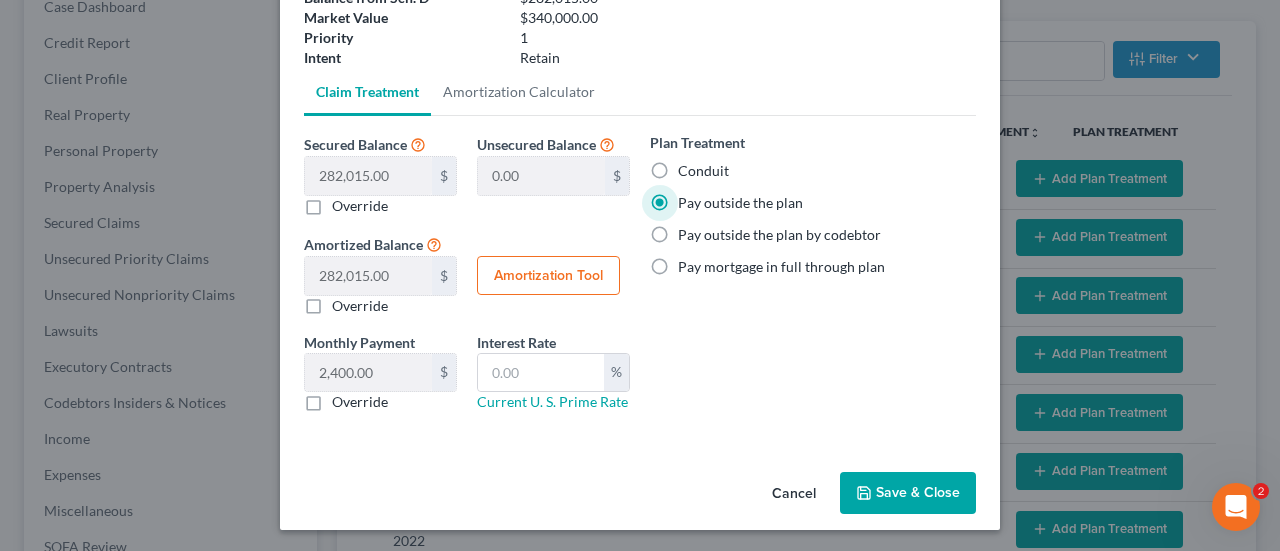 click on "Save & Close" at bounding box center [908, 493] 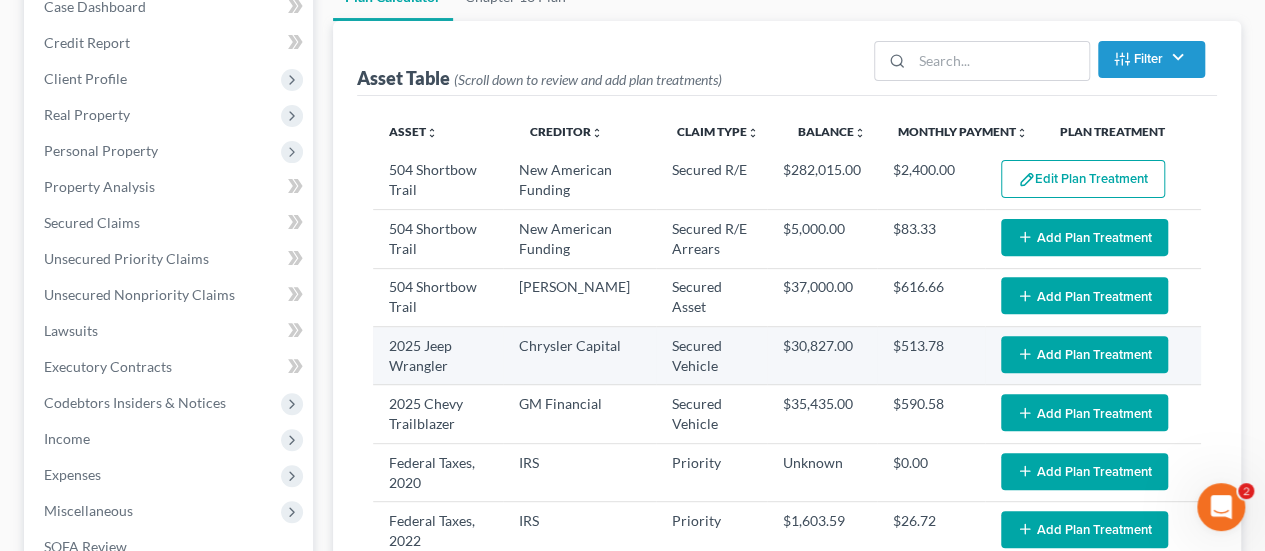 select on "59" 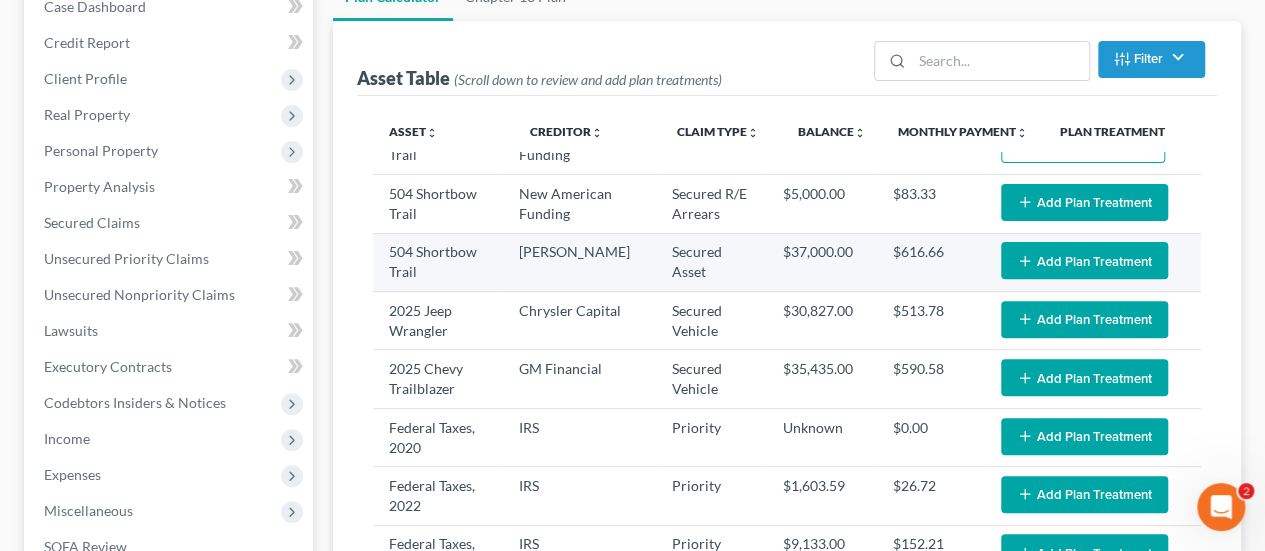 scroll, scrollTop: 33, scrollLeft: 0, axis: vertical 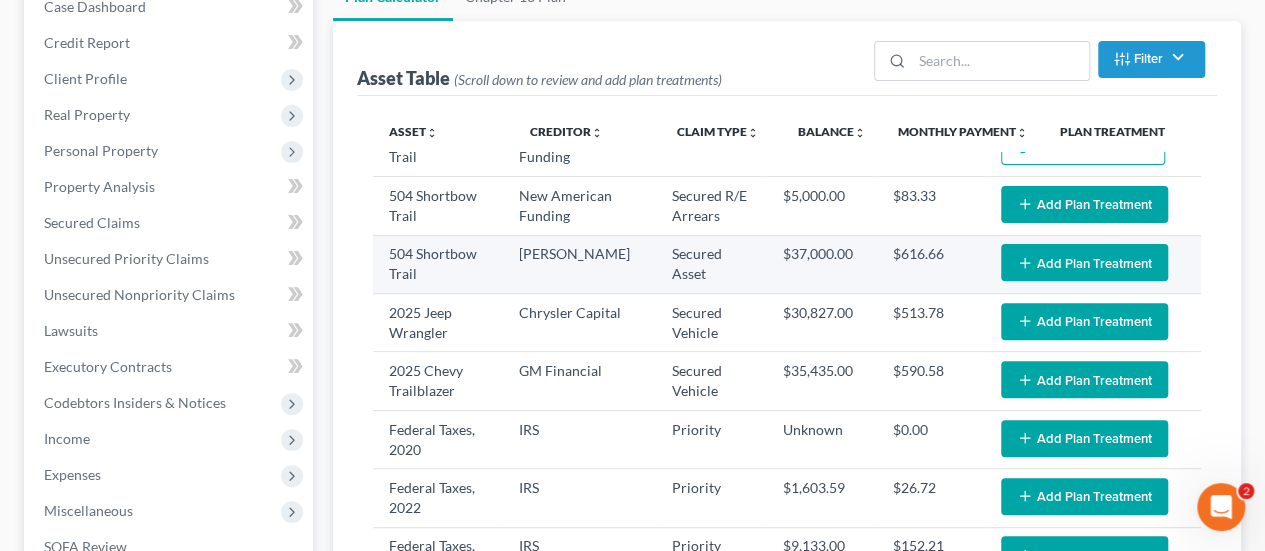 click on "Add Plan Treatment" at bounding box center (1084, 262) 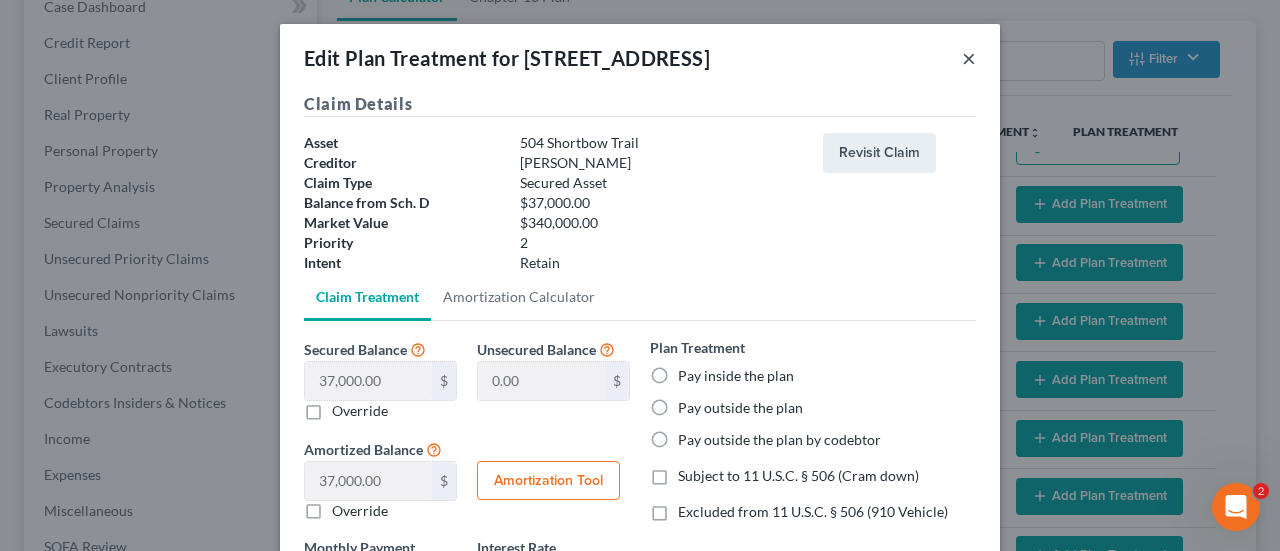 click on "×" at bounding box center (969, 58) 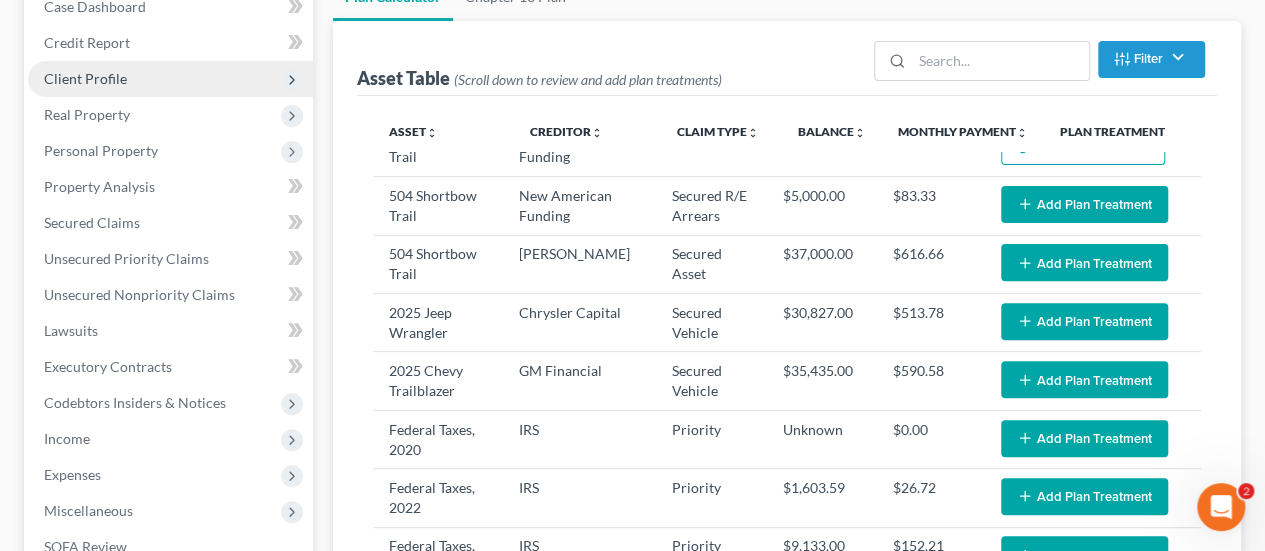 click on "Client Profile" at bounding box center [85, 78] 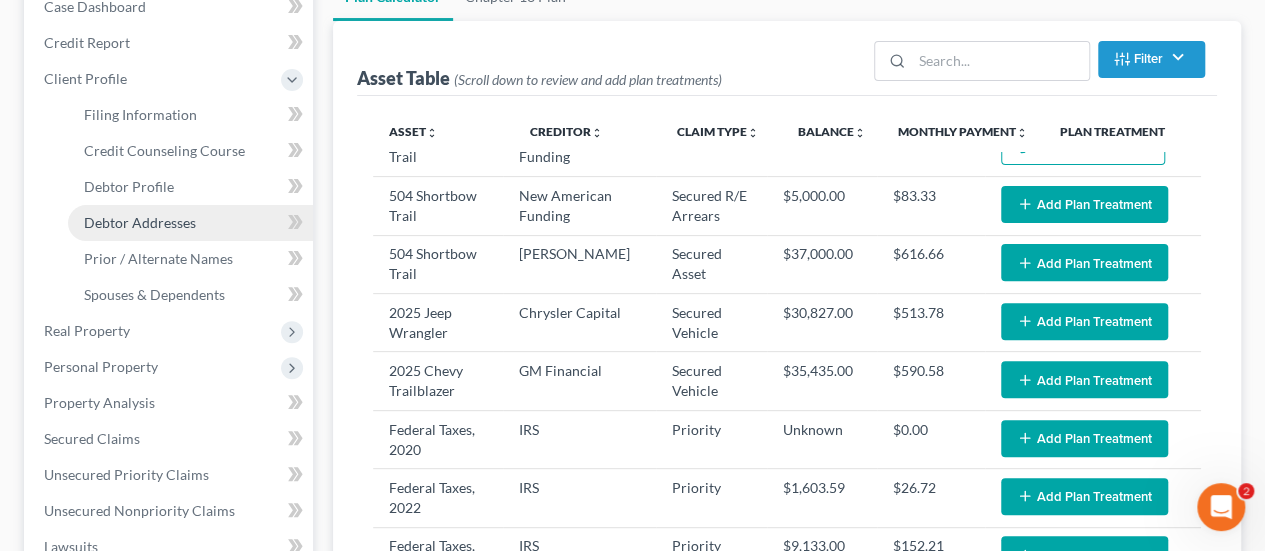 click on "Debtor Addresses" at bounding box center (140, 222) 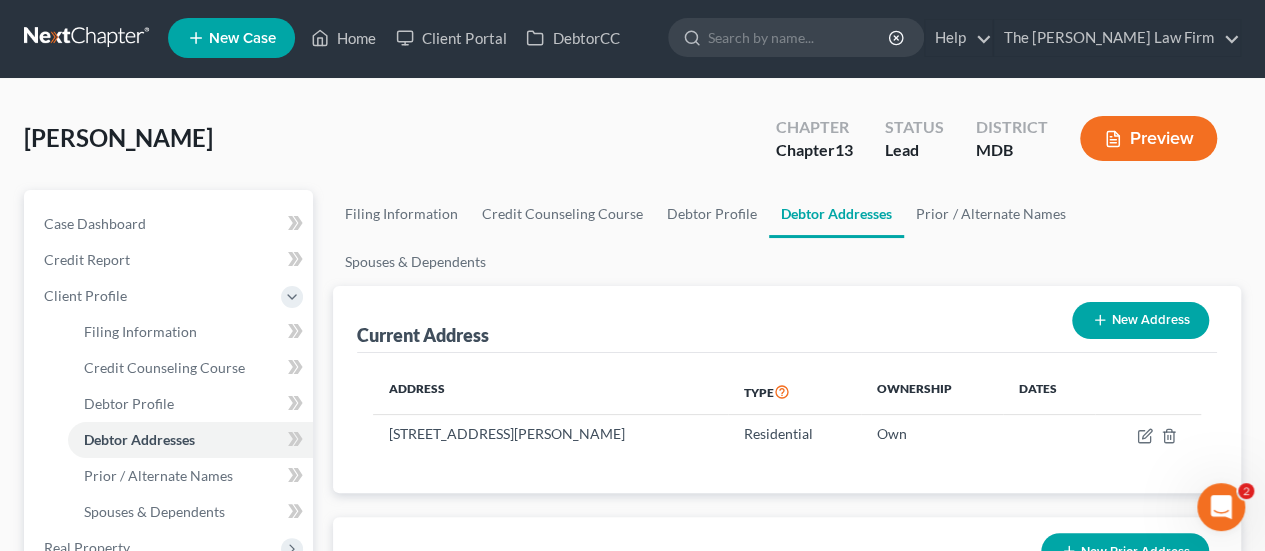scroll, scrollTop: 0, scrollLeft: 0, axis: both 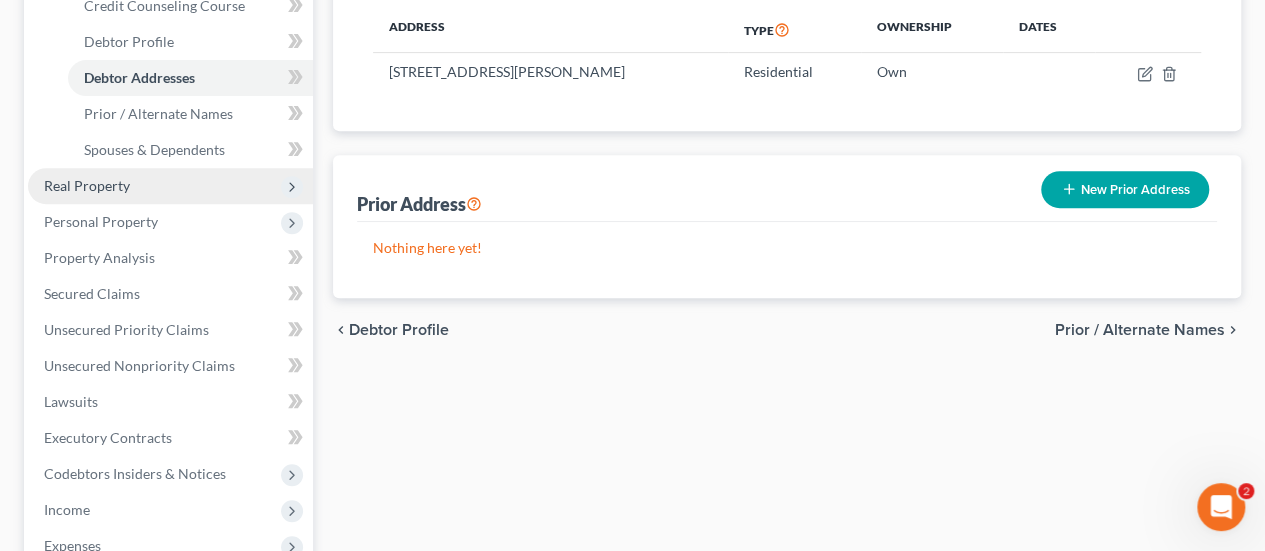 click on "Real Property" at bounding box center (87, 185) 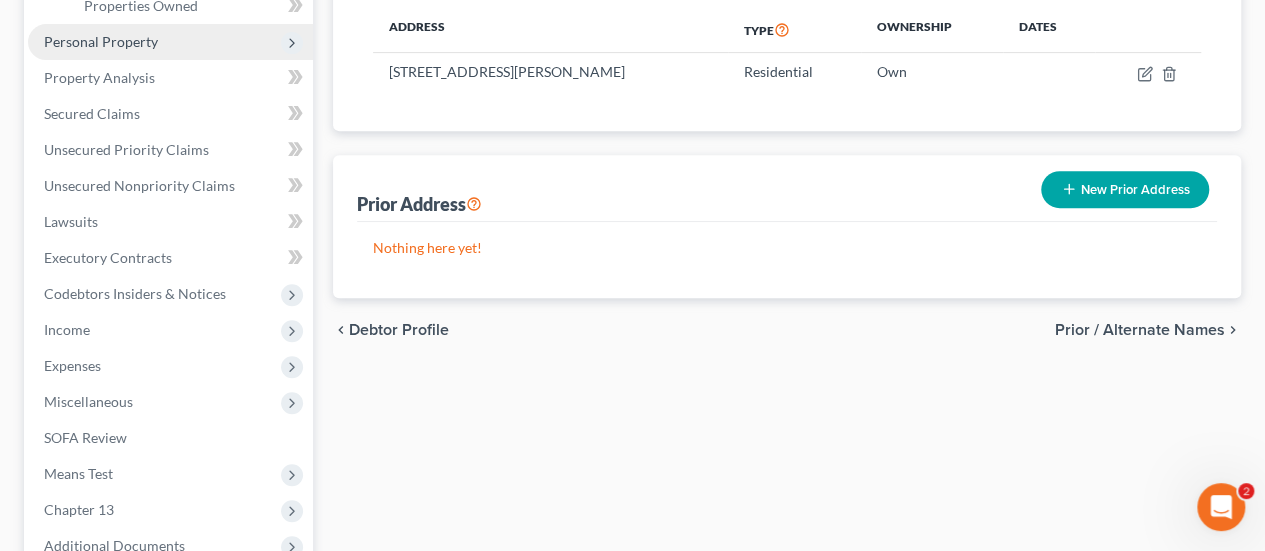 scroll, scrollTop: 224, scrollLeft: 0, axis: vertical 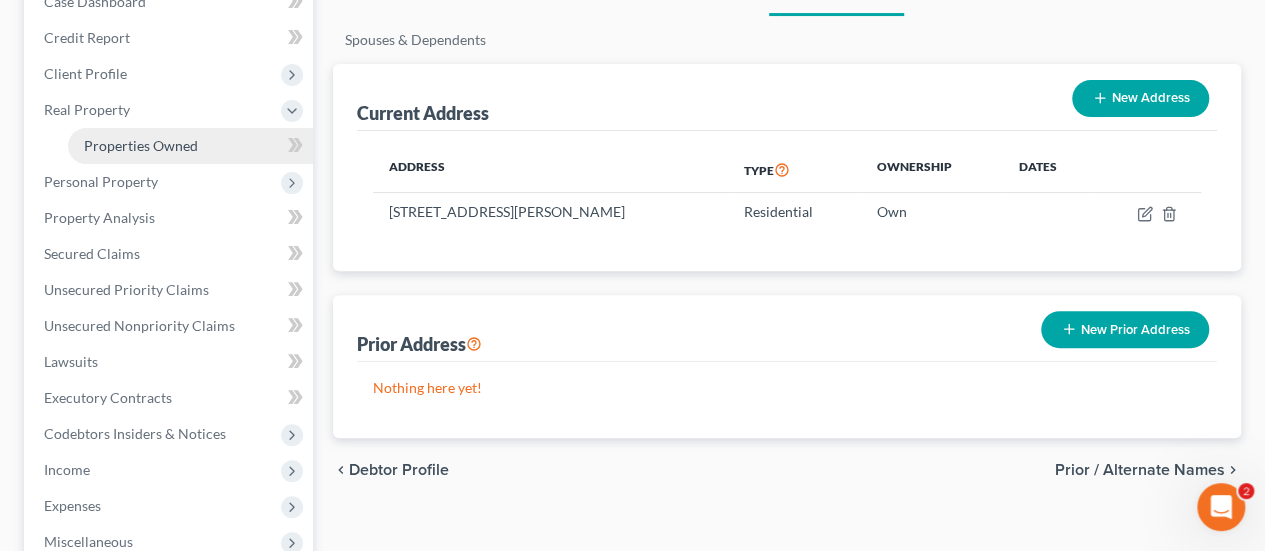 click on "Properties Owned" at bounding box center [141, 145] 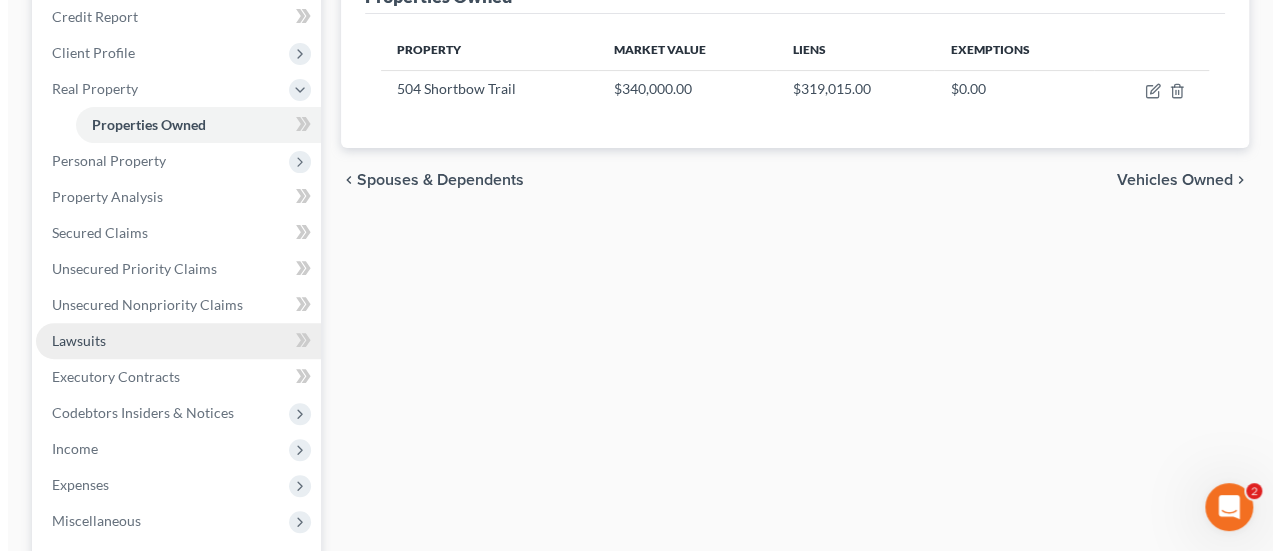 scroll, scrollTop: 246, scrollLeft: 0, axis: vertical 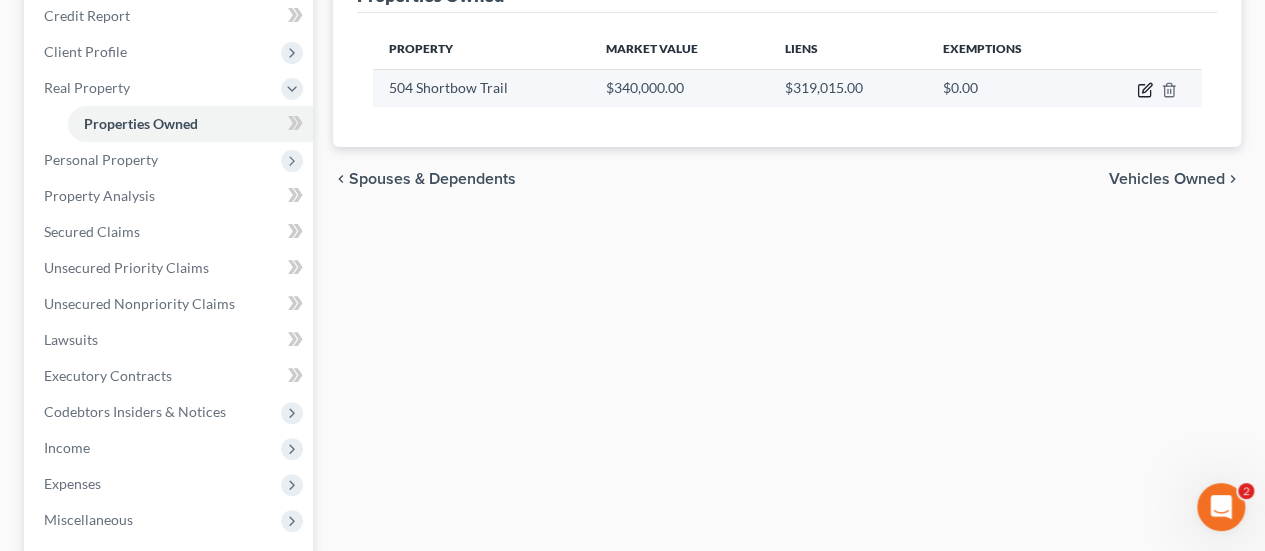 click 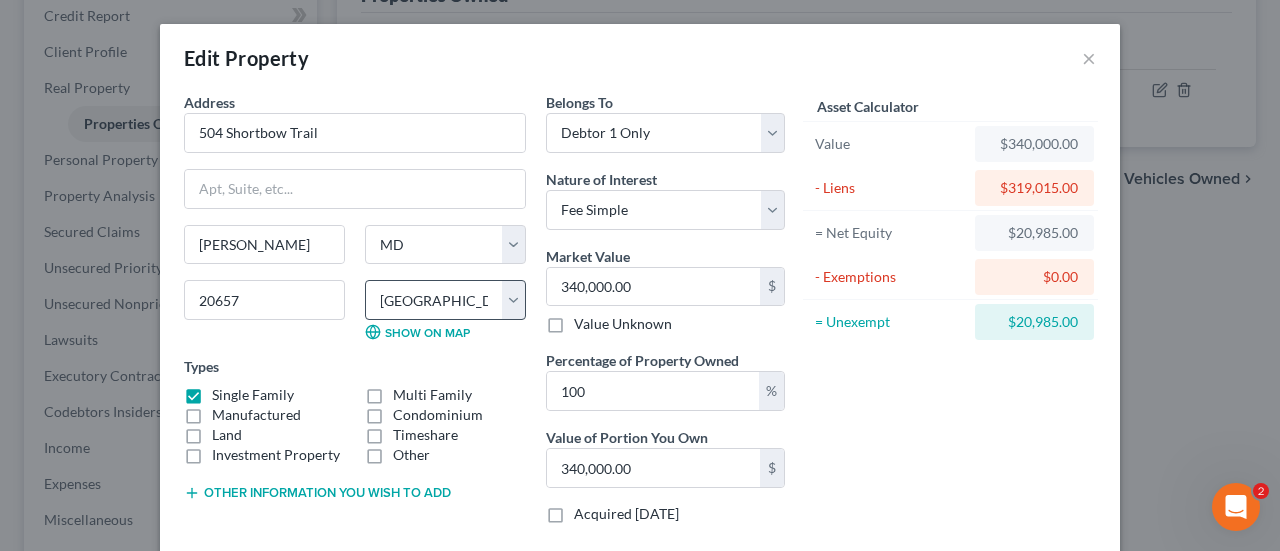 scroll, scrollTop: 219, scrollLeft: 0, axis: vertical 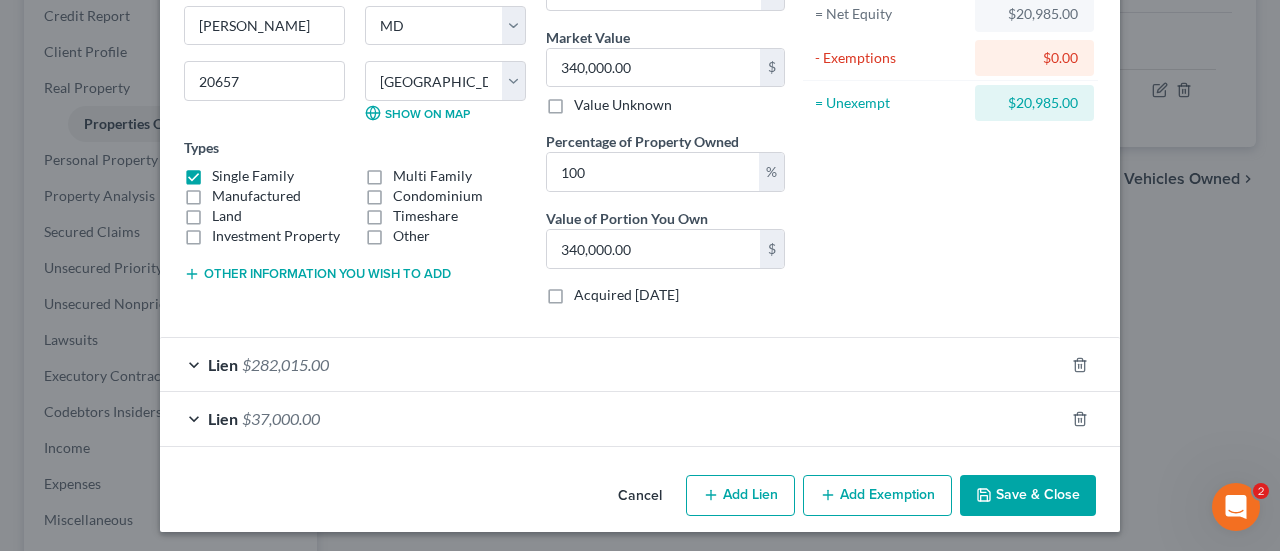 click on "Add Exemption" at bounding box center (877, 496) 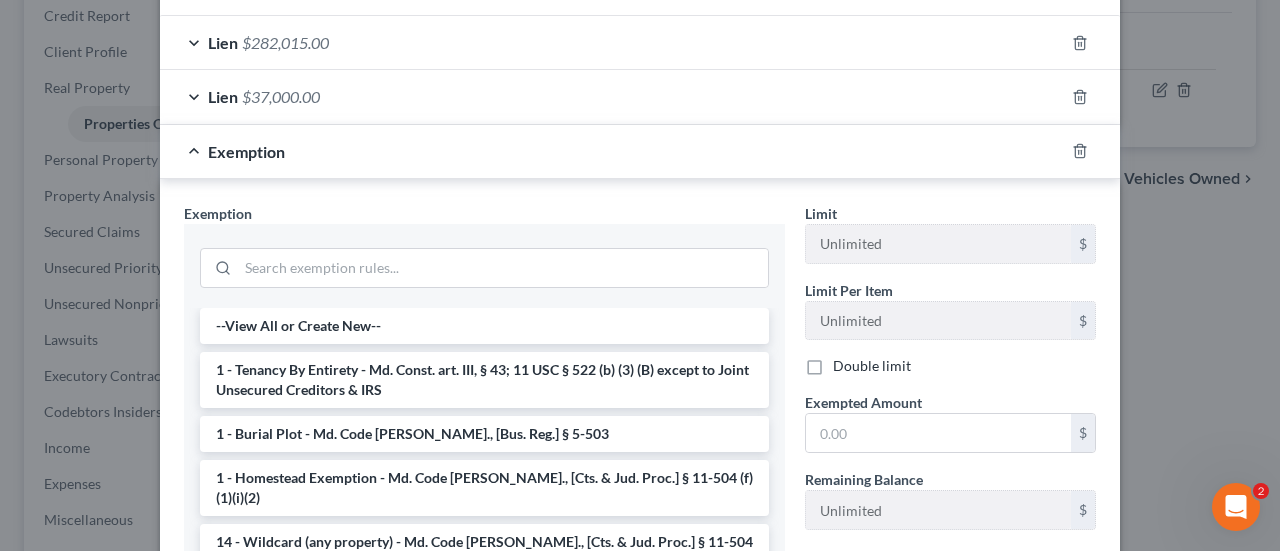 scroll, scrollTop: 544, scrollLeft: 0, axis: vertical 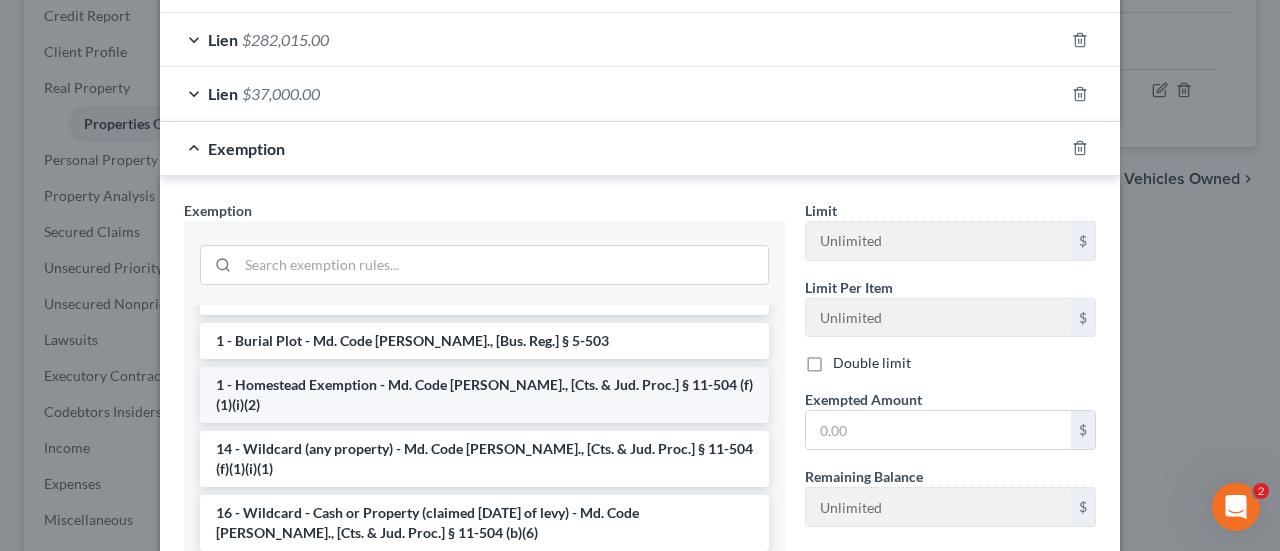 click on "1 - Homestead Exemption - Md. Code [PERSON_NAME]., [Cts. & Jud. Proc.] § 11-504 (f)(1)(i)(2)" at bounding box center [484, 395] 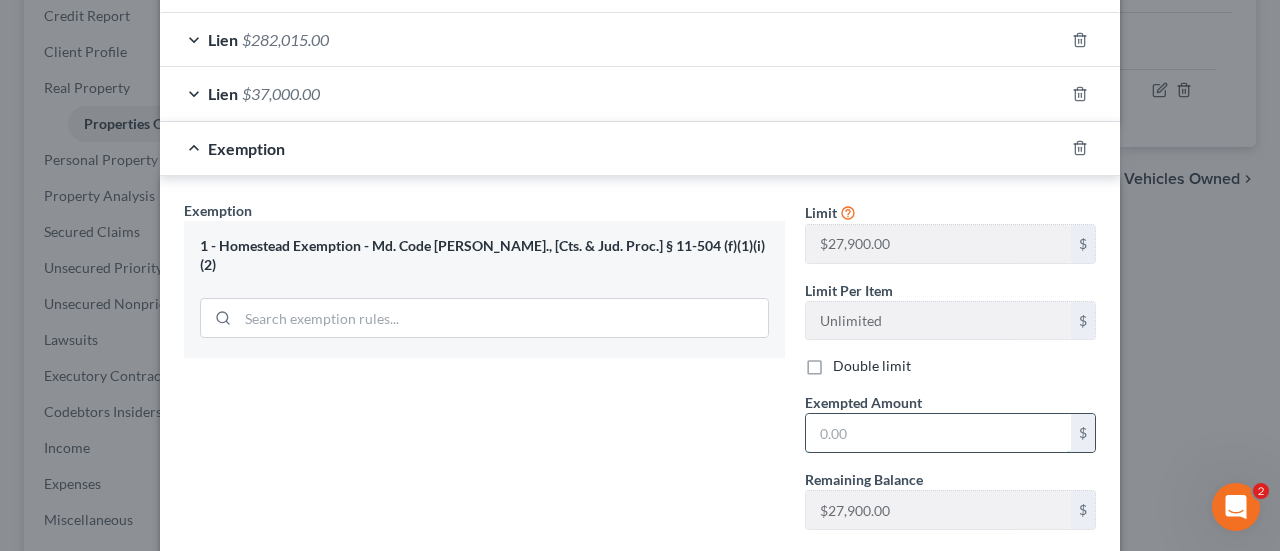 click at bounding box center [938, 433] 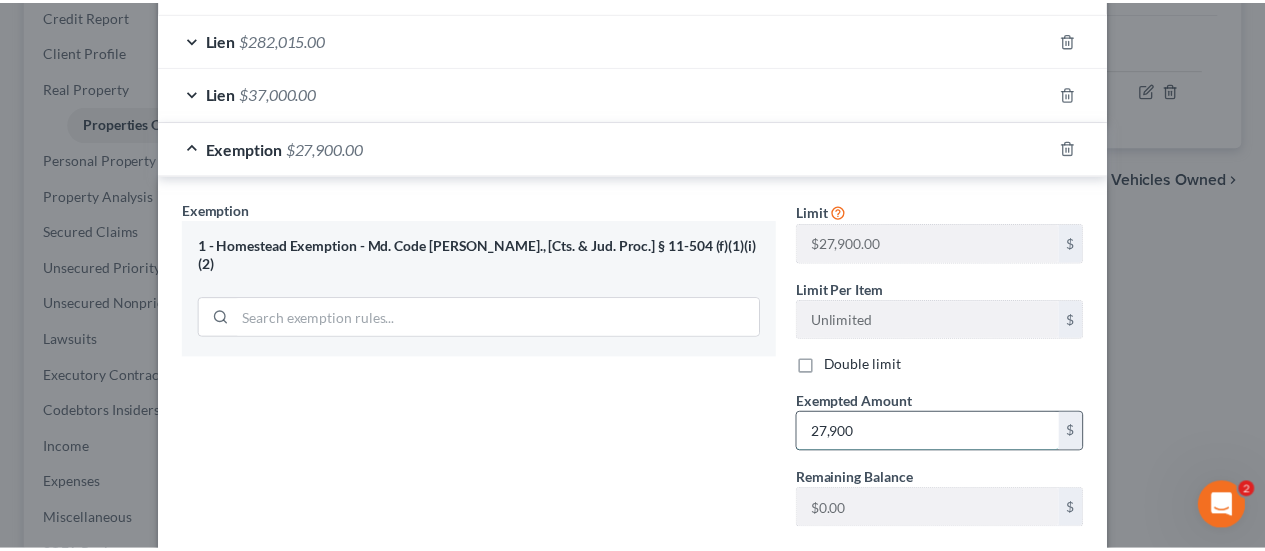 scroll, scrollTop: 658, scrollLeft: 0, axis: vertical 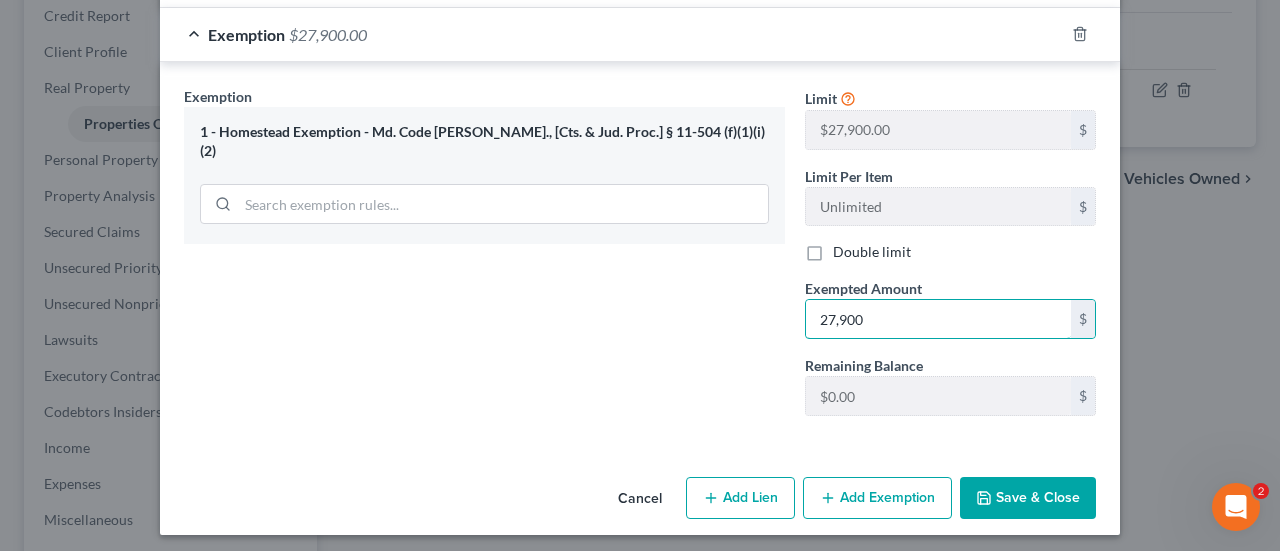 type on "27,900" 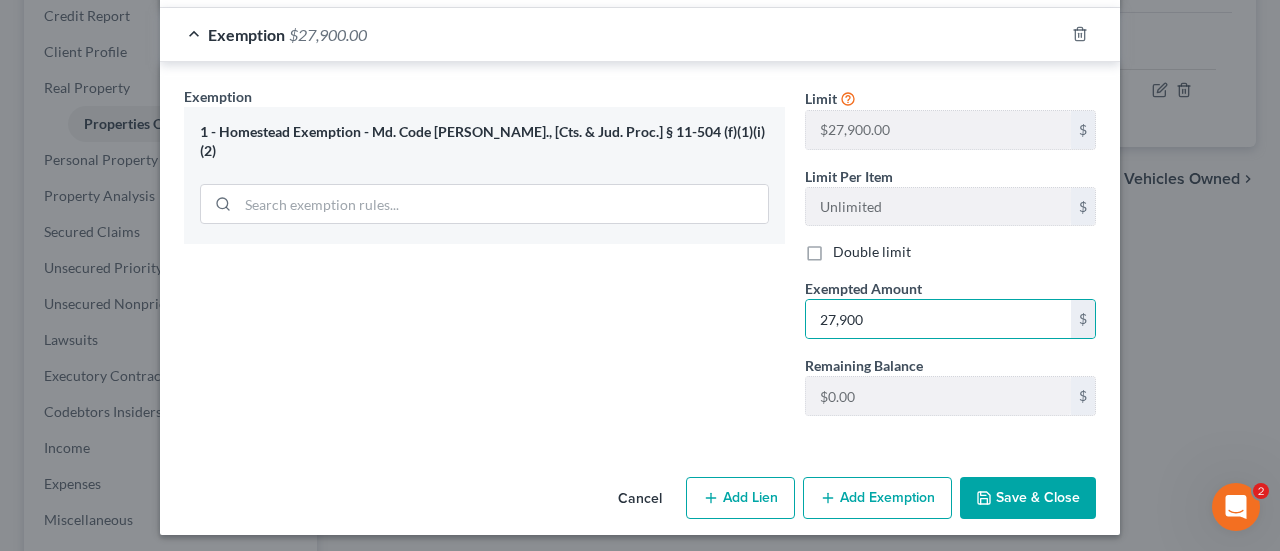 click on "Save & Close" at bounding box center (1028, 498) 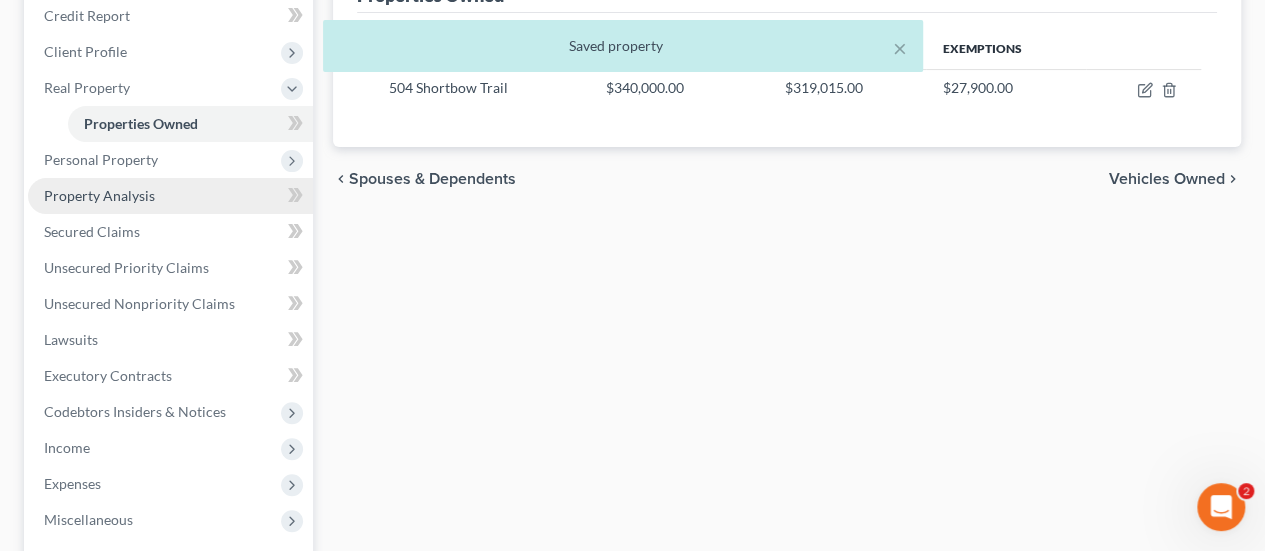 click on "Property Analysis" at bounding box center [99, 195] 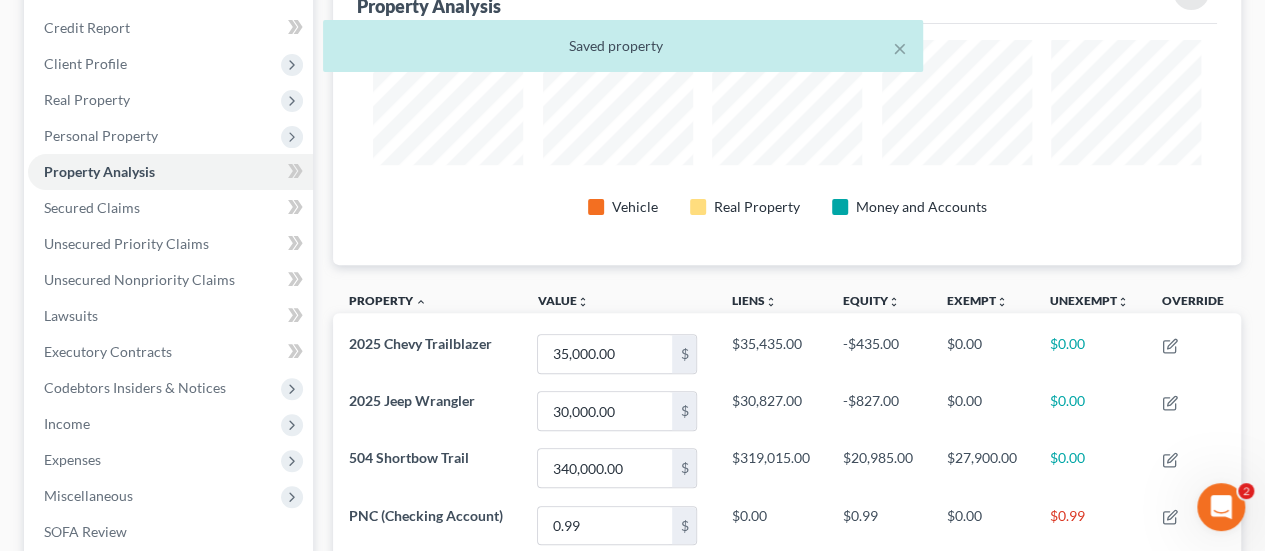 scroll, scrollTop: 0, scrollLeft: 0, axis: both 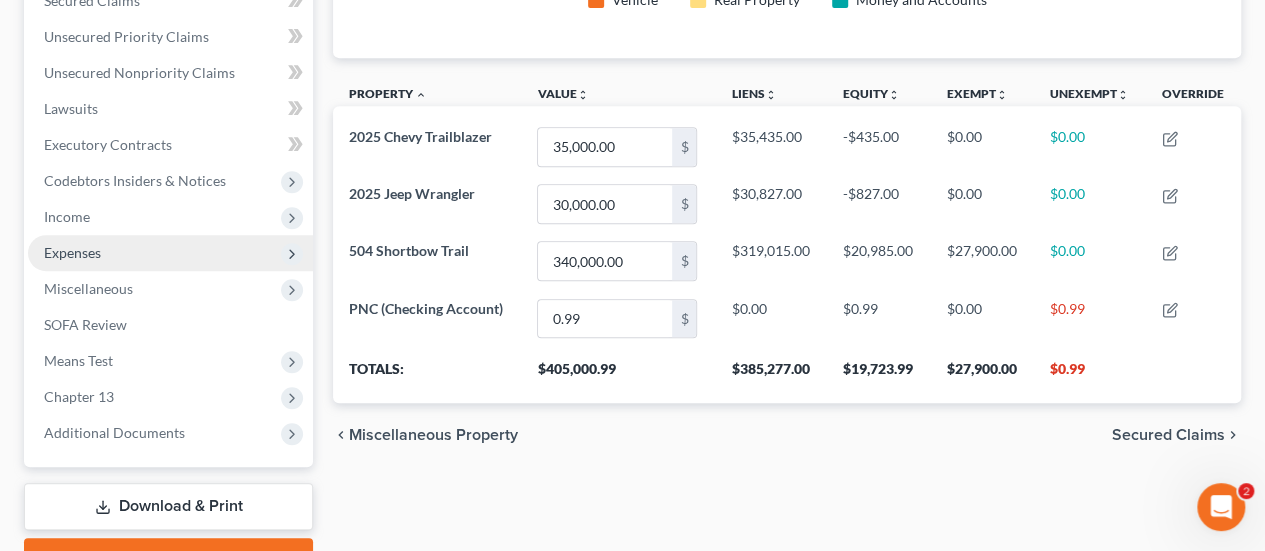click on "Expenses" at bounding box center [170, 253] 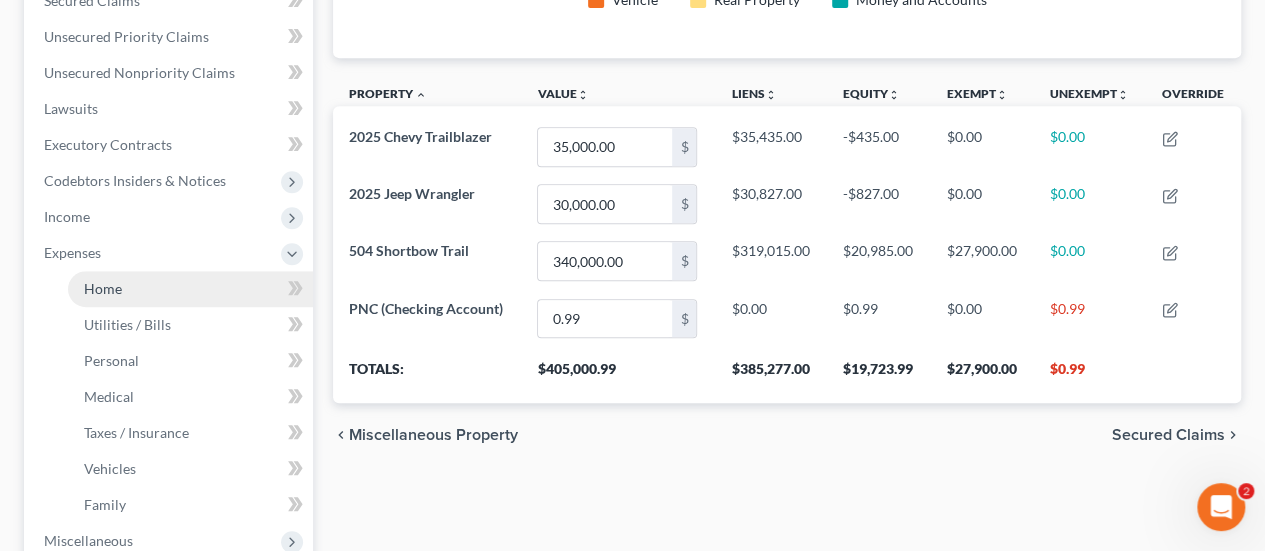 click on "Home" at bounding box center [103, 288] 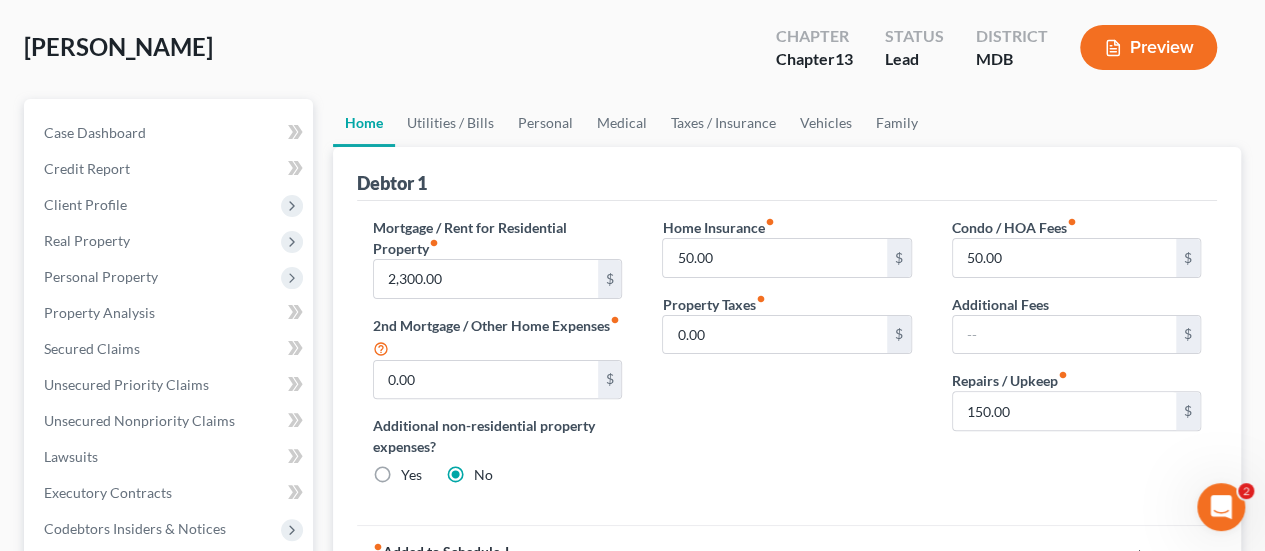 scroll, scrollTop: 92, scrollLeft: 0, axis: vertical 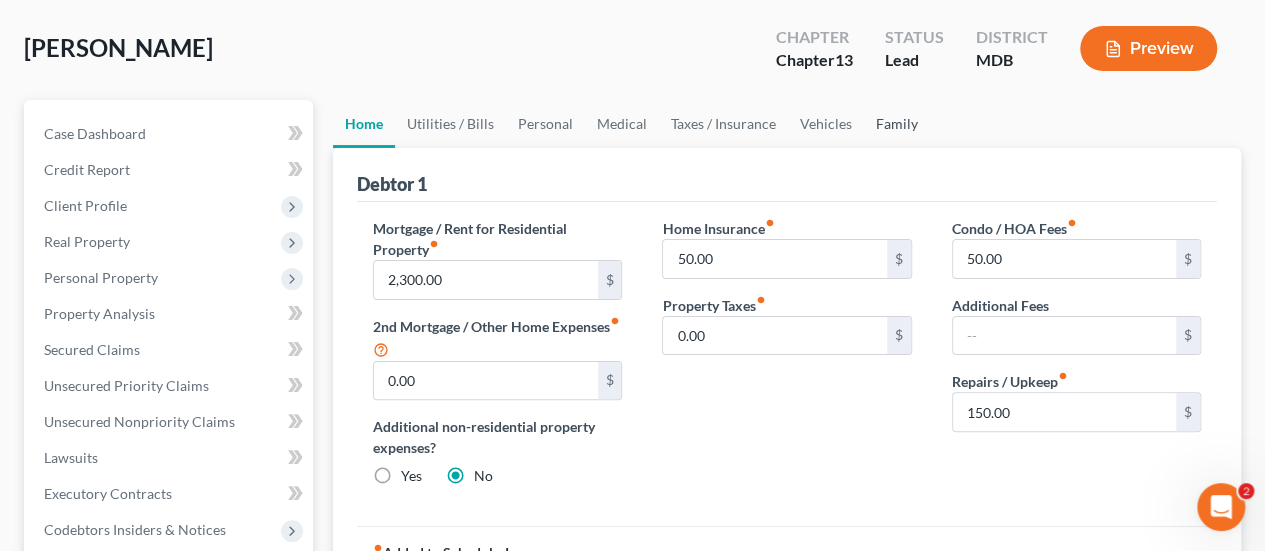 click on "Family" at bounding box center (897, 124) 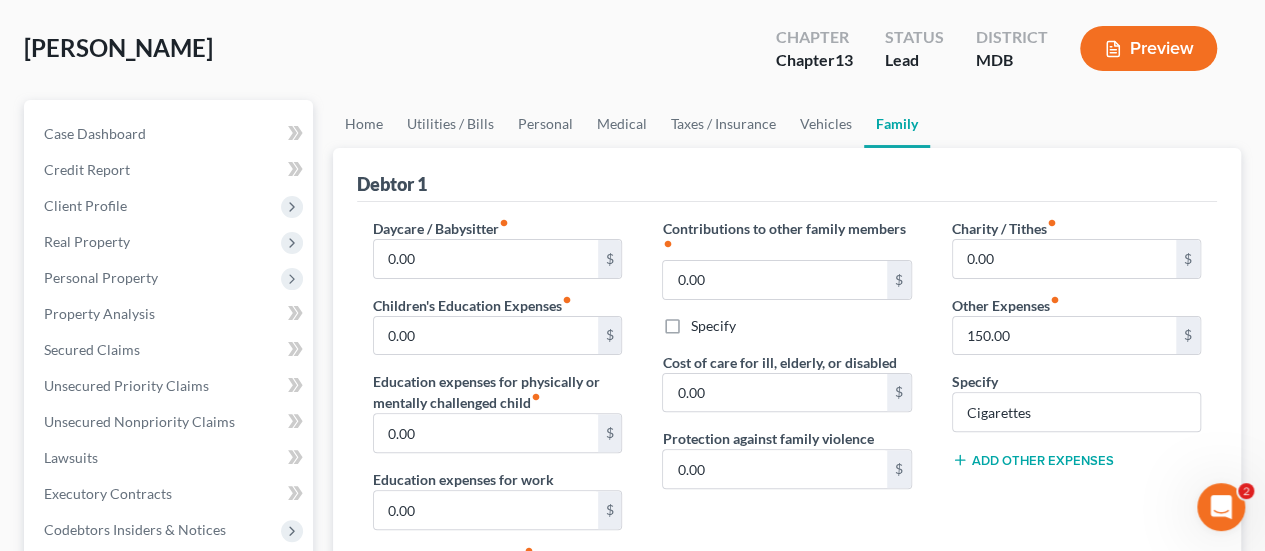 scroll, scrollTop: 0, scrollLeft: 0, axis: both 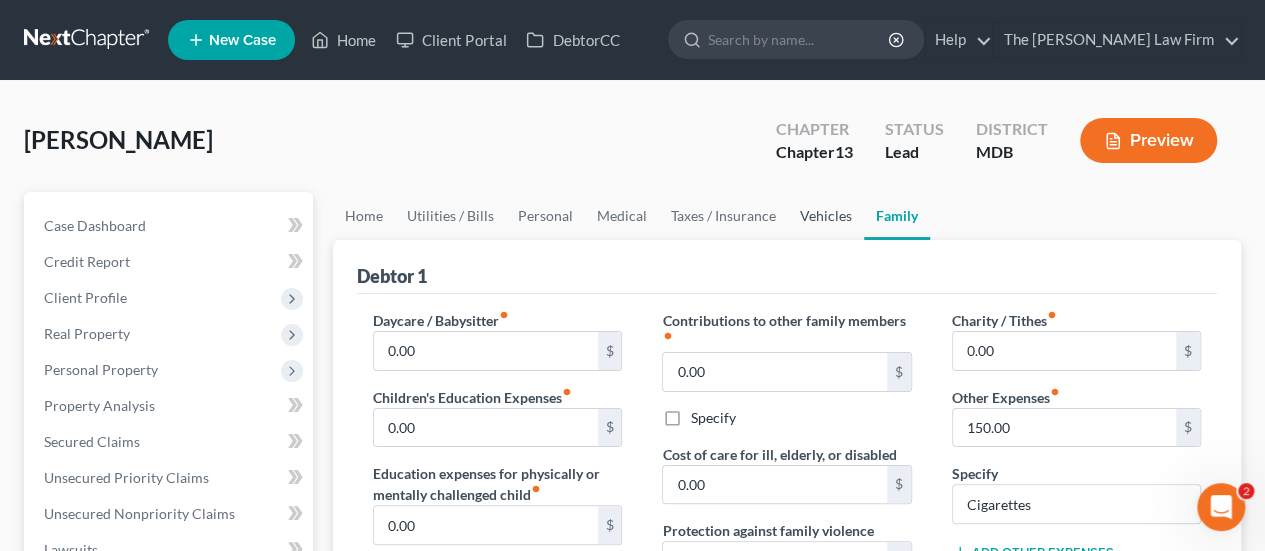 click on "Vehicles" at bounding box center (826, 216) 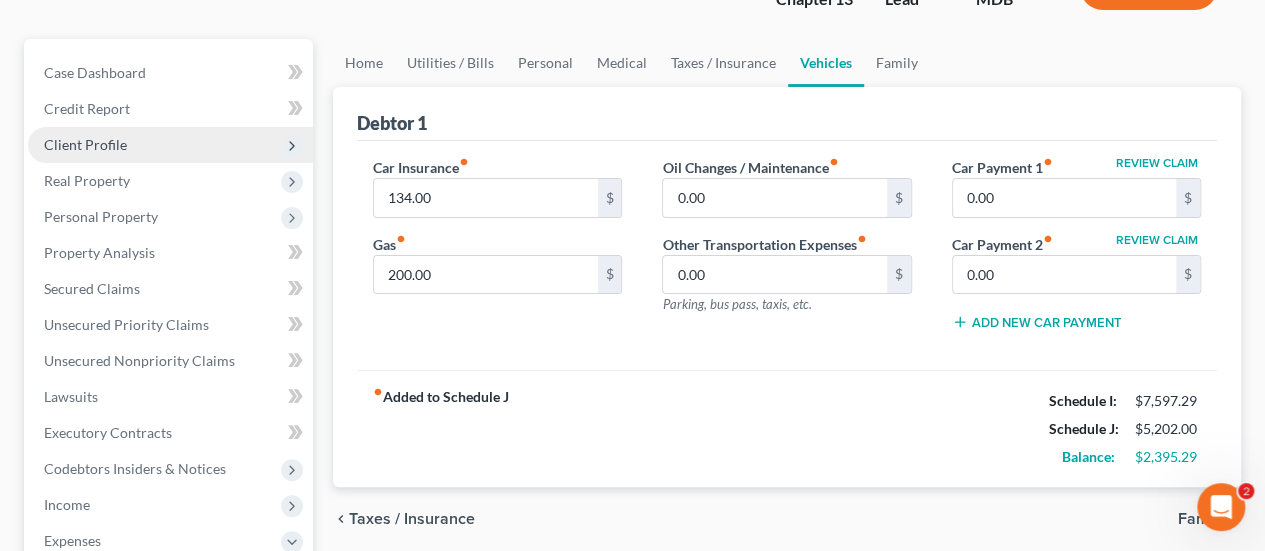 scroll, scrollTop: 154, scrollLeft: 0, axis: vertical 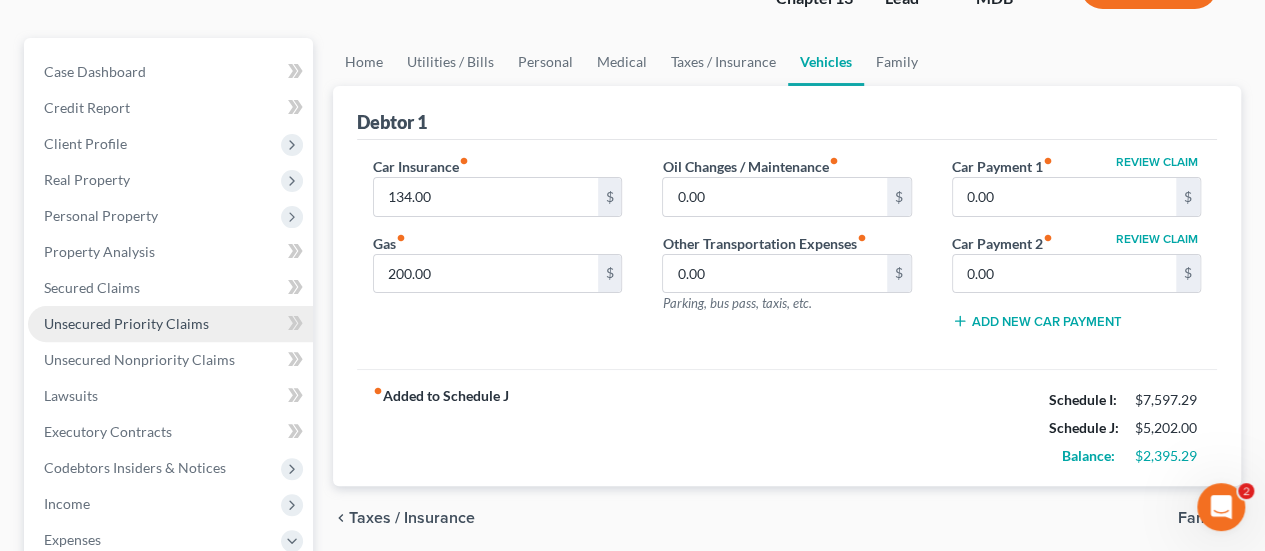 click on "Unsecured Priority Claims" at bounding box center [126, 323] 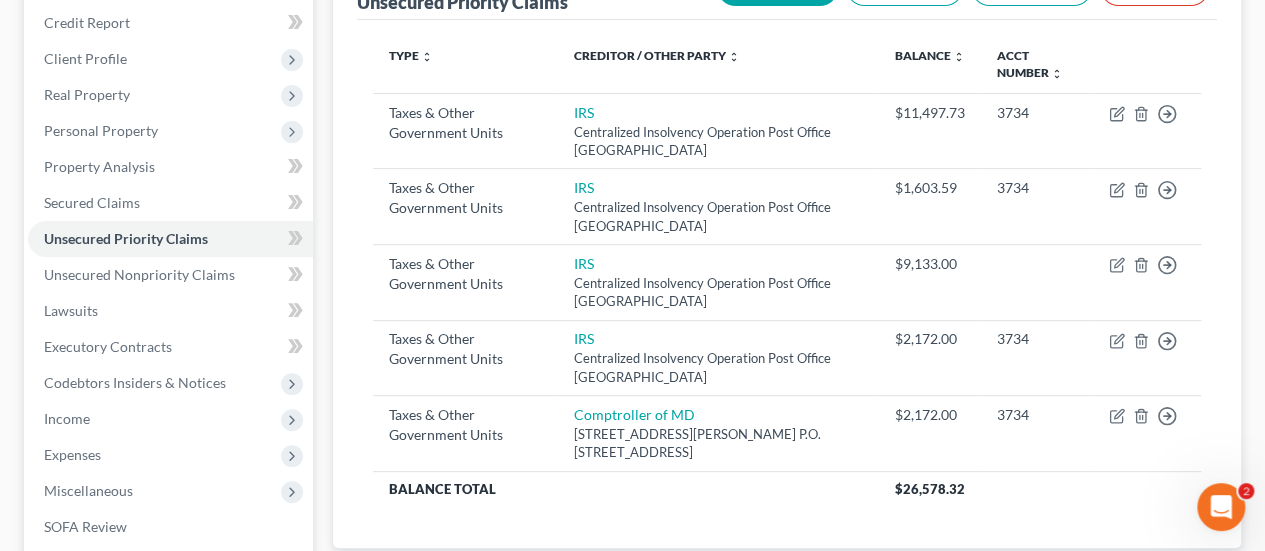 scroll, scrollTop: 240, scrollLeft: 0, axis: vertical 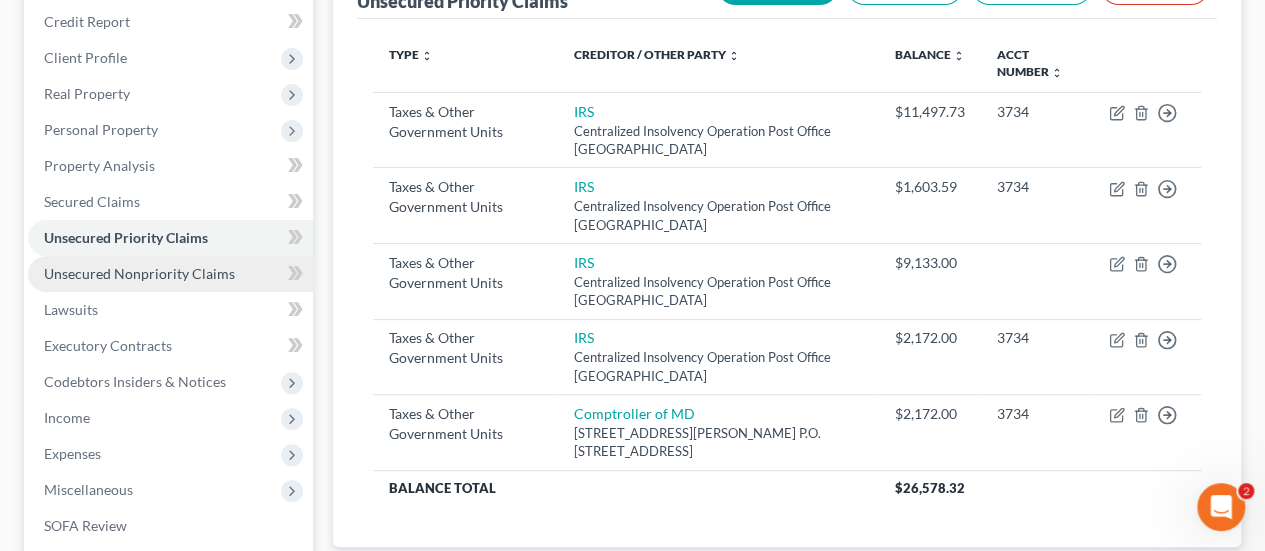 click on "Unsecured Nonpriority Claims" at bounding box center (139, 273) 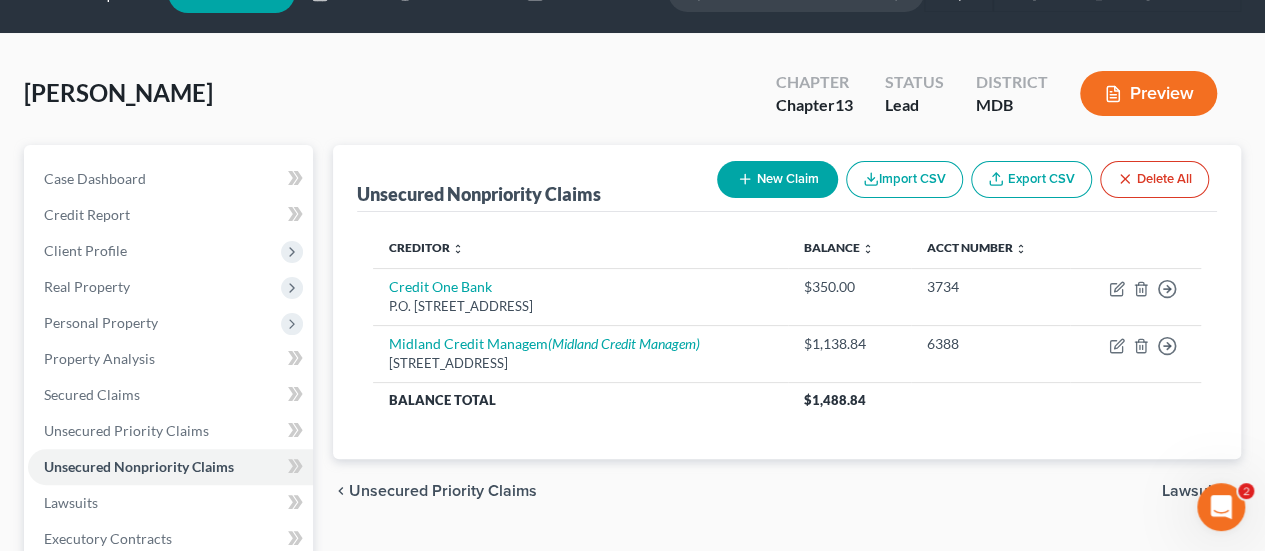 scroll, scrollTop: 49, scrollLeft: 0, axis: vertical 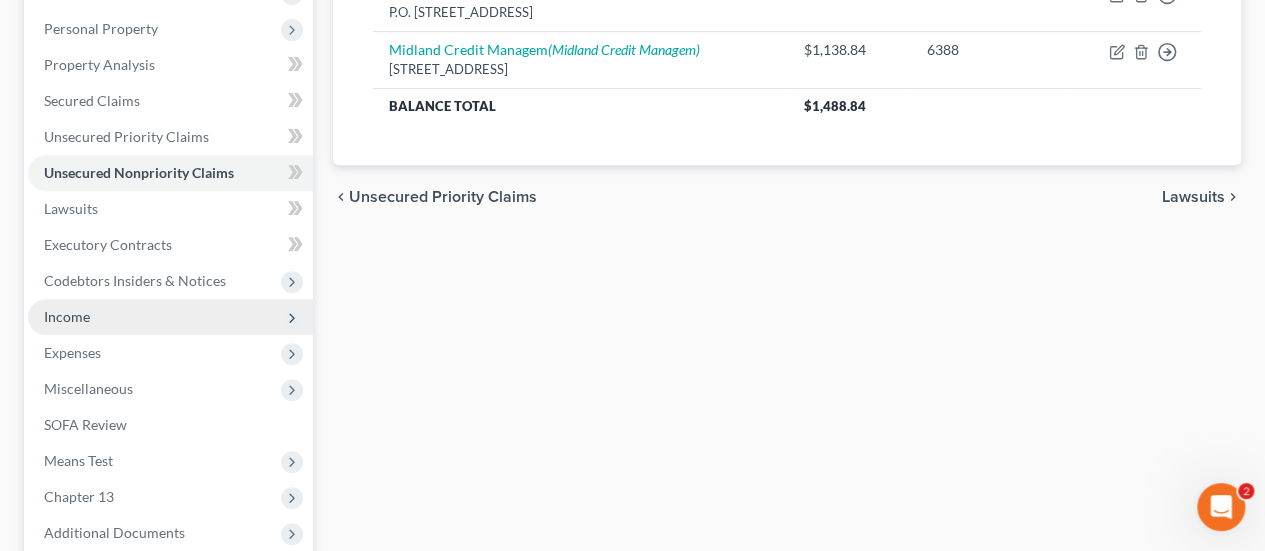 click on "Income" at bounding box center (170, 317) 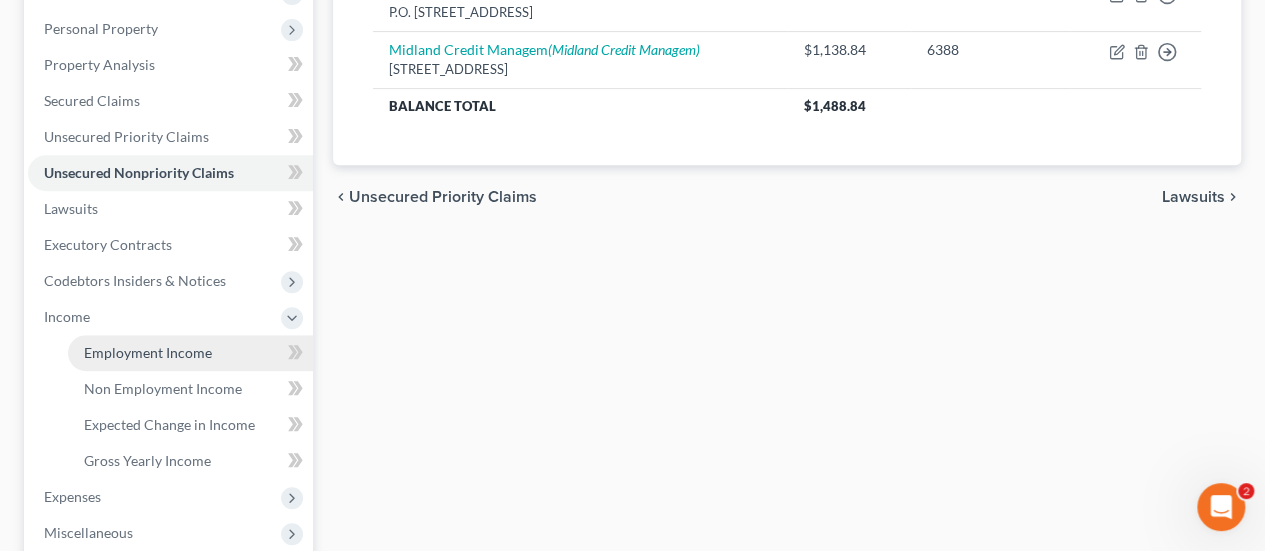 click on "Employment Income" at bounding box center [190, 353] 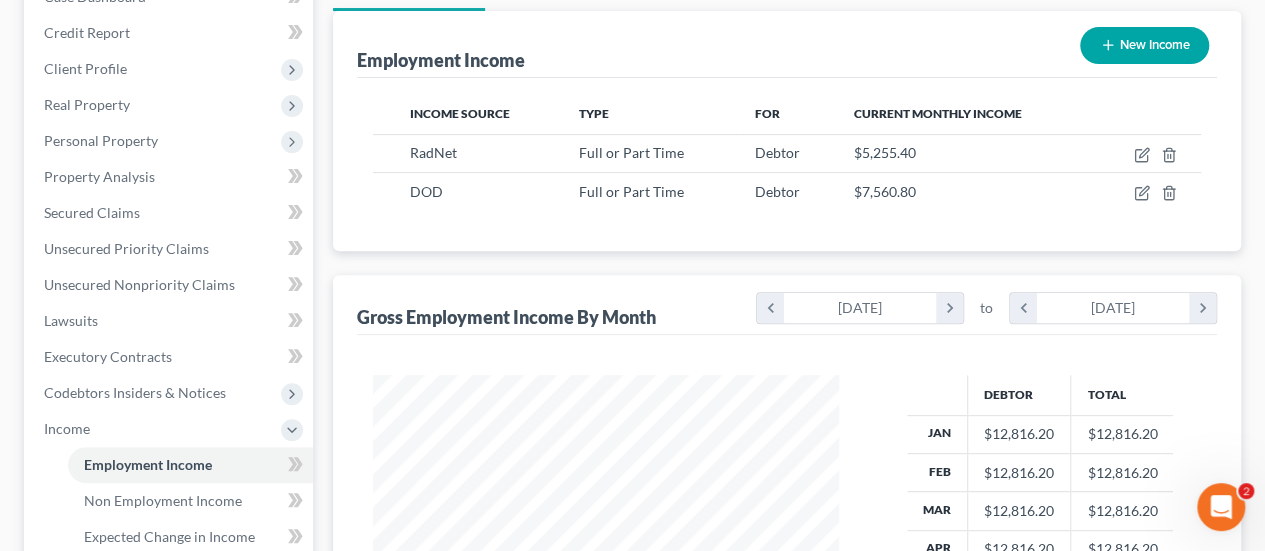 scroll, scrollTop: 0, scrollLeft: 0, axis: both 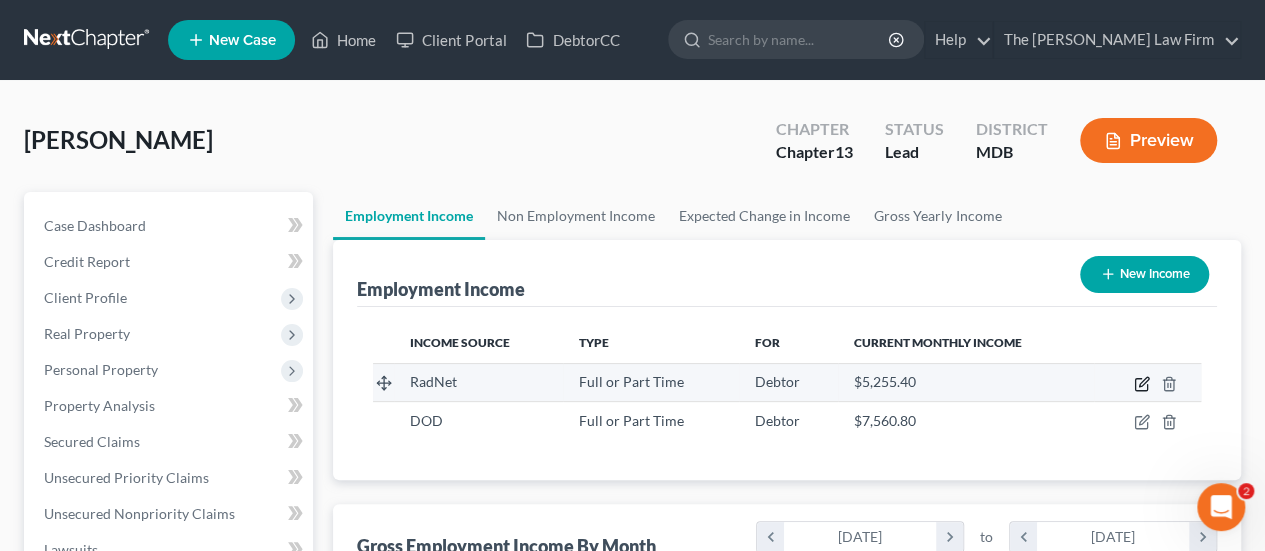 click 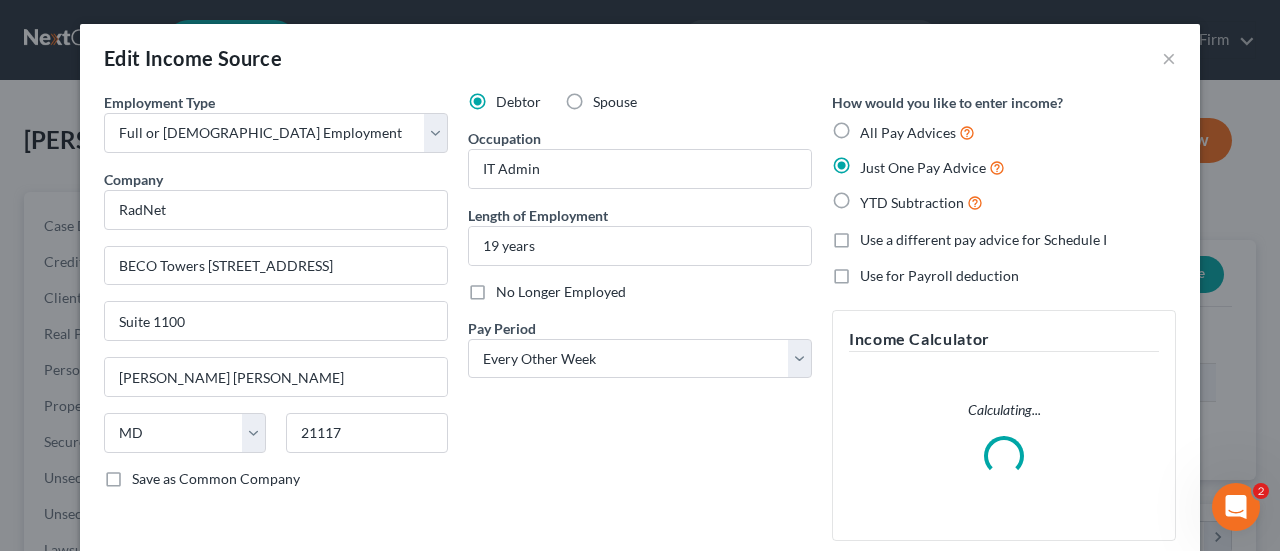 scroll, scrollTop: 999644, scrollLeft: 999487, axis: both 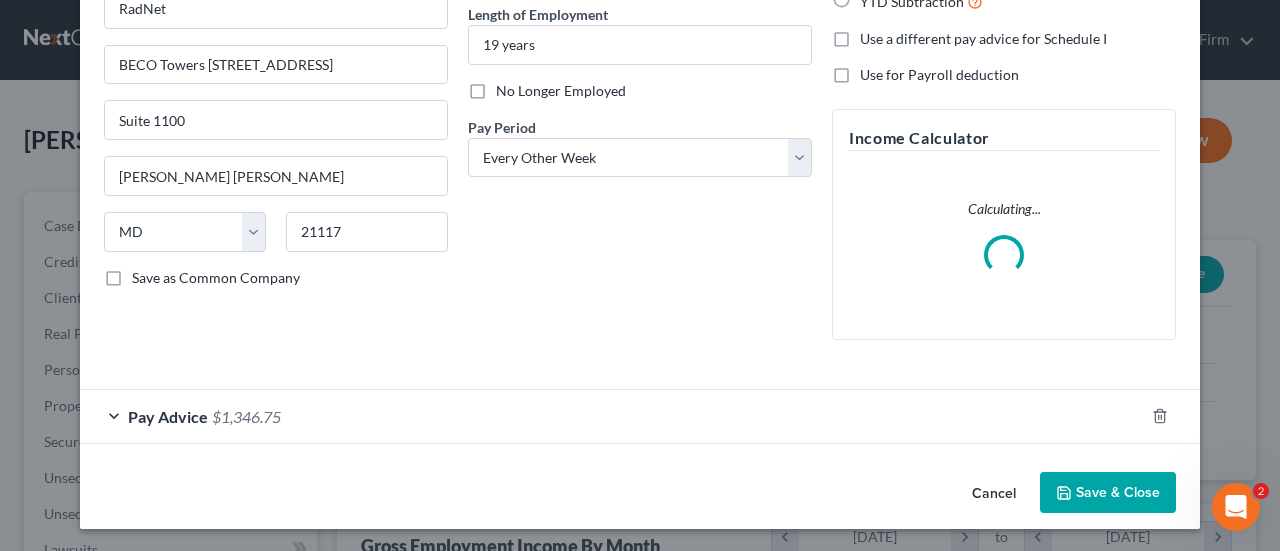 click on "$1,346.75" at bounding box center [246, 416] 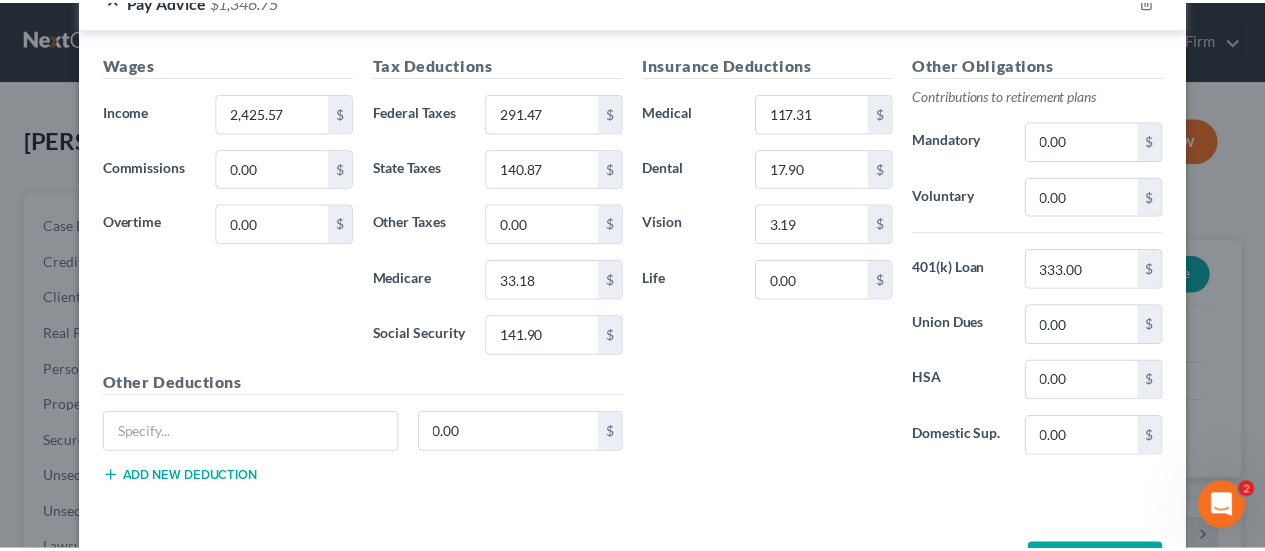 scroll, scrollTop: 753, scrollLeft: 0, axis: vertical 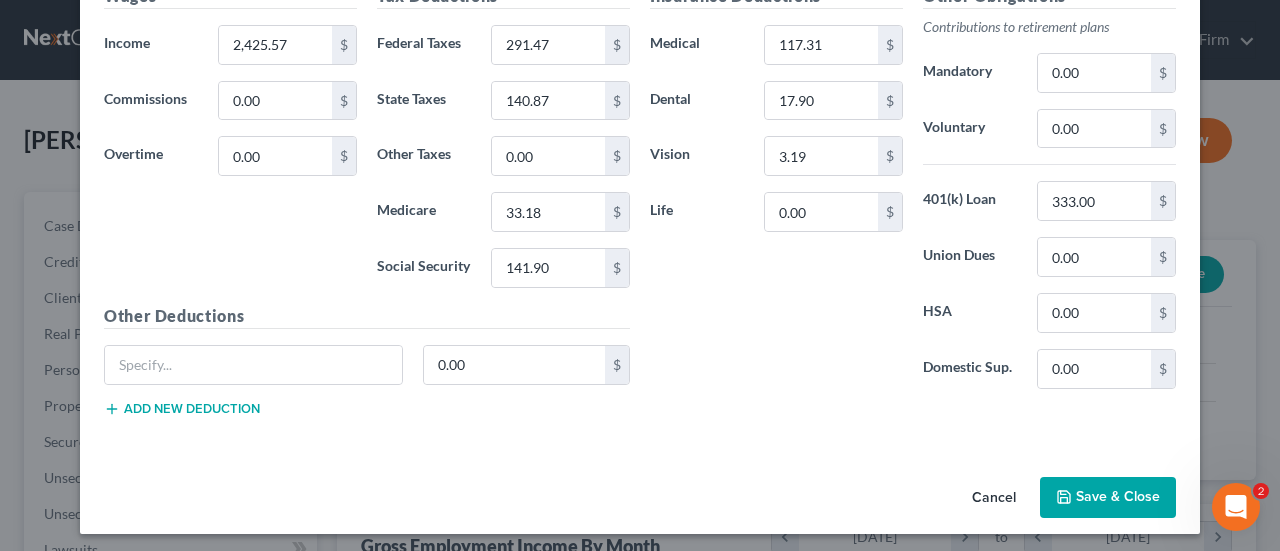 click on "Cancel" at bounding box center [994, 499] 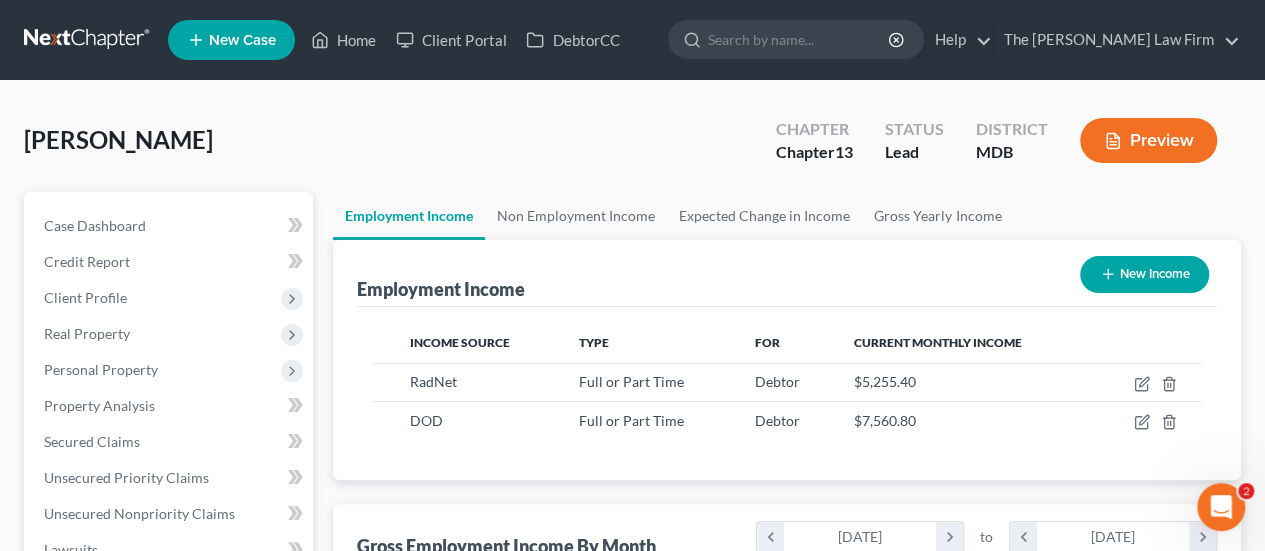 scroll, scrollTop: 356, scrollLeft: 506, axis: both 